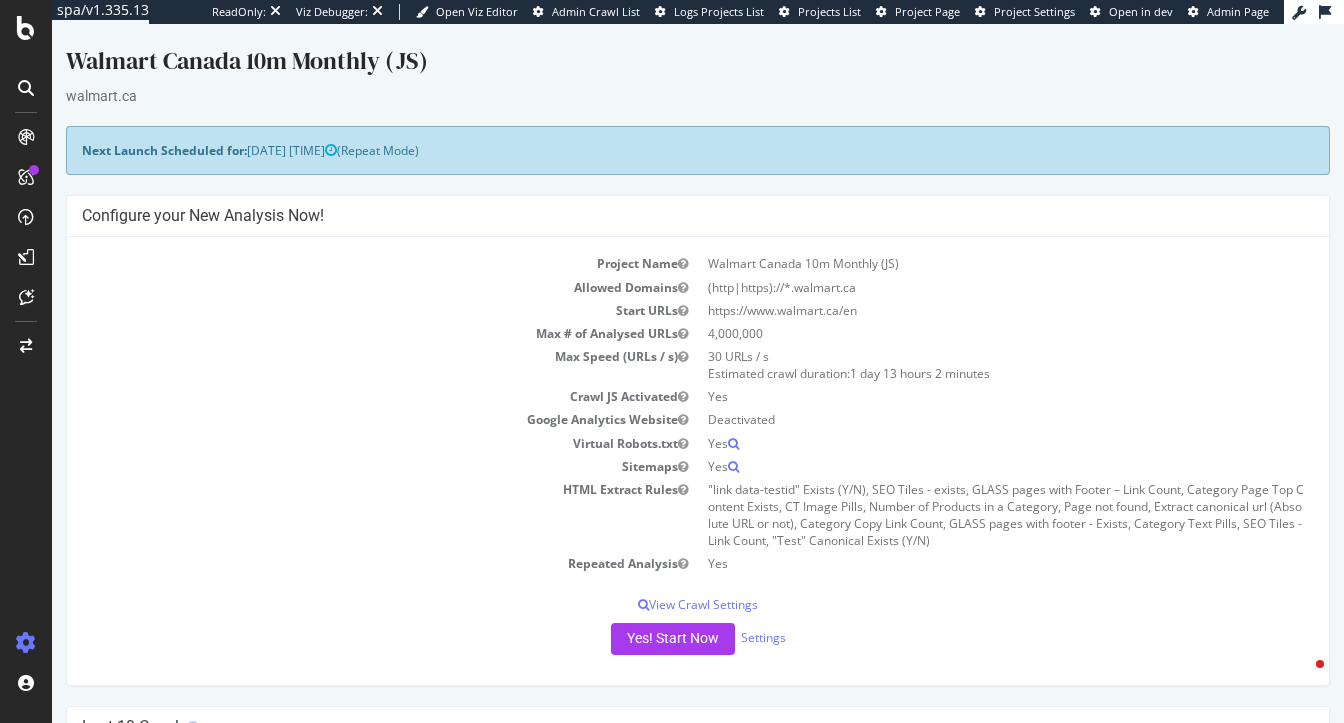 scroll, scrollTop: 0, scrollLeft: 0, axis: both 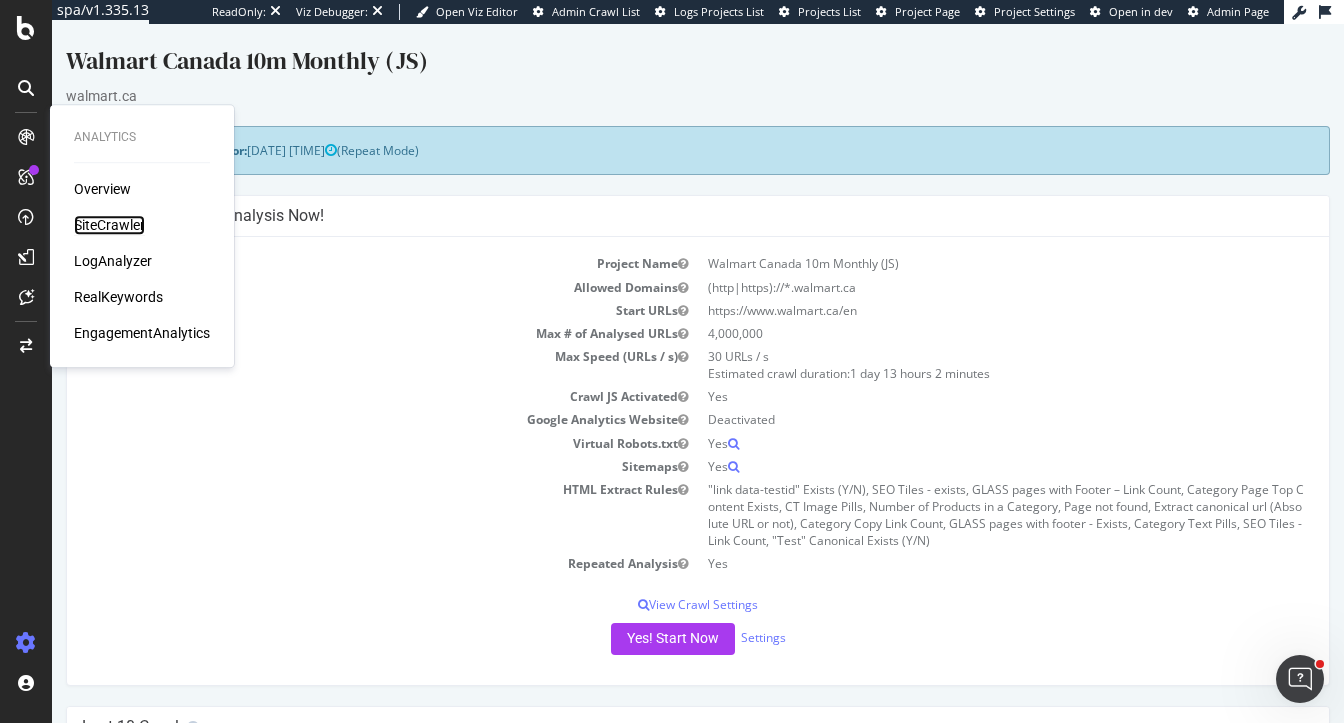 click on "SiteCrawler" at bounding box center (109, 225) 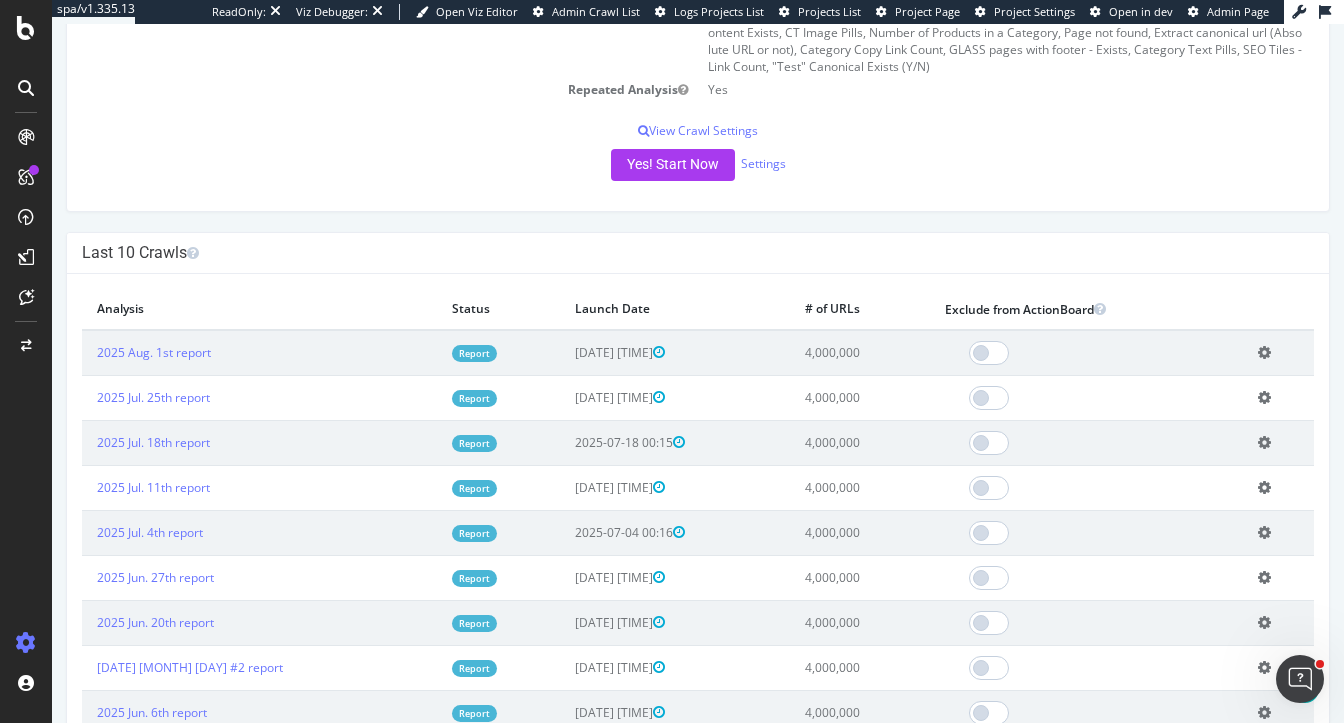 scroll, scrollTop: 481, scrollLeft: 0, axis: vertical 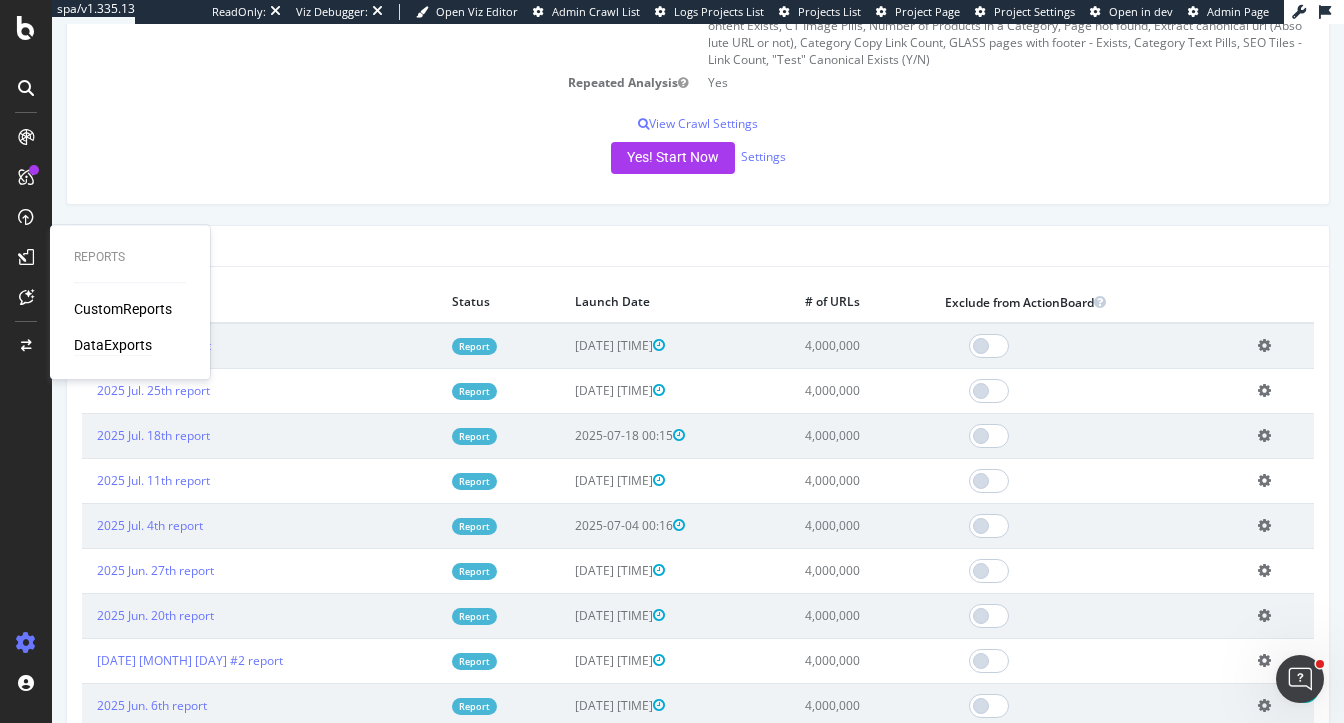 click on "DataExports" at bounding box center [113, 345] 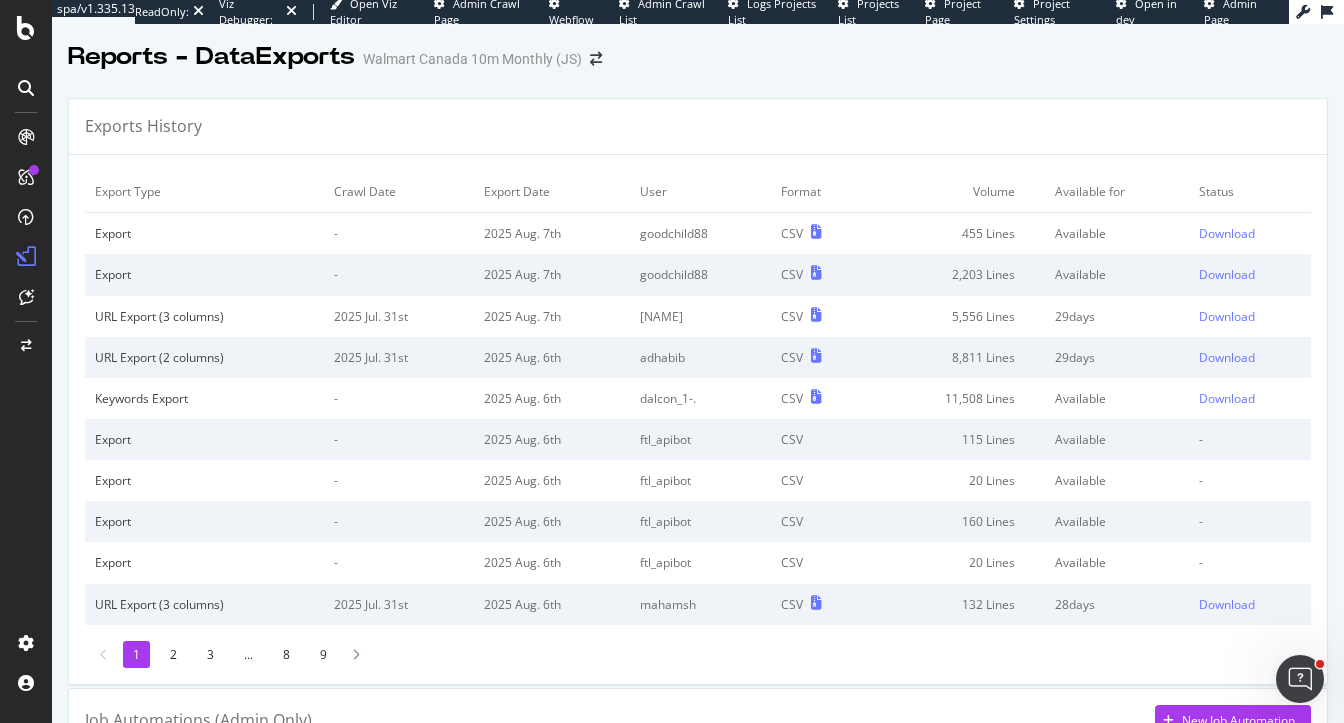 click on "-" at bounding box center (399, 398) 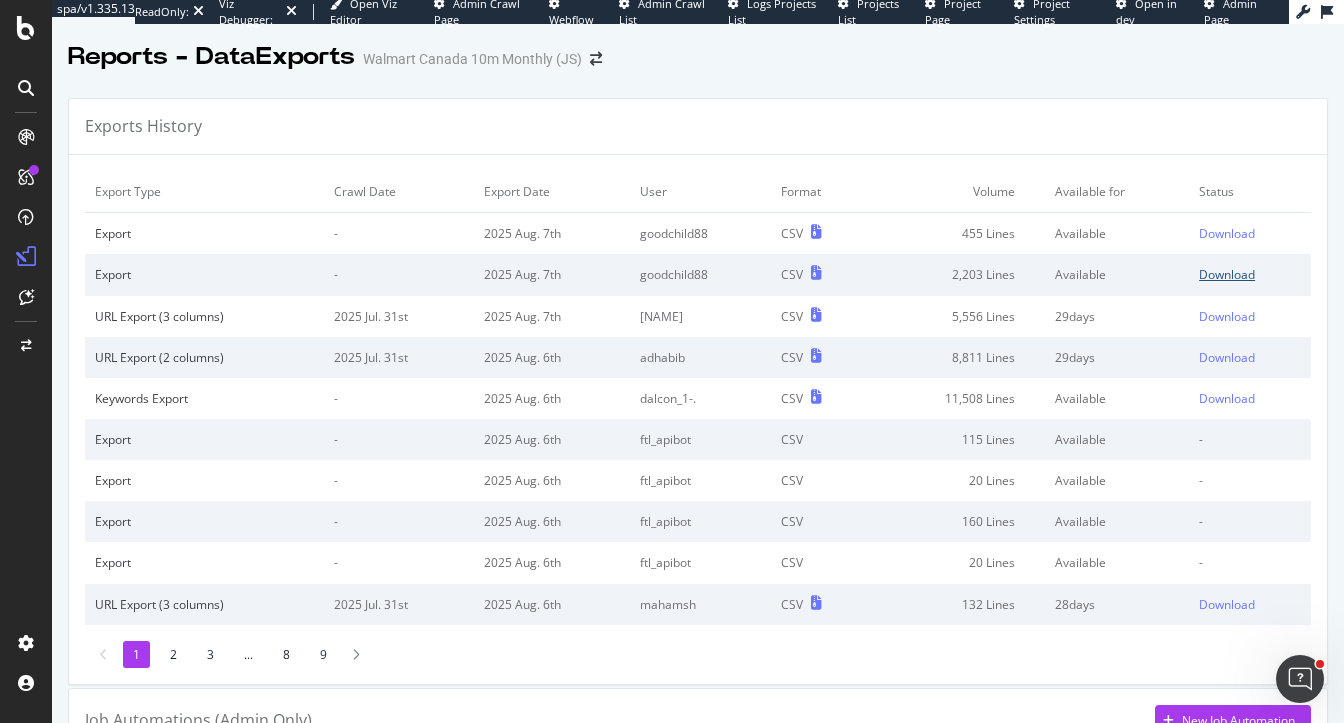 click on "Download" at bounding box center (1227, 274) 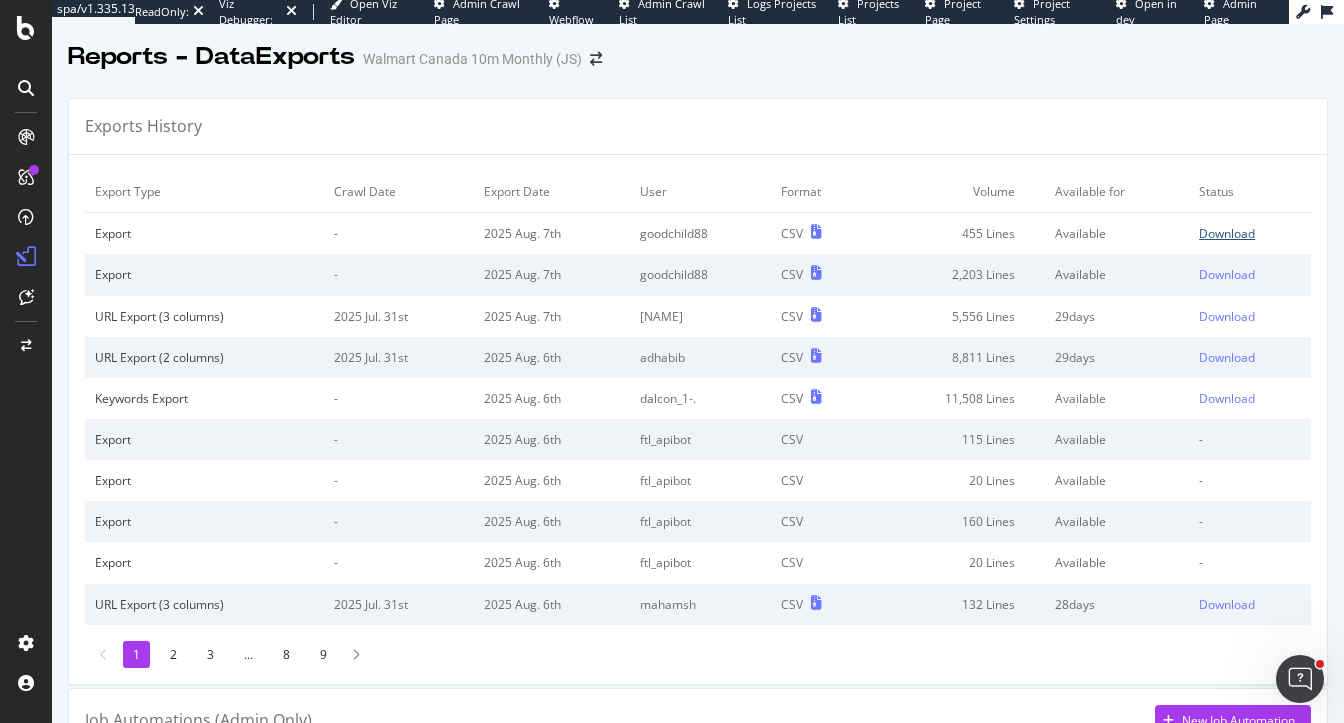 click on "Download" at bounding box center (1227, 233) 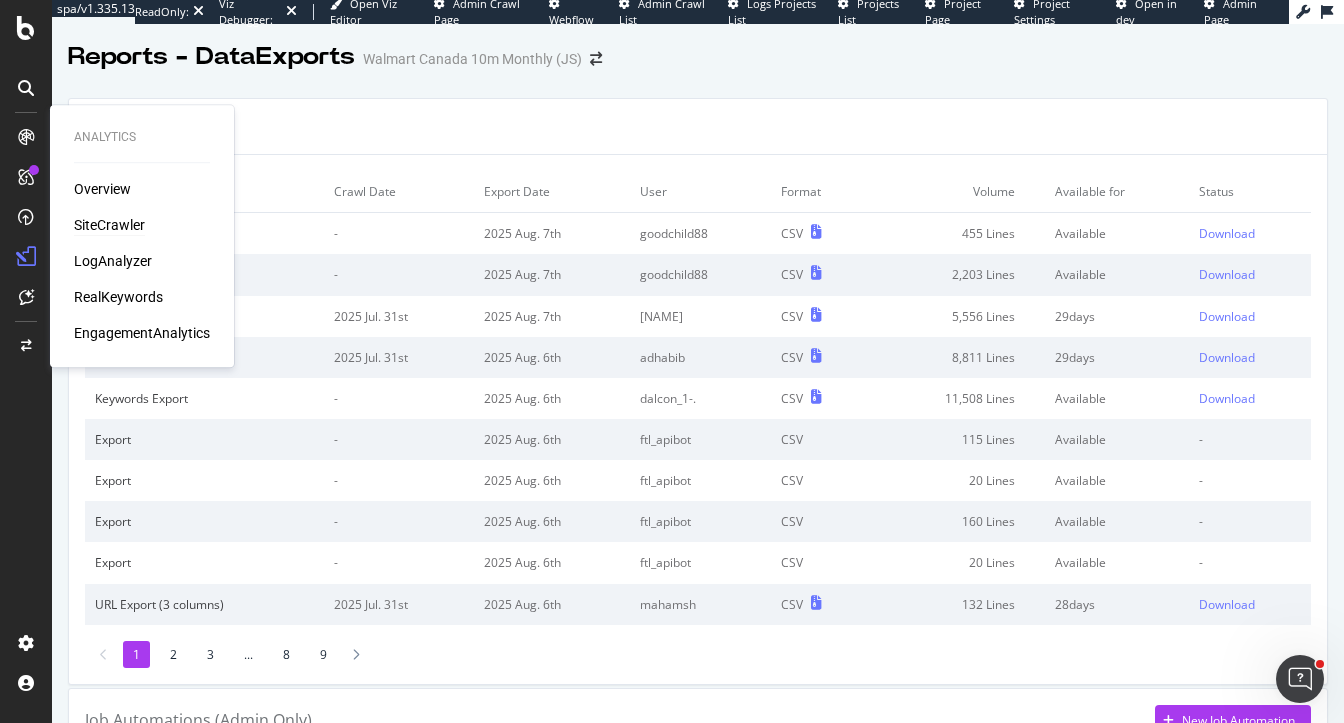 click on "SiteCrawler" at bounding box center (109, 225) 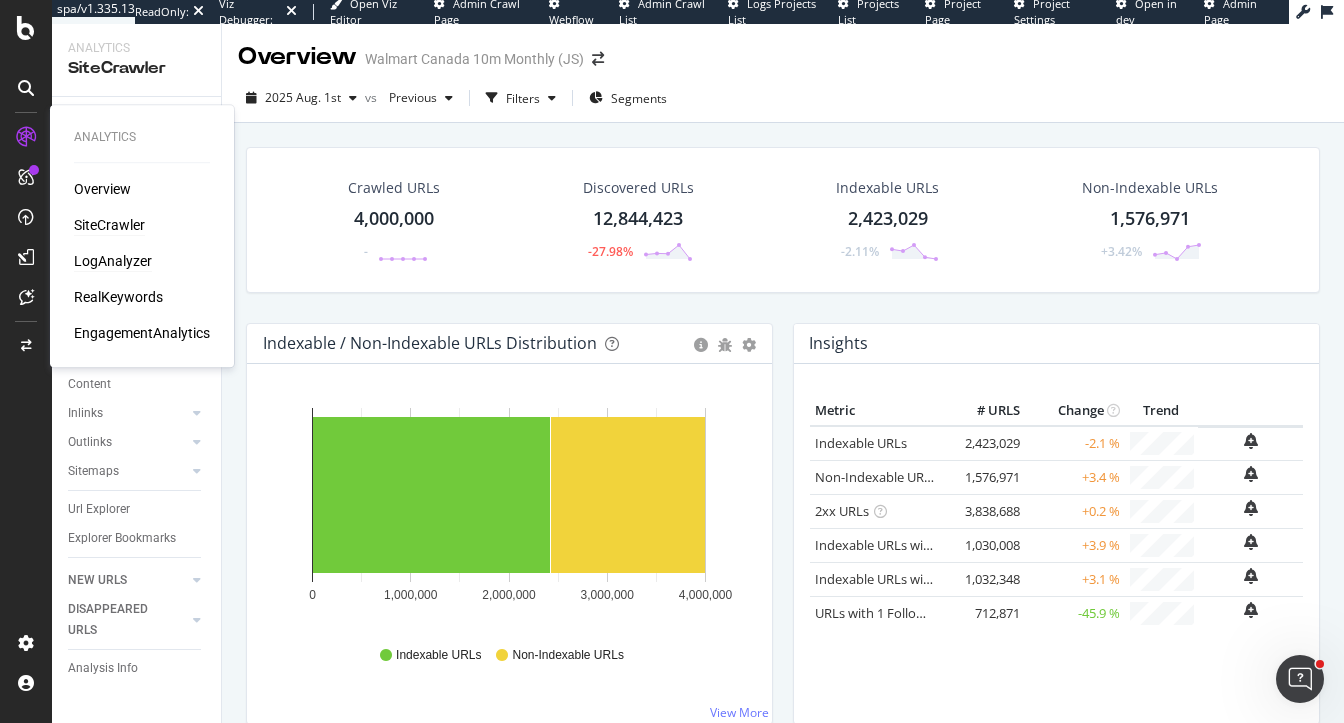 click on "LogAnalyzer" at bounding box center [113, 261] 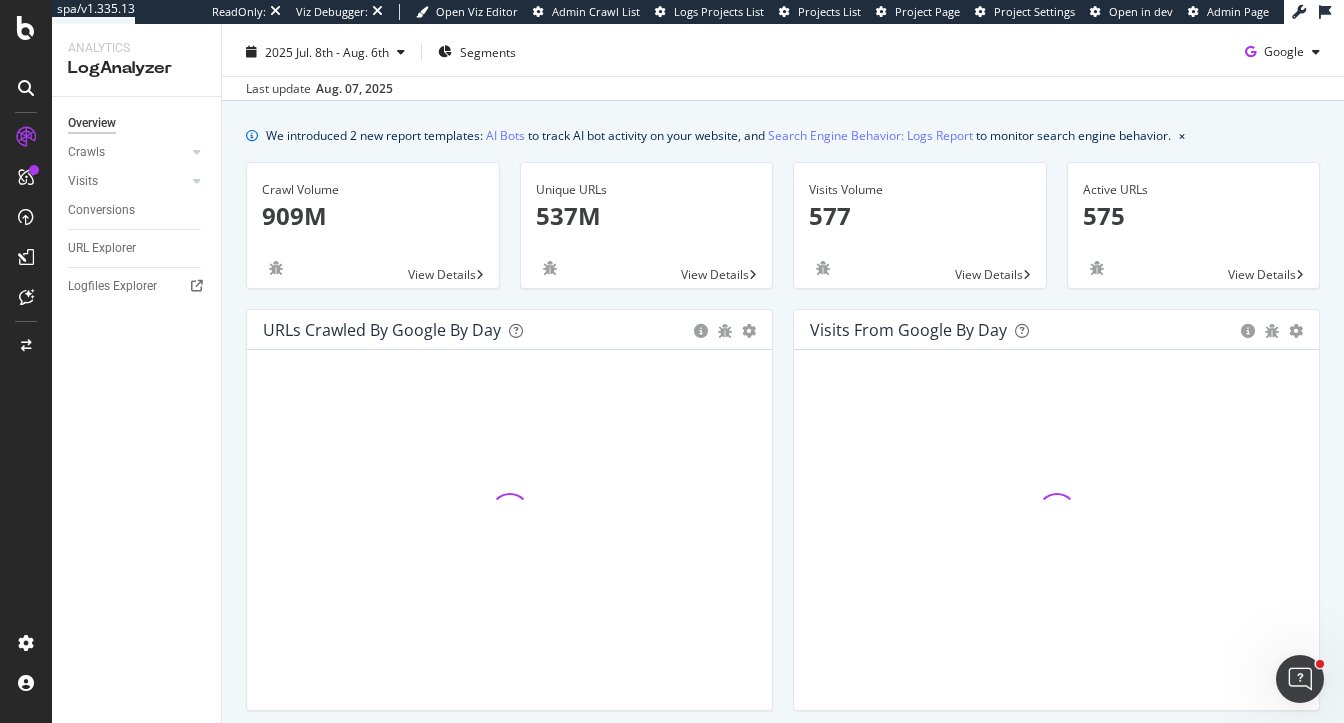 scroll, scrollTop: 53, scrollLeft: 0, axis: vertical 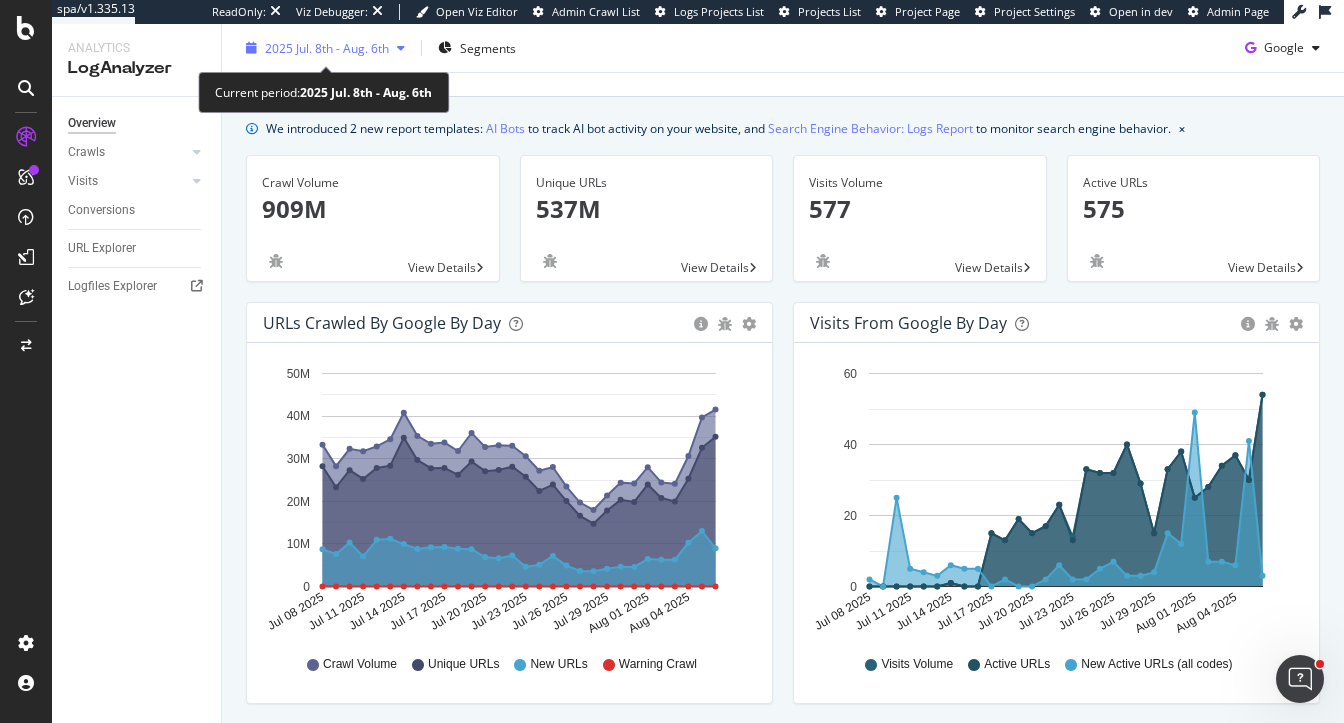 click on "2025 Jul. 8th - Aug. 6th" at bounding box center [327, 47] 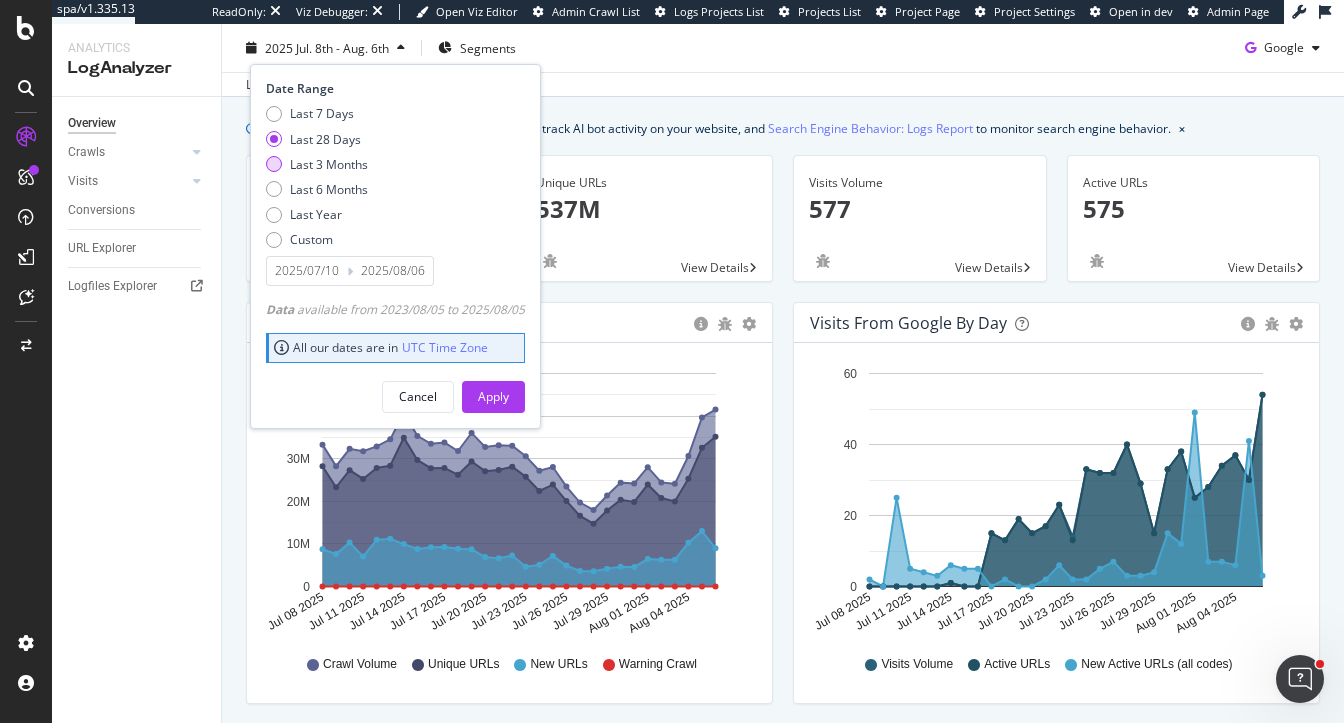 click on "Last 3 Months" at bounding box center (329, 163) 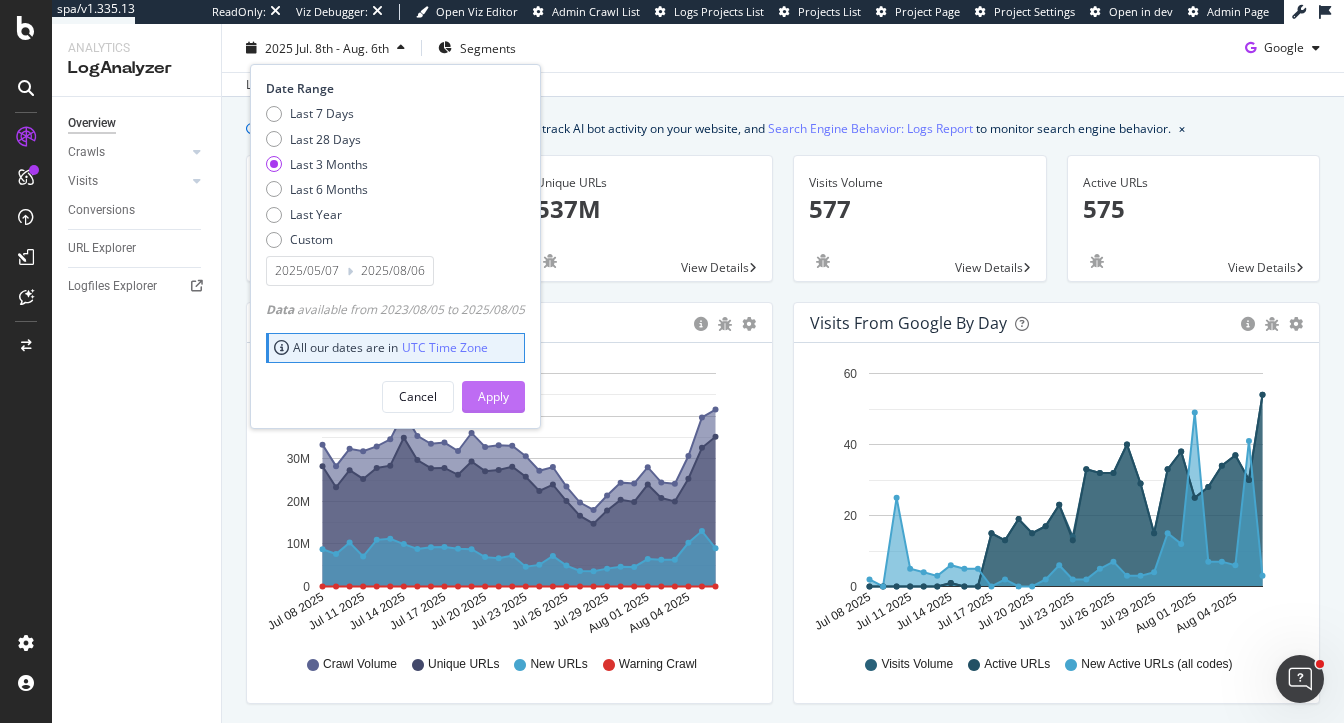 drag, startPoint x: 490, startPoint y: 393, endPoint x: 505, endPoint y: 243, distance: 150.74814 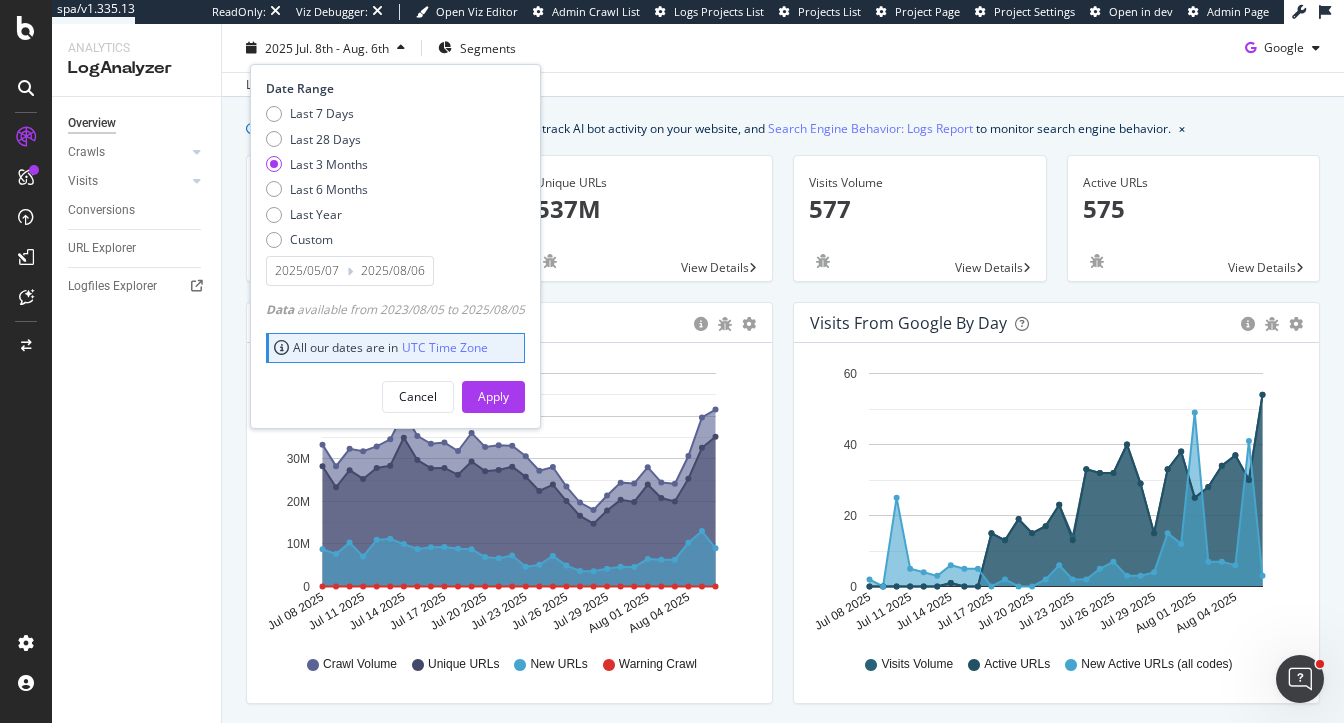 click on "Apply" at bounding box center (493, 396) 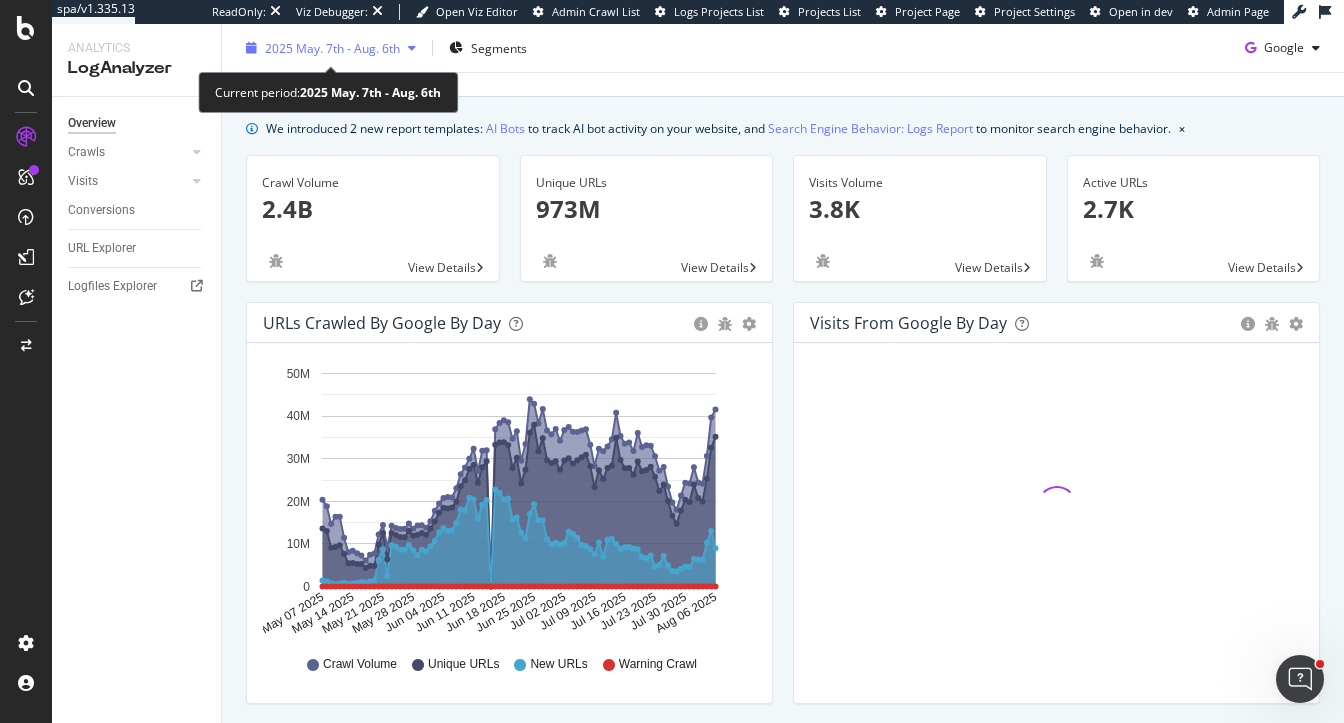 click on "2025 May. 7th - Aug. 6th" at bounding box center (332, 47) 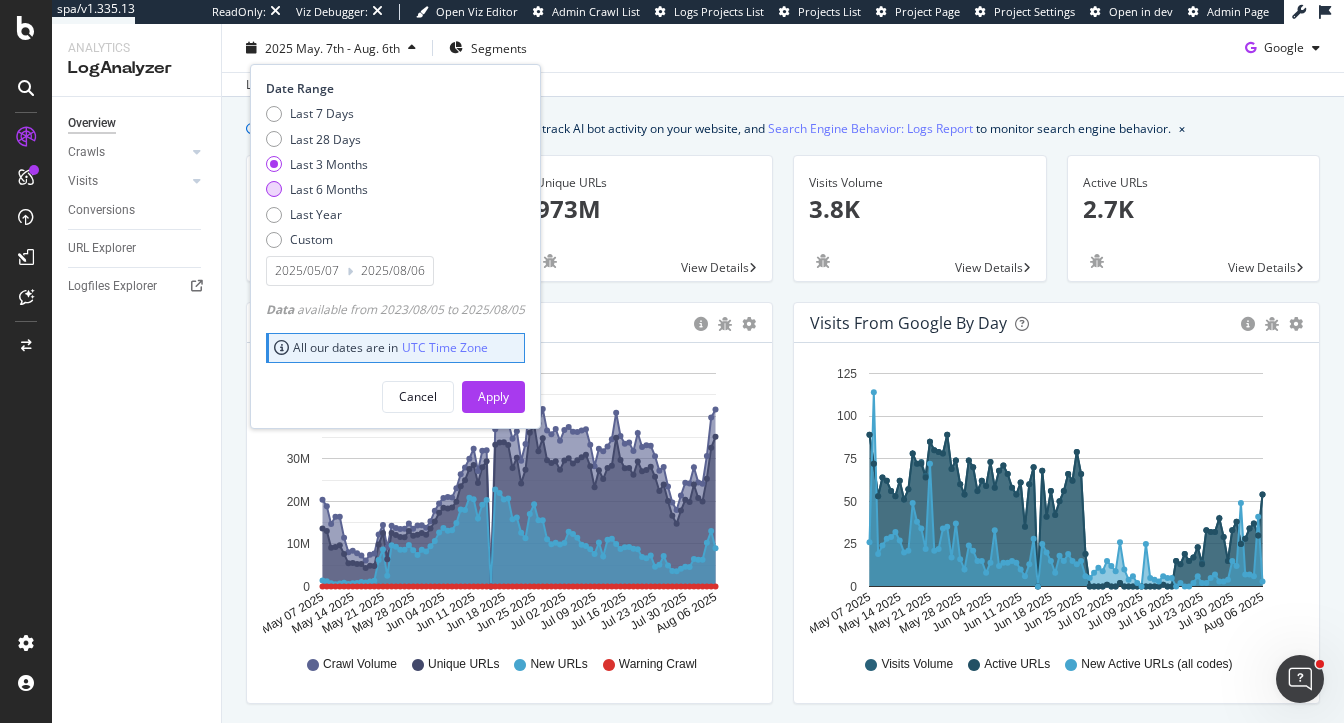 click on "Last 6 Months" at bounding box center (329, 189) 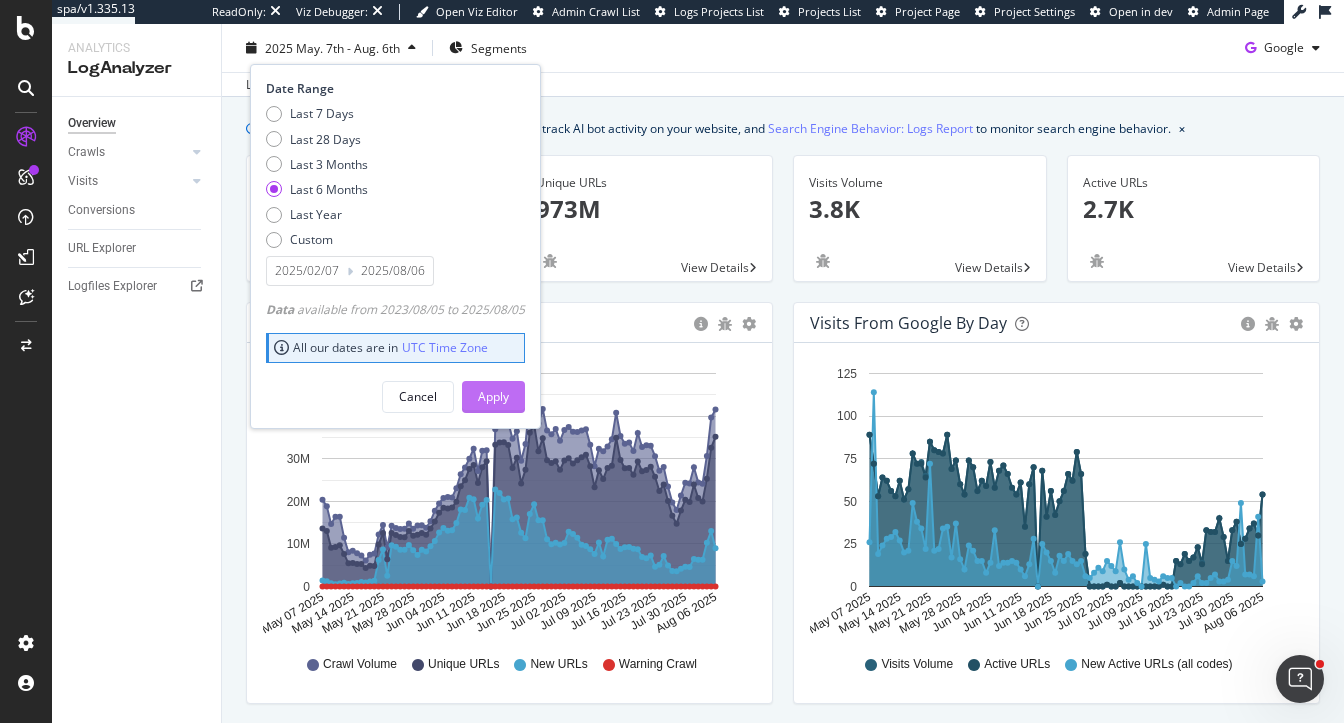click on "Apply" at bounding box center (493, 396) 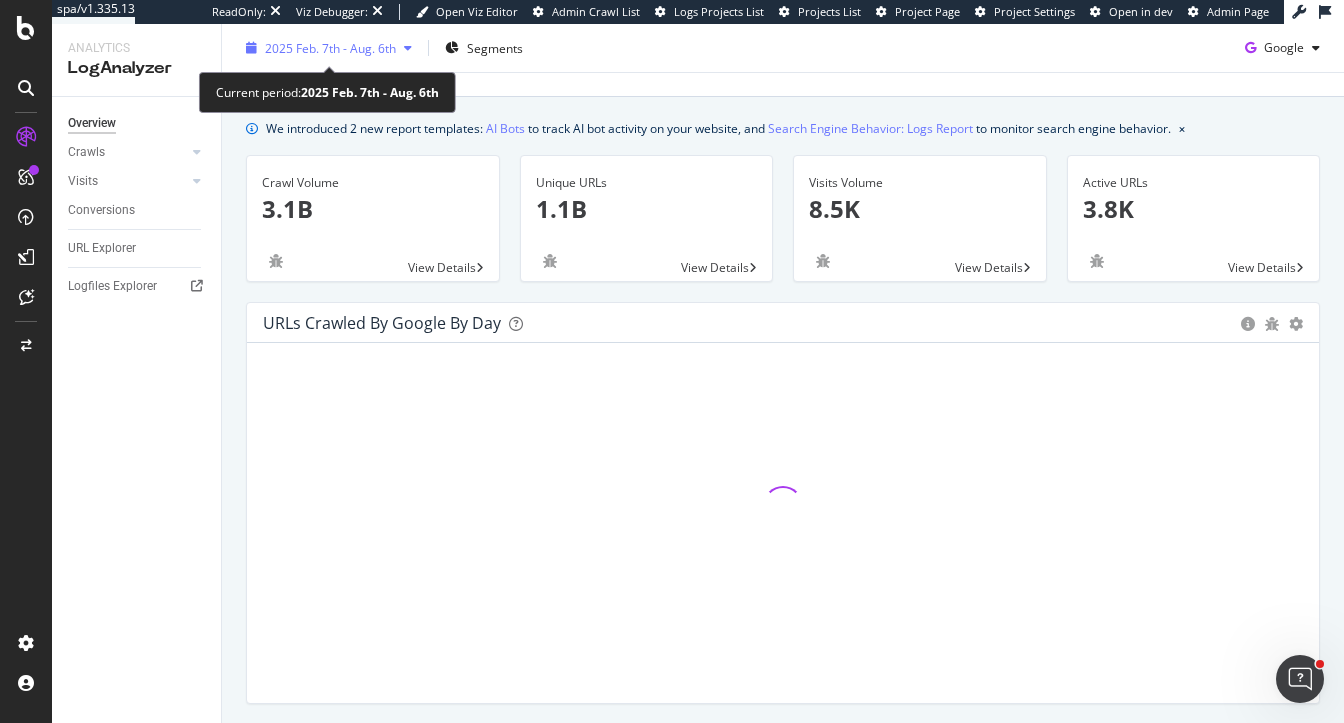 click on "2025 Feb. 7th - Aug. 6th" at bounding box center (330, 47) 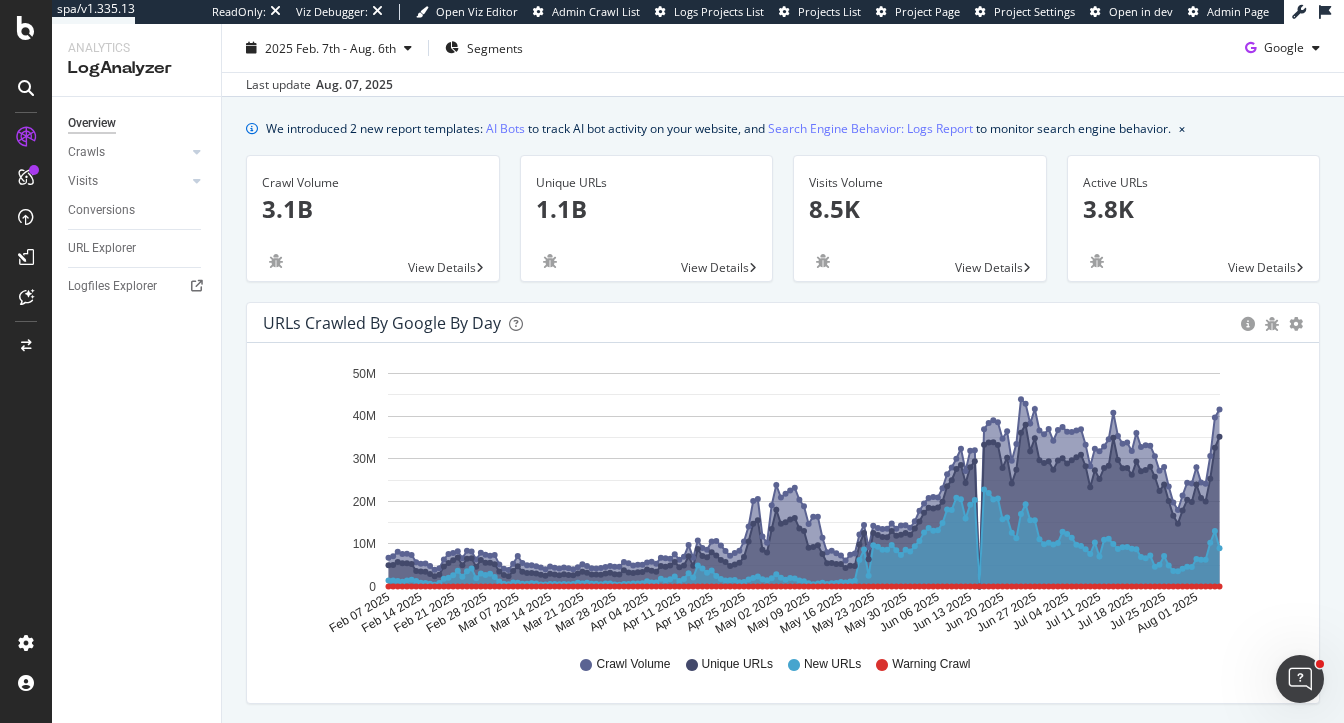 click on "We introduced 2 new report templates:   AI Bots   to track AI bot activity on your website, and   Search Engine Behavior: Logs Report   to monitor search engine behavior. Crawl Volume 3.1B  View Details  Unique URLs 1.1B  View Details  Visits Volume 8.5K  View Details  Active URLs 3.8K  View Details  URLs Crawled by Google by day Area Table Hold CMD (⌘) while clicking to filter the report. Feb 07 2025 Feb 14 2025 Feb 21 2025 Feb 28 2025 Mar 07 2025 Mar 14 2025 Mar 21 2025 Mar 28 2025 Apr 04 2025 Apr 11 2025 Apr 18 2025 Apr 25 2025 May 02 2025 May 09 2025 May 16 2025 May 23 2025 May 30 2025 Jun 06 2025 Jun 13 2025 Jun 20 2025 Jun 27 2025 Jul 04 2025 Jul 11 2025 Jul 18 2025 Jul 25 2025 Aug 01 2025 0 10M 20M 30M 40M 50M Date Crawl Volume Unique URLs New URLs Warning Crawl Feb 07 2025 6,719,975 4,971,158 1,396,092 0 Feb 08 2025 7,079,187 5,062,460 1,433,011 0 Feb 09 2025 8,133,300 5,774,026 1,318,739 0 Feb 10 2025 7,620,251 5,434,744 1,127,539 0 Feb 11 2025 7,686,922 5,440,104 1,416,301 0 Feb 12 2025 7,408,730" at bounding box center (783, 1499) 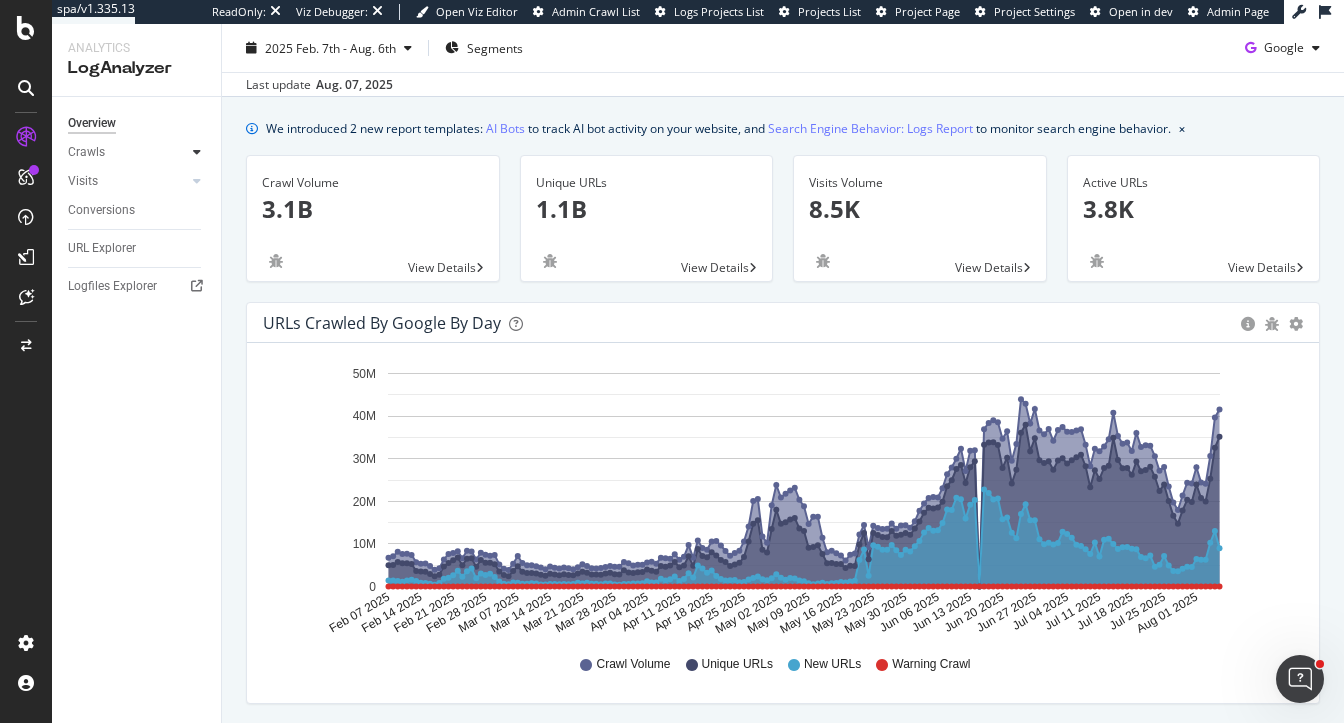 click at bounding box center [197, 152] 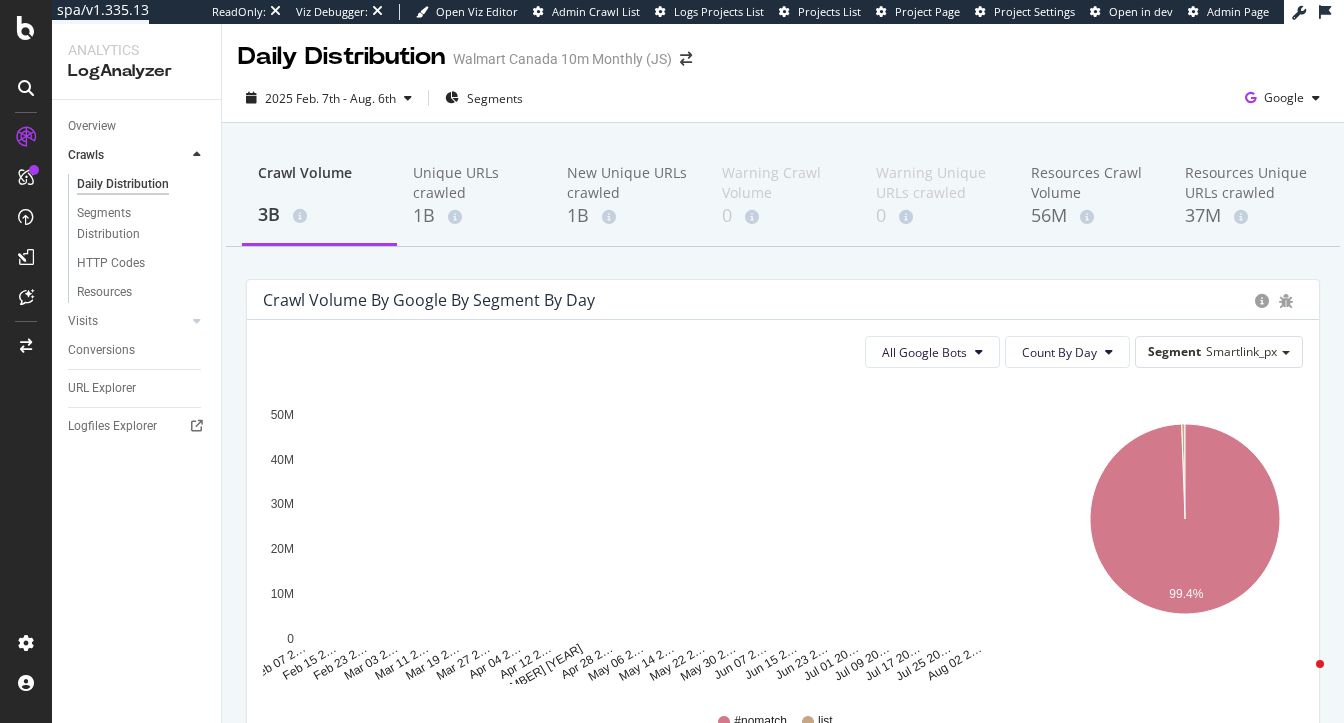 scroll, scrollTop: 0, scrollLeft: 0, axis: both 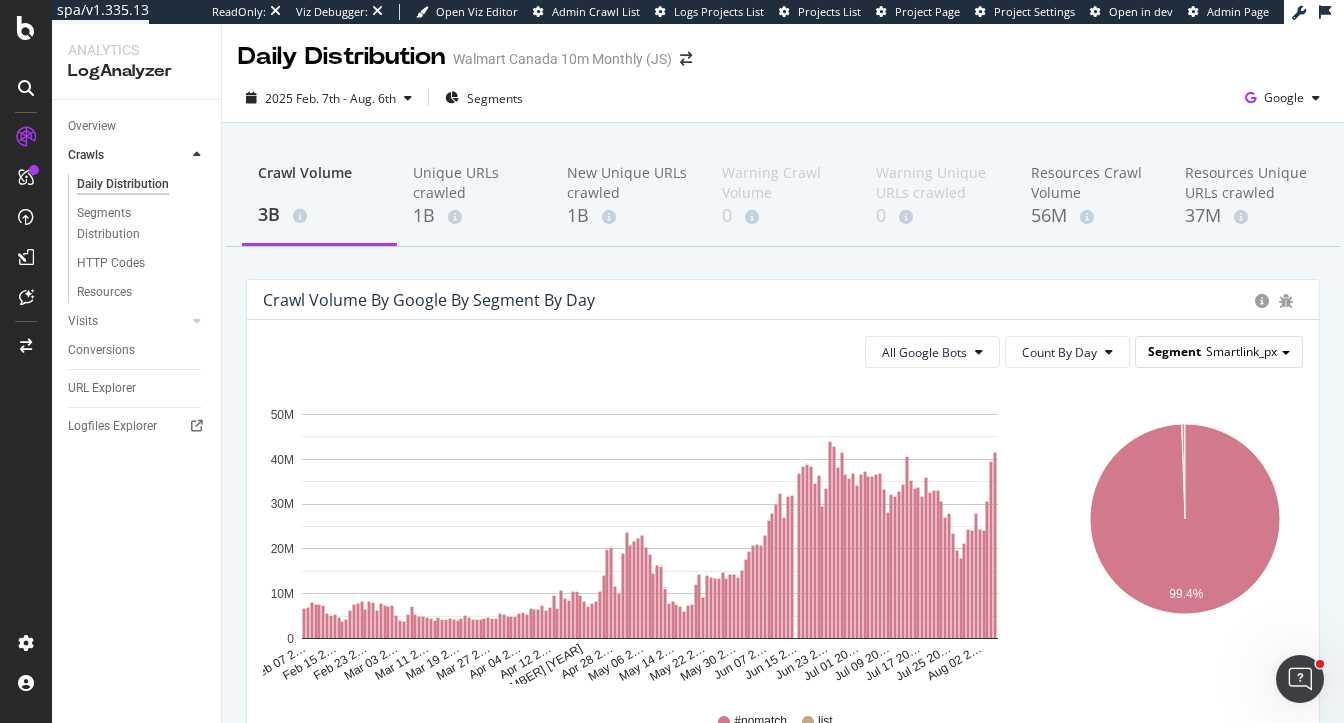 click on "Smartlink_px" at bounding box center (1241, 351) 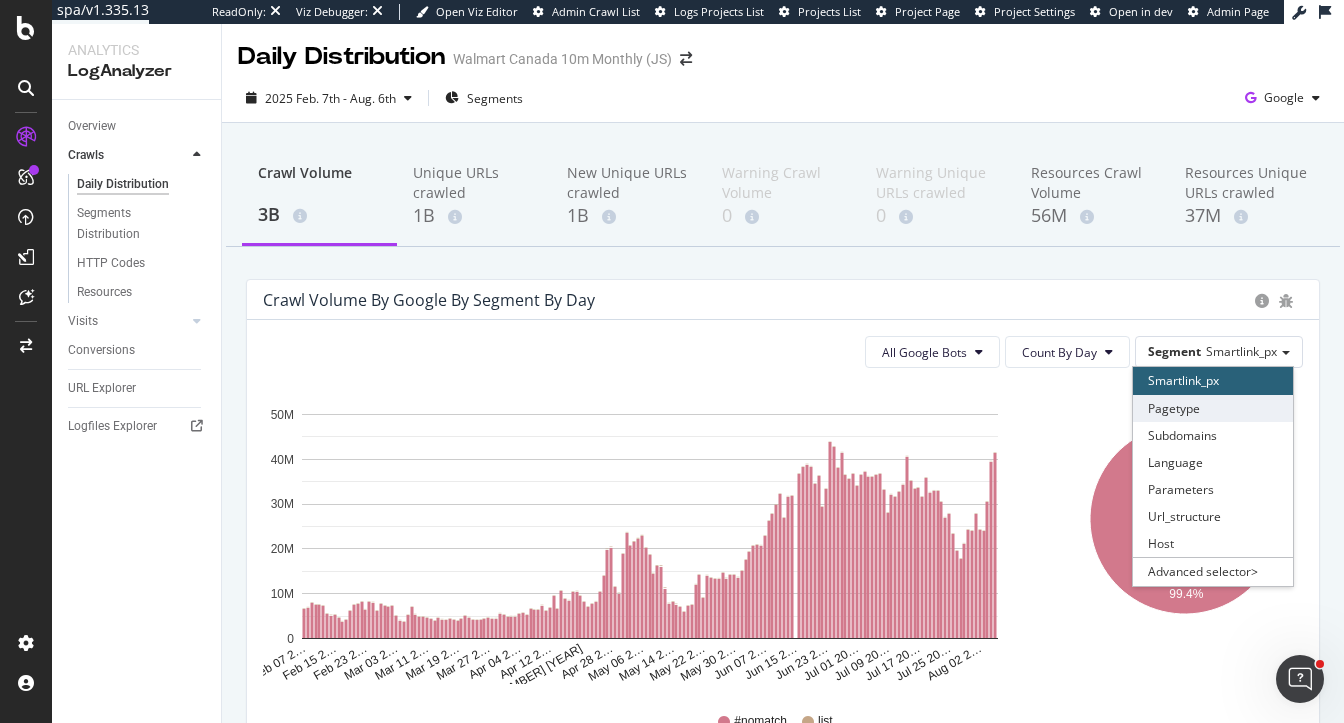 click on "Pagetype" at bounding box center [1213, 408] 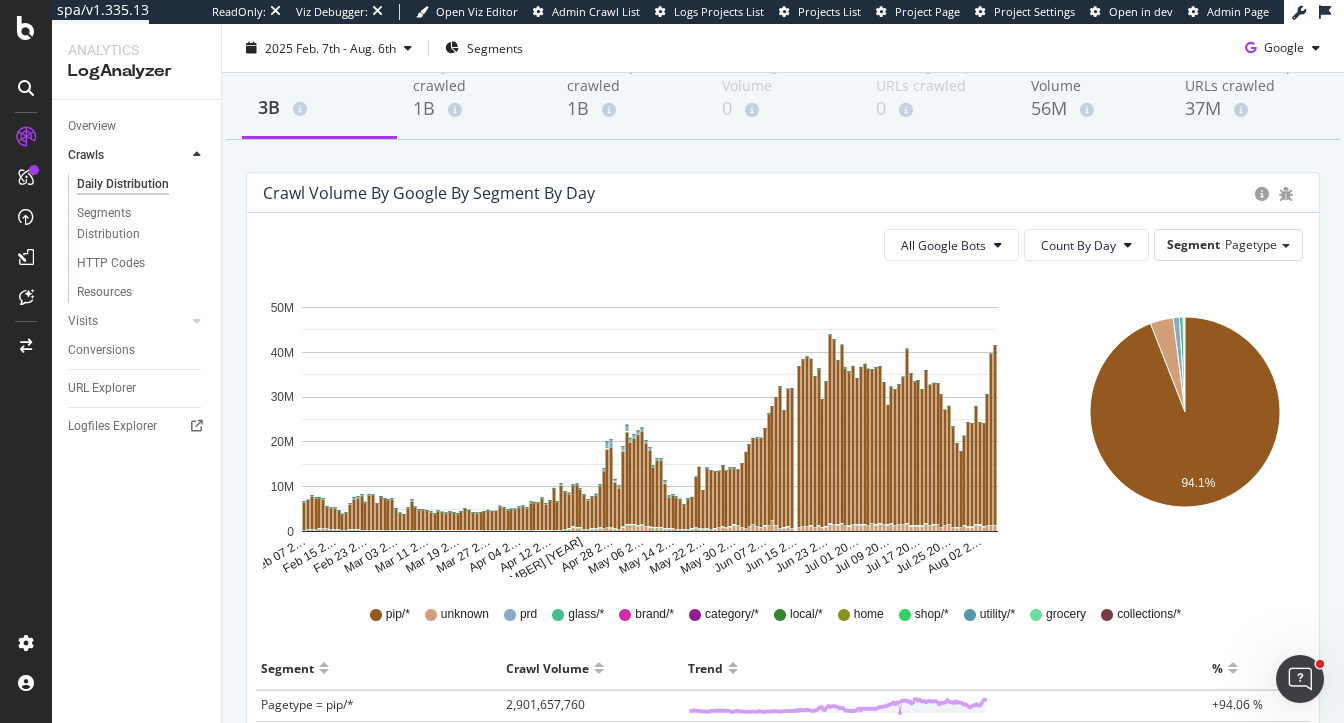 scroll, scrollTop: 0, scrollLeft: 0, axis: both 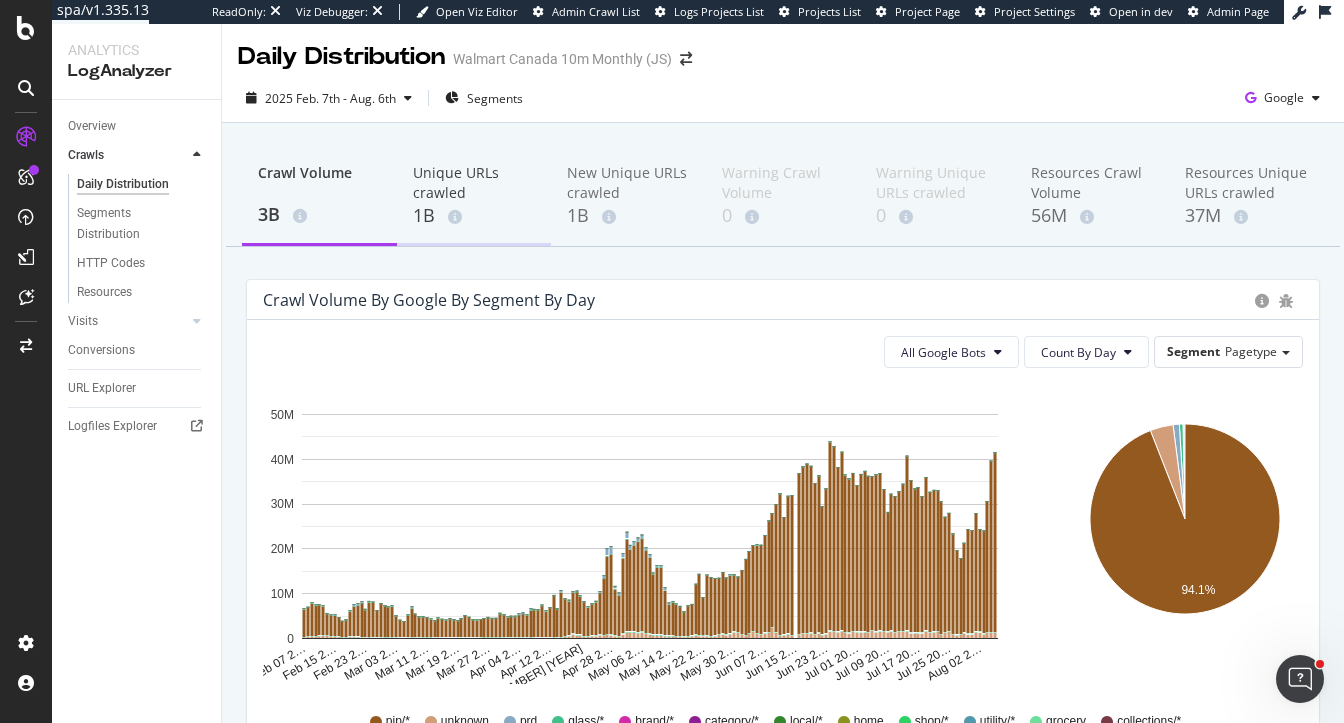 click on "Unique URLs crawled 1B" at bounding box center [474, 196] 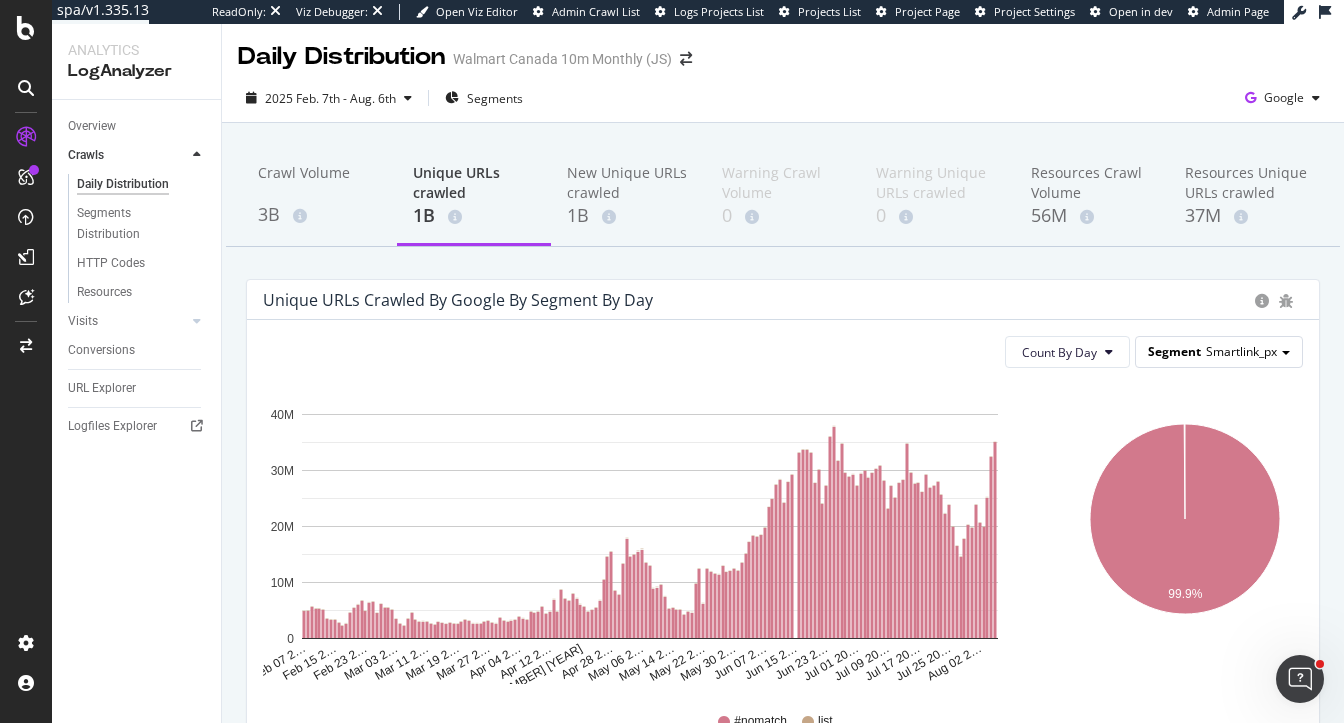 click on "Smartlink_px" at bounding box center [1241, 351] 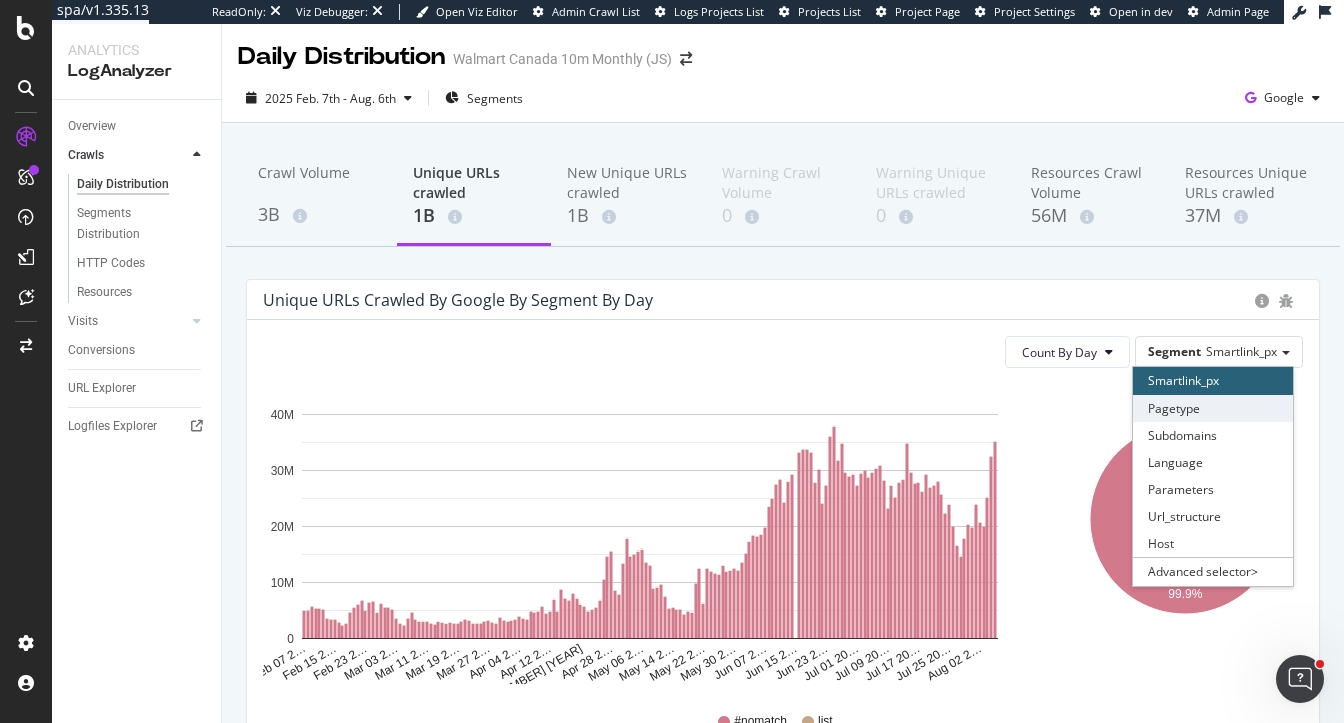 click on "Pagetype" at bounding box center [1213, 408] 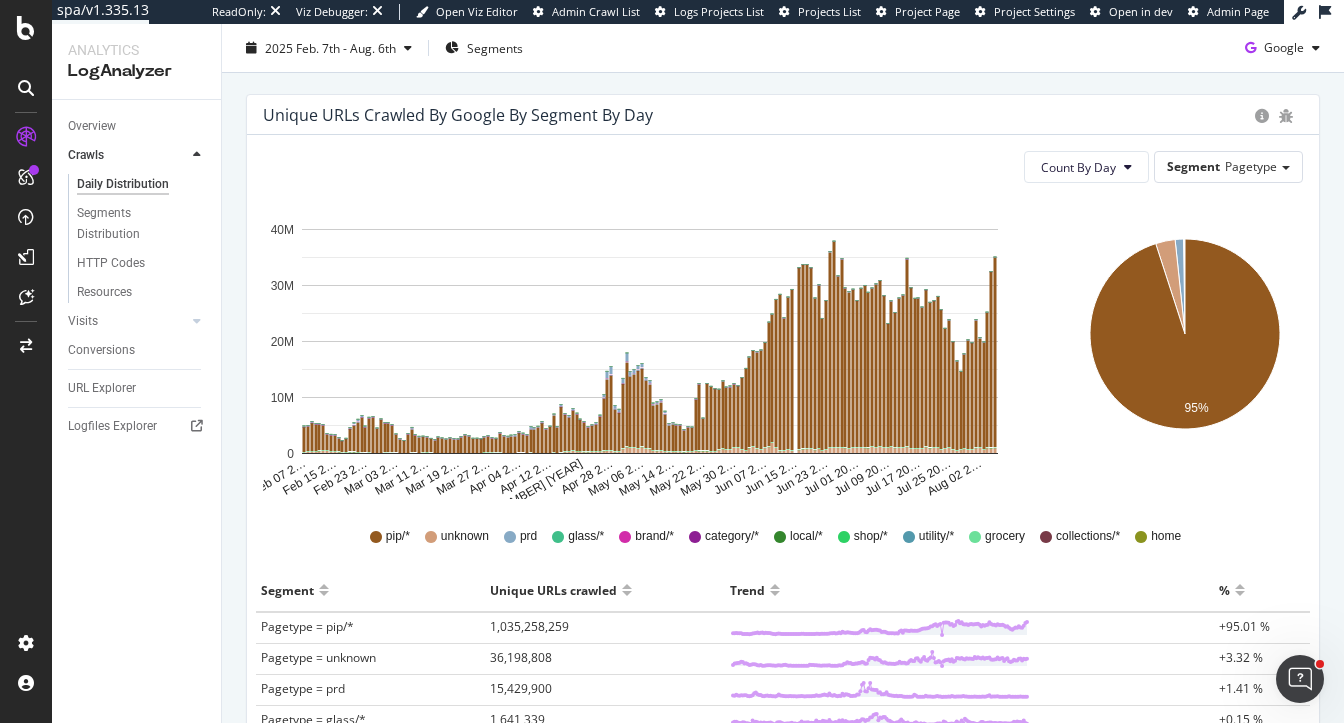 scroll, scrollTop: 207, scrollLeft: 0, axis: vertical 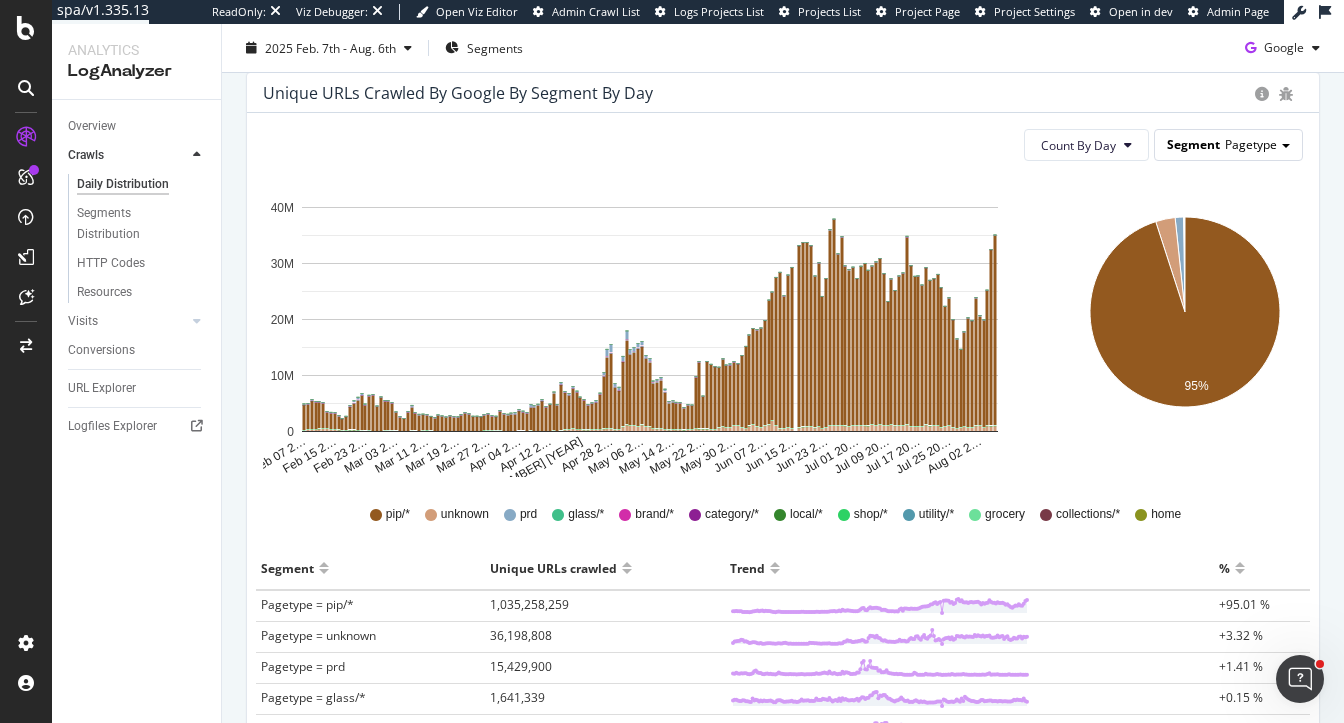 click on "Pagetype" at bounding box center (1251, 144) 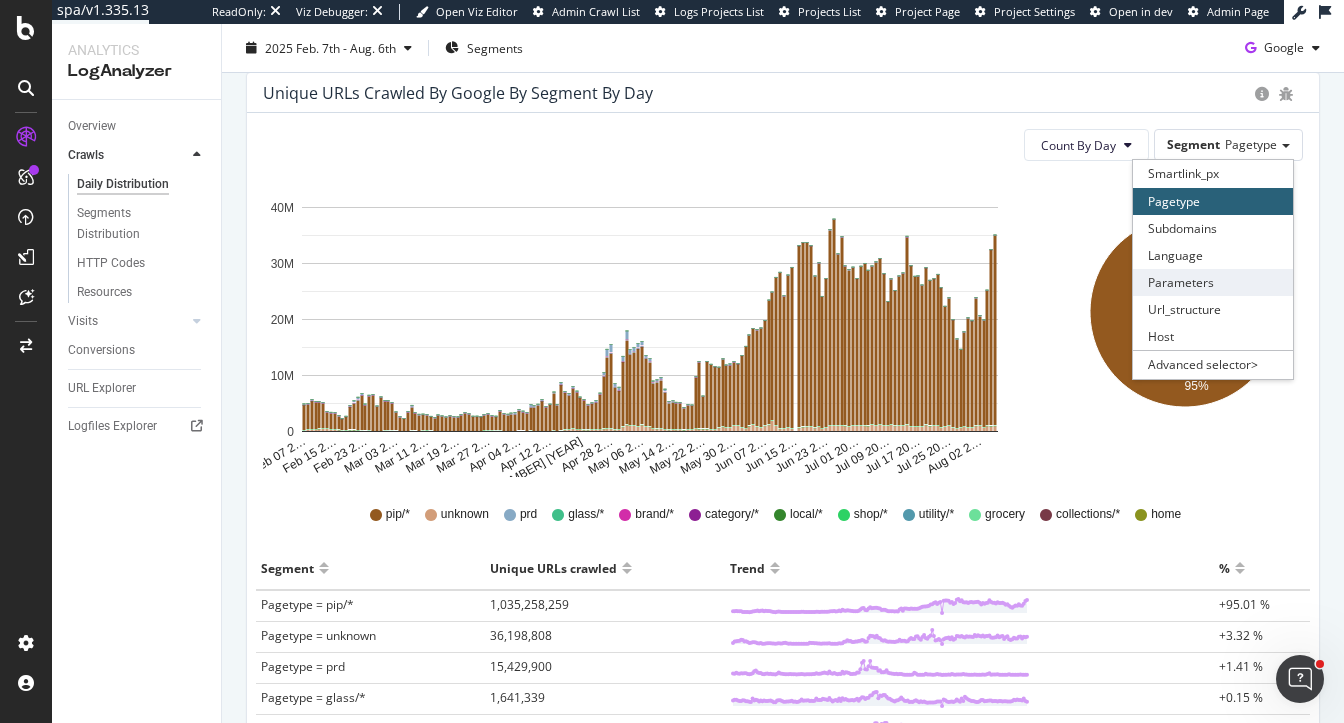 click on "Parameters" at bounding box center [1213, 282] 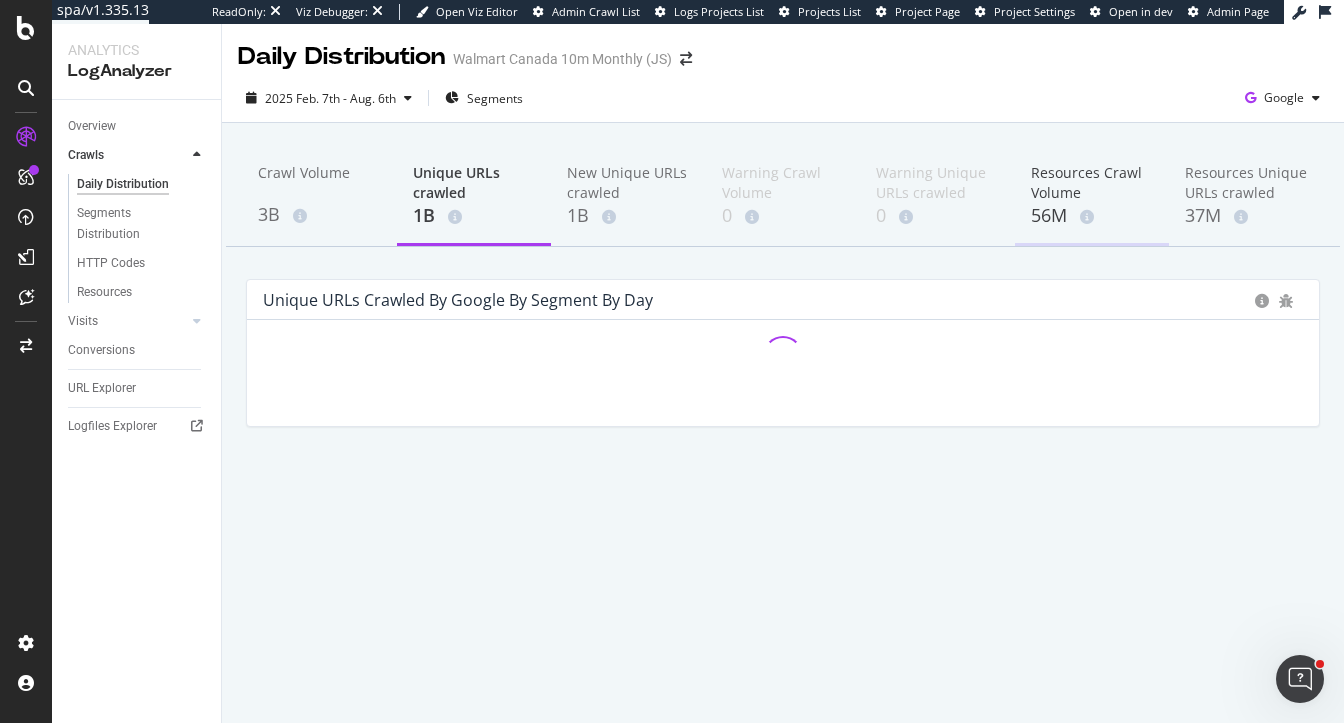 scroll, scrollTop: 0, scrollLeft: 0, axis: both 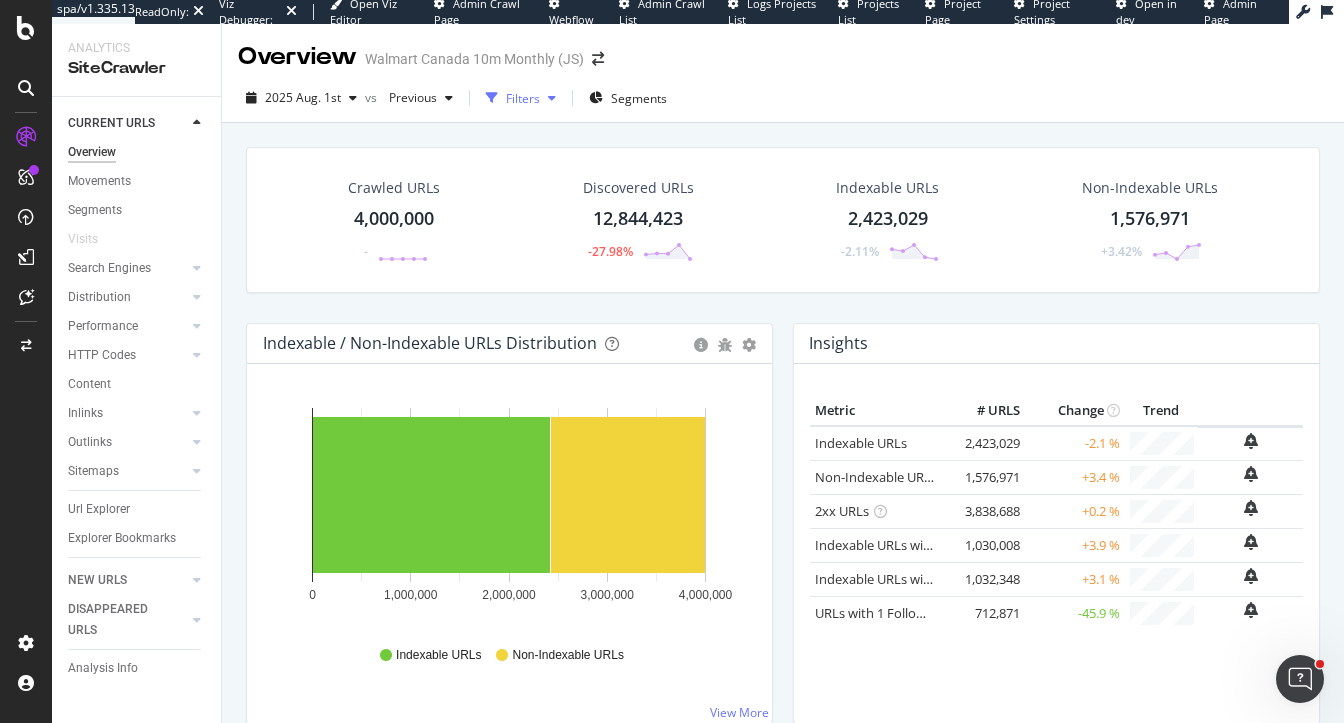 click on "Filters" at bounding box center [523, 98] 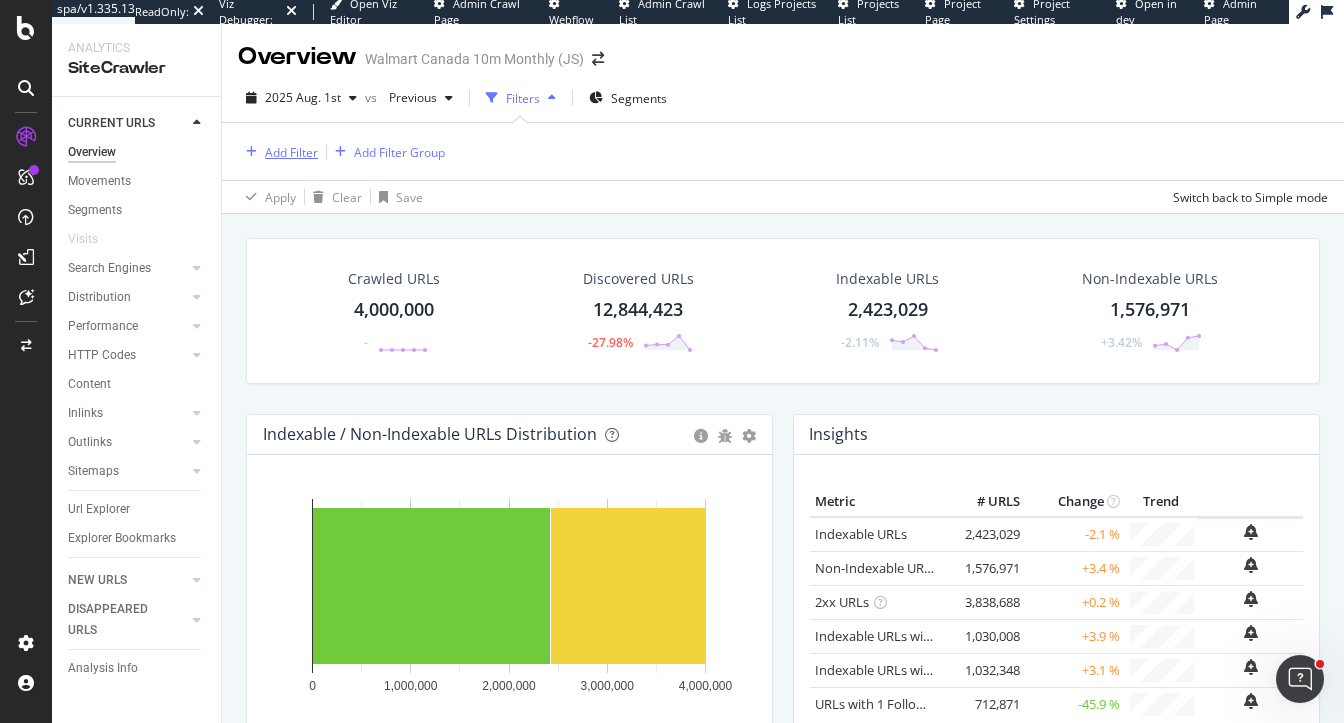 click on "Add Filter" at bounding box center (291, 152) 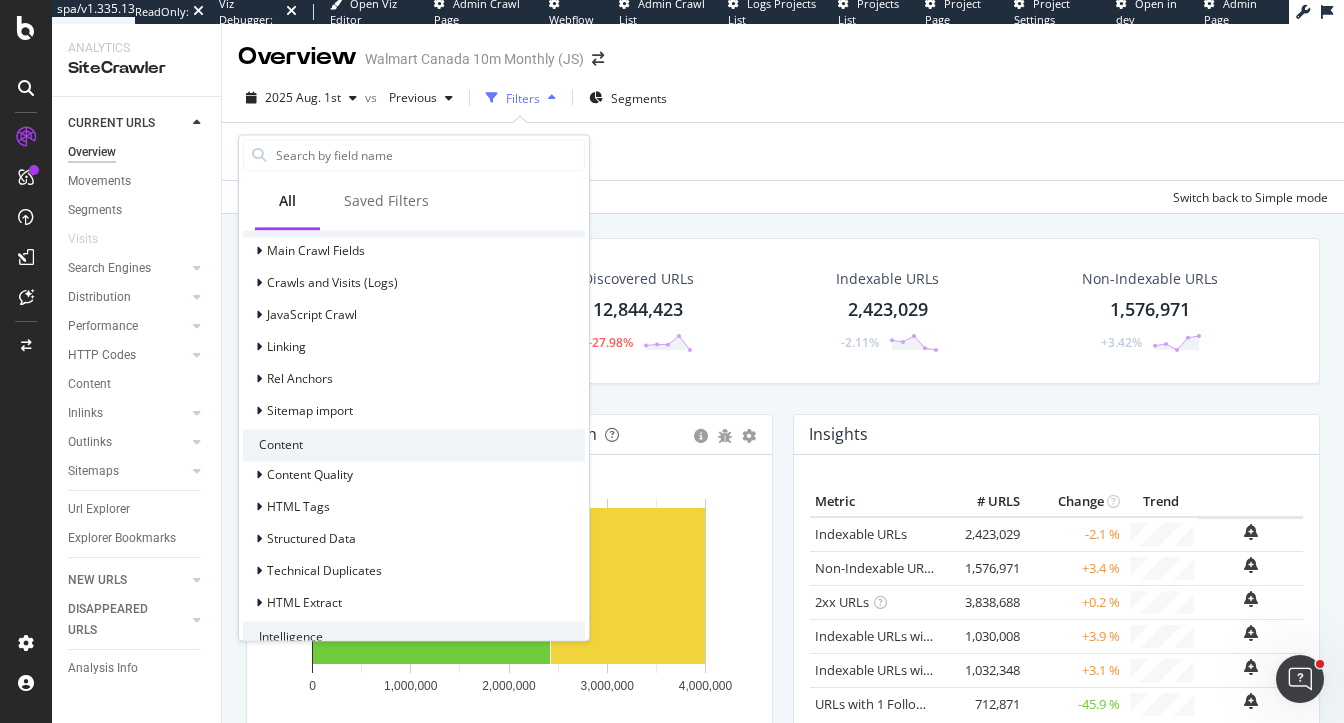 scroll, scrollTop: 702, scrollLeft: 0, axis: vertical 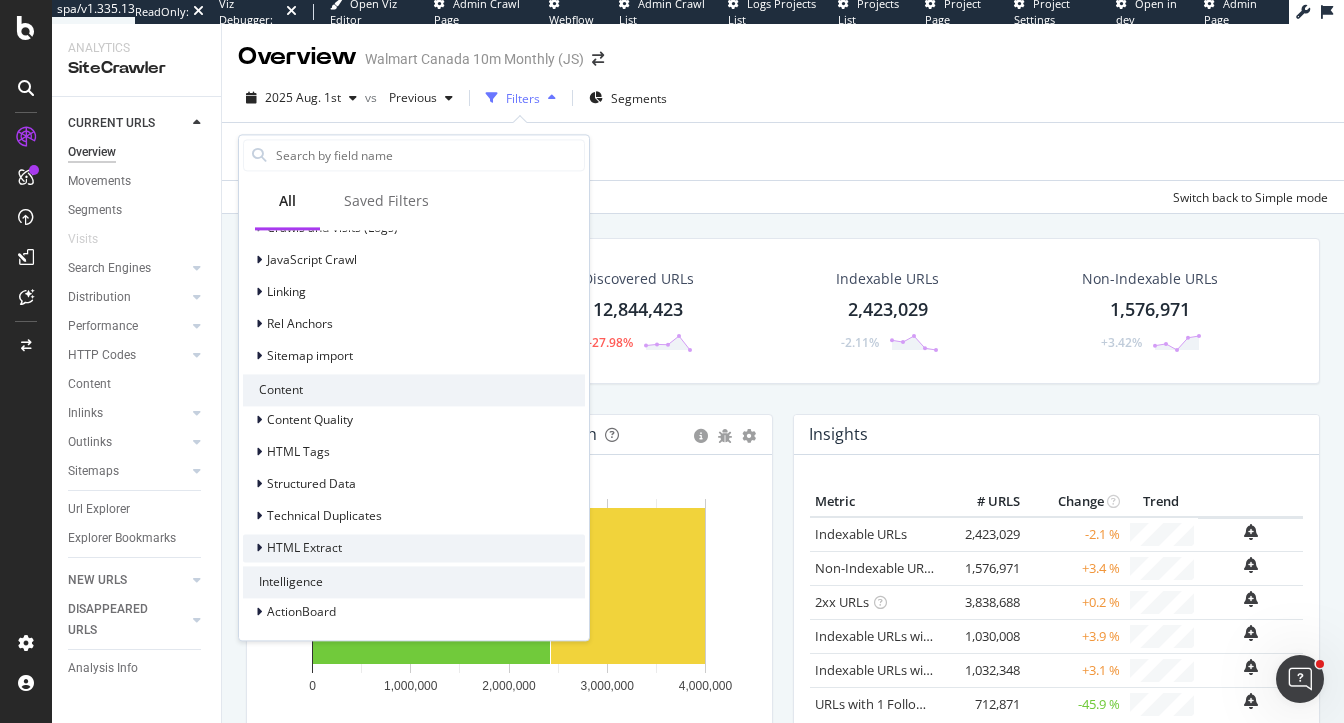 click on "HTML Extract" at bounding box center [304, 548] 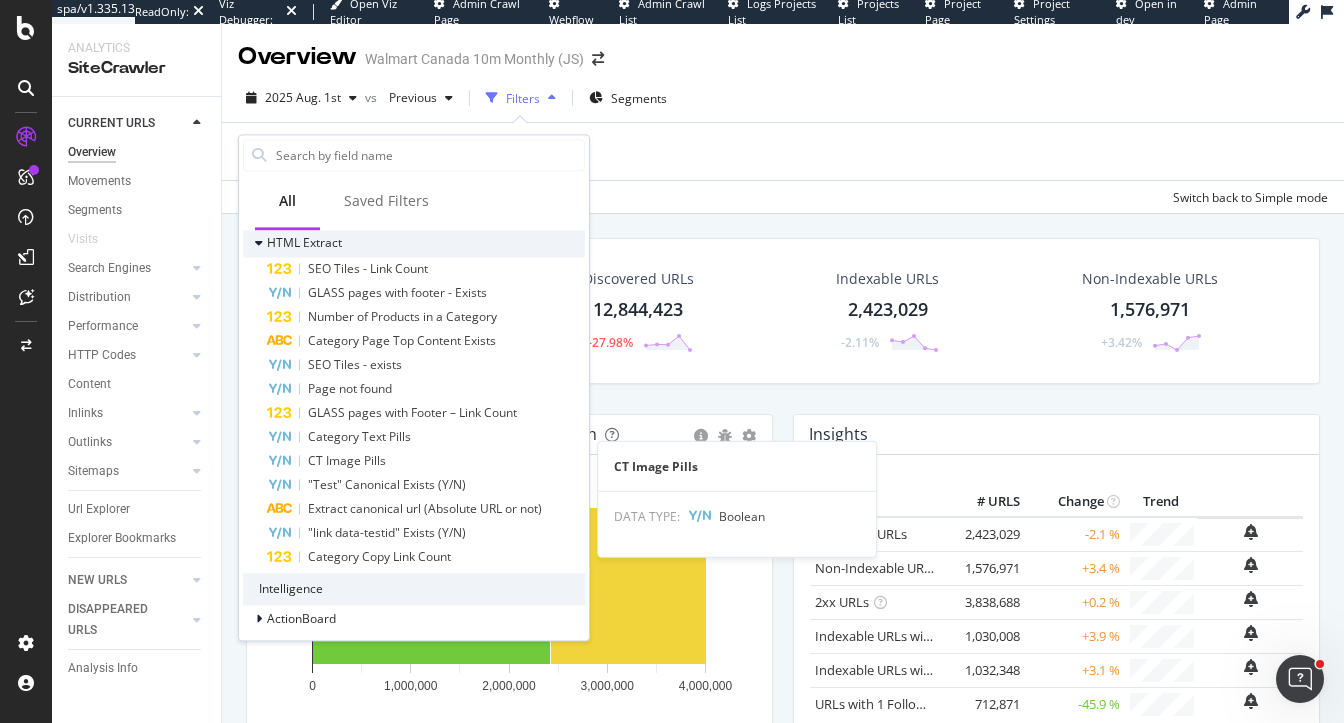 scroll, scrollTop: 1014, scrollLeft: 0, axis: vertical 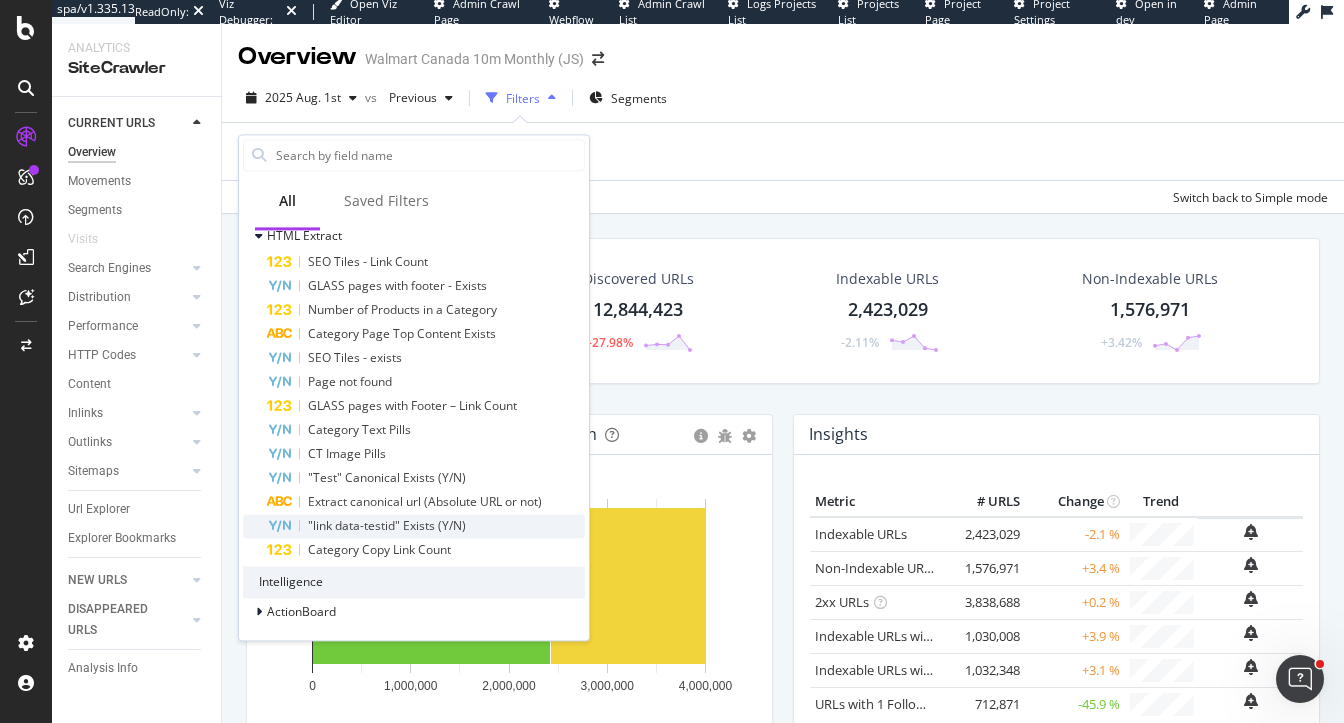 click on ""link data-testid" Exists (Y/N)" at bounding box center (387, 525) 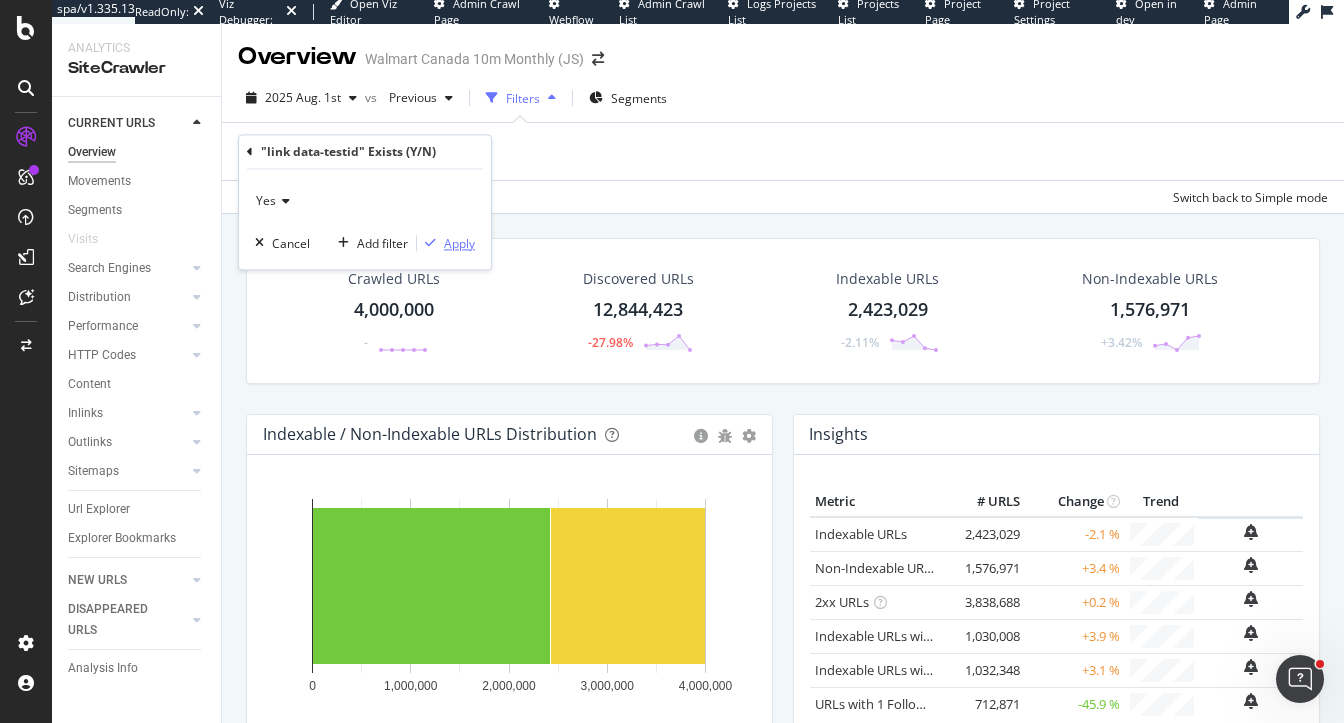 click on "Apply" at bounding box center [459, 243] 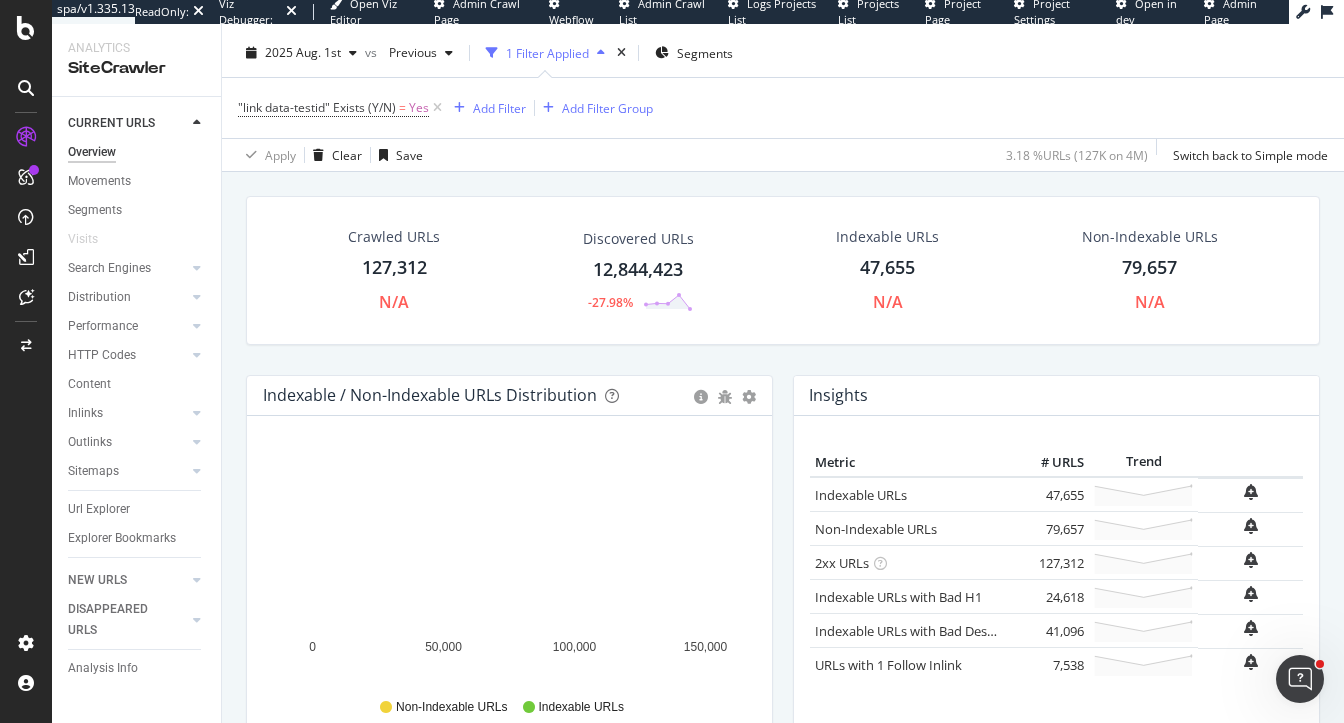 scroll, scrollTop: 30, scrollLeft: 0, axis: vertical 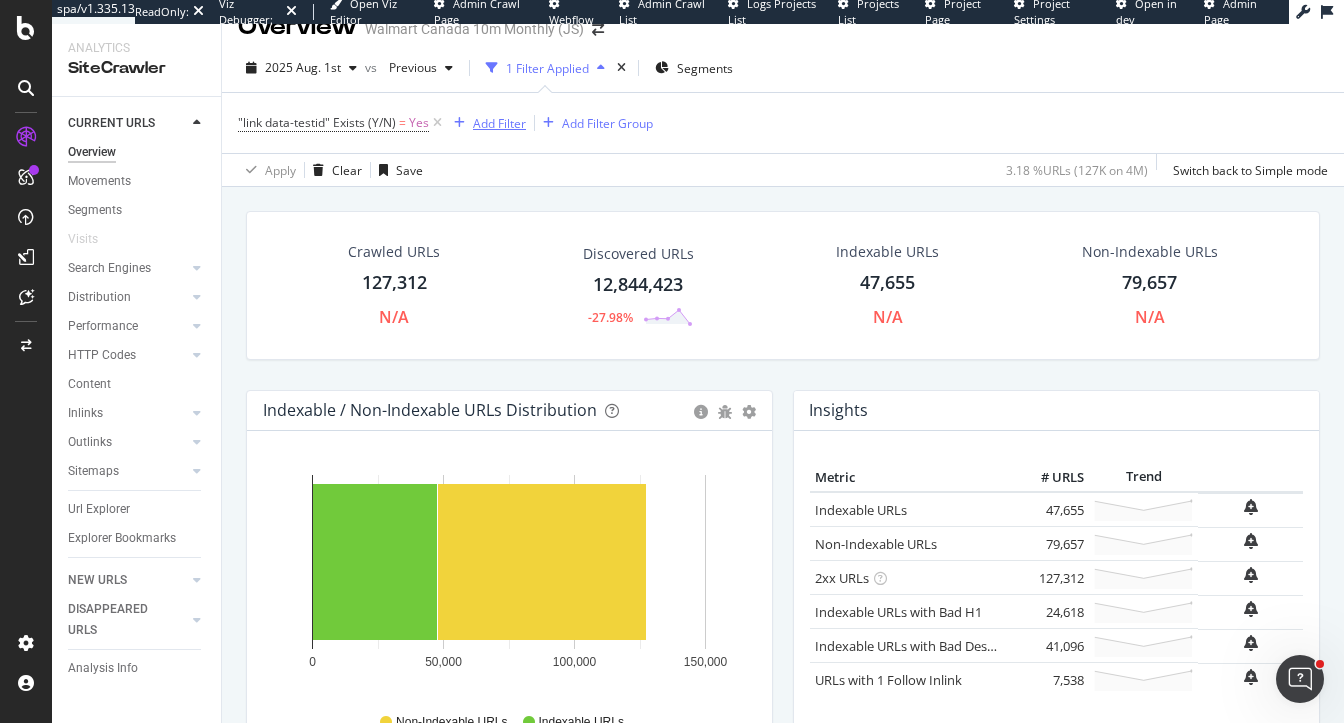 click on "Add Filter" at bounding box center [499, 123] 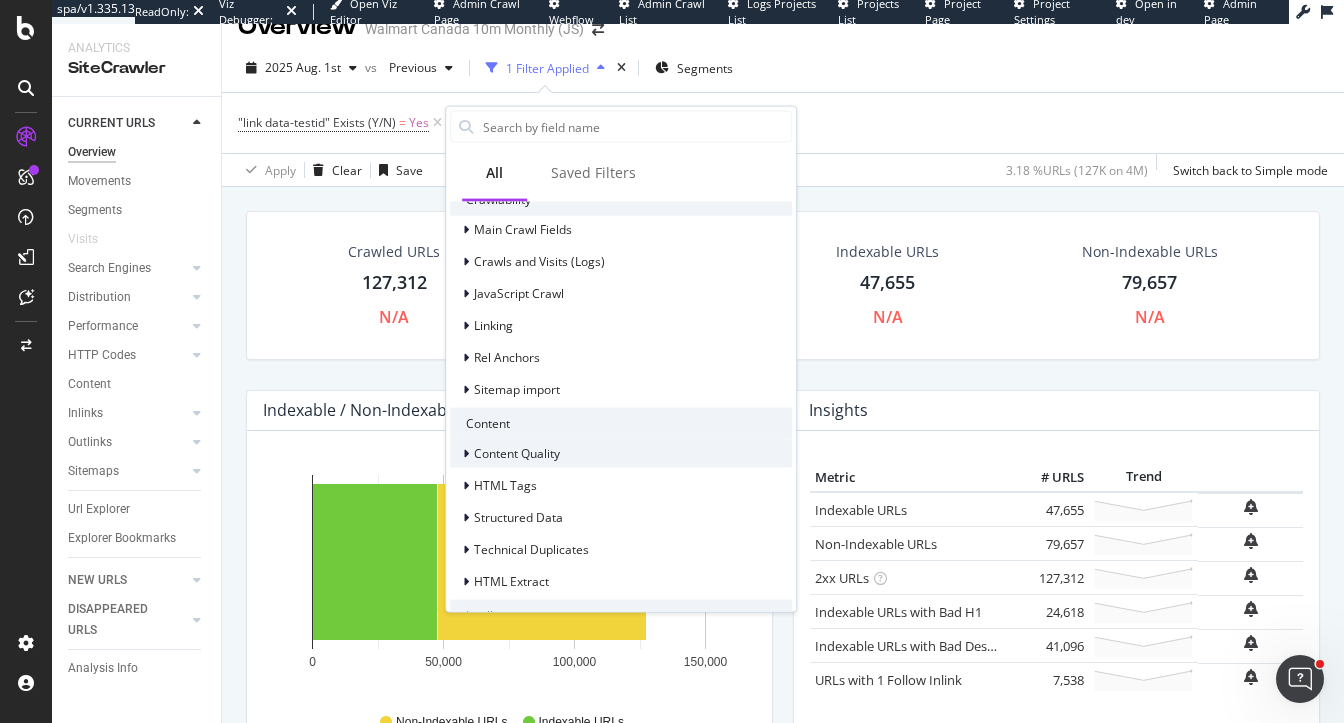 scroll, scrollTop: 700, scrollLeft: 0, axis: vertical 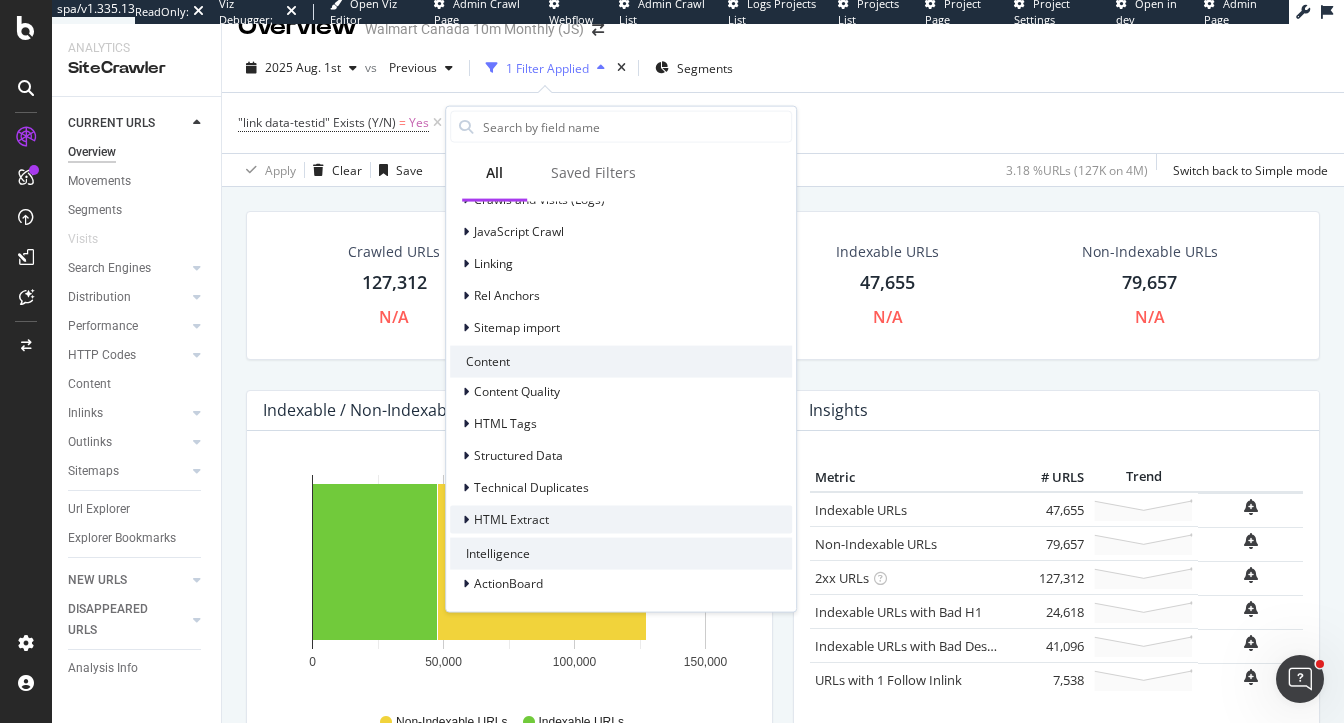 click on "HTML Extract" at bounding box center [511, 519] 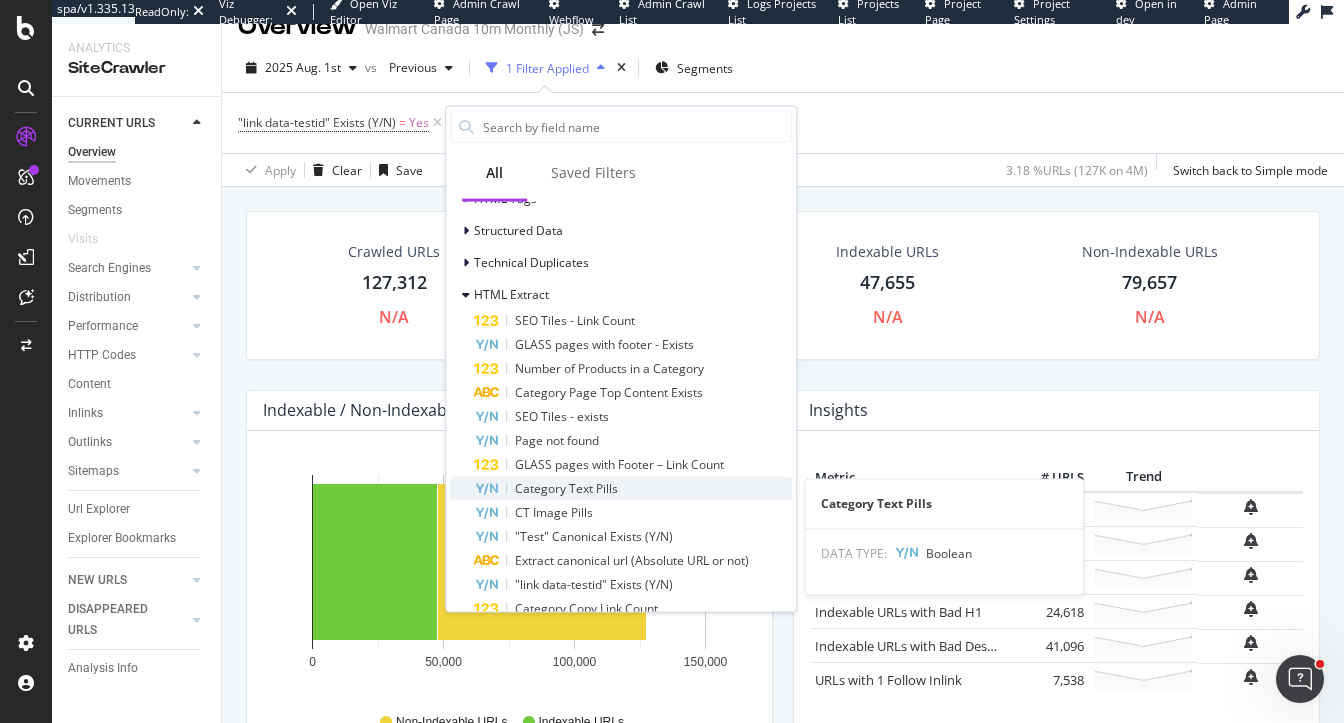 scroll, scrollTop: 944, scrollLeft: 0, axis: vertical 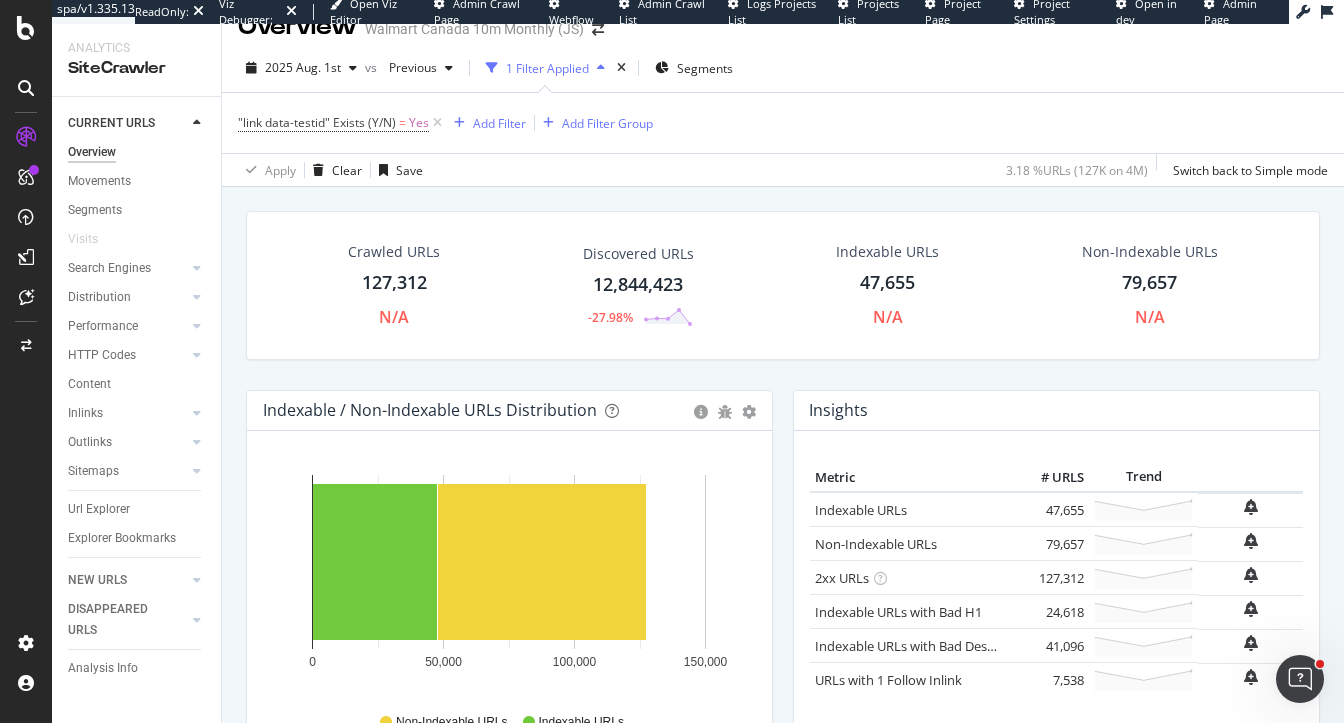 click on "Crawled URLs 127,312 N/A Discovered URLs 12,844,423 -27.98% Indexable URLs 47,655 N/A Non-Indexable URLs 79,657 N/A" at bounding box center [783, 300] 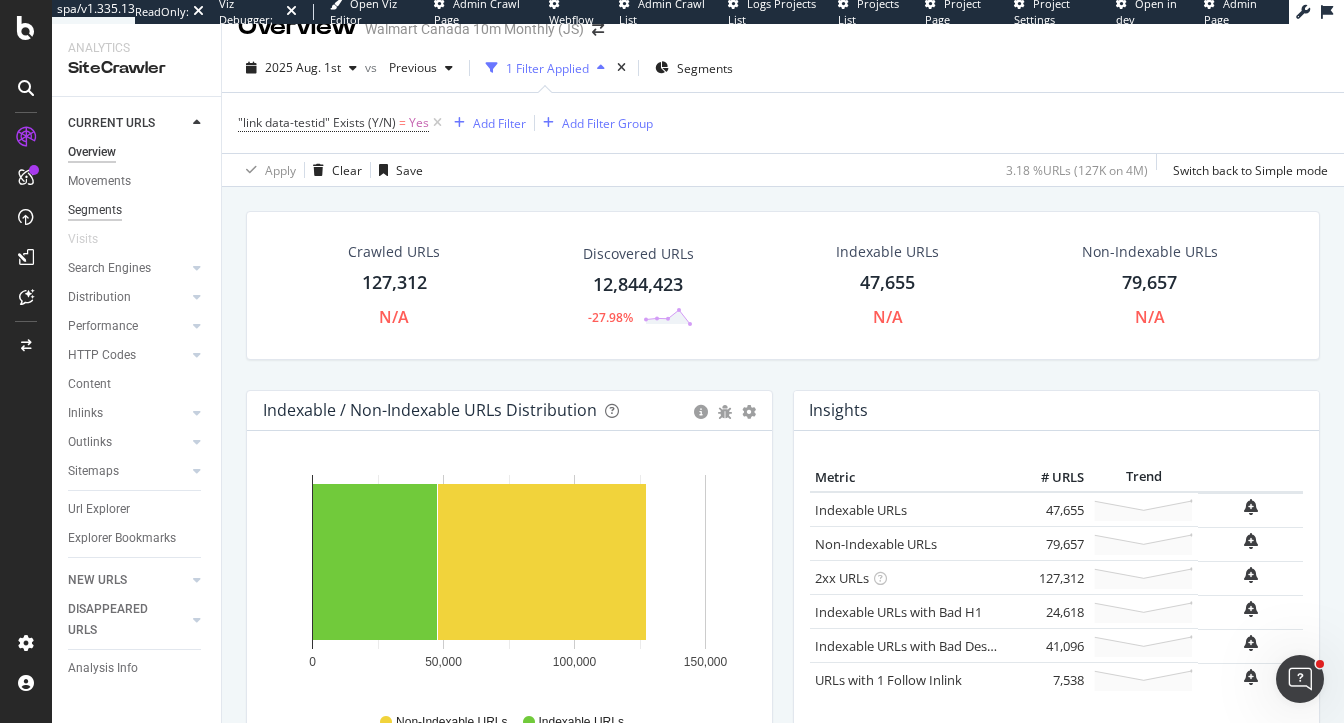 click on "Segments" at bounding box center (95, 210) 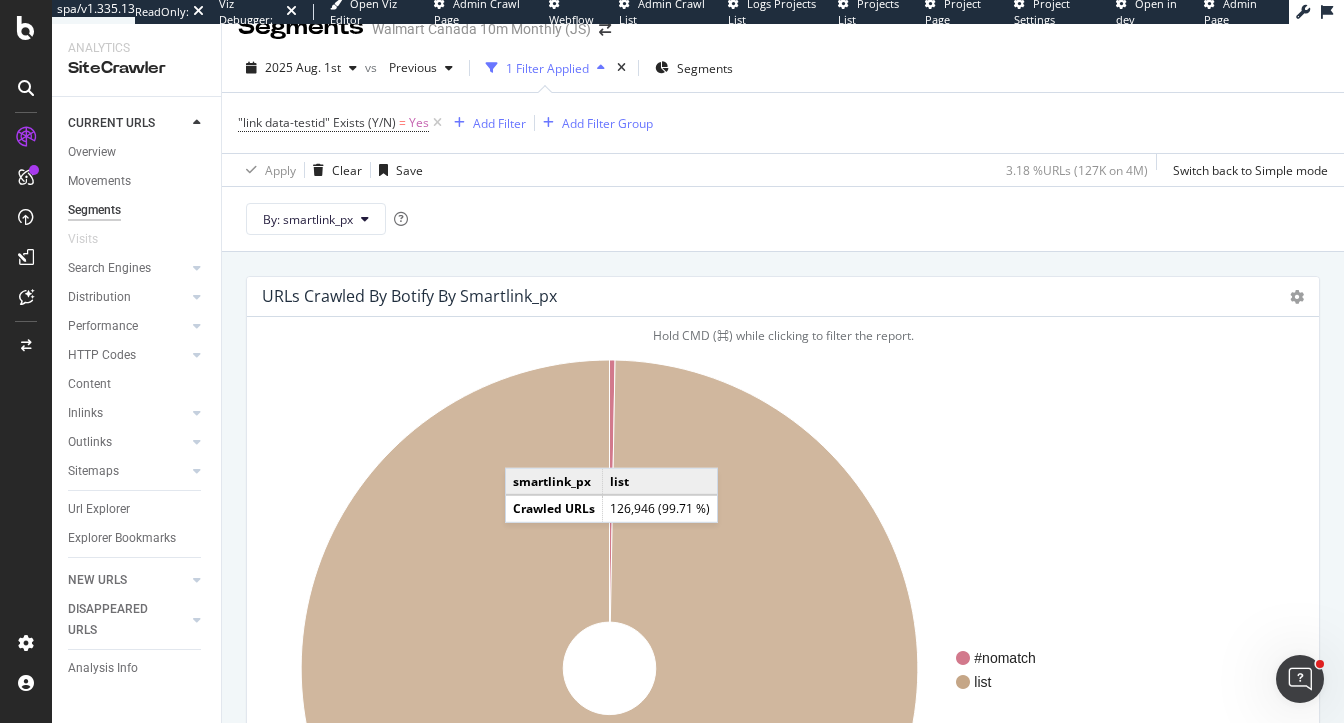 scroll, scrollTop: 149, scrollLeft: 0, axis: vertical 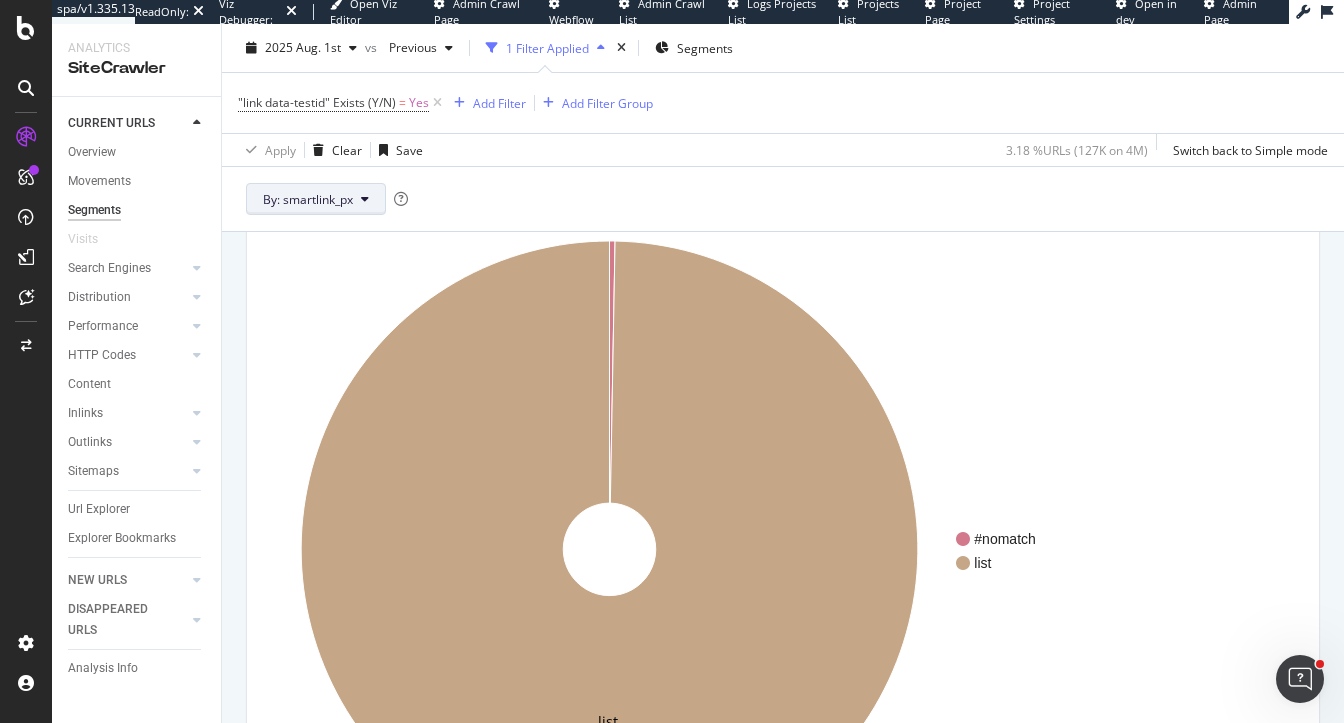 click on "By: smartlink_px" at bounding box center (316, 199) 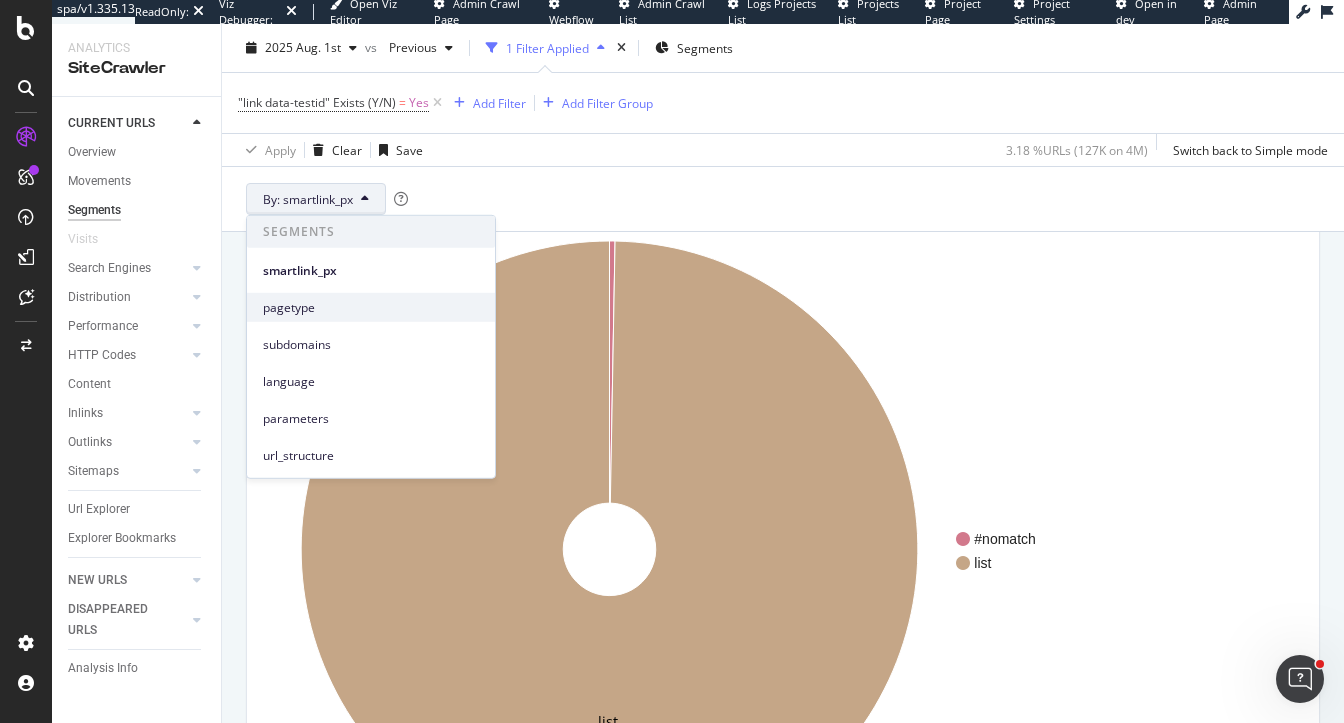 click on "pagetype" at bounding box center (371, 307) 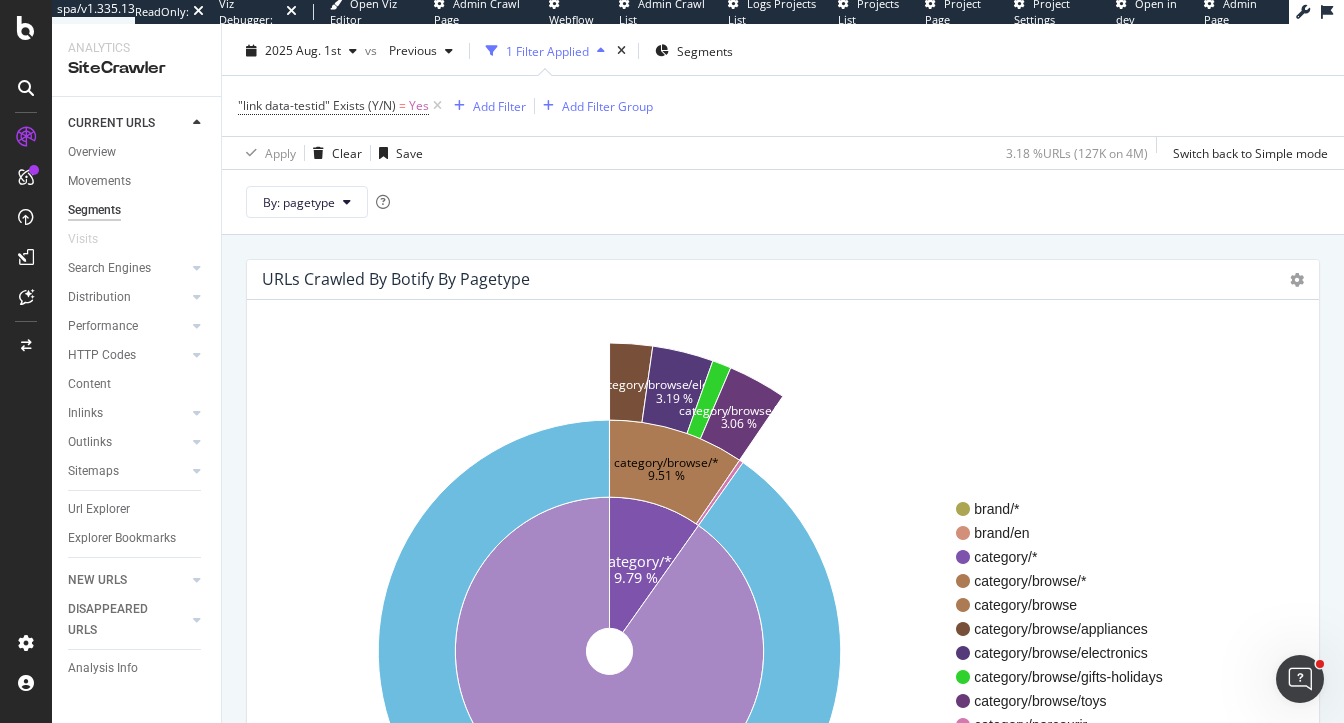 scroll, scrollTop: 20, scrollLeft: 0, axis: vertical 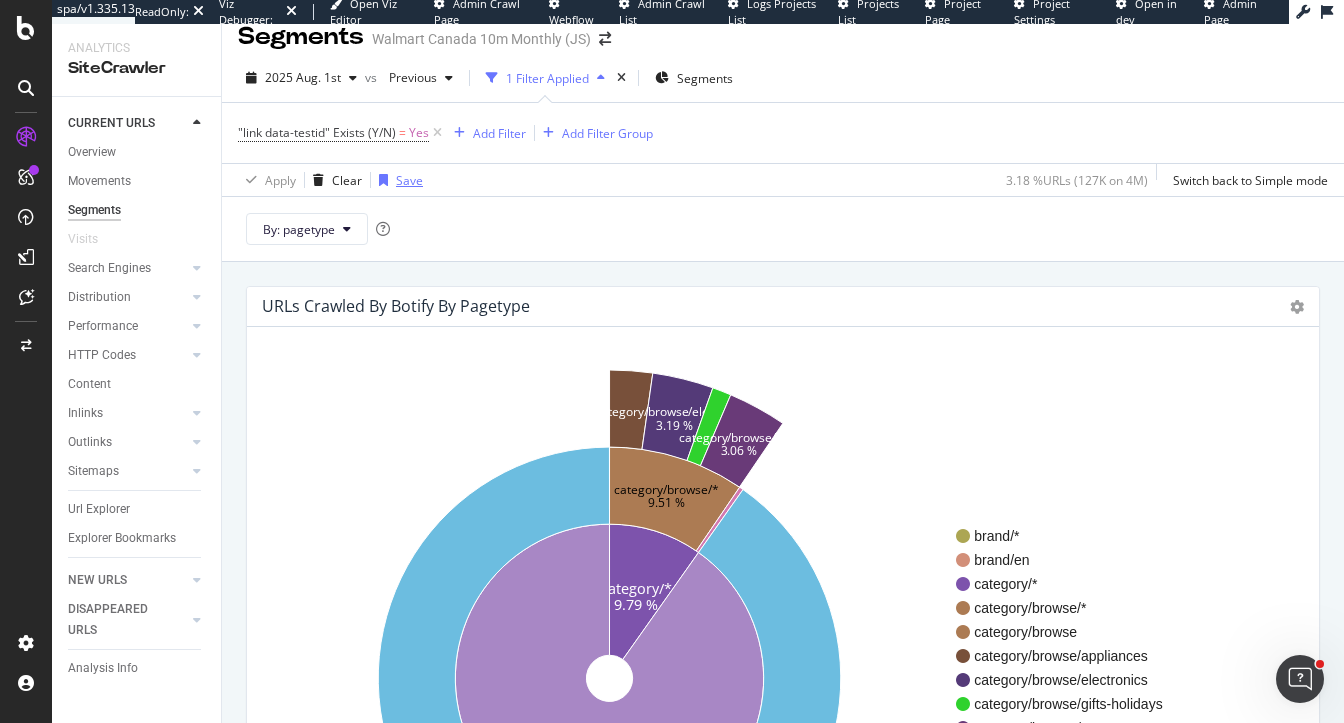 click on "Save" at bounding box center (409, 180) 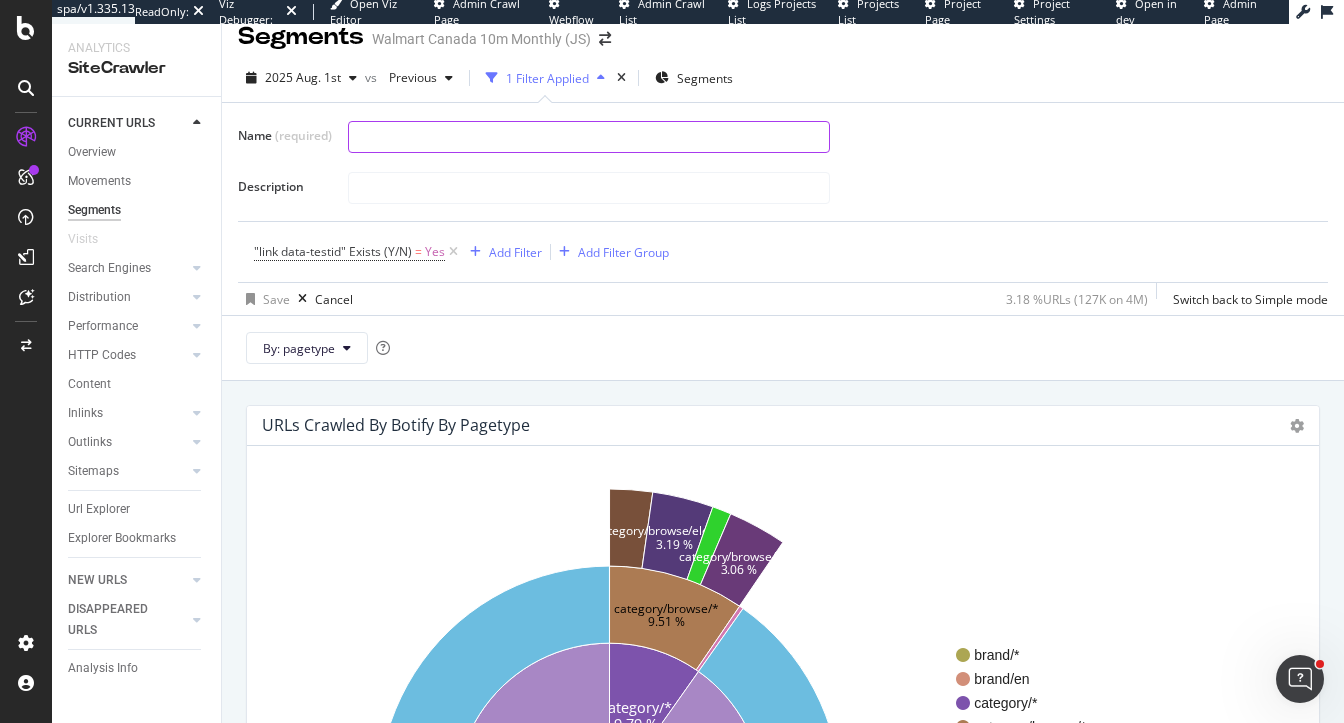 click at bounding box center (589, 137) 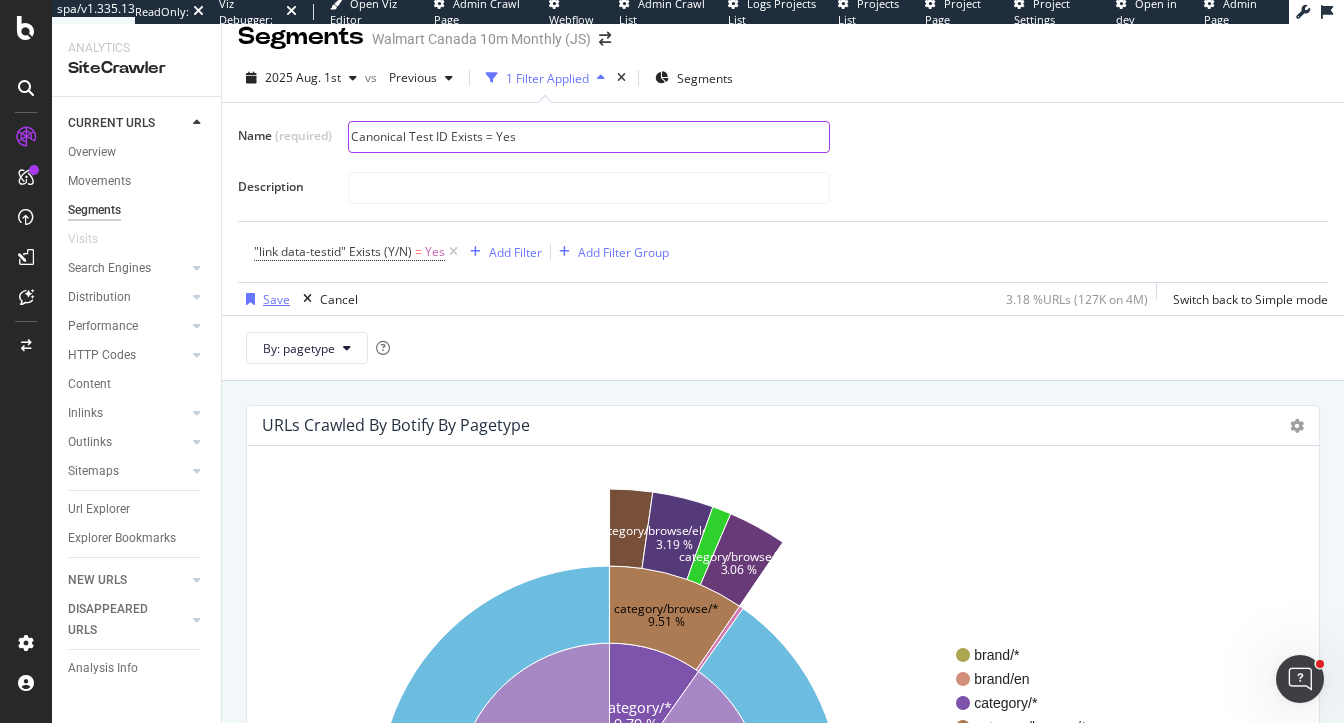 type on "Canonical Test ID Exists = Yes" 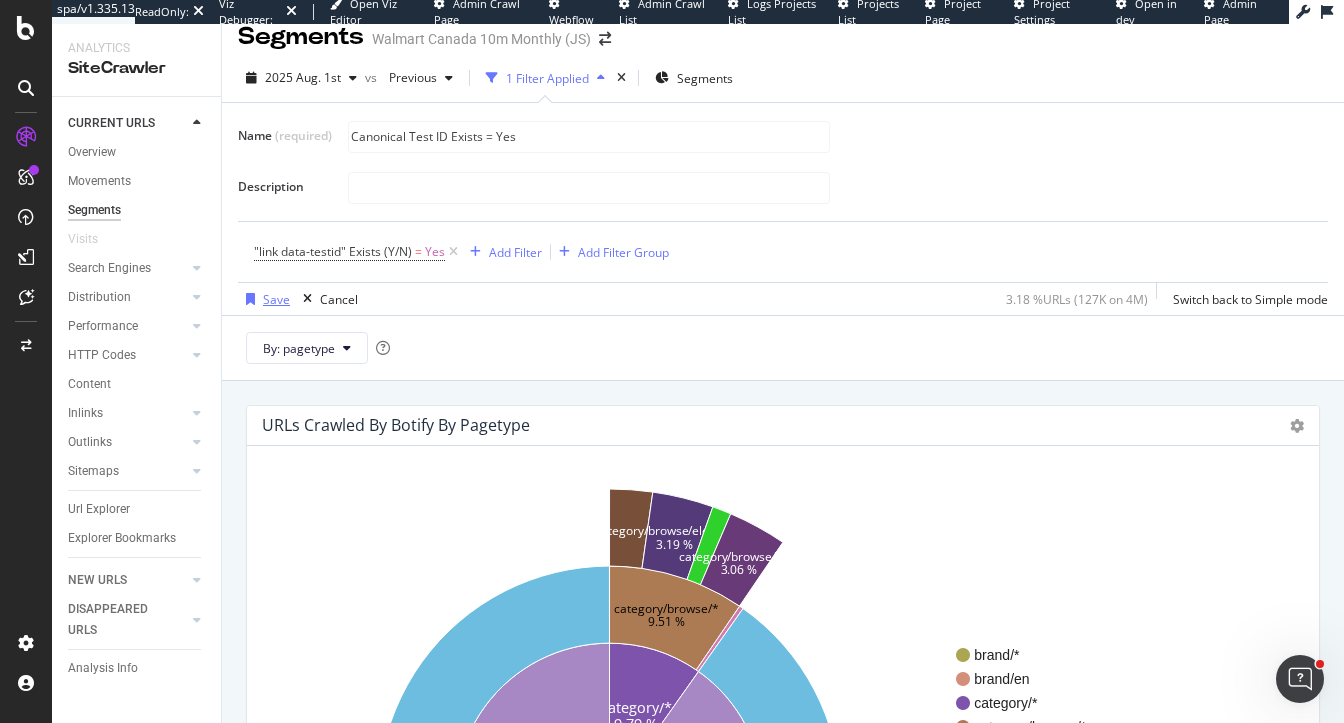 drag, startPoint x: 272, startPoint y: 301, endPoint x: 363, endPoint y: 86, distance: 233.4652 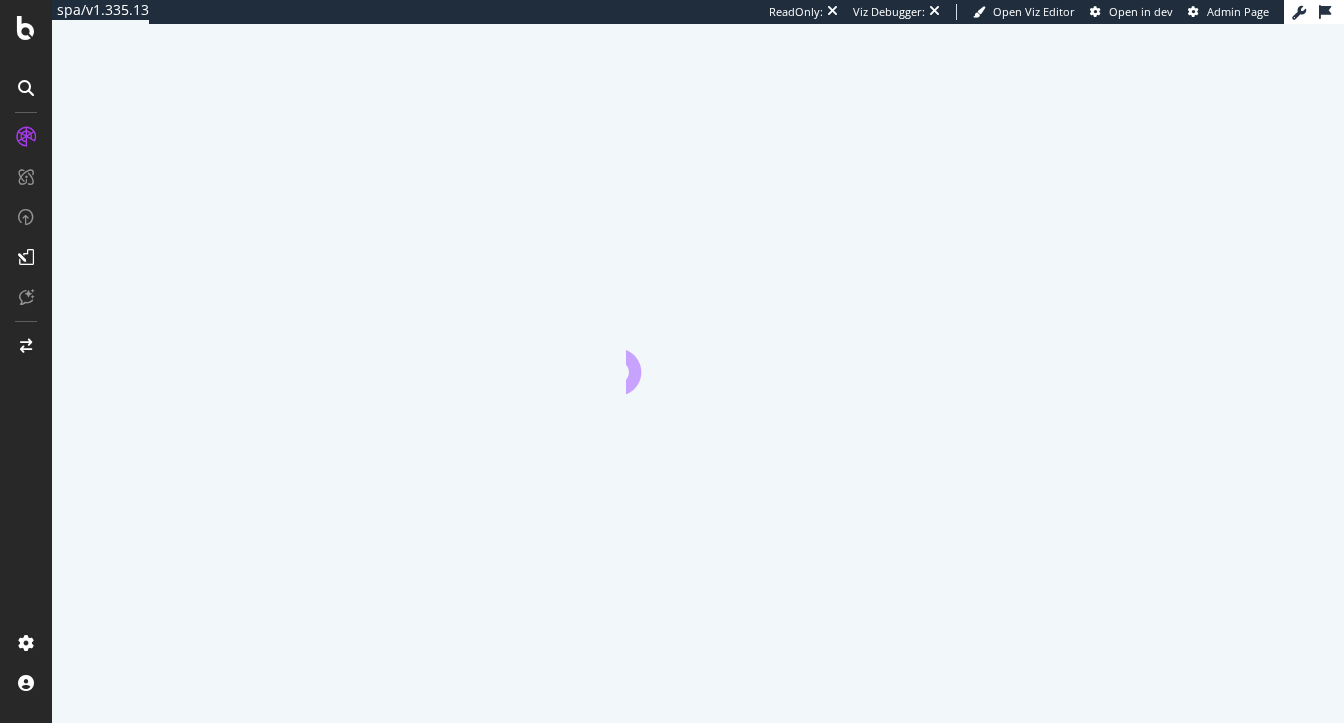 scroll, scrollTop: 0, scrollLeft: 0, axis: both 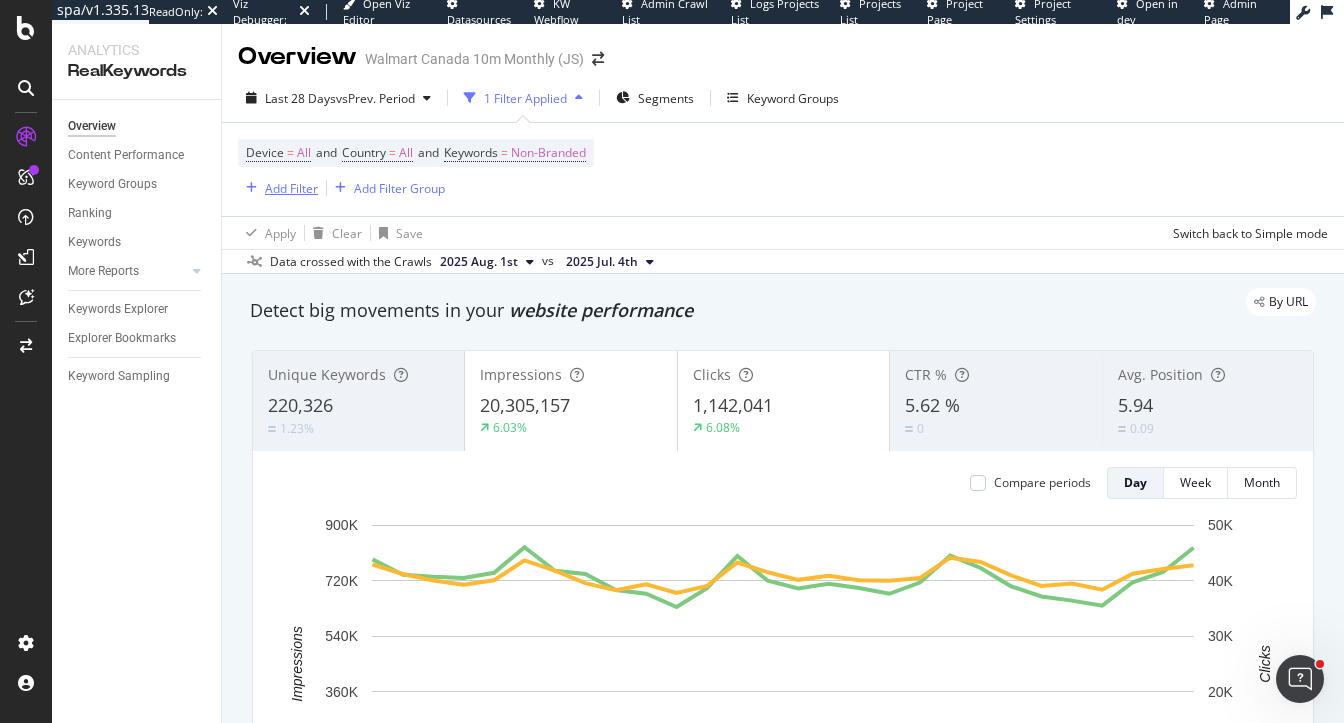 click on "Add Filter" at bounding box center (278, 188) 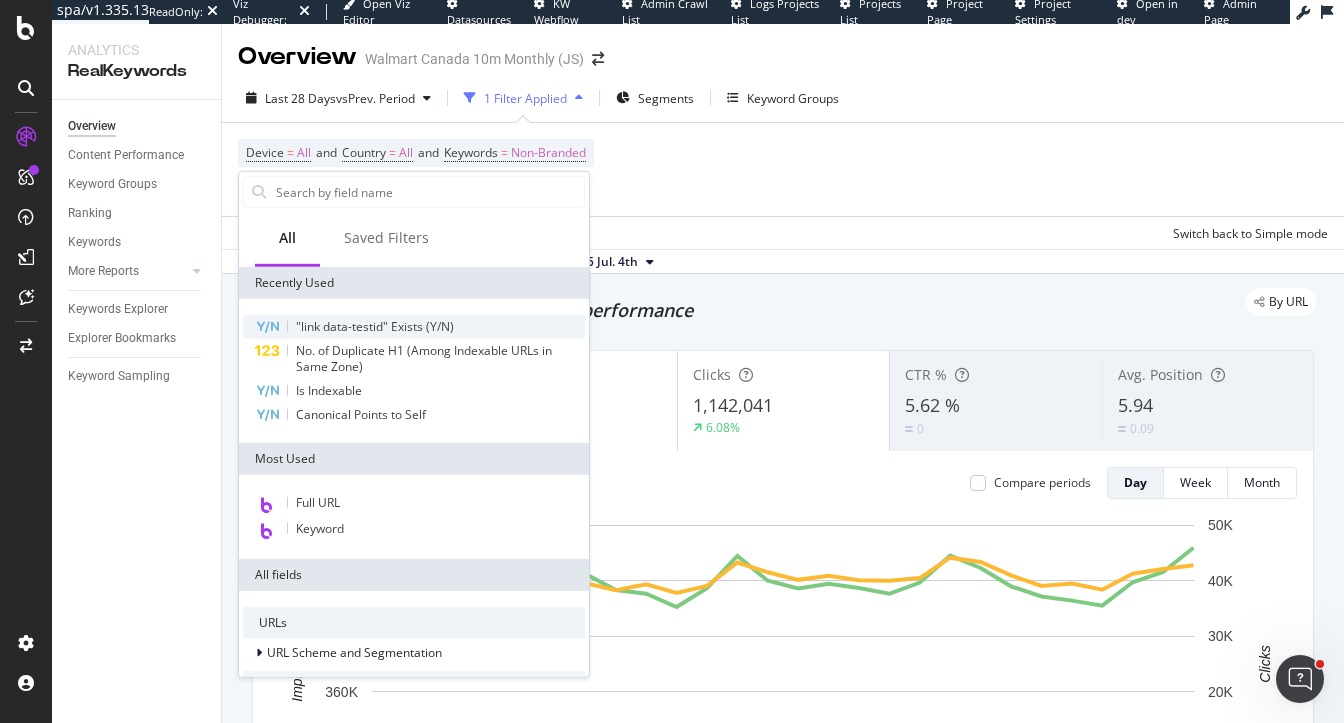 click on ""link data-testid" Exists (Y/N)" at bounding box center (375, 326) 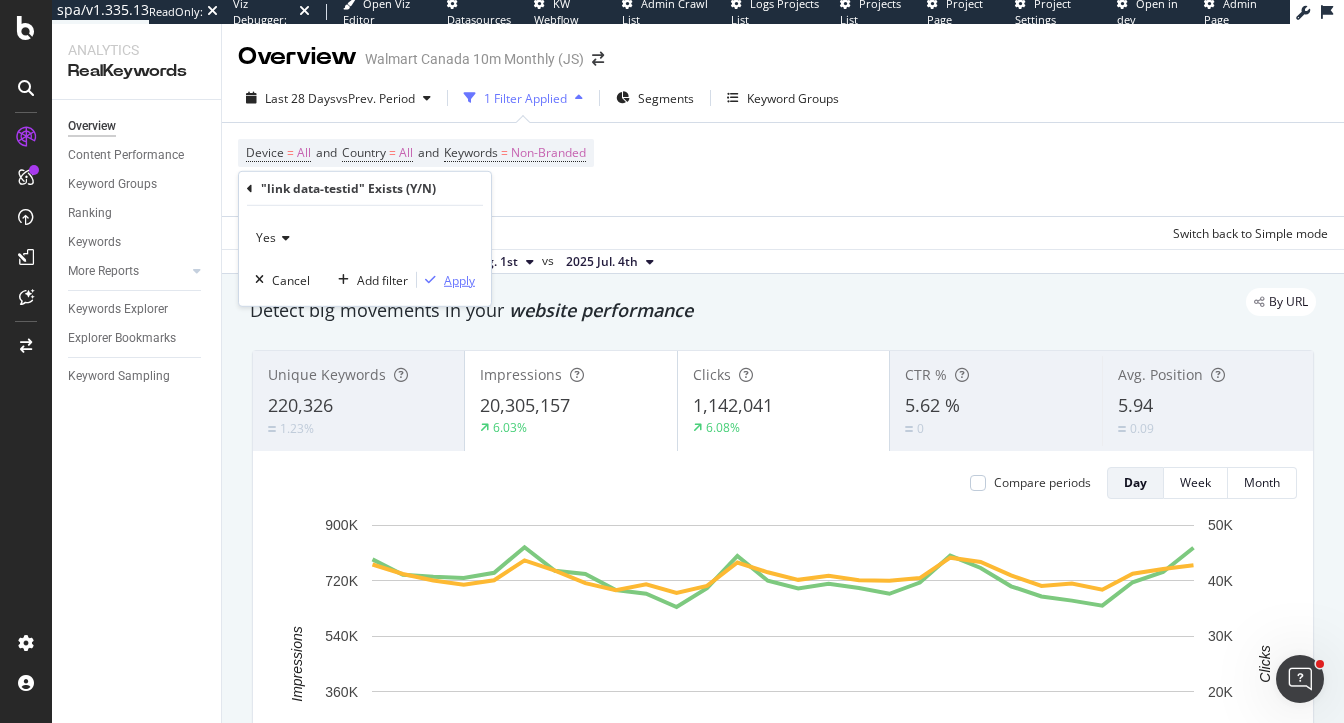 click on "Apply" at bounding box center [459, 279] 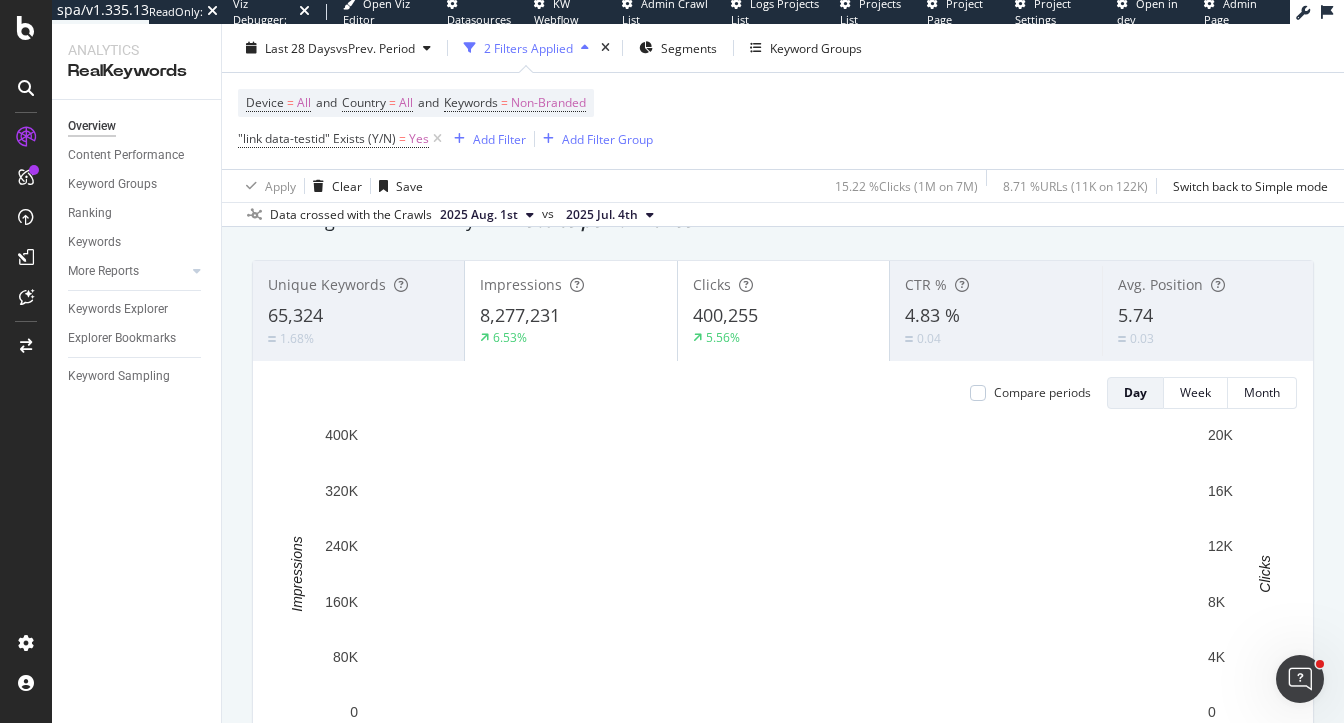 scroll, scrollTop: 0, scrollLeft: 0, axis: both 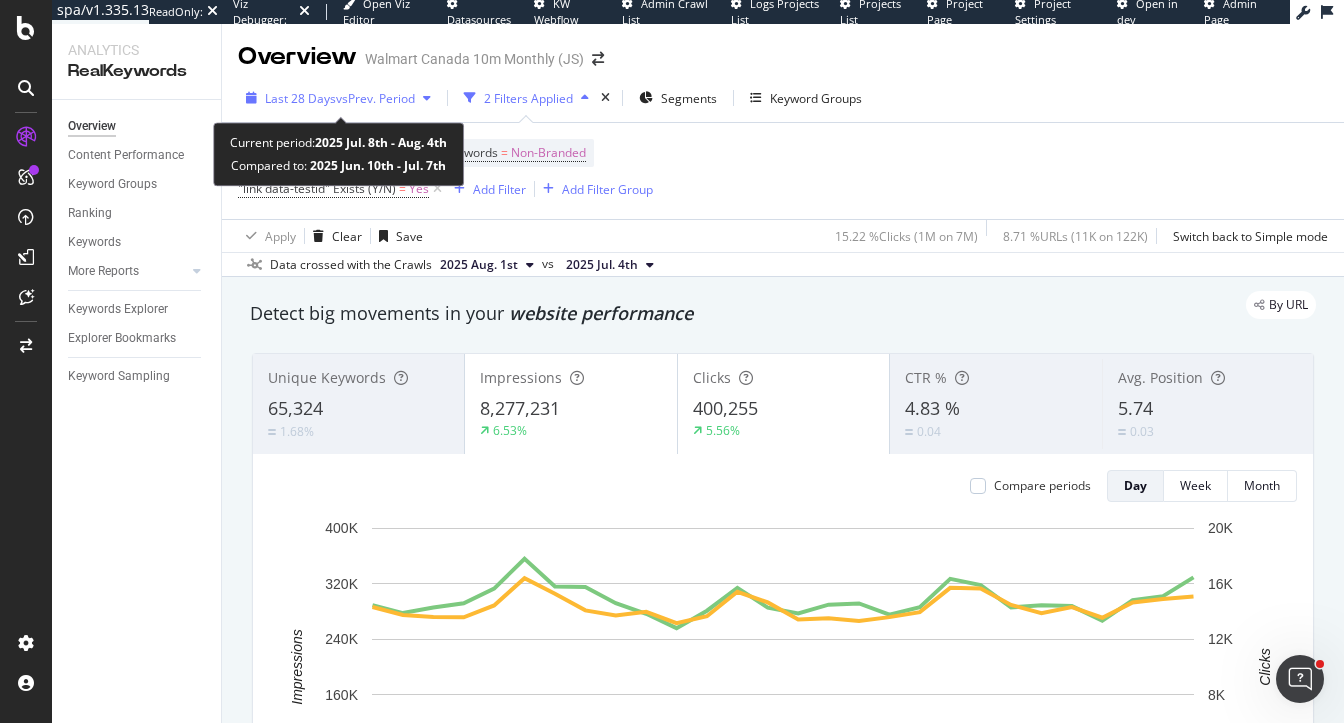 click on "Last 28 Days" at bounding box center [300, 98] 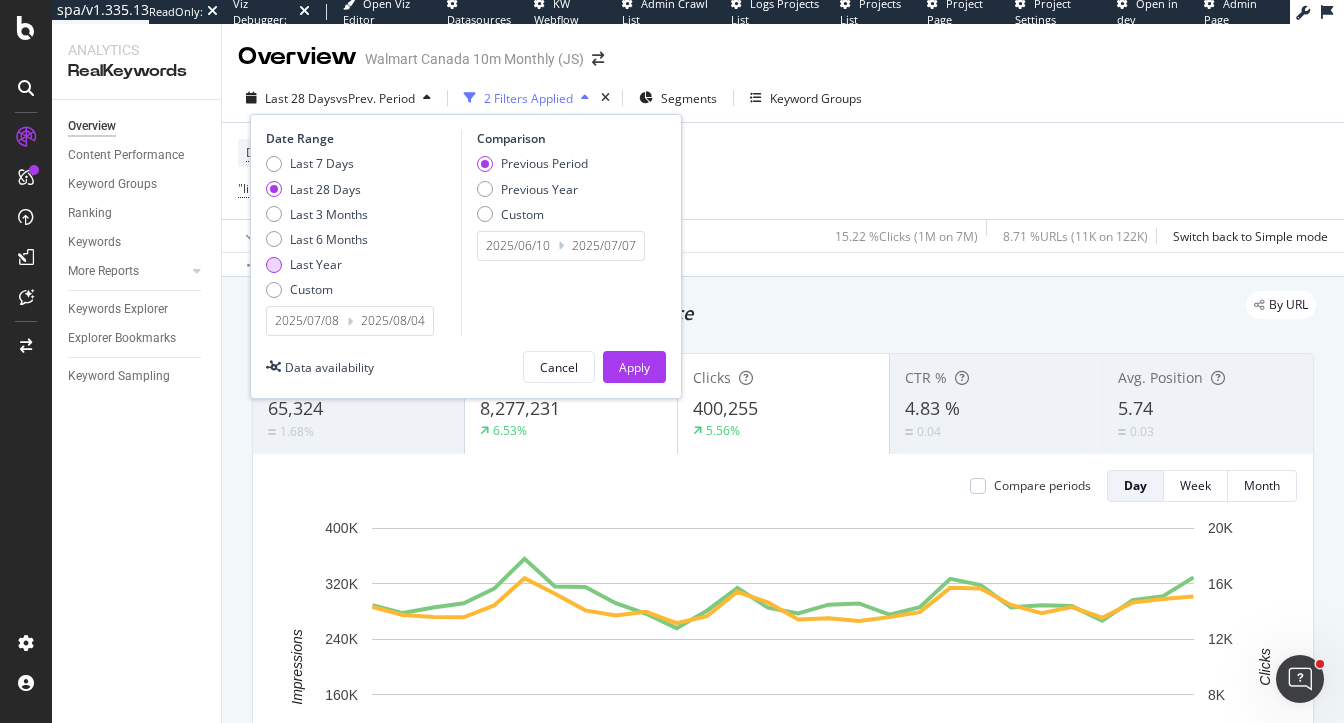 click on "Last Year" at bounding box center (316, 264) 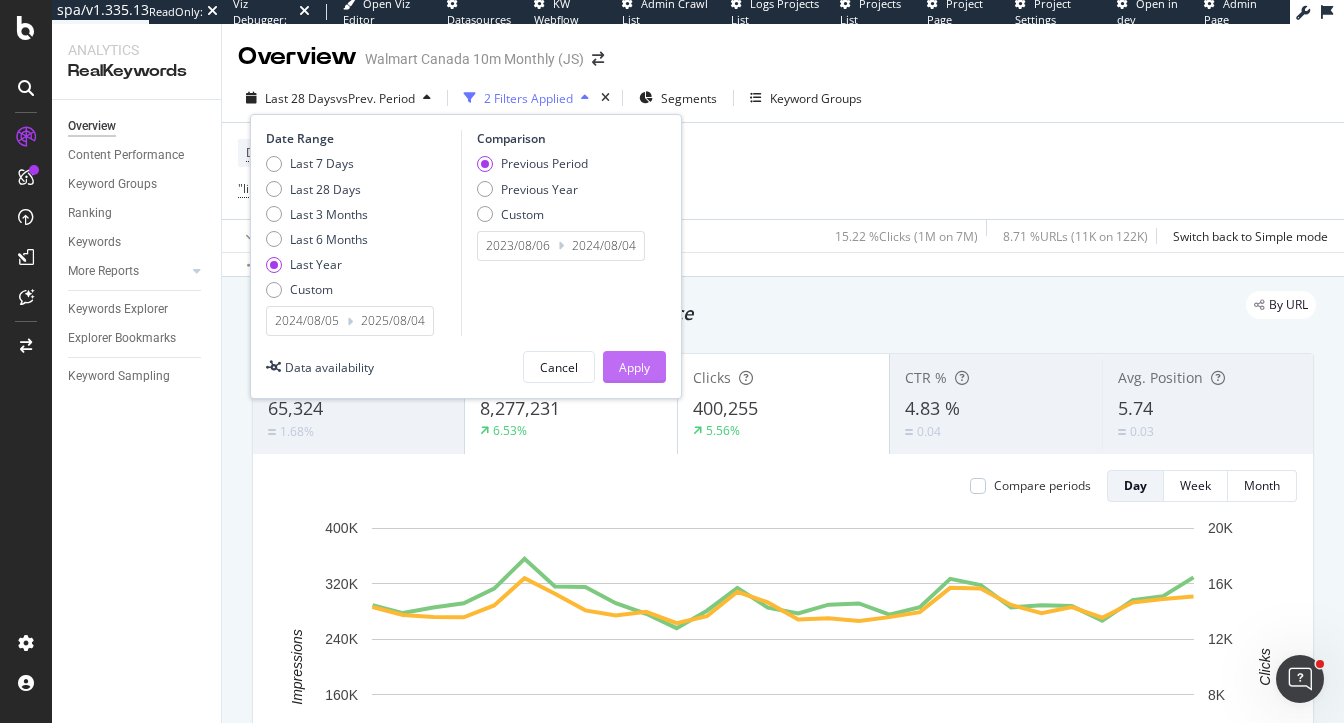click on "Apply" at bounding box center [634, 367] 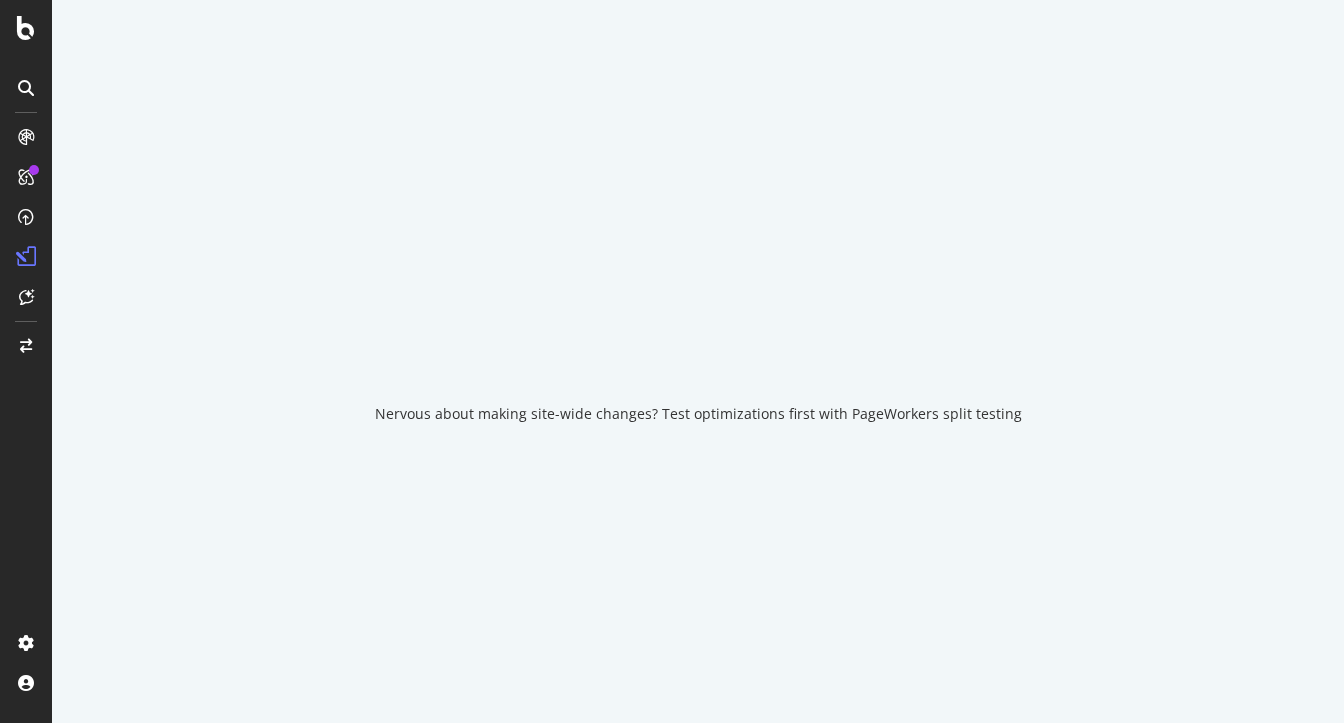 scroll, scrollTop: 0, scrollLeft: 0, axis: both 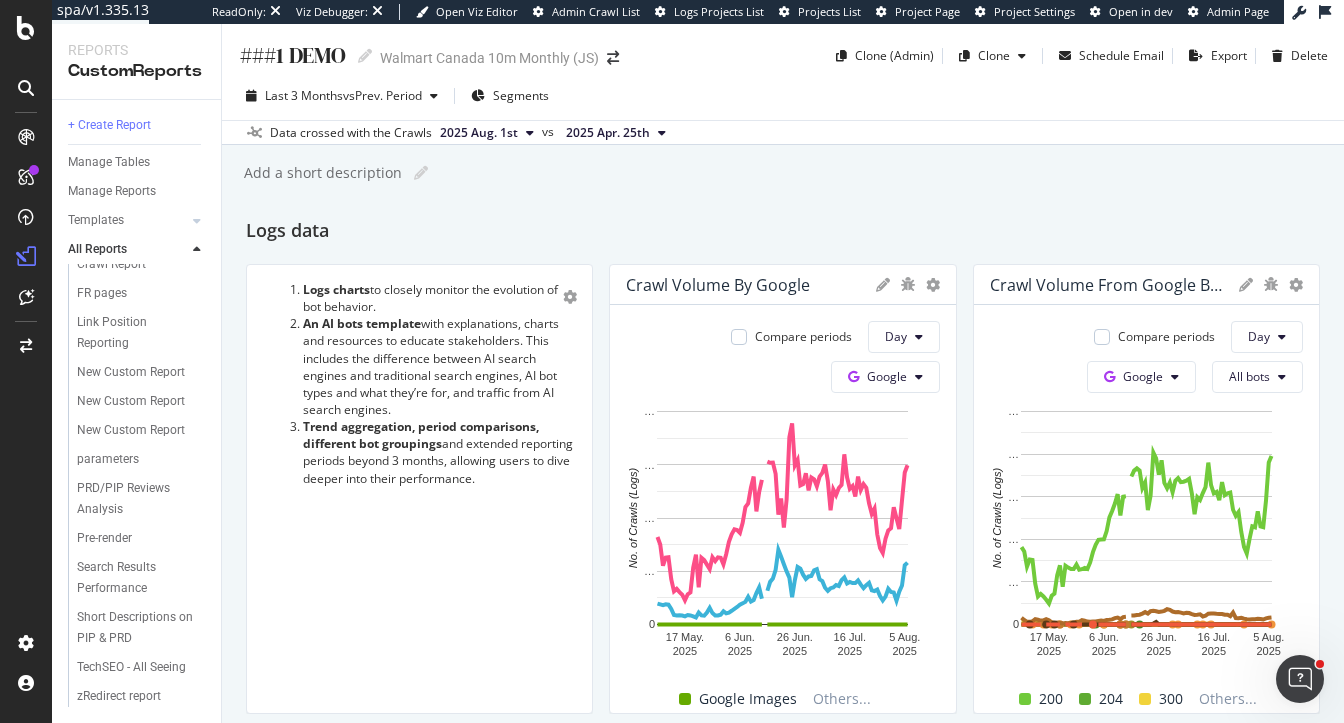click on "New Custom Report" at bounding box center (144, 372) 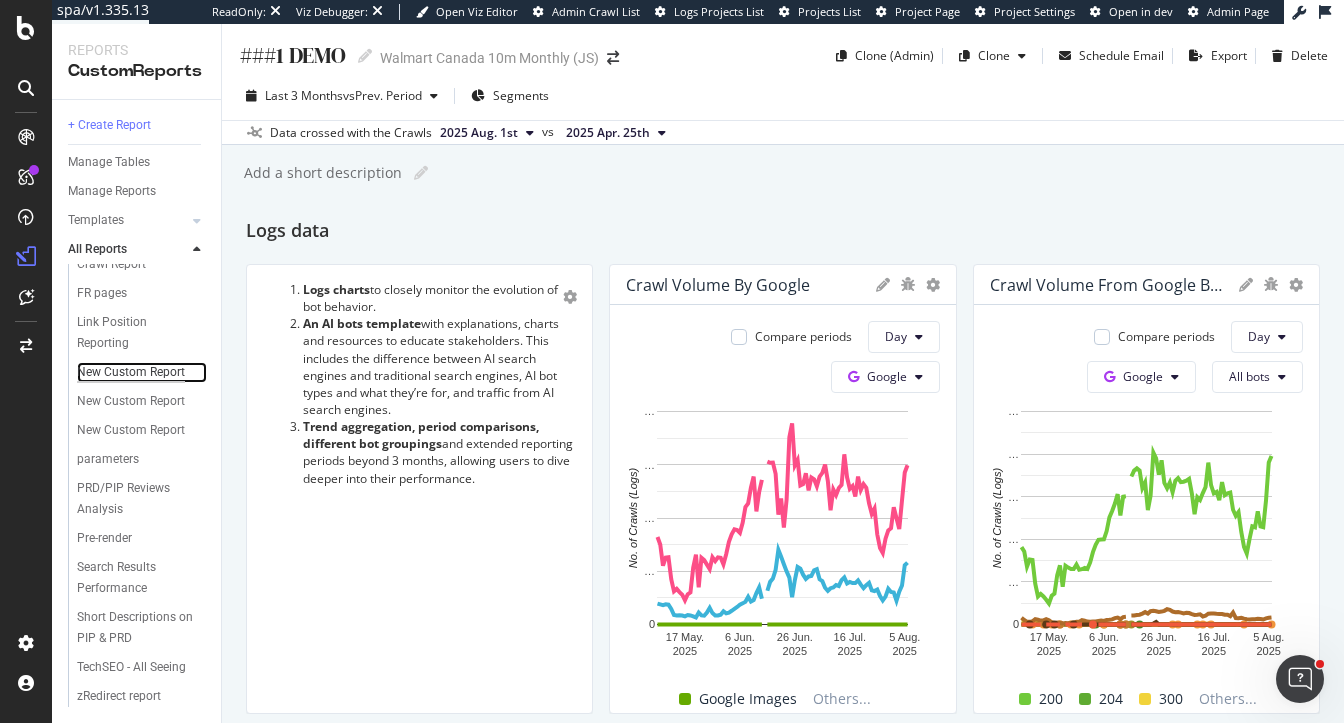 click on "New Custom Report" at bounding box center [131, 372] 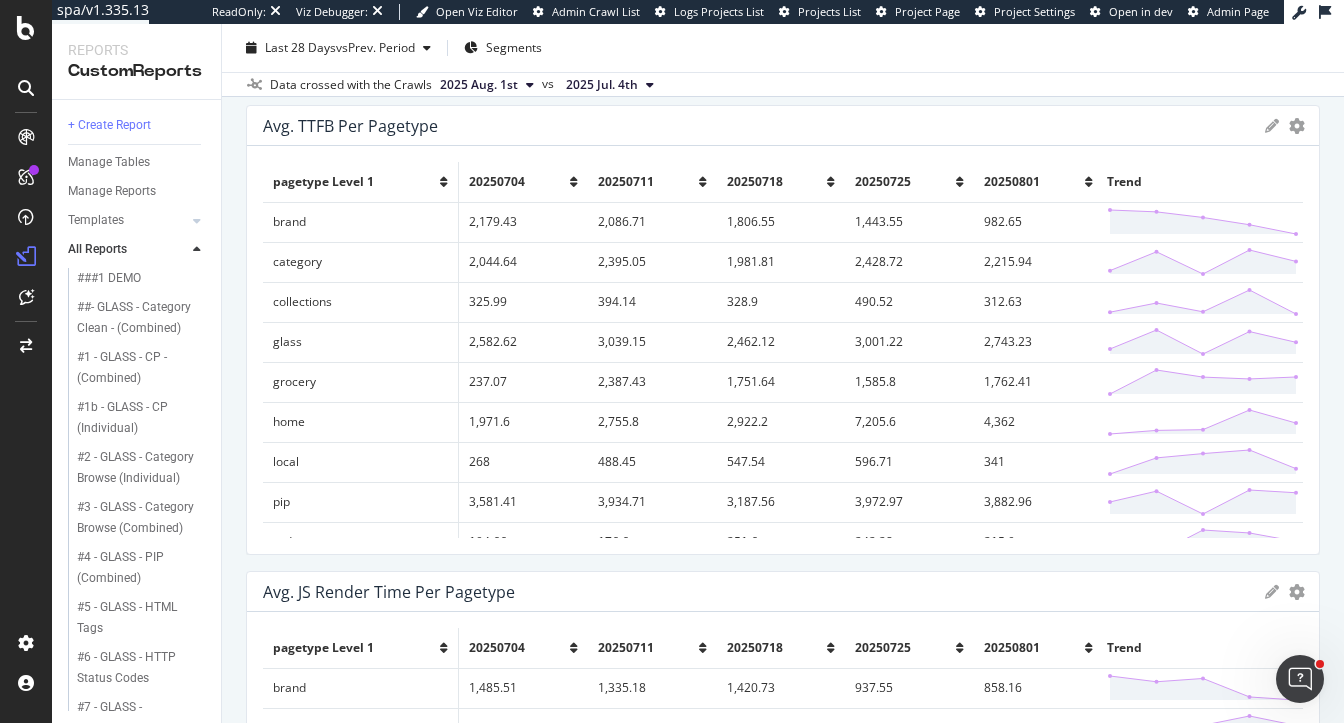 scroll, scrollTop: 579, scrollLeft: 0, axis: vertical 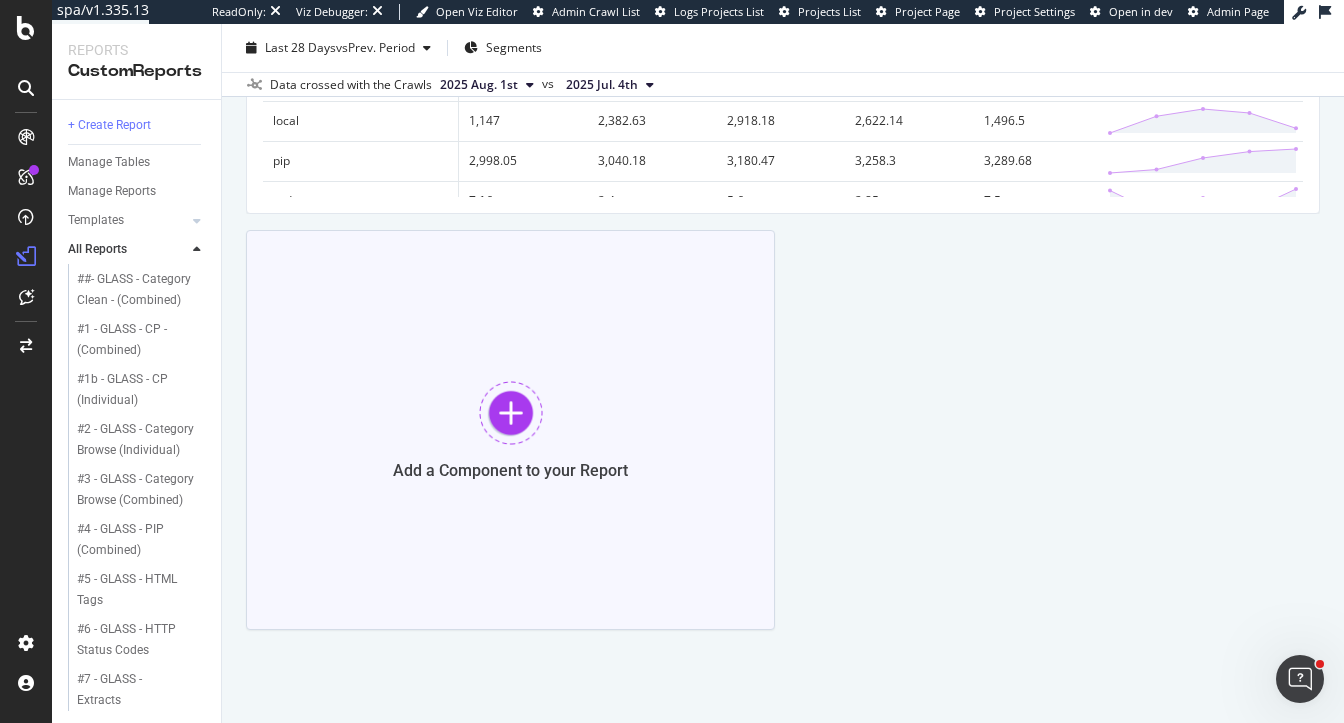 click at bounding box center (511, 413) 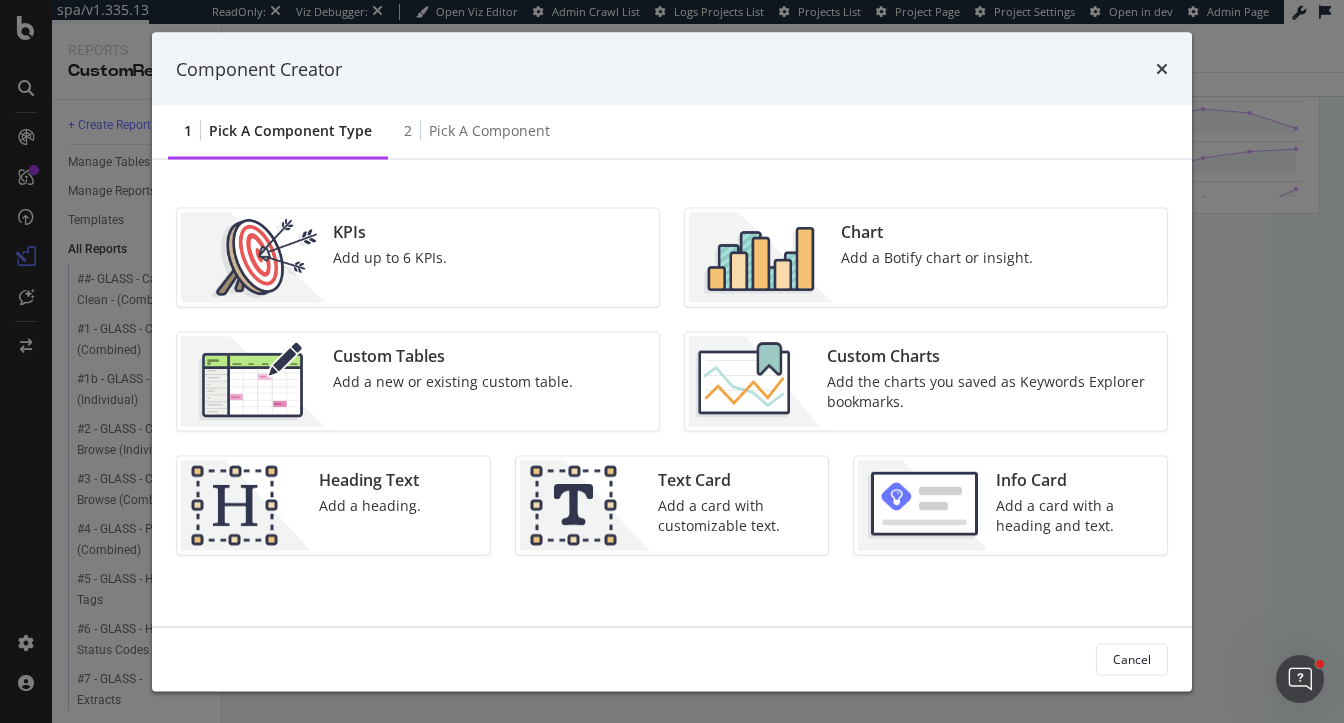 click at bounding box center [761, 258] 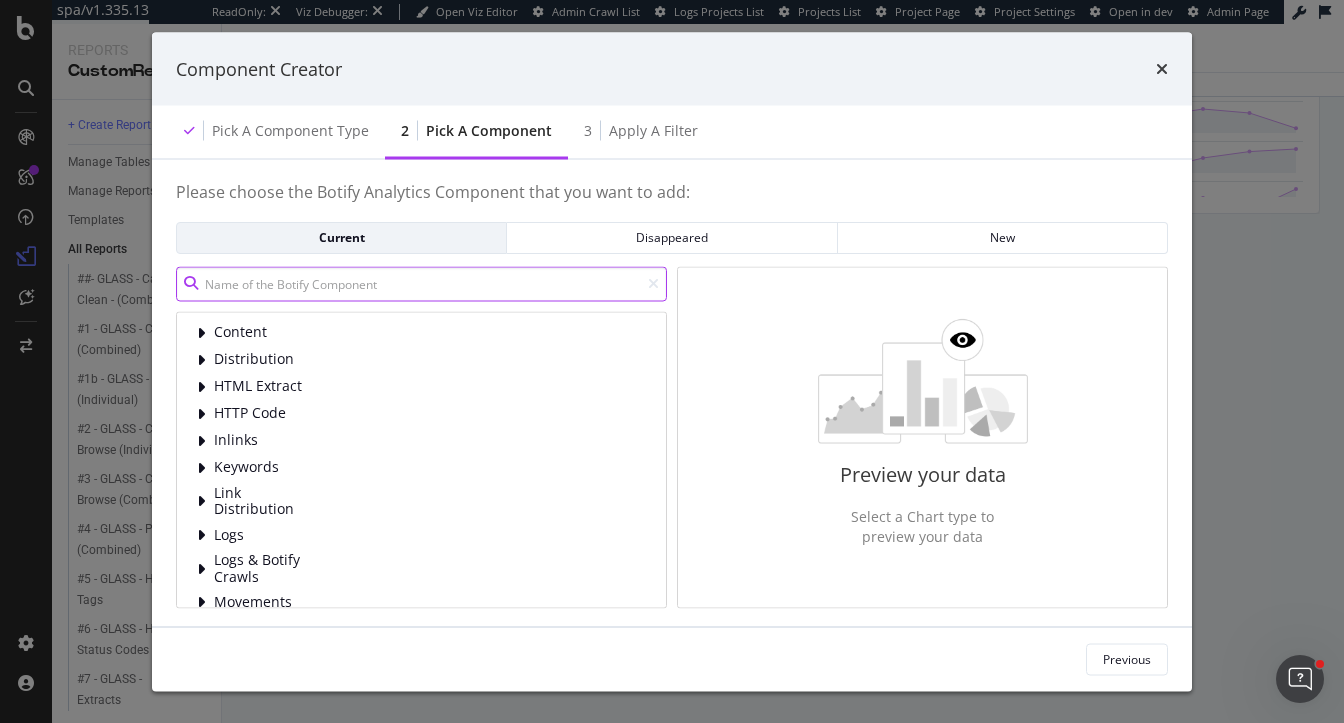 click at bounding box center (421, 283) 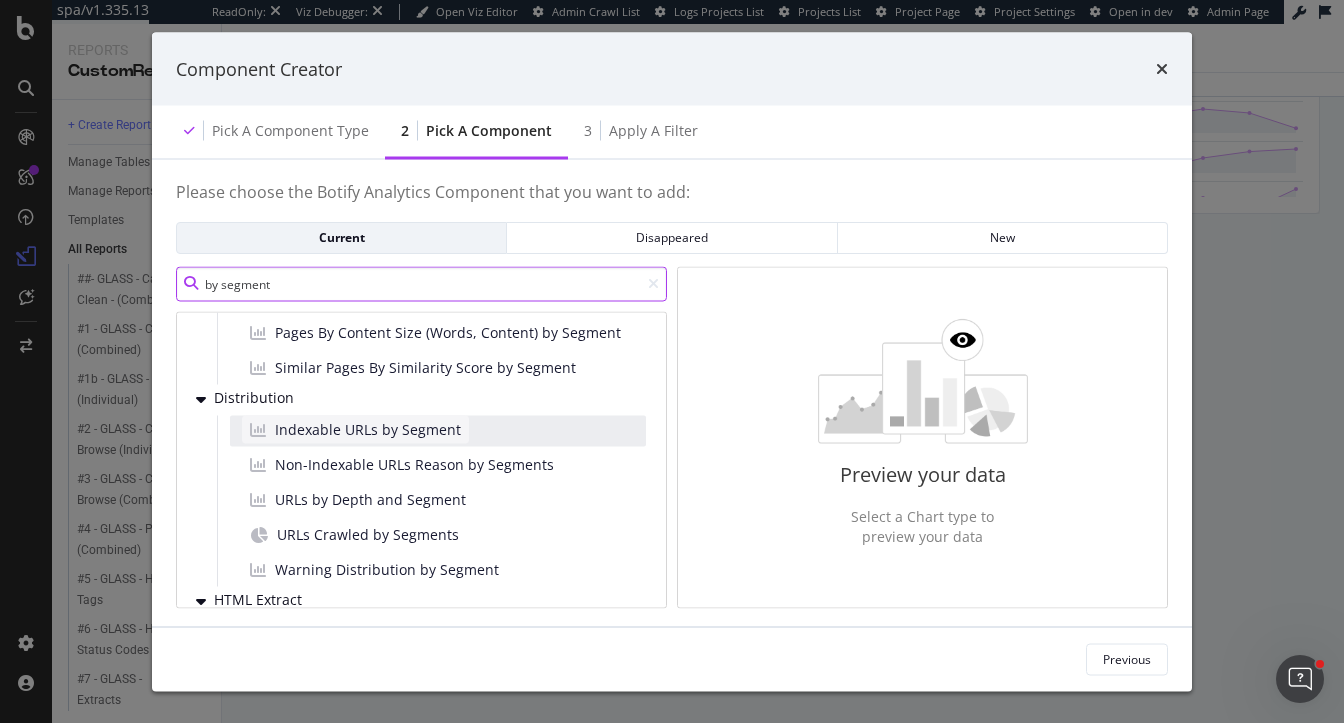 scroll, scrollTop: 99, scrollLeft: 0, axis: vertical 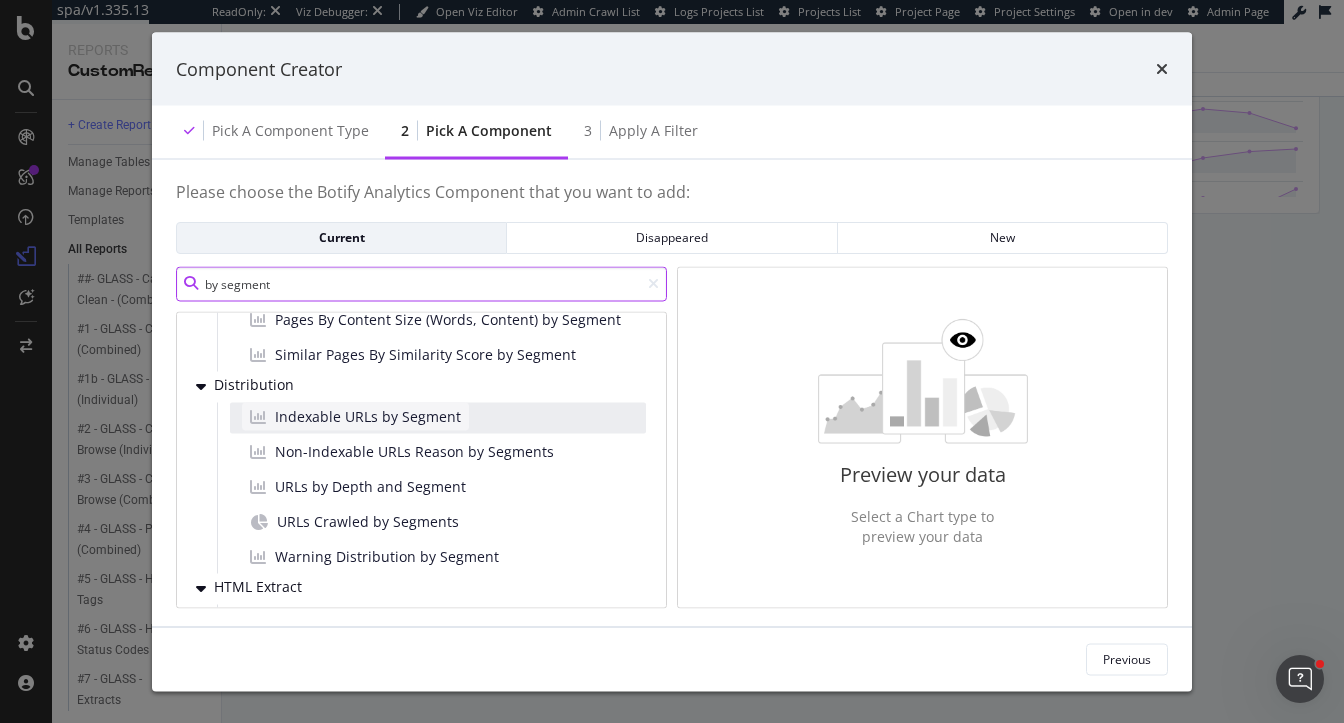 type on "by segment" 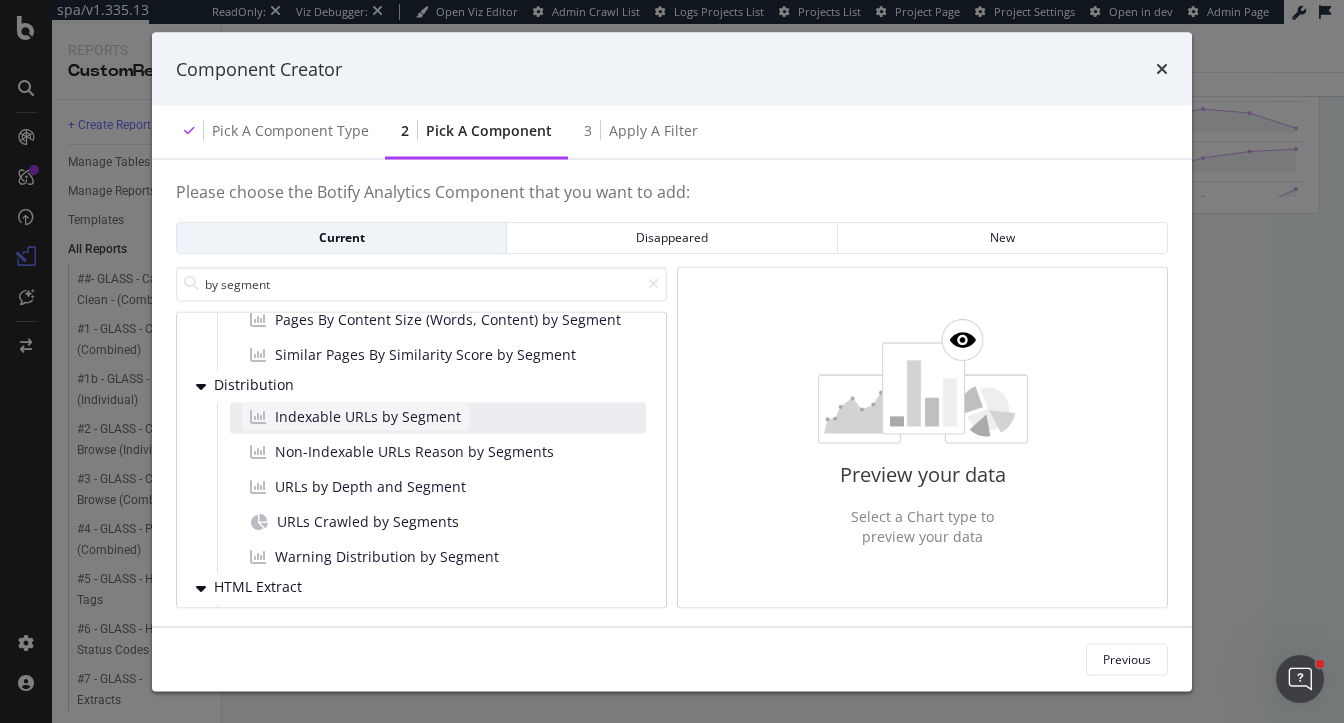 click on "URLs Crawled by Segments" at bounding box center (368, 521) 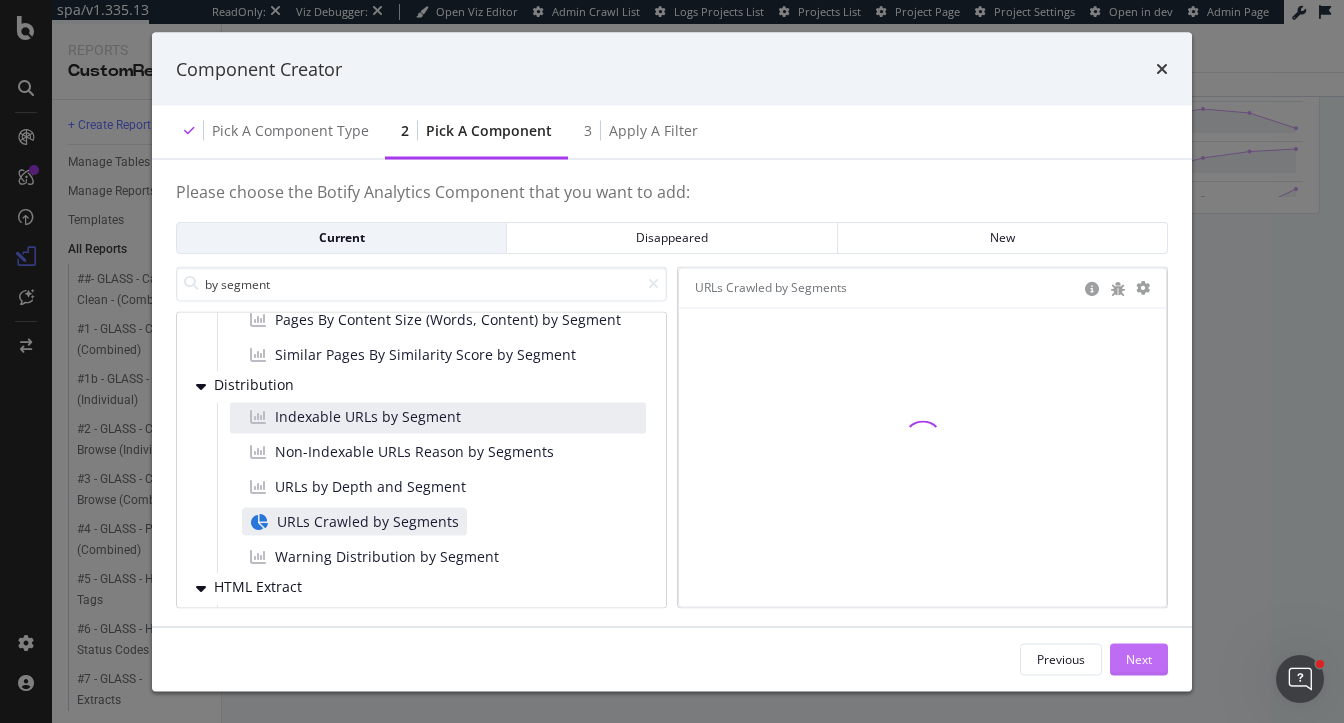 click on "Next" at bounding box center [1139, 658] 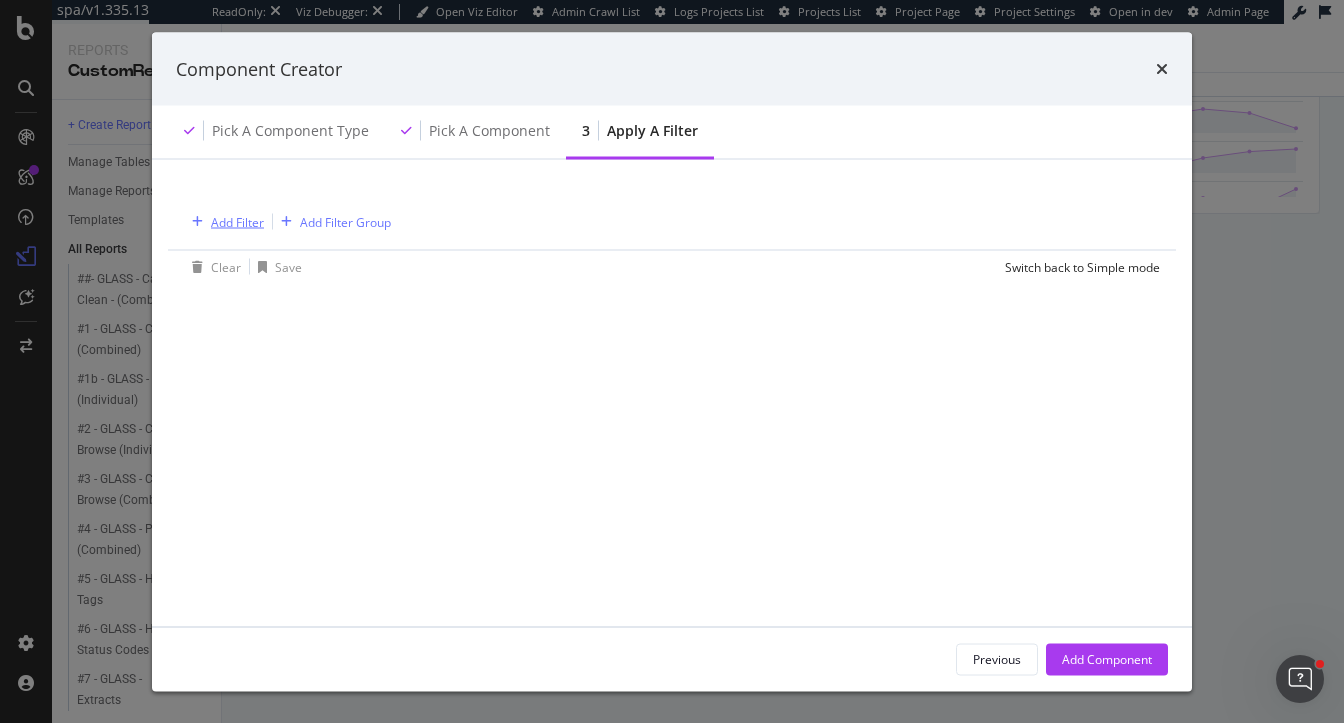 click on "Add Filter" at bounding box center [237, 221] 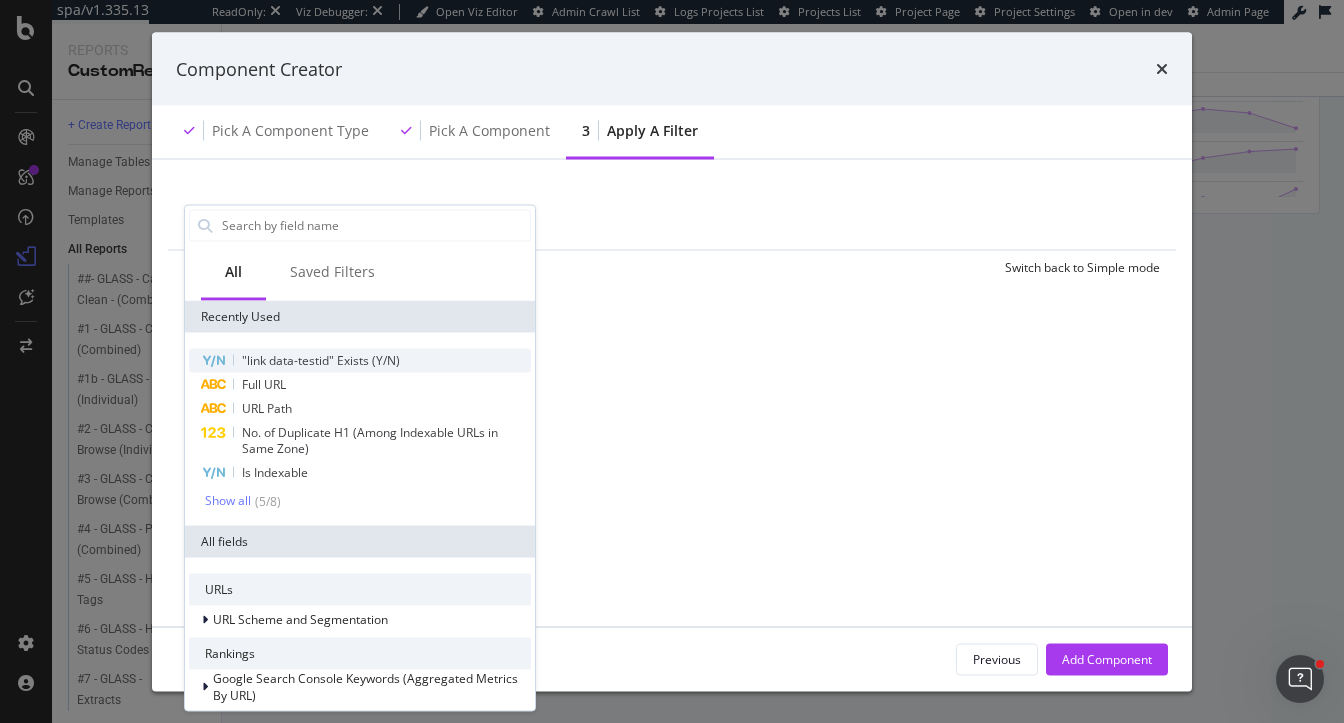 click on ""link data-testid" Exists (Y/N)" at bounding box center (321, 359) 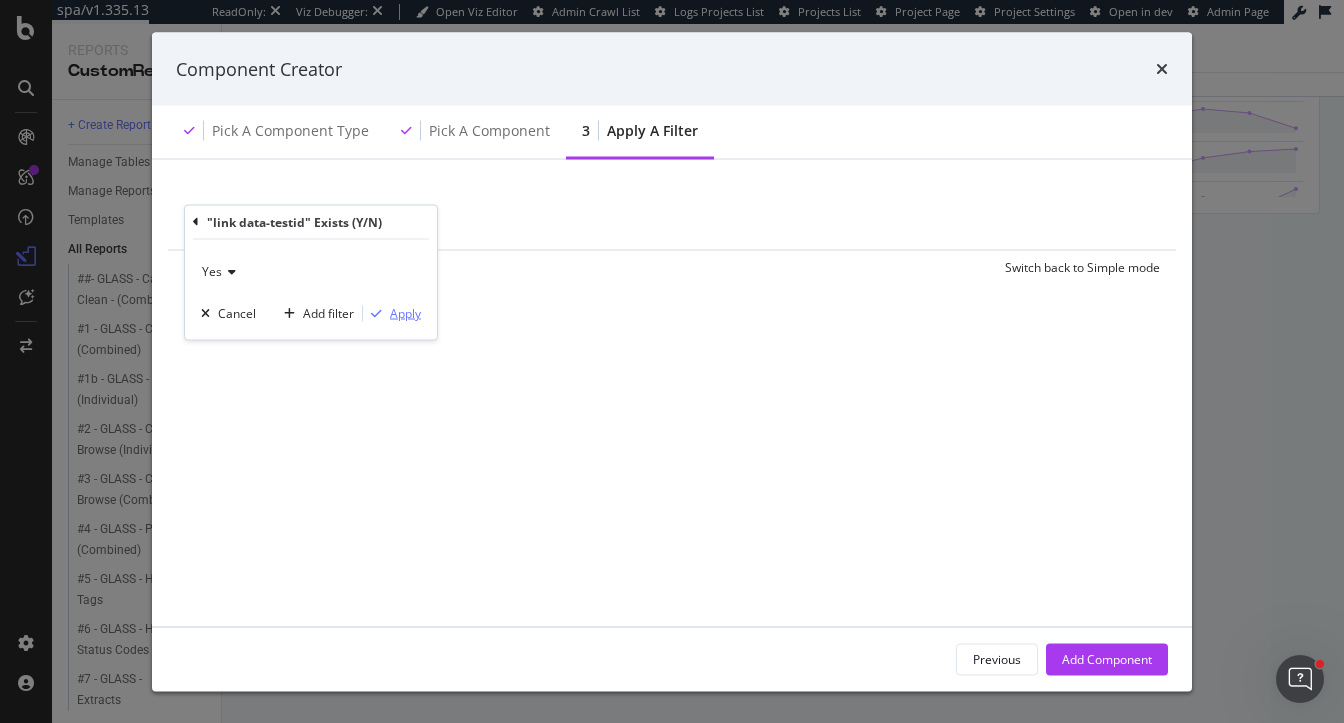 click on "Apply" at bounding box center [405, 313] 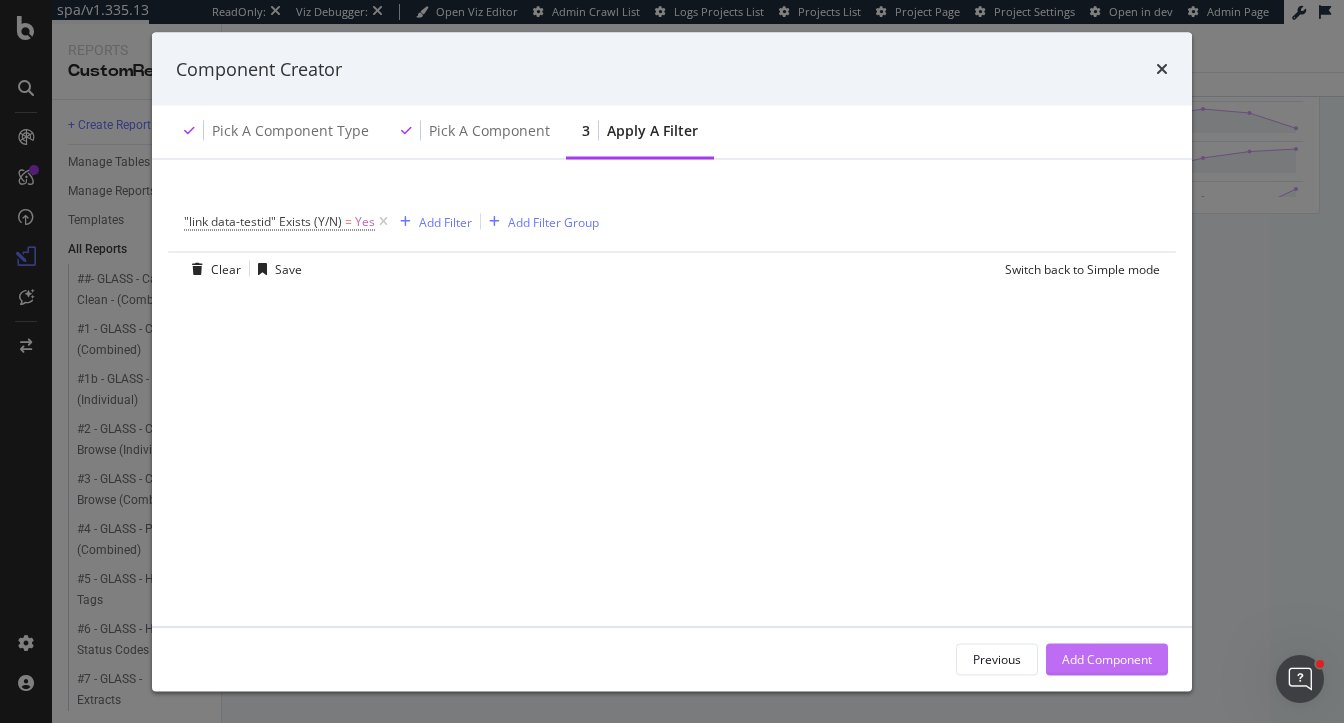 click on "Add Component" at bounding box center [1107, 659] 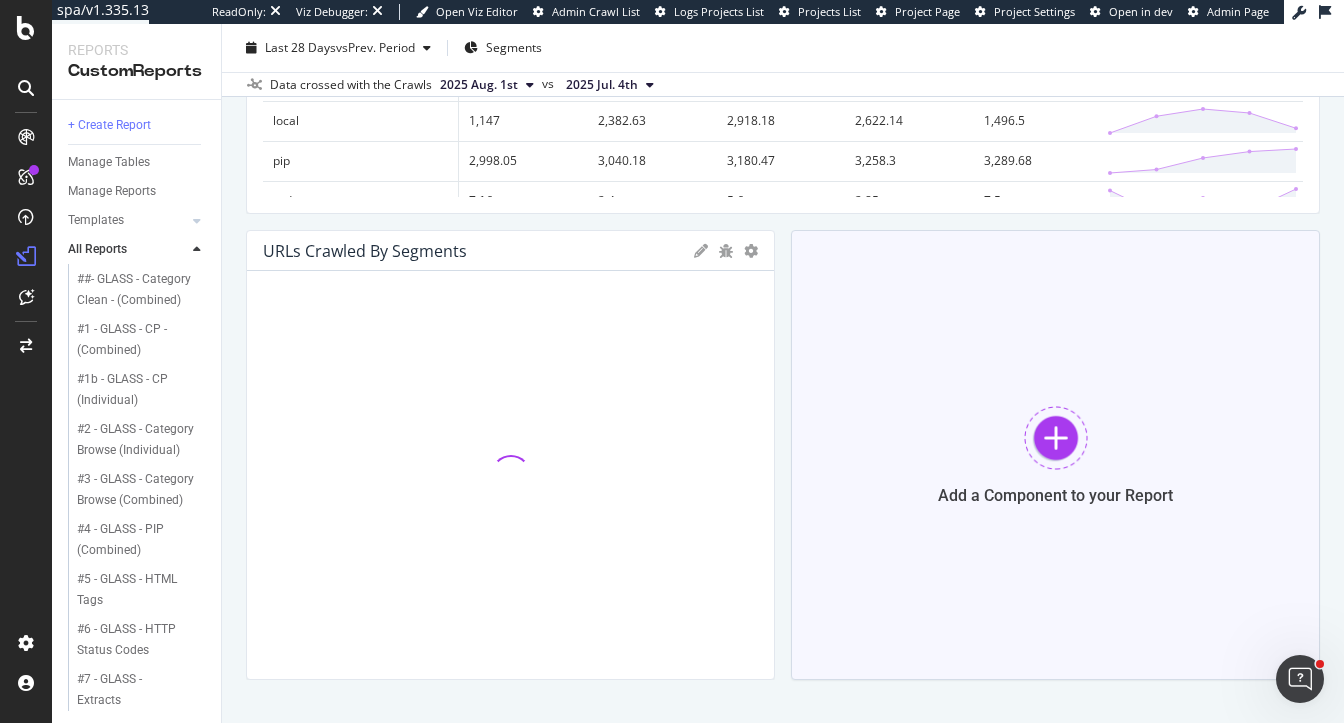 click at bounding box center (1056, 438) 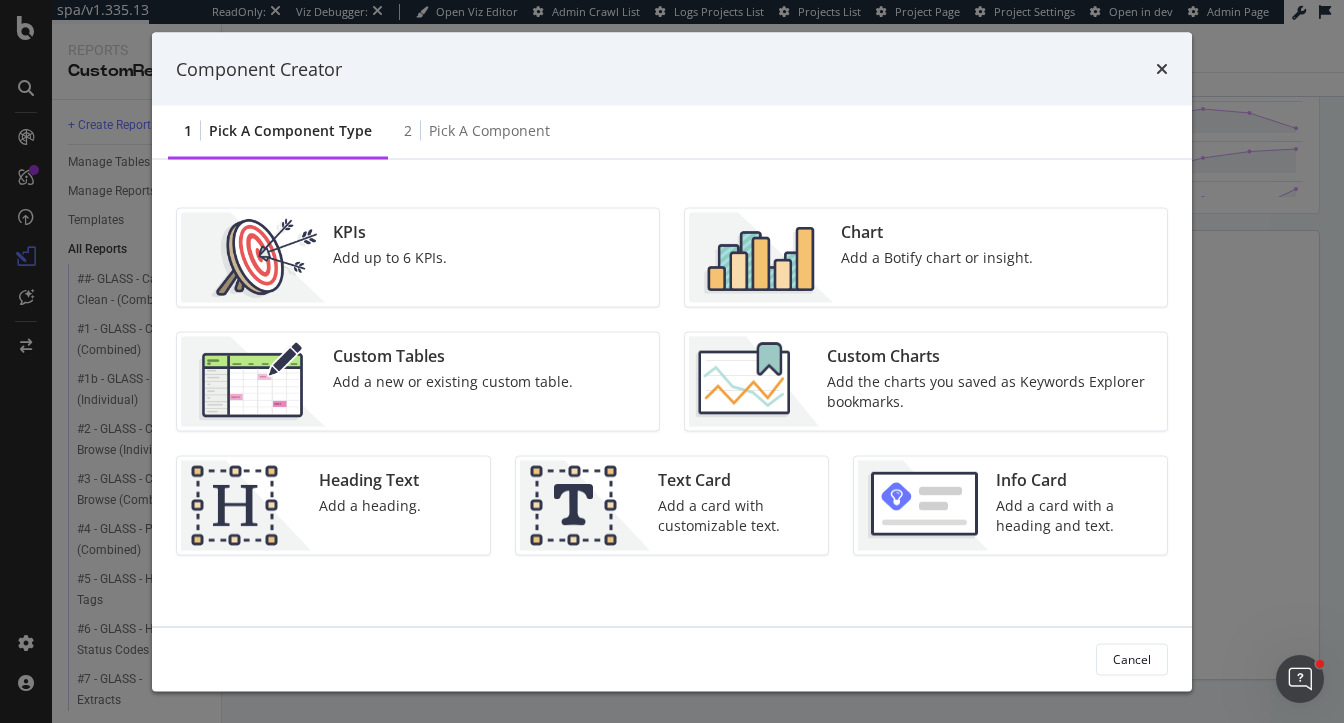 click at bounding box center [761, 258] 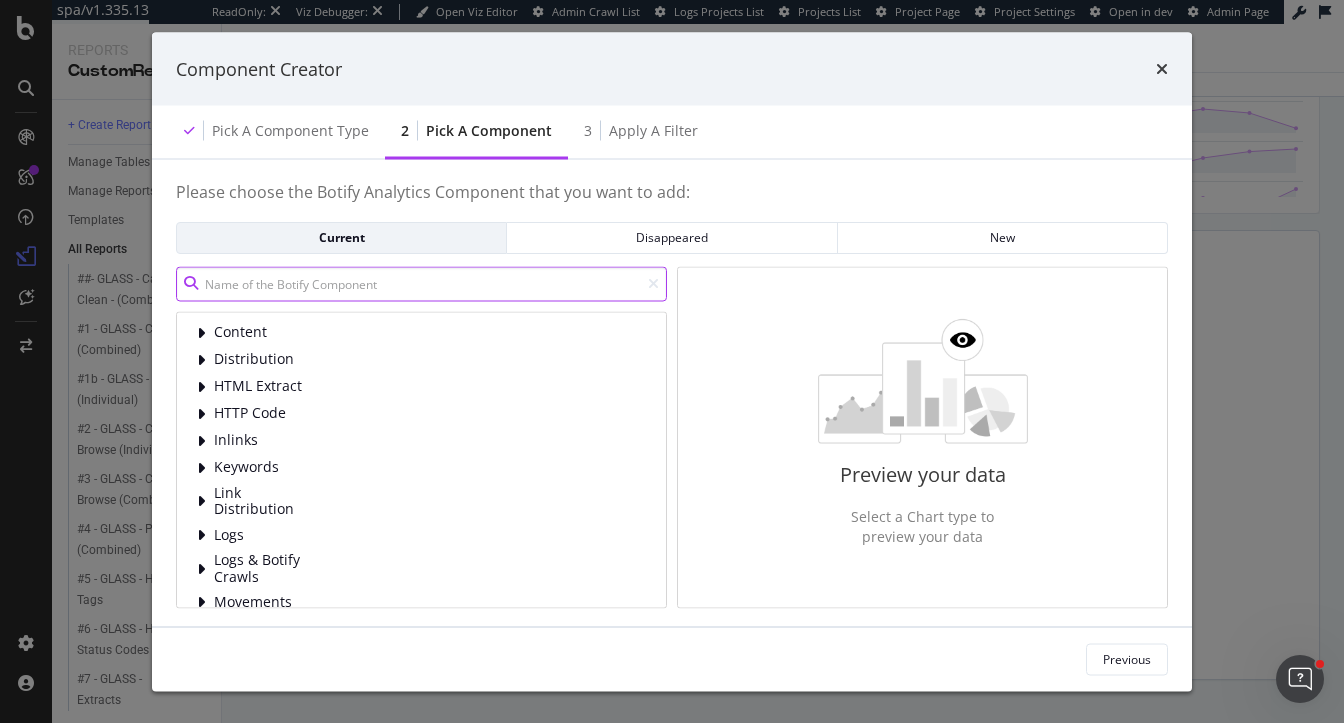 click at bounding box center [421, 283] 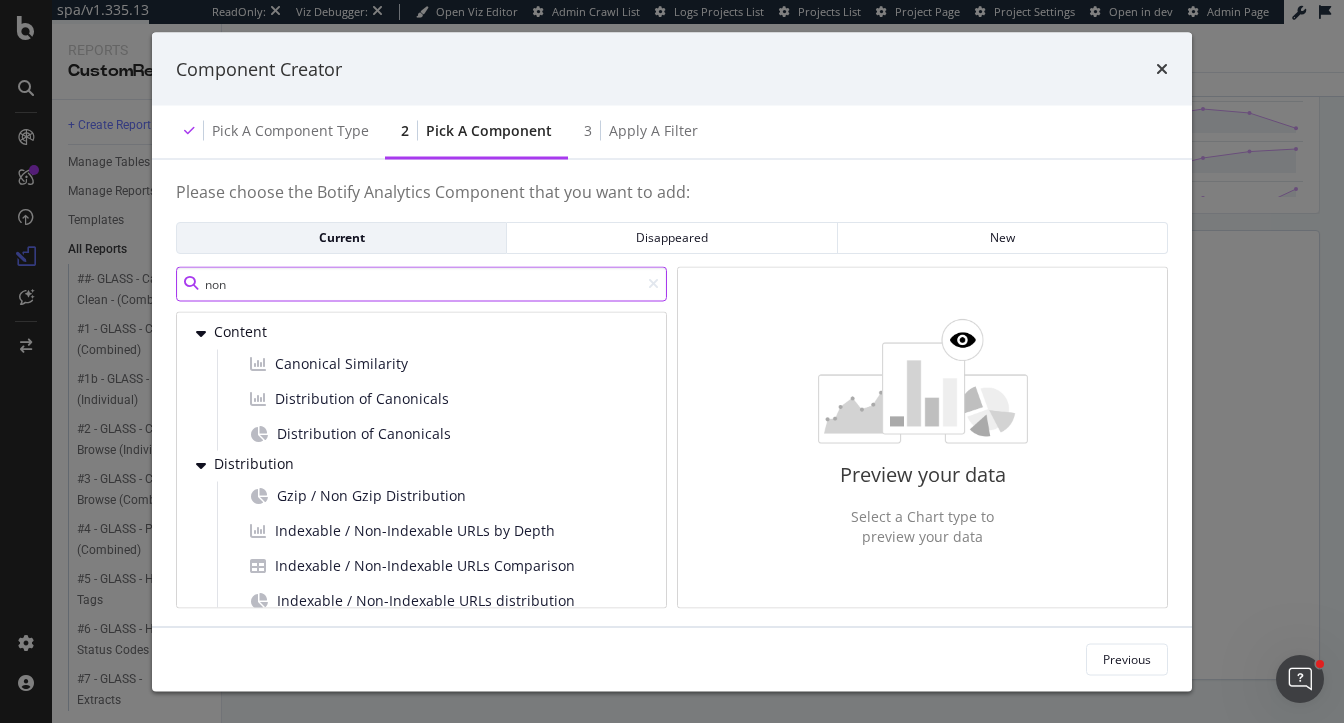 scroll, scrollTop: 63, scrollLeft: 0, axis: vertical 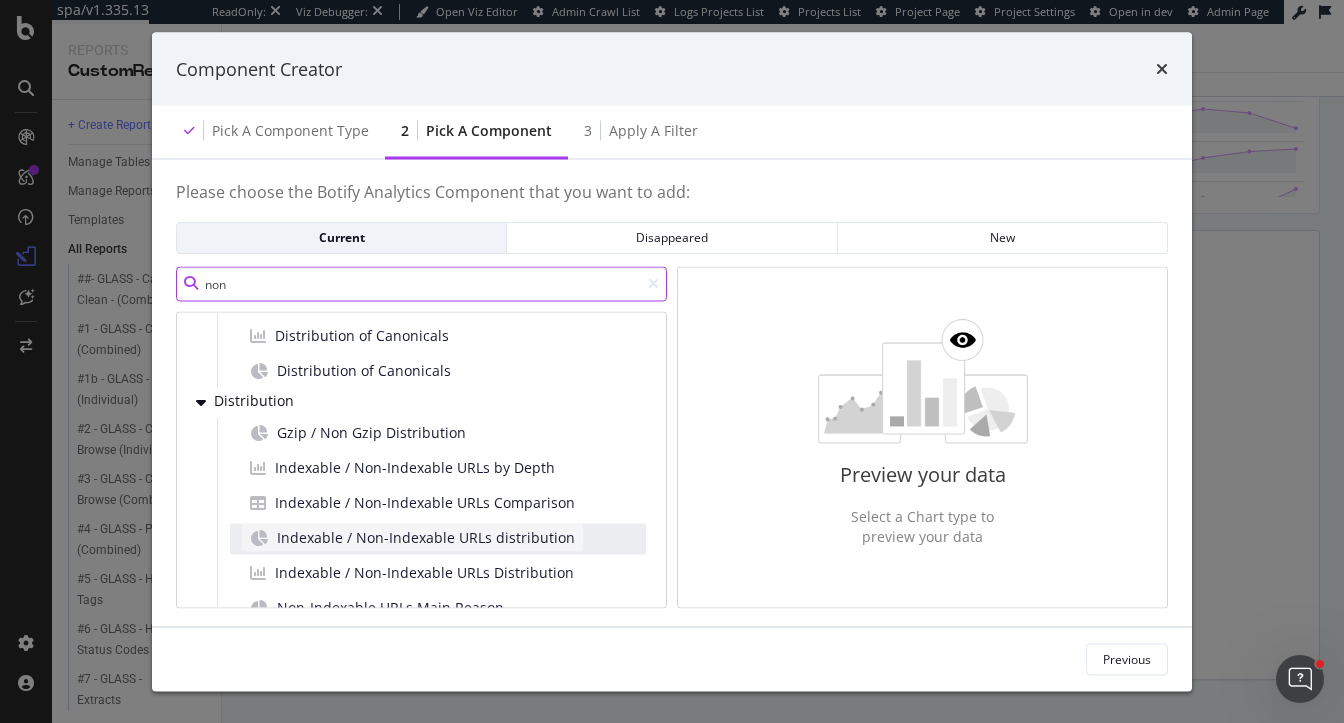type on "non" 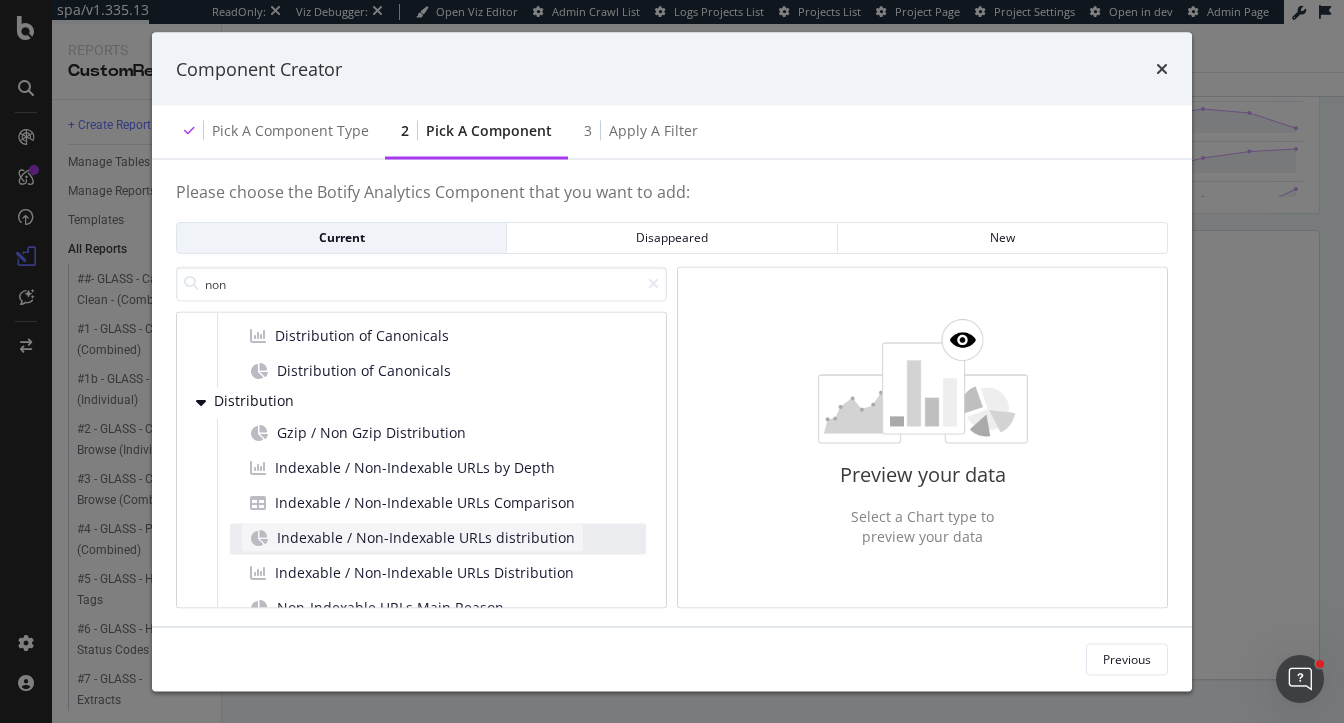 click on "Indexable / Non-Indexable URLs distribution" at bounding box center [426, 537] 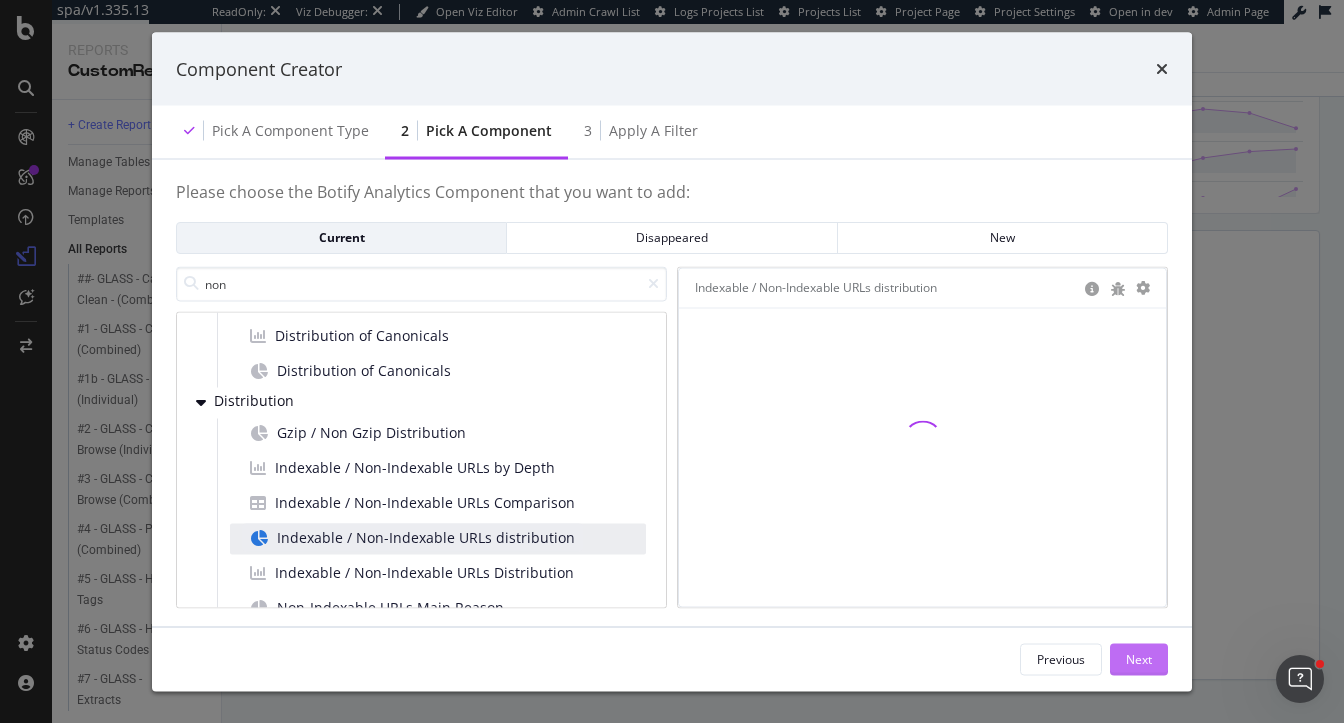 click on "Next" at bounding box center [1139, 658] 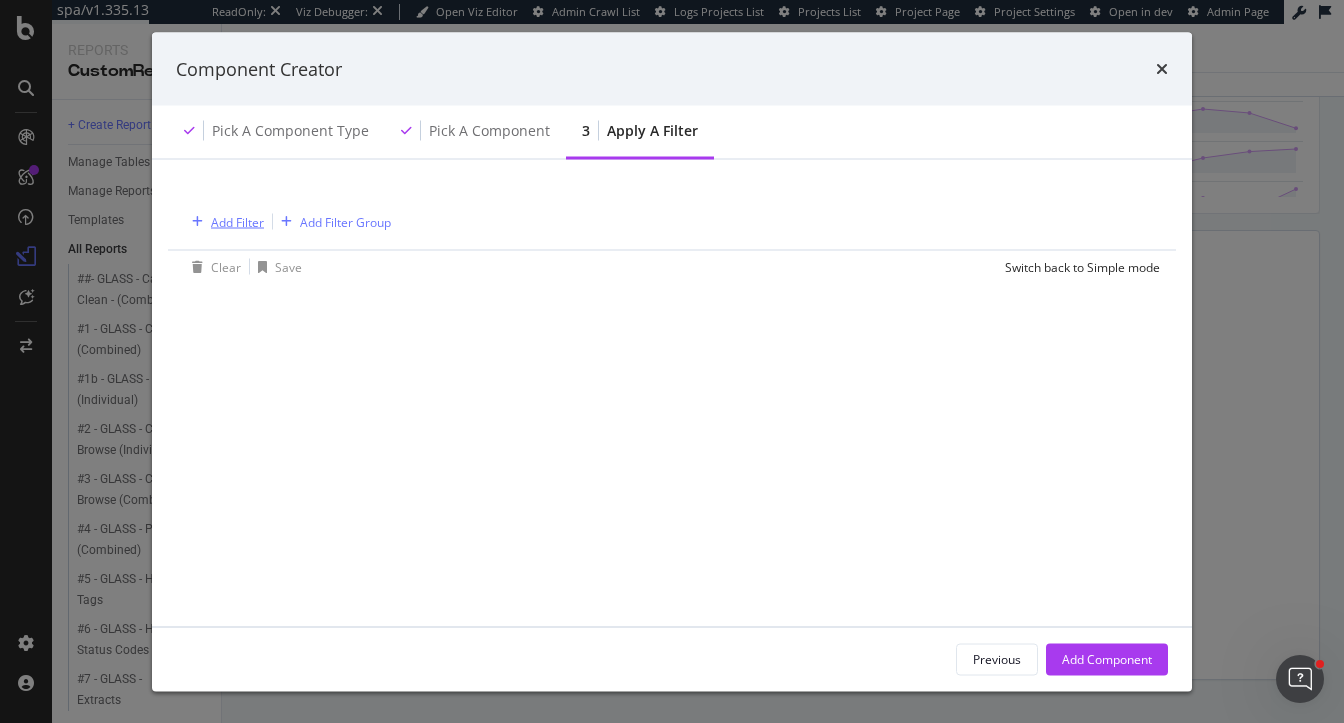 click on "Add Filter" at bounding box center [237, 221] 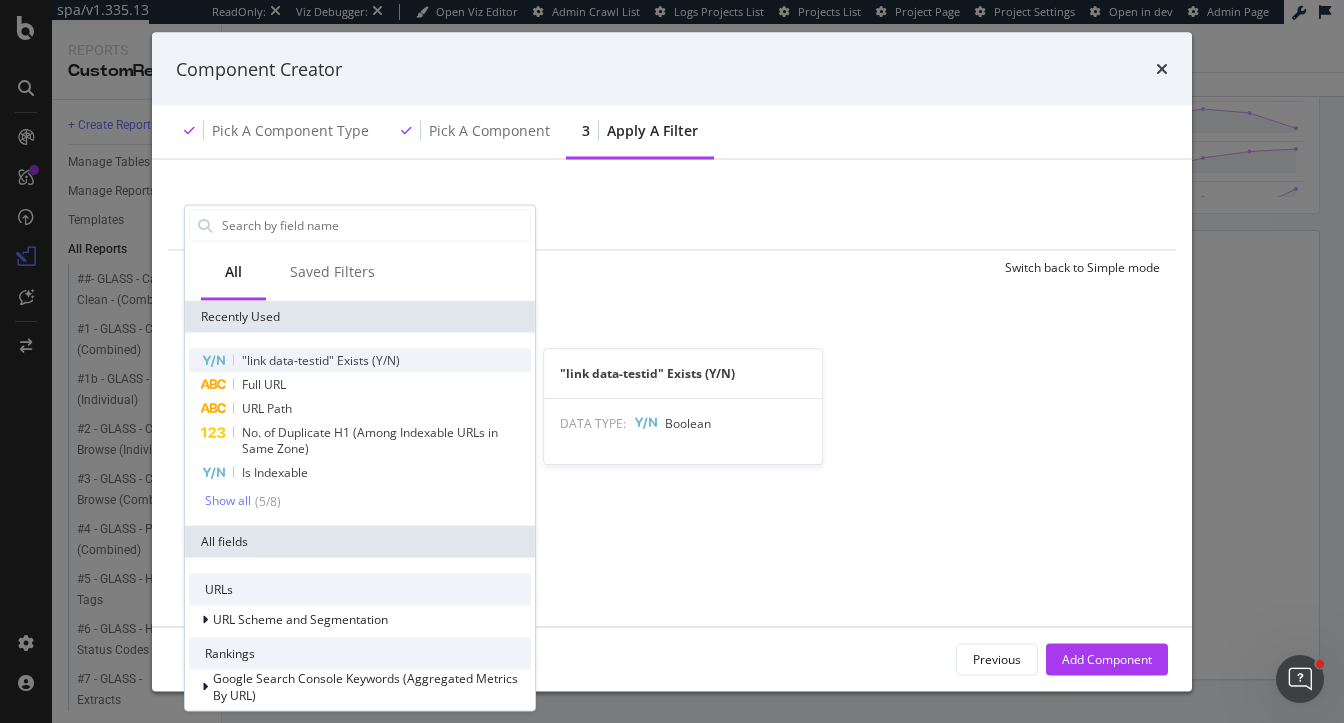 click on ""link data-testid" Exists (Y/N)" at bounding box center [321, 359] 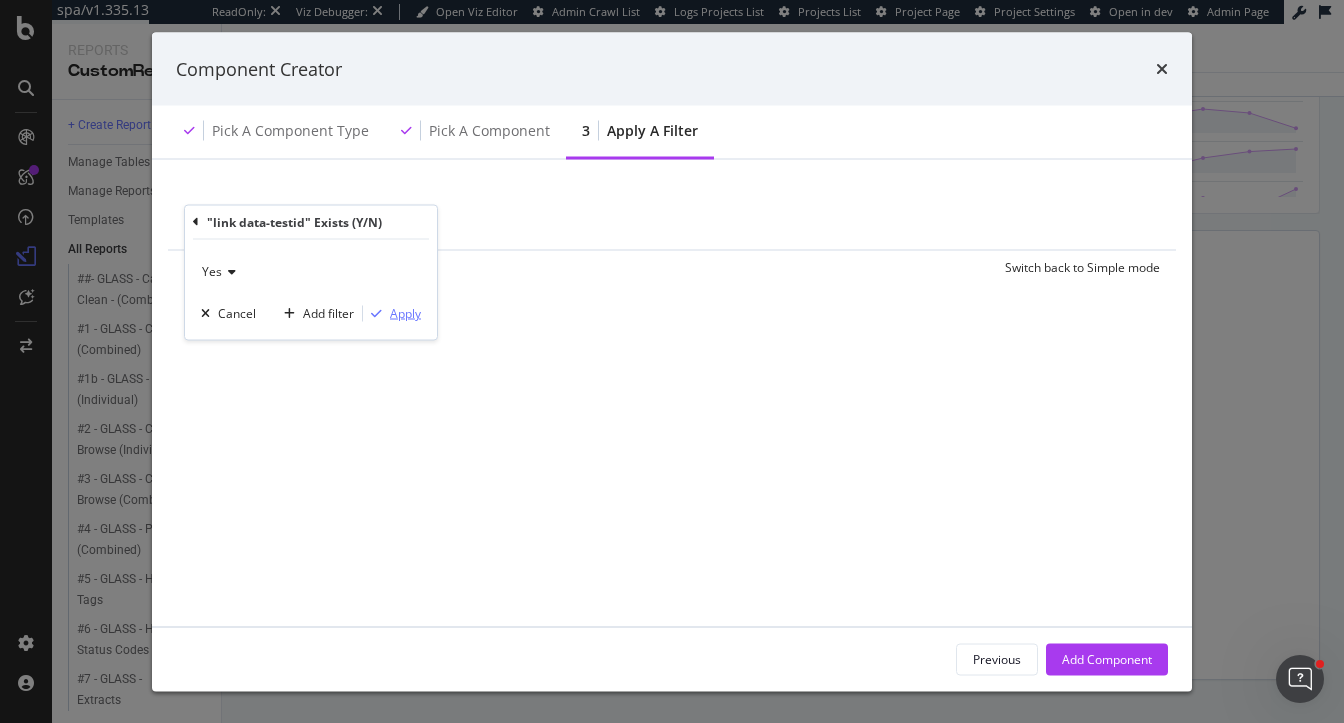 click on "Apply" at bounding box center [405, 313] 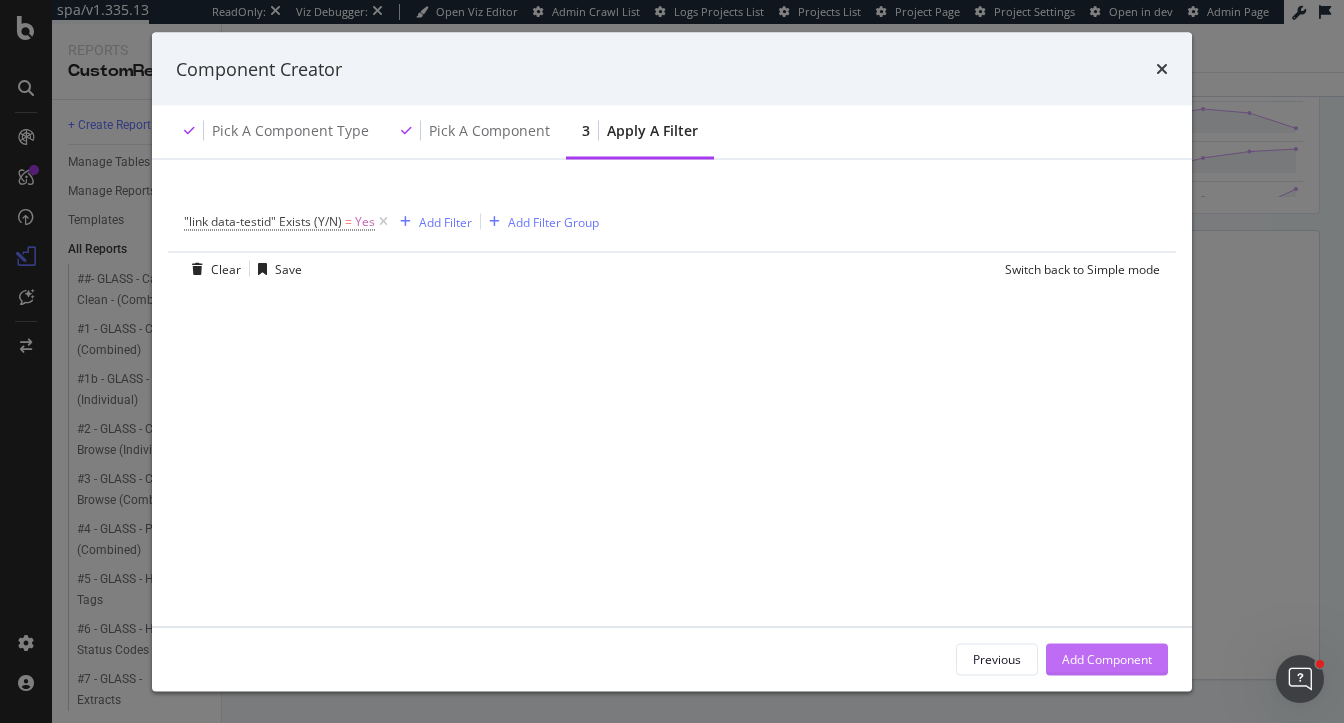 click on "Add Component" at bounding box center (1107, 659) 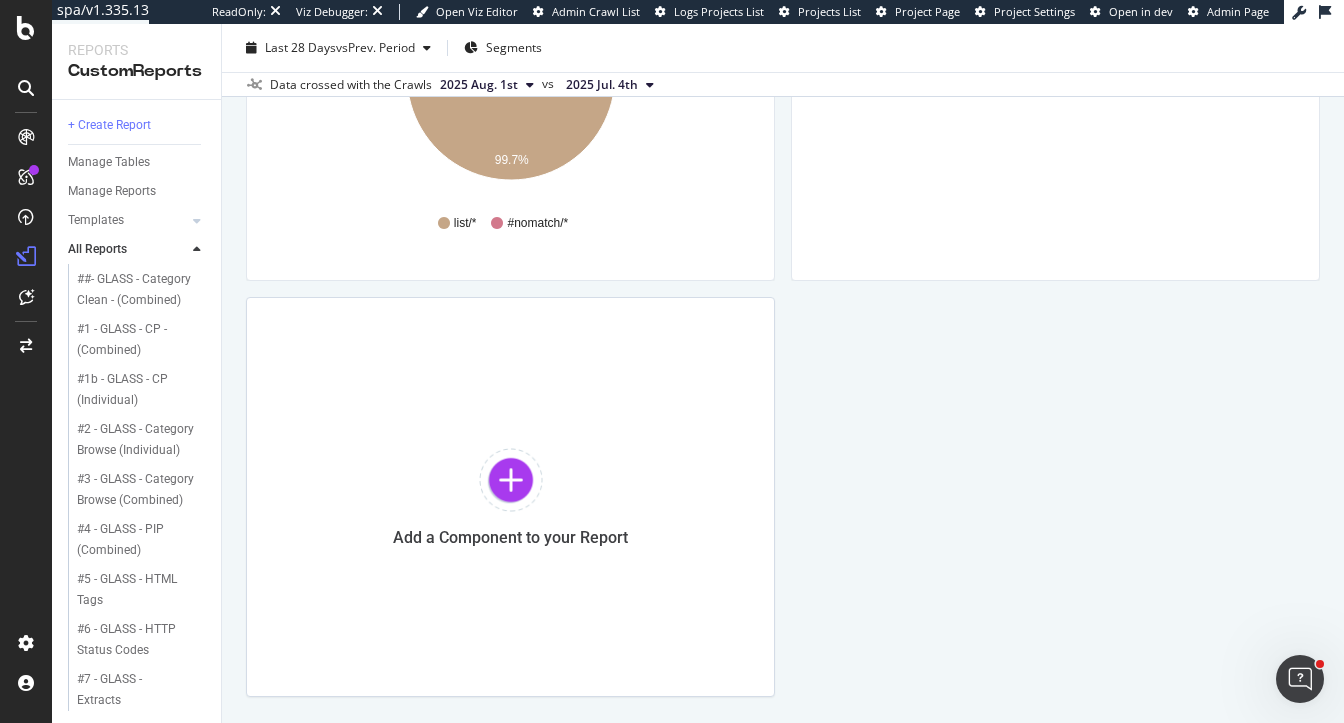 scroll, scrollTop: 1850, scrollLeft: 0, axis: vertical 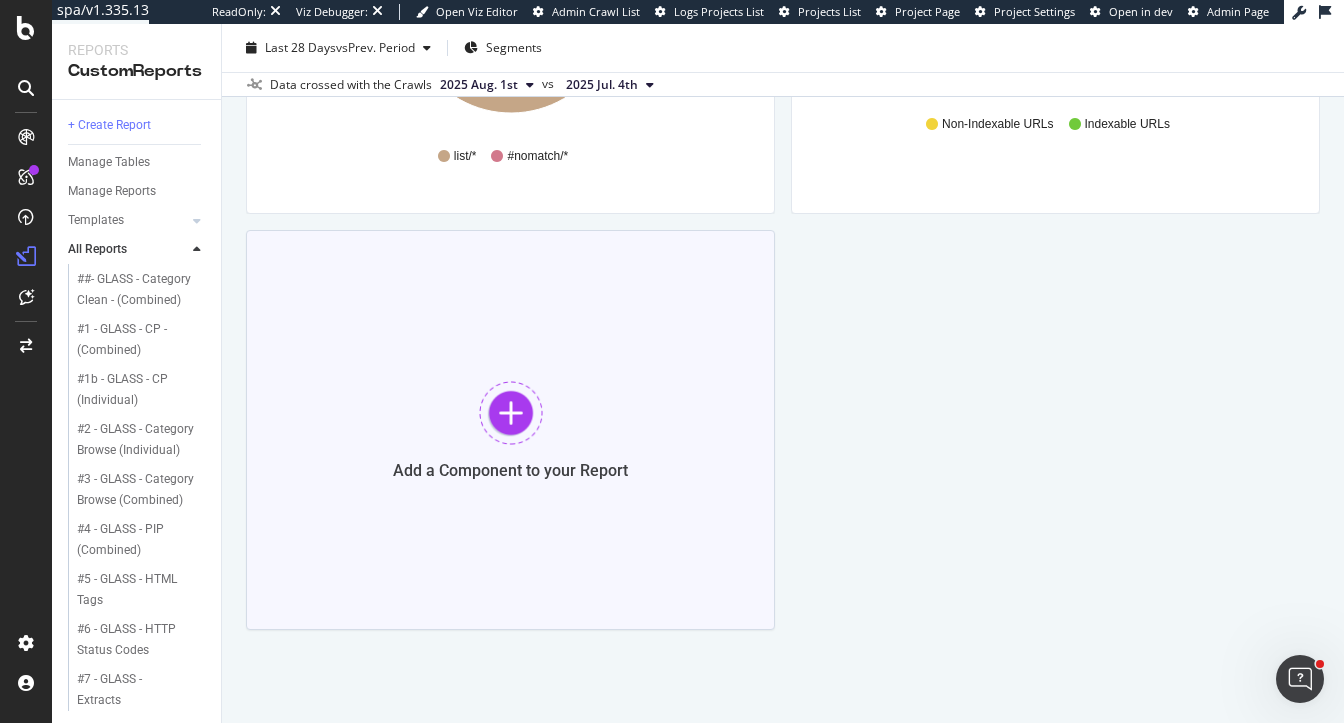 click on "Add a Component to your Report" at bounding box center (510, 430) 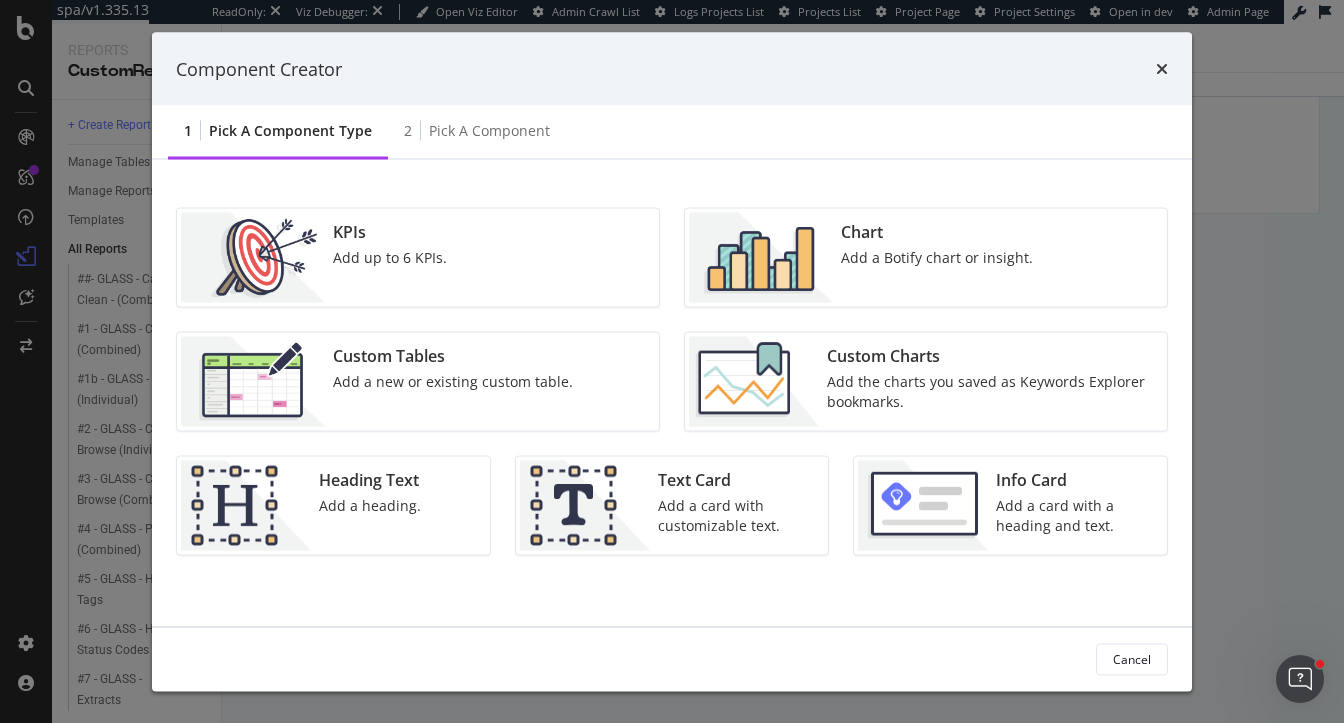 click at bounding box center (761, 258) 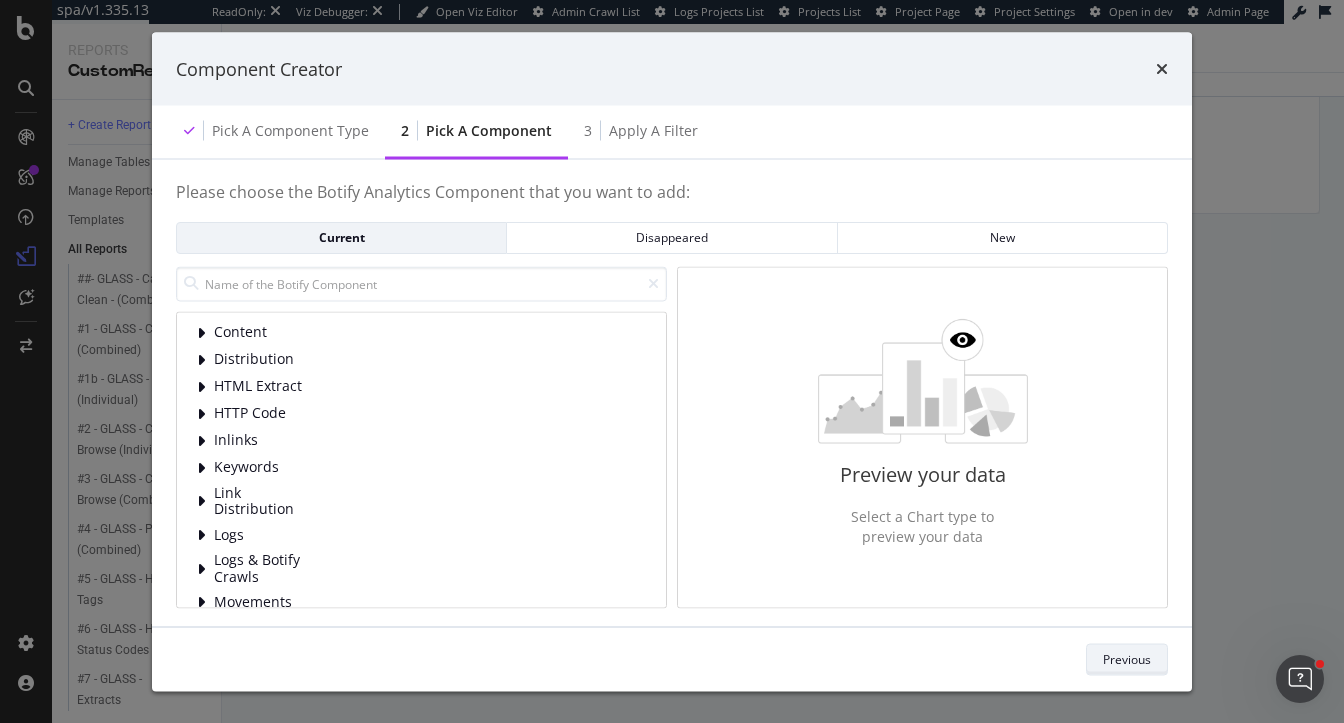 click on "Previous" at bounding box center [1127, 658] 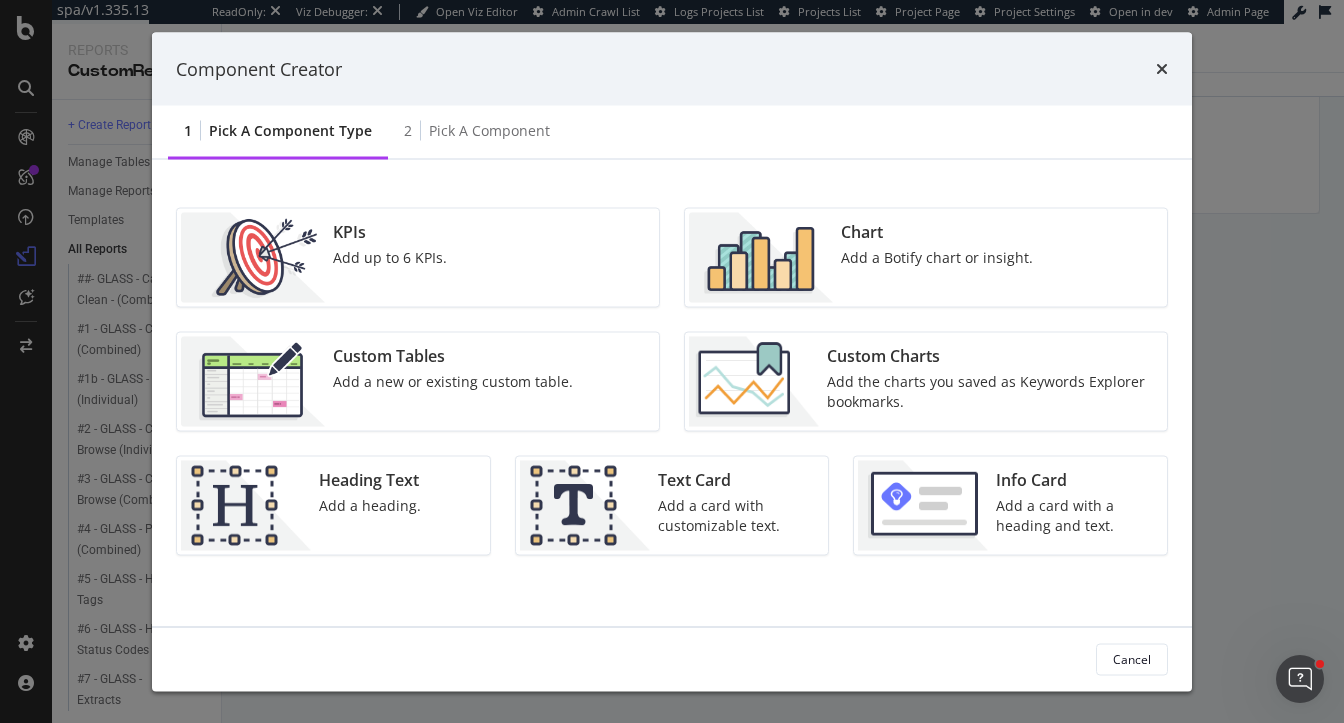 click on "KPIs" at bounding box center (390, 232) 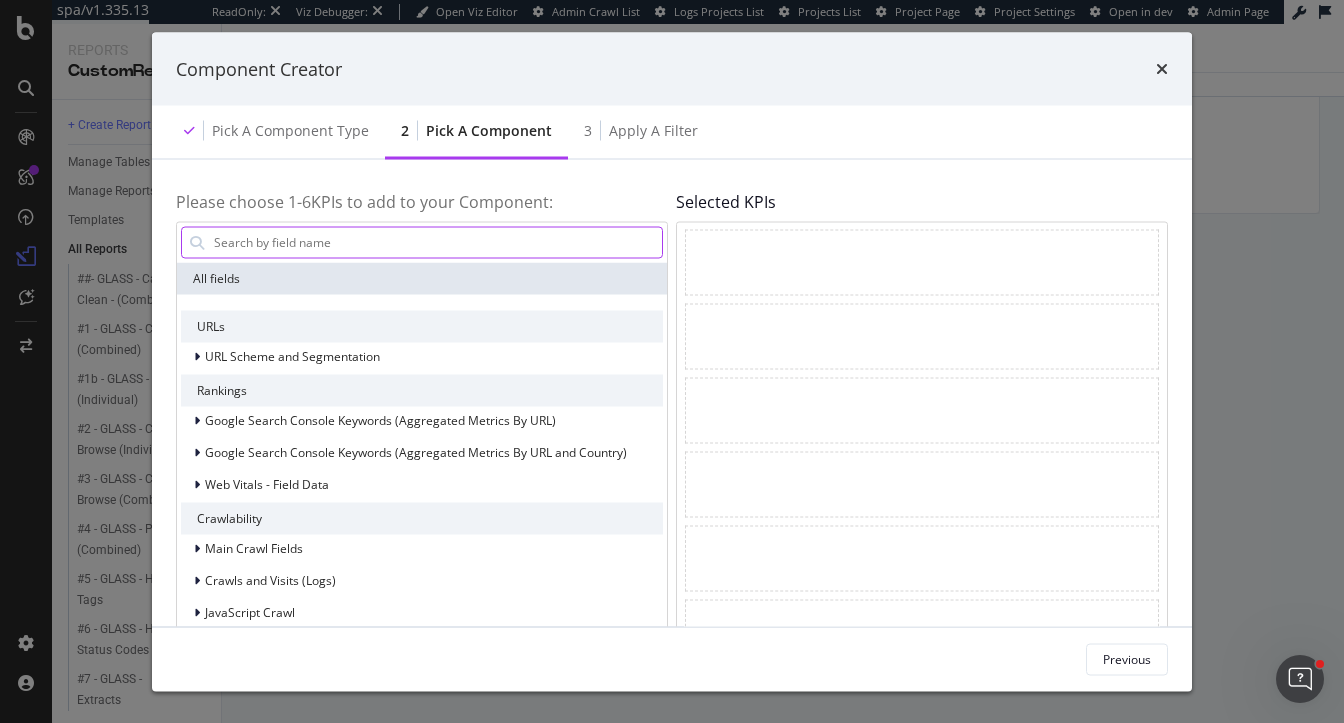 click at bounding box center [437, 242] 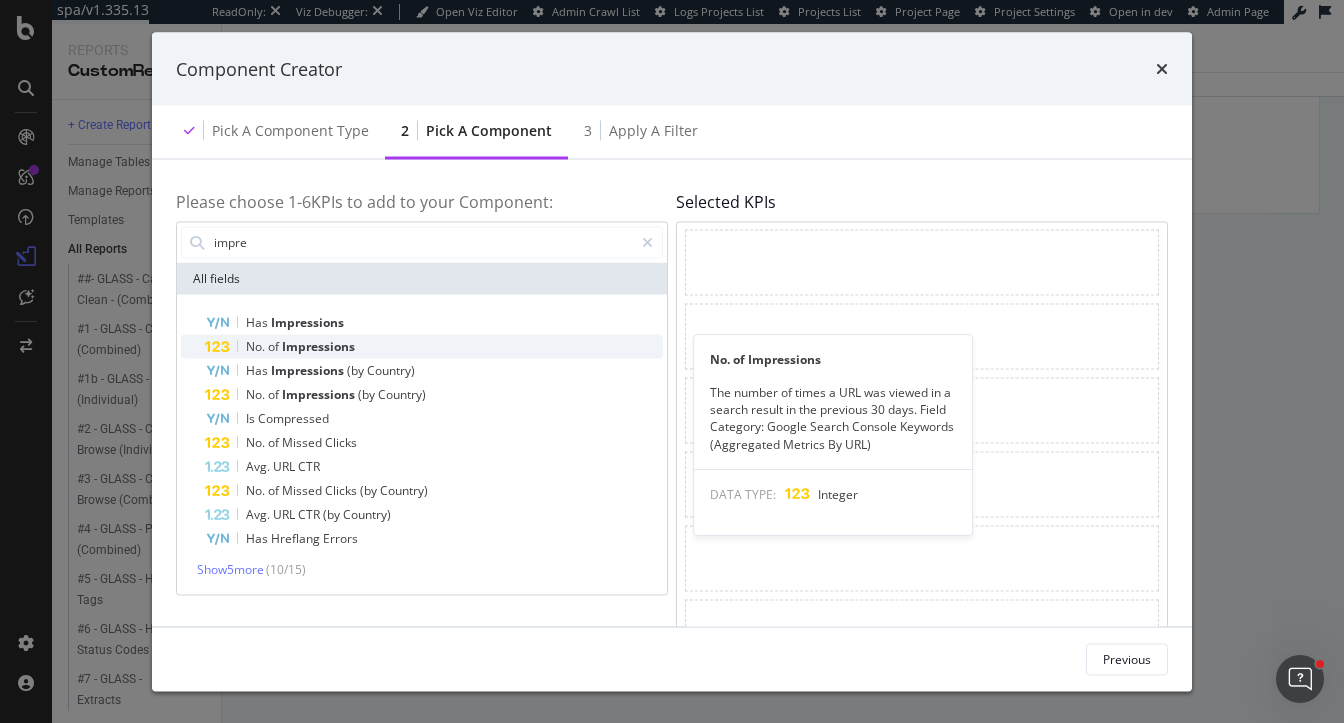 type on "impre" 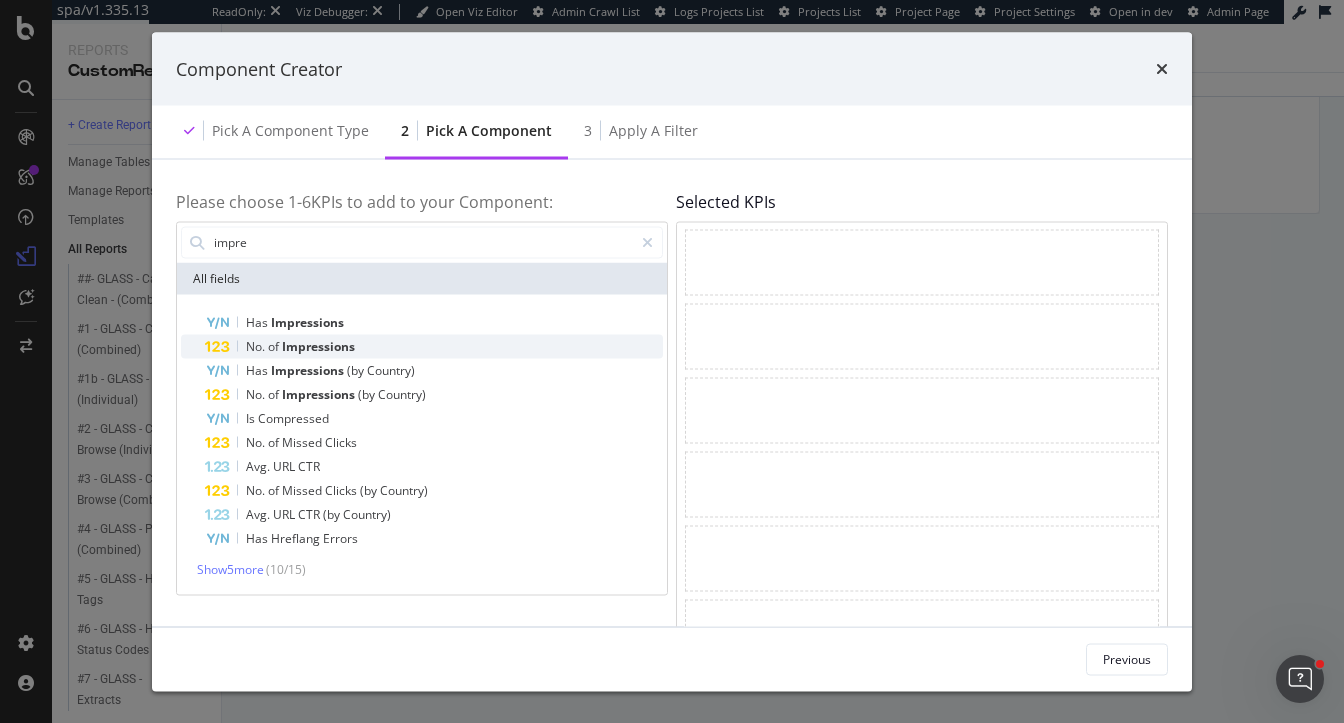 click on "Impressions" at bounding box center [318, 345] 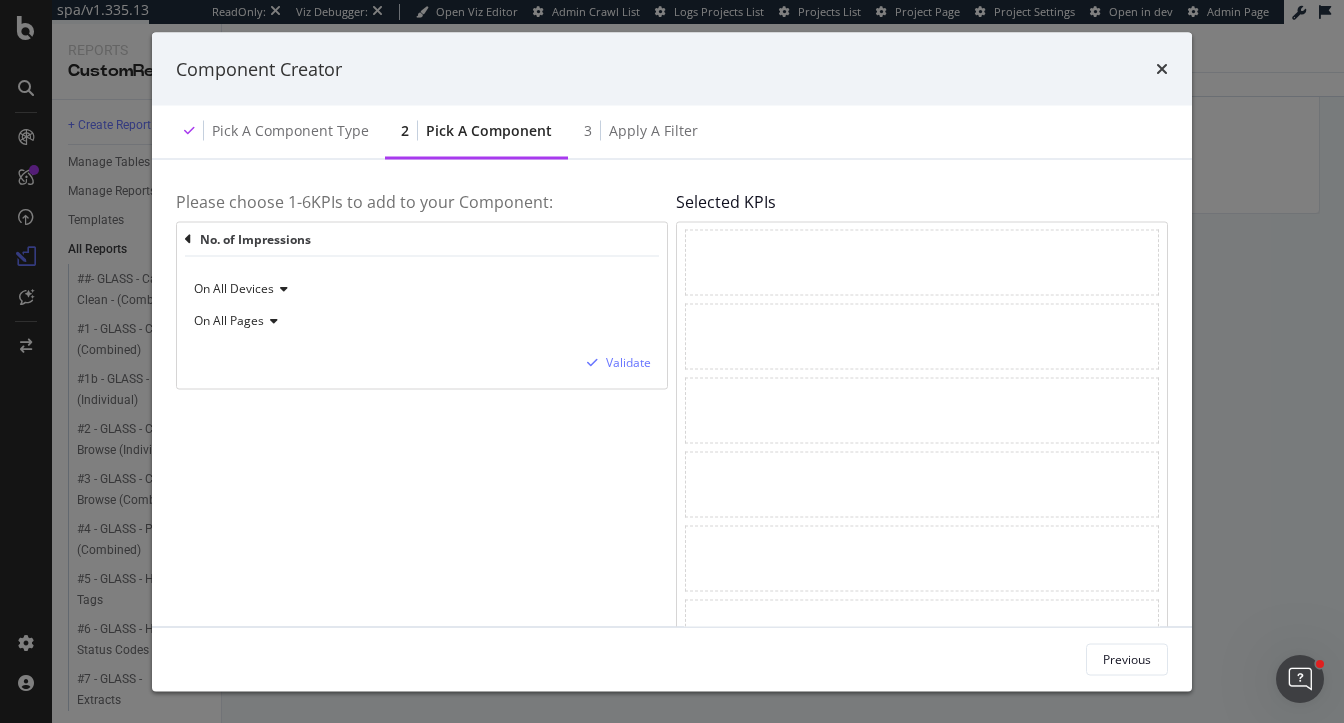 click on "On All Devices On All Pages Validate" at bounding box center [422, 322] 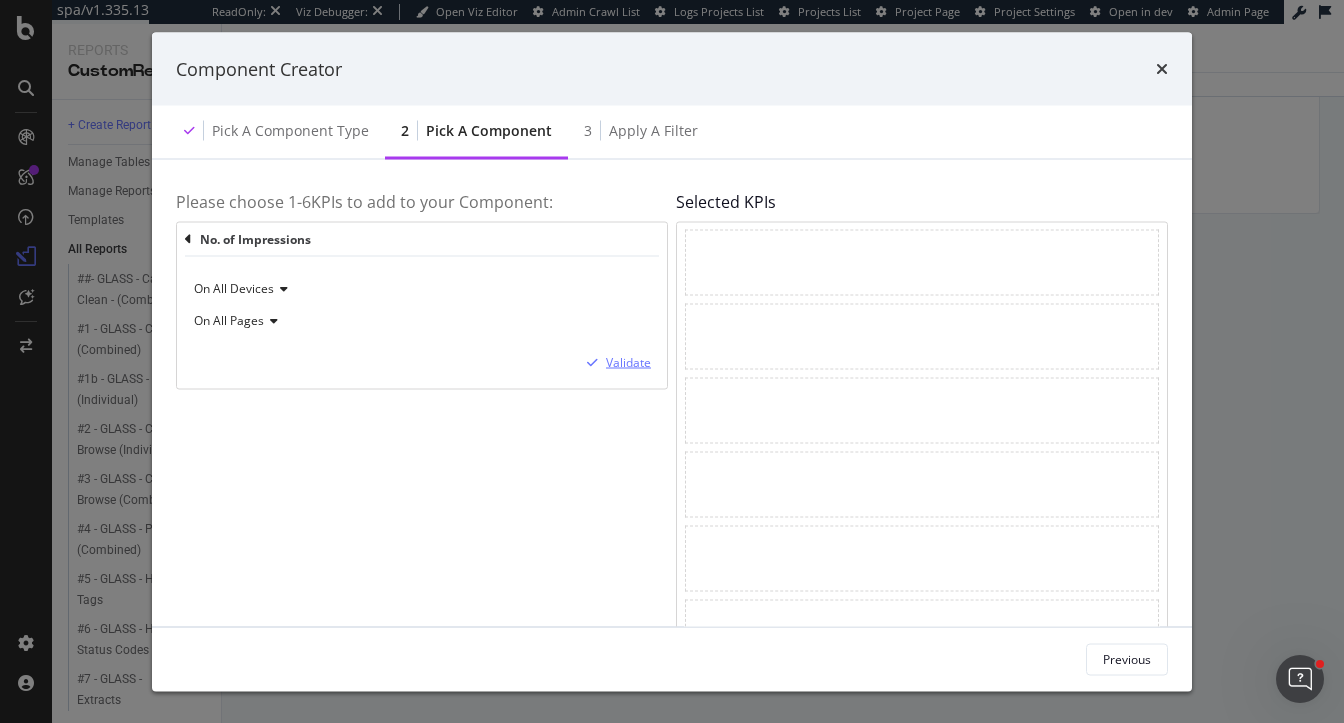 click on "Validate" at bounding box center [628, 362] 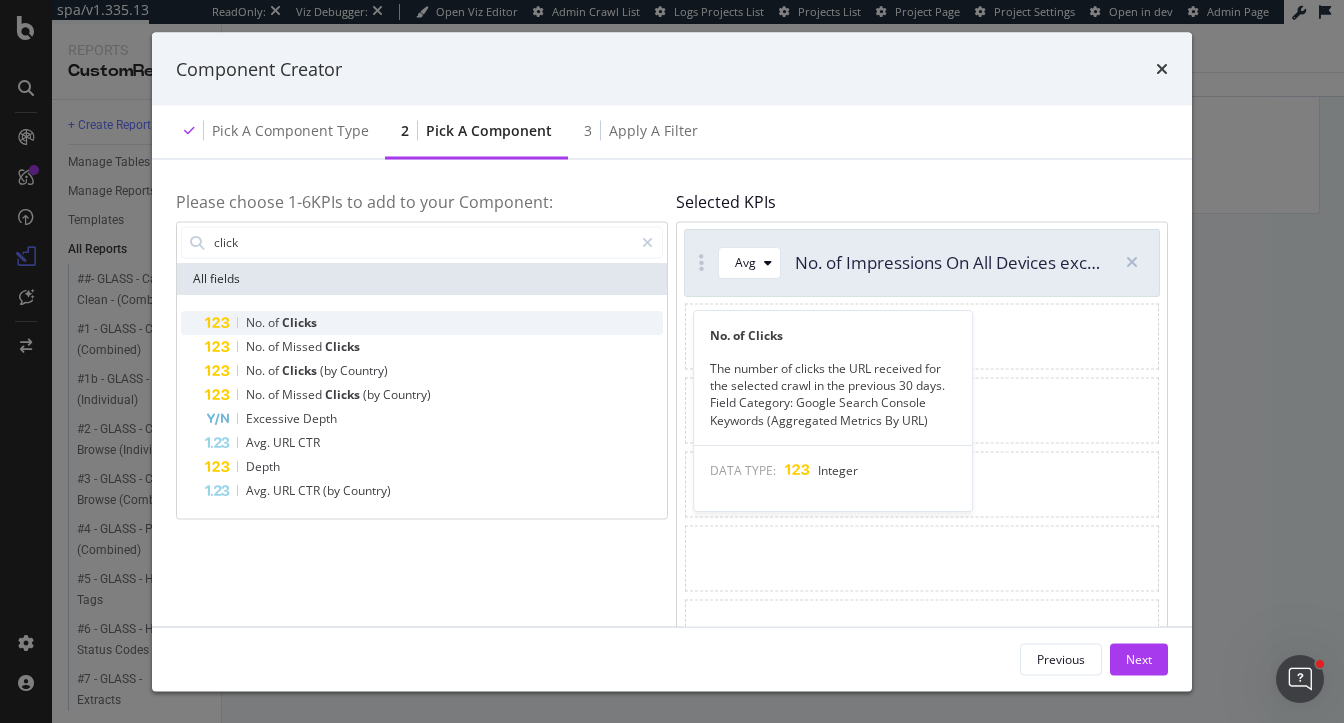type on "click" 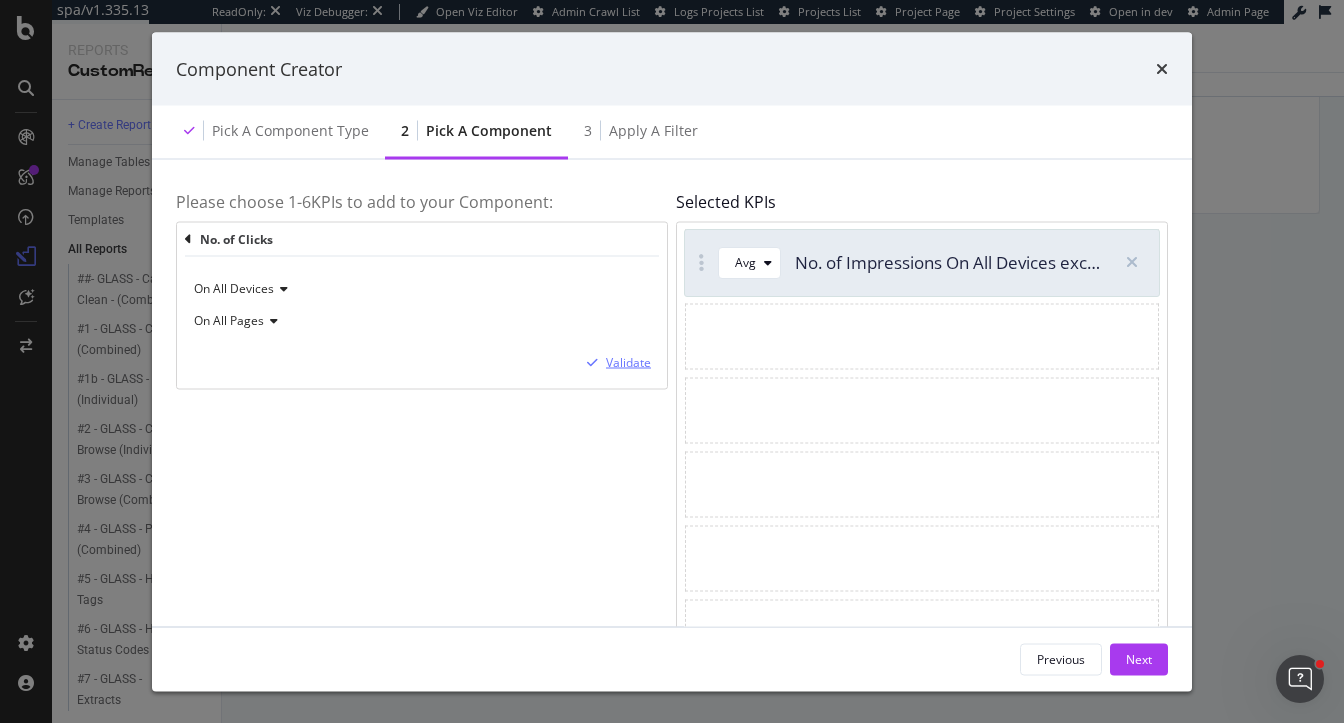click on "Validate" at bounding box center [628, 362] 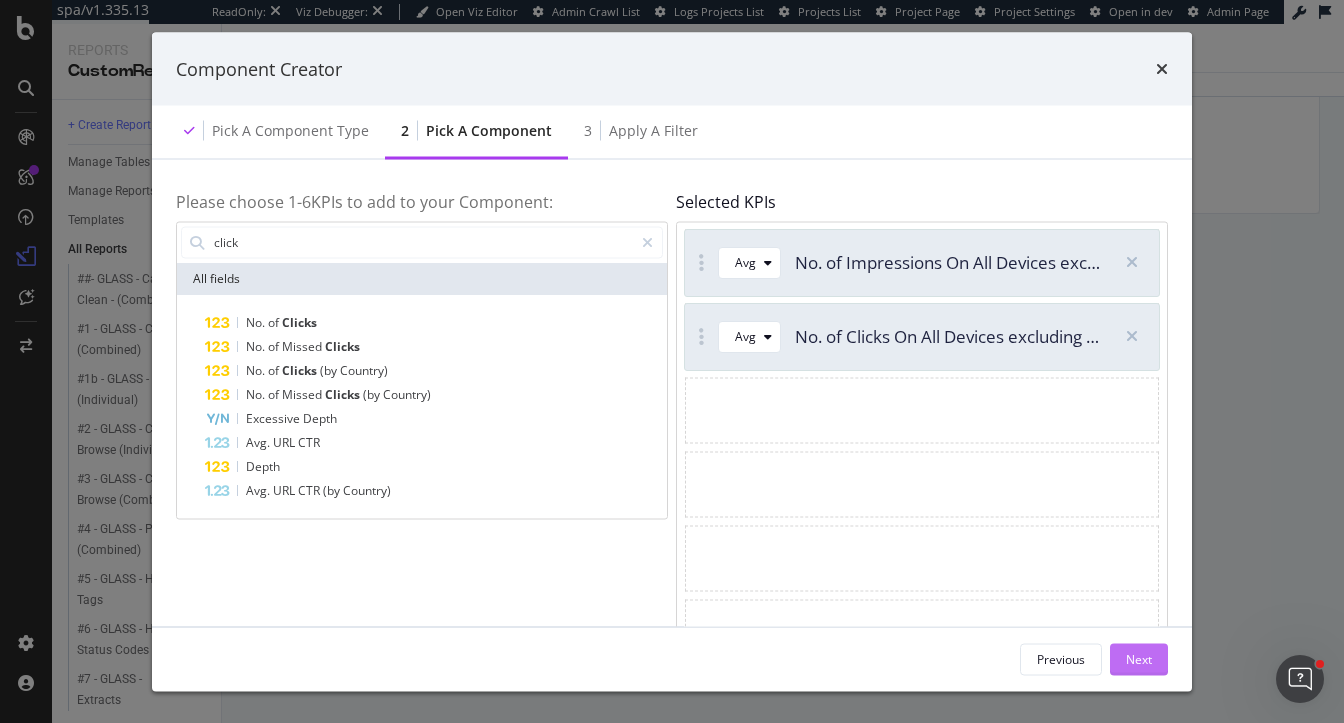 click on "Next" at bounding box center (1139, 658) 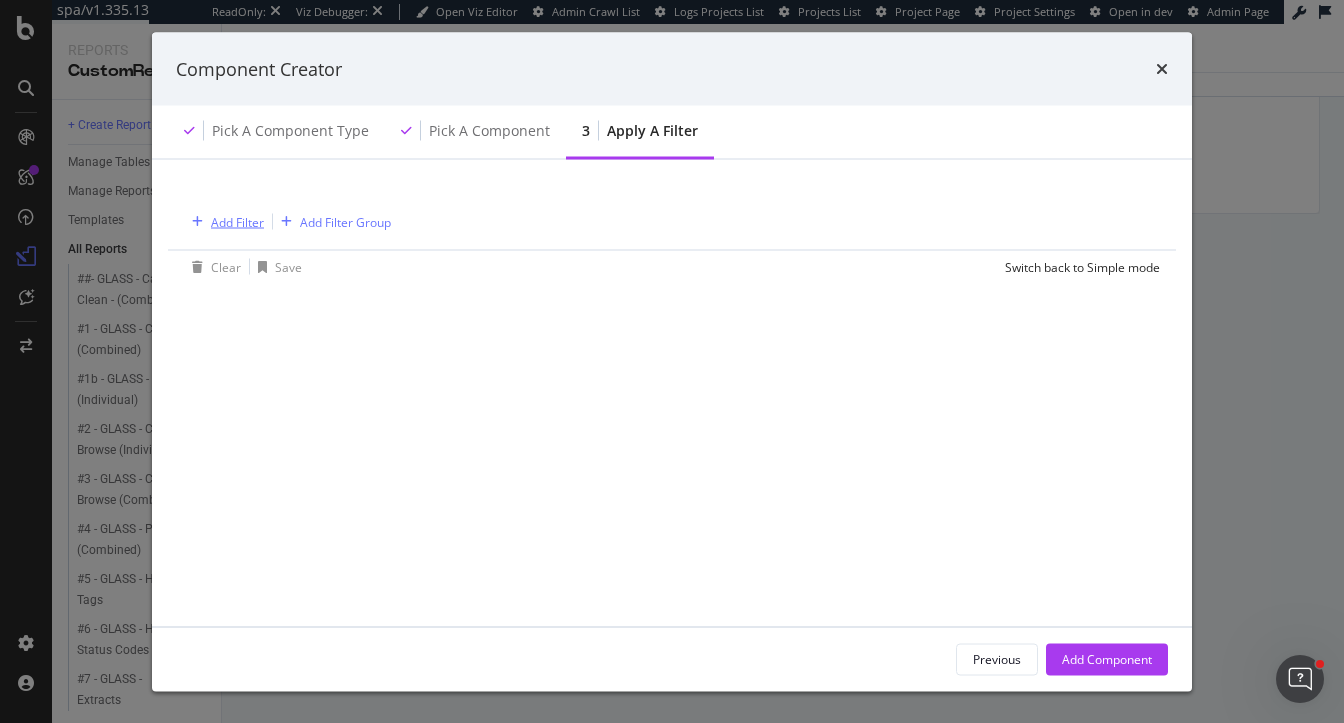 click on "Add Filter" at bounding box center (237, 221) 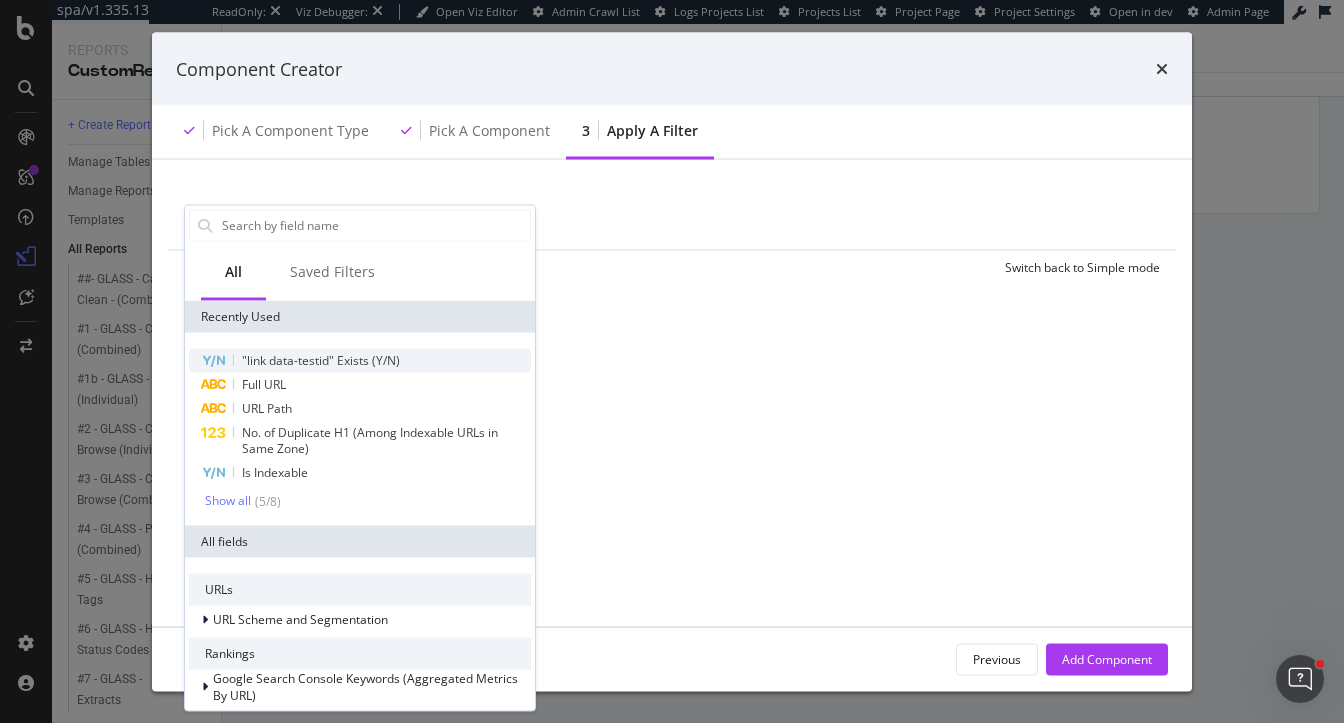 click on ""link data-testid" Exists (Y/N)" at bounding box center [321, 359] 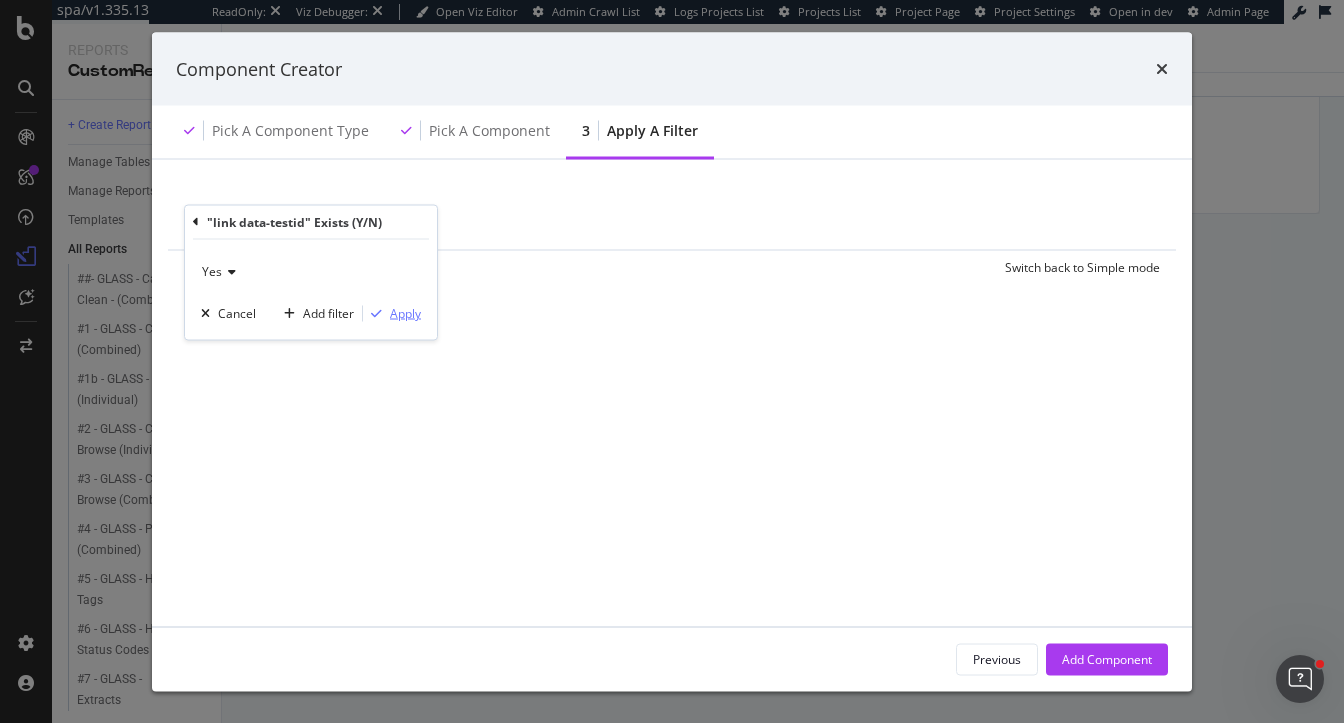 click at bounding box center (376, 313) 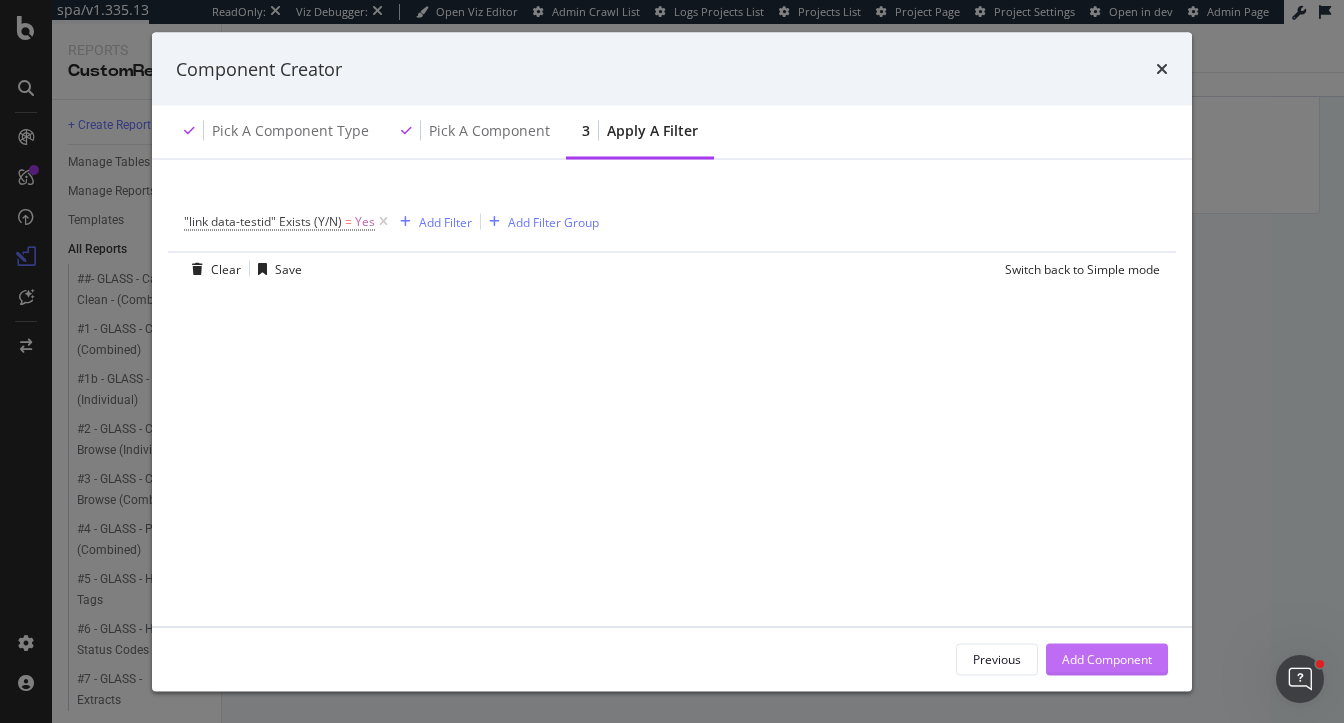 click on "Add Component" at bounding box center [1107, 658] 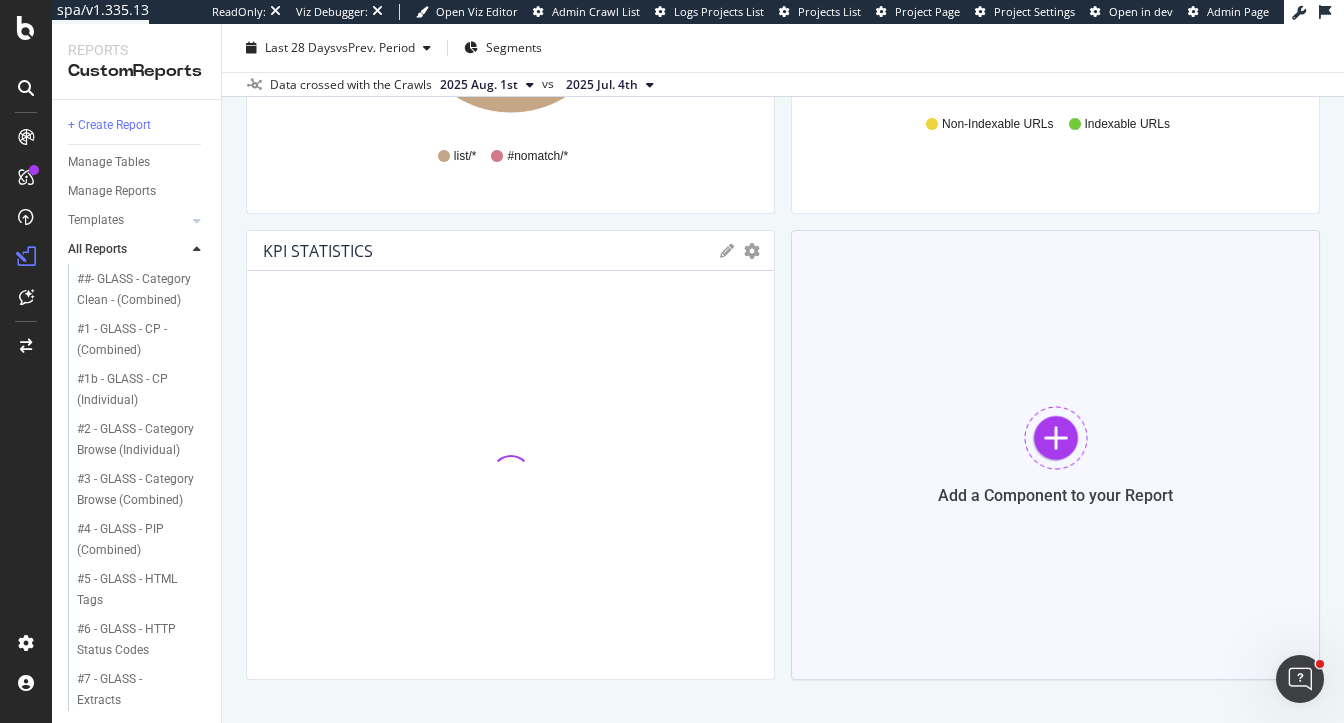 click on "Add a Component to your Report" at bounding box center (1055, 455) 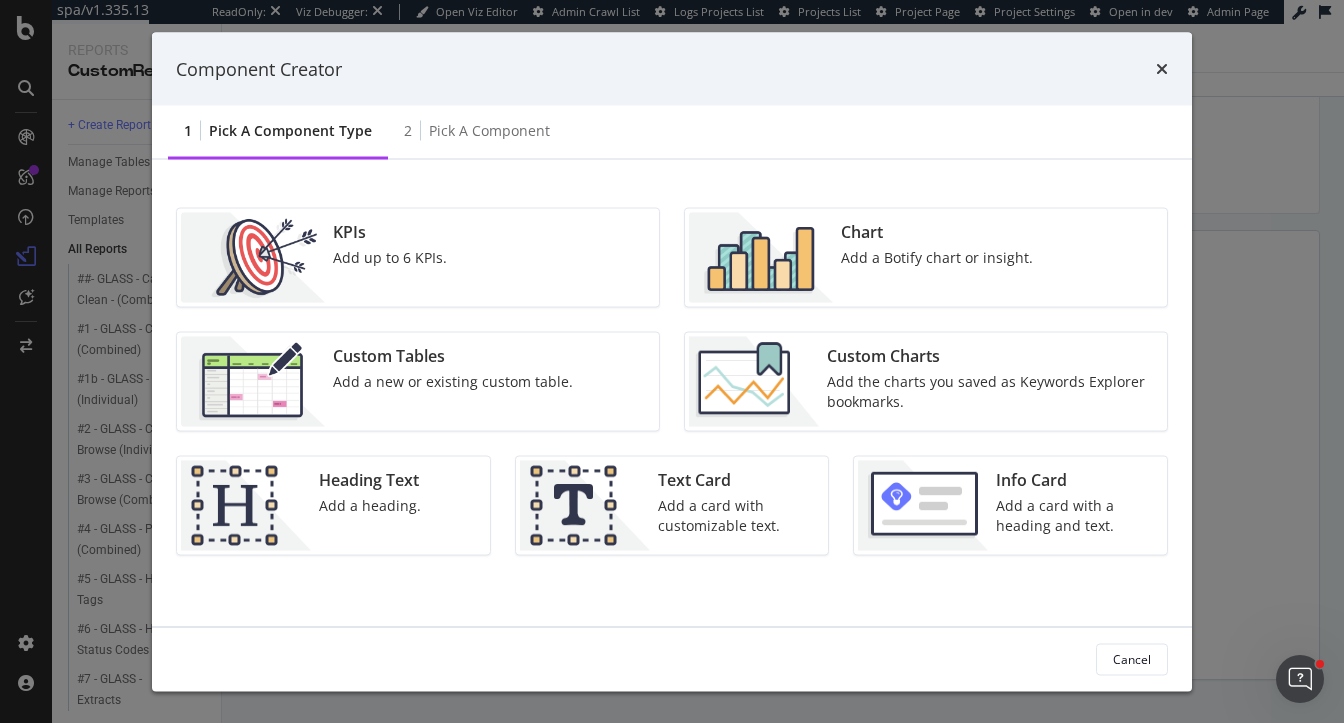 click on "Chart Add a Botify chart or insight." at bounding box center (937, 258) 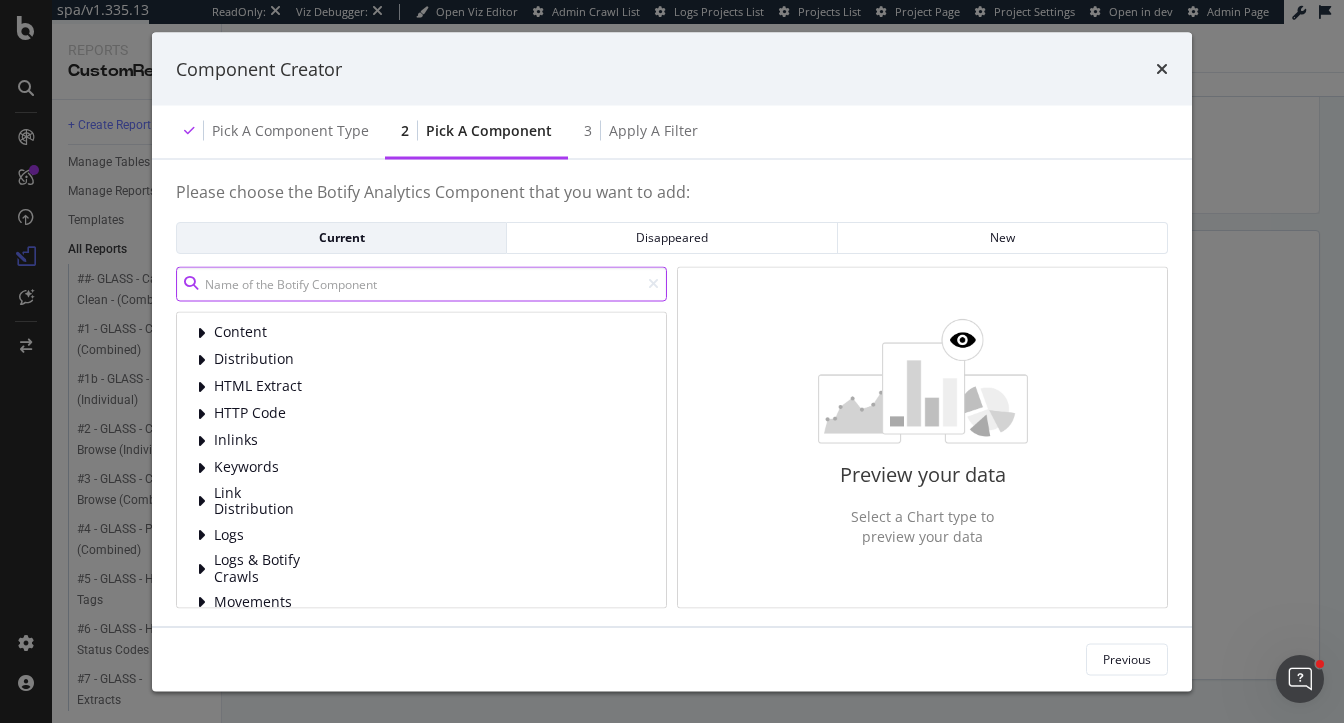 click at bounding box center (421, 283) 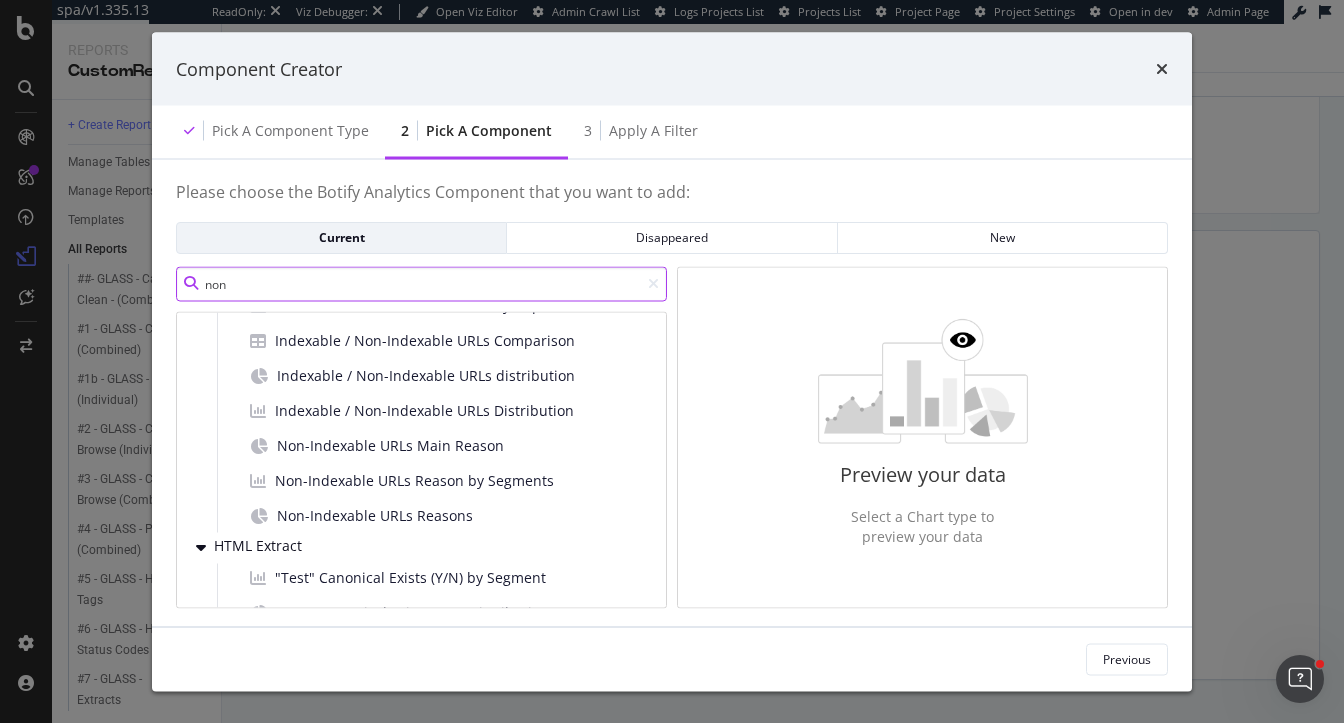 scroll, scrollTop: 226, scrollLeft: 0, axis: vertical 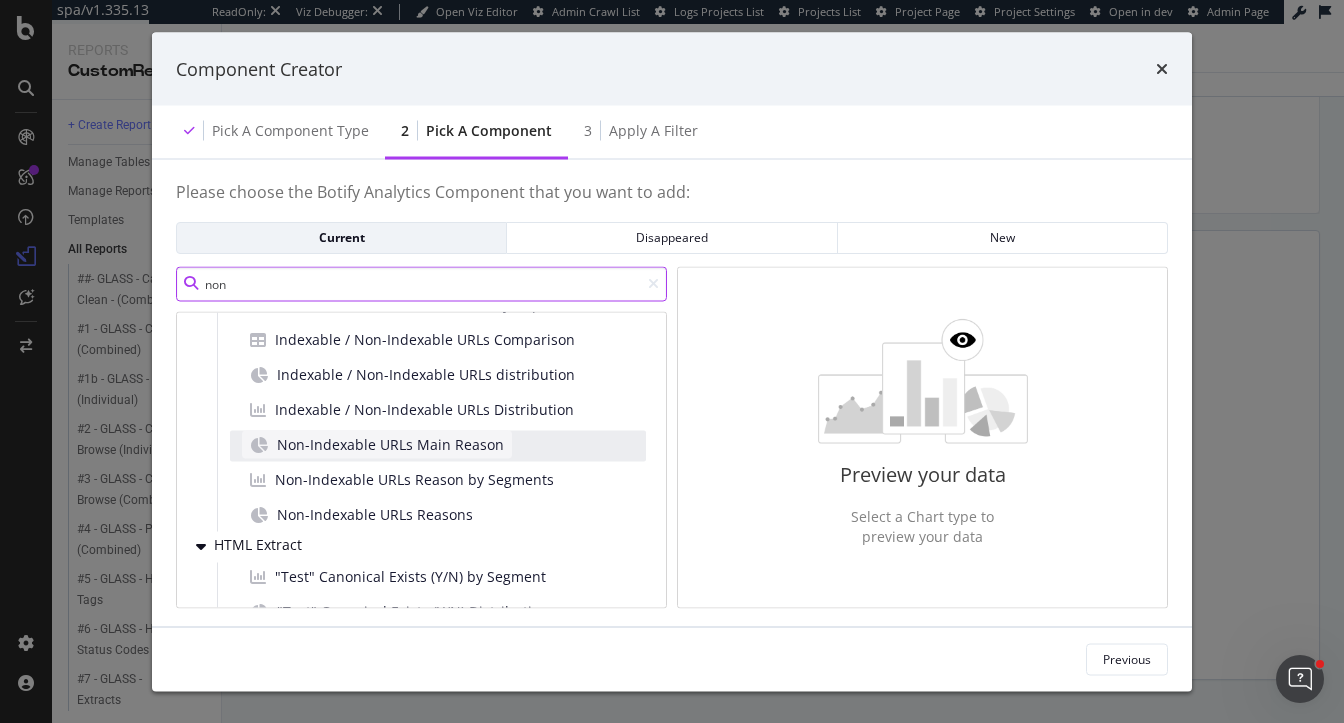 type on "non" 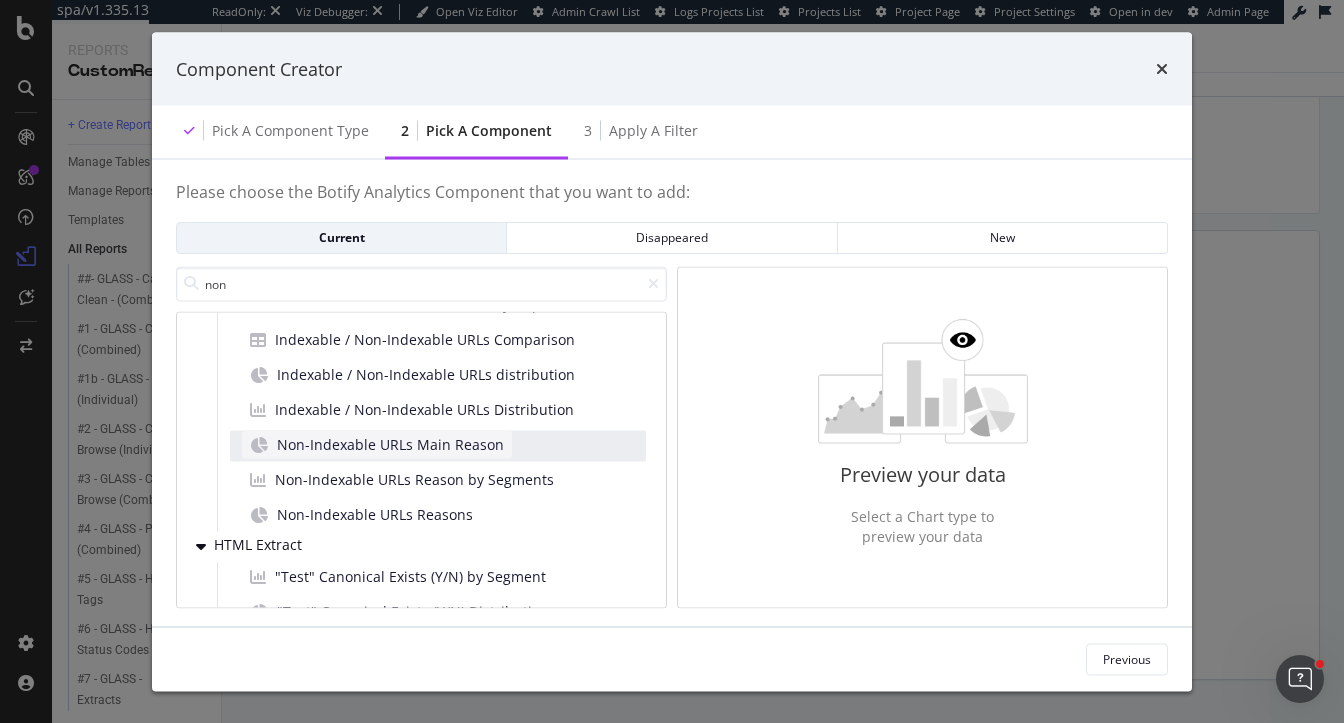 click on "Non-Indexable URLs Main Reason" at bounding box center [390, 444] 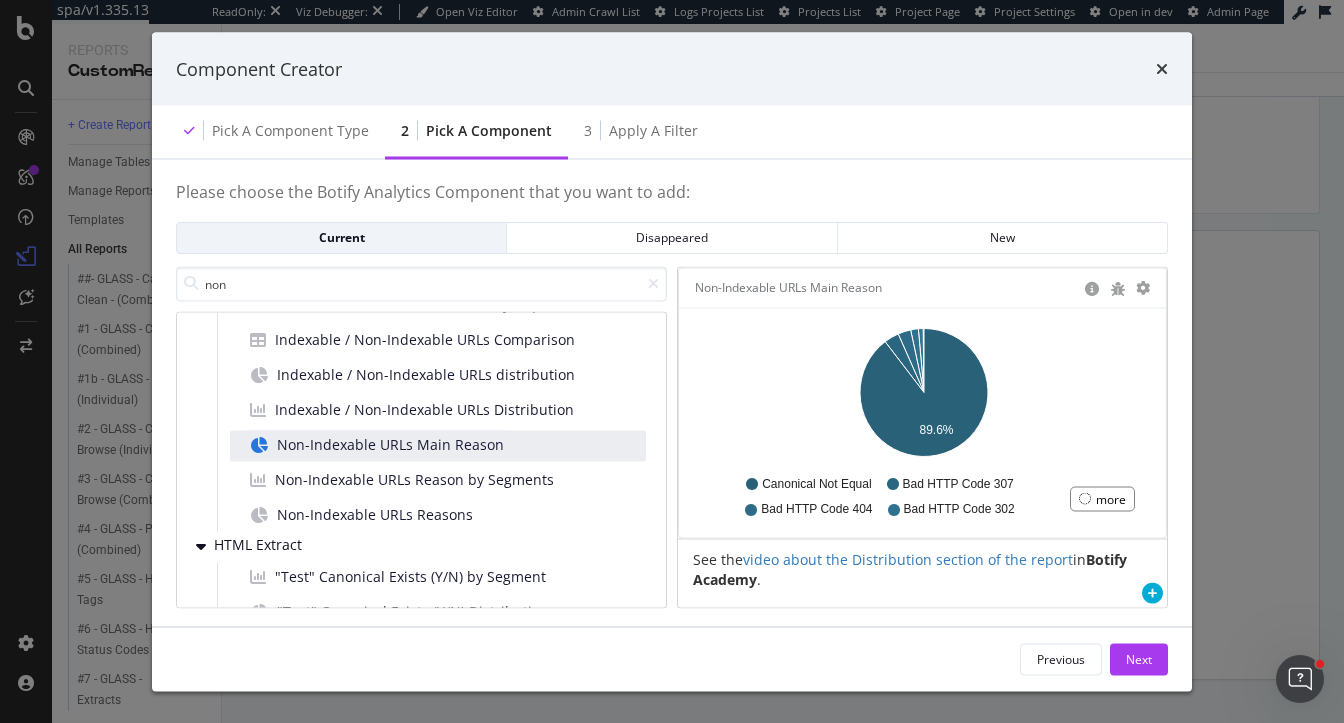click on "Non-Indexable URLs Main Reason" at bounding box center (390, 444) 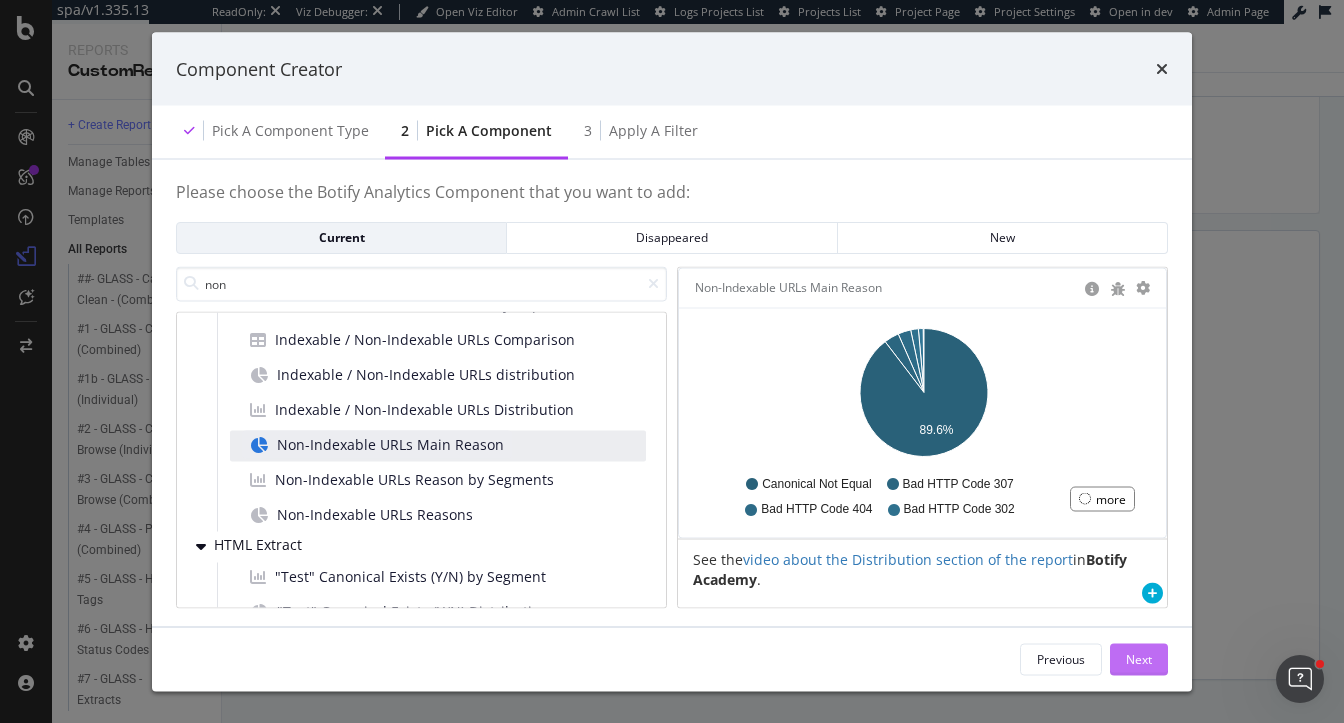 click on "Next" at bounding box center [1139, 658] 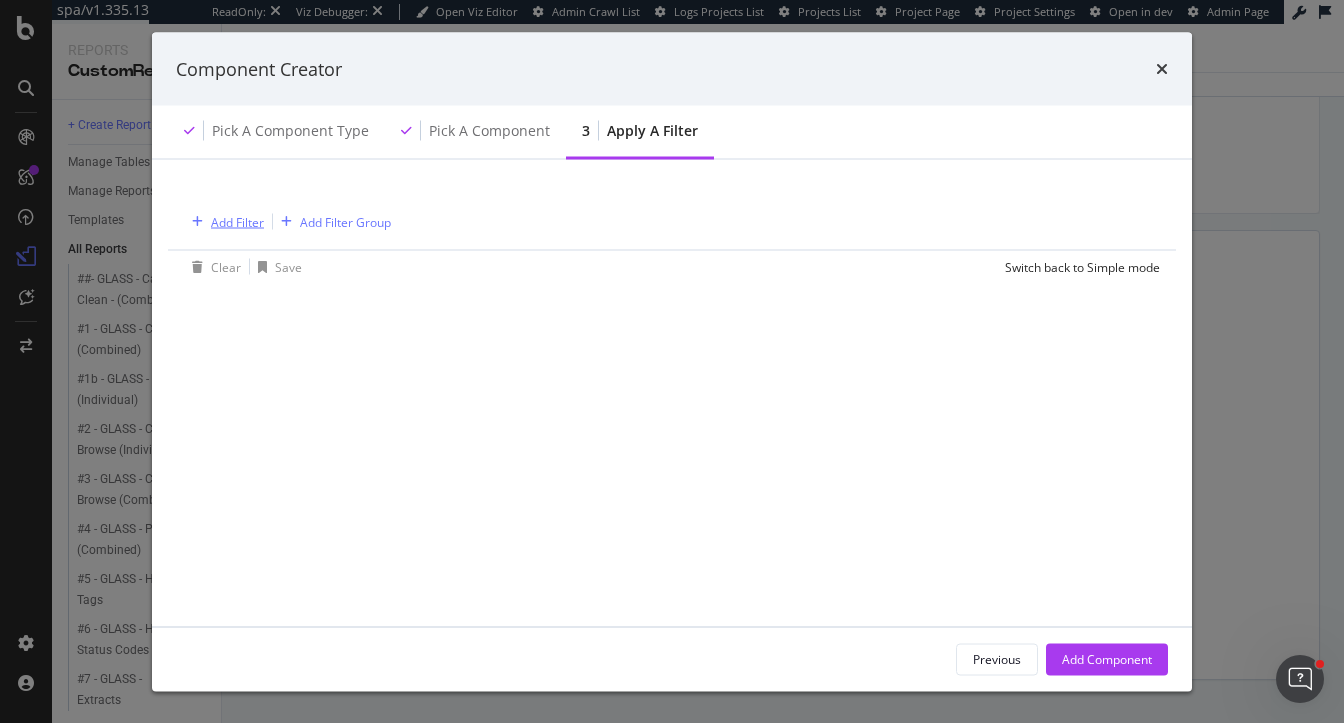 click on "Add Filter" at bounding box center (237, 221) 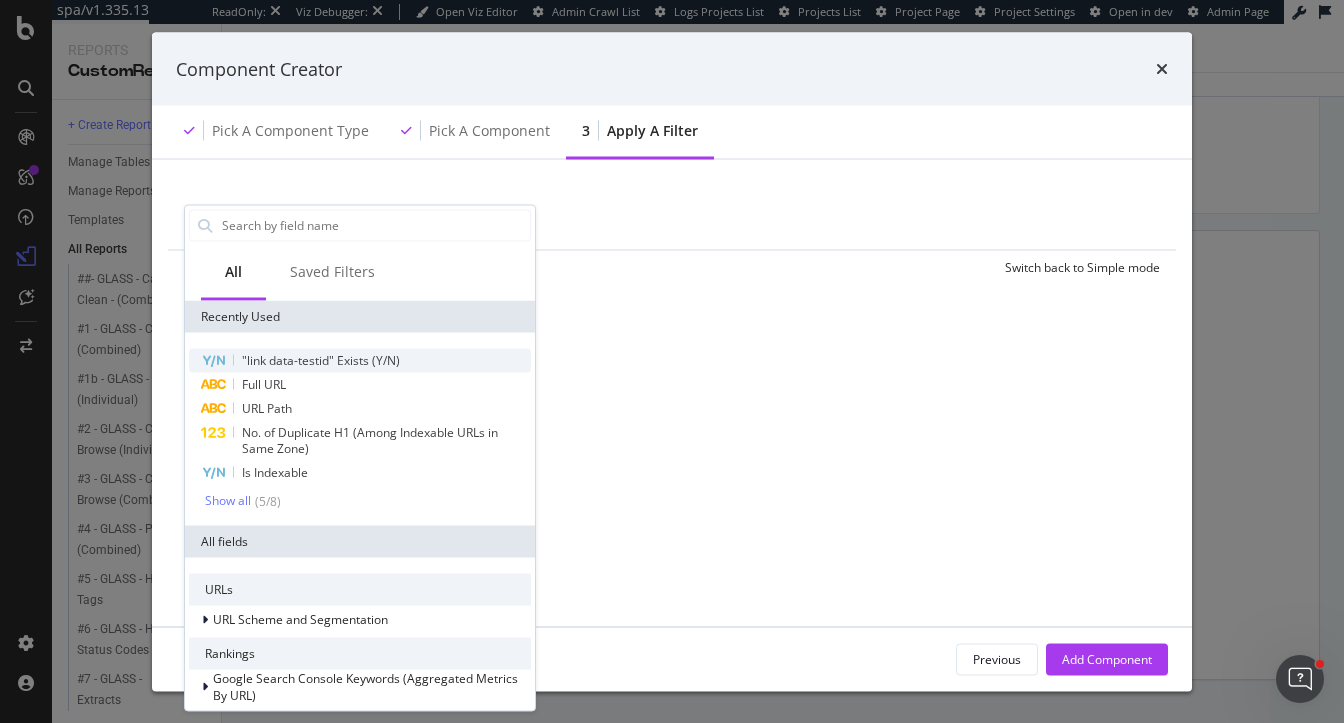 click on ""link data-testid" Exists (Y/N)" at bounding box center [360, 360] 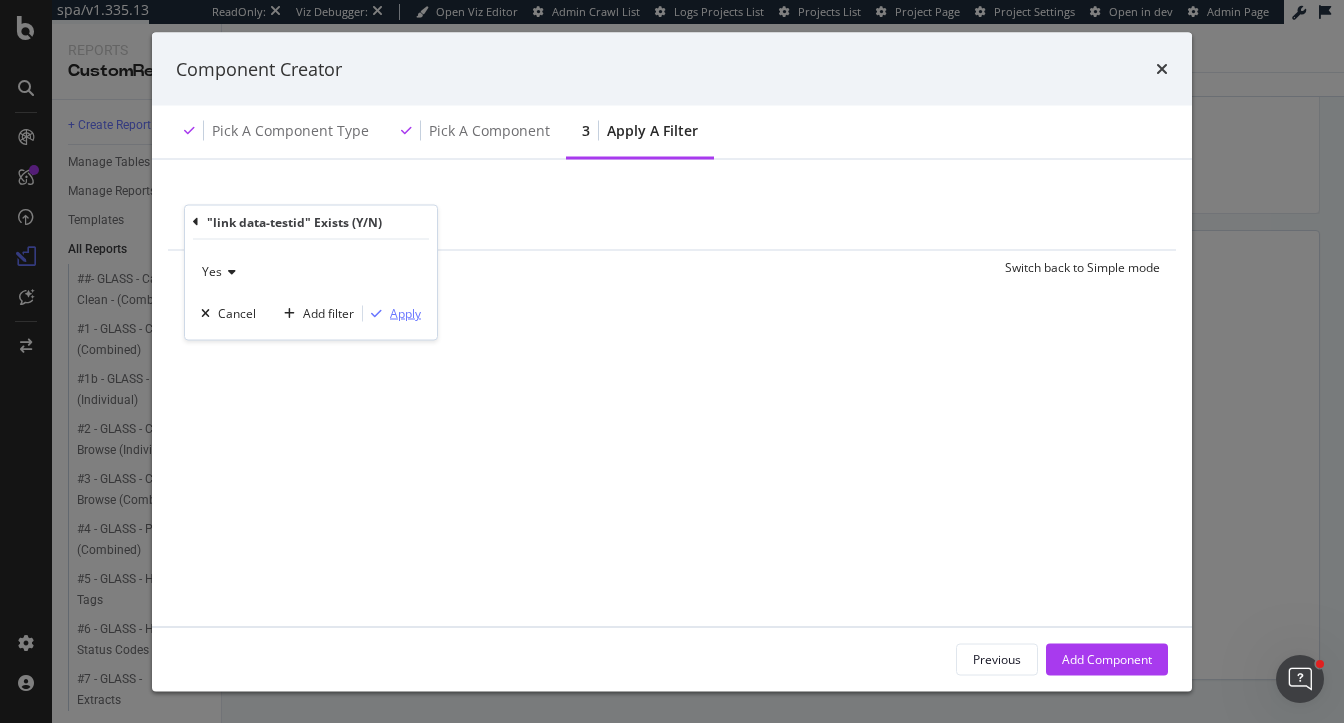 click on "Apply" at bounding box center (405, 313) 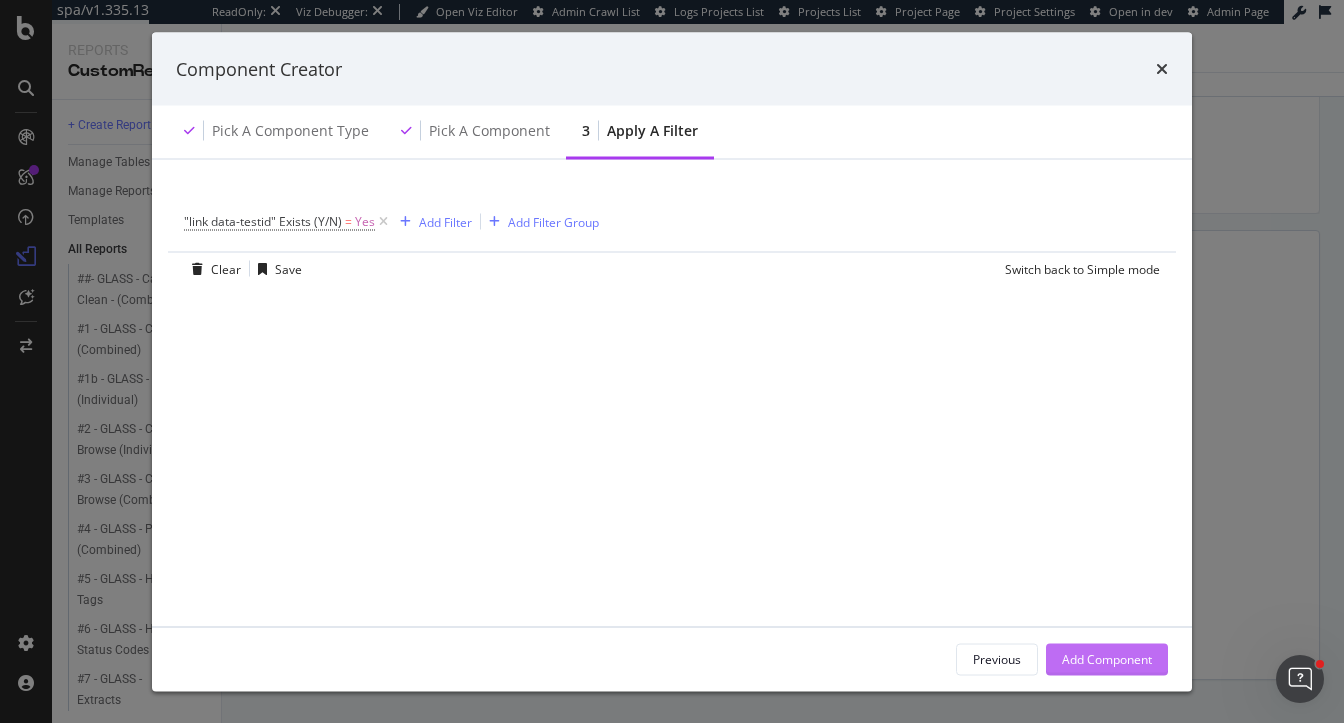 click on "Add Component" at bounding box center (1107, 658) 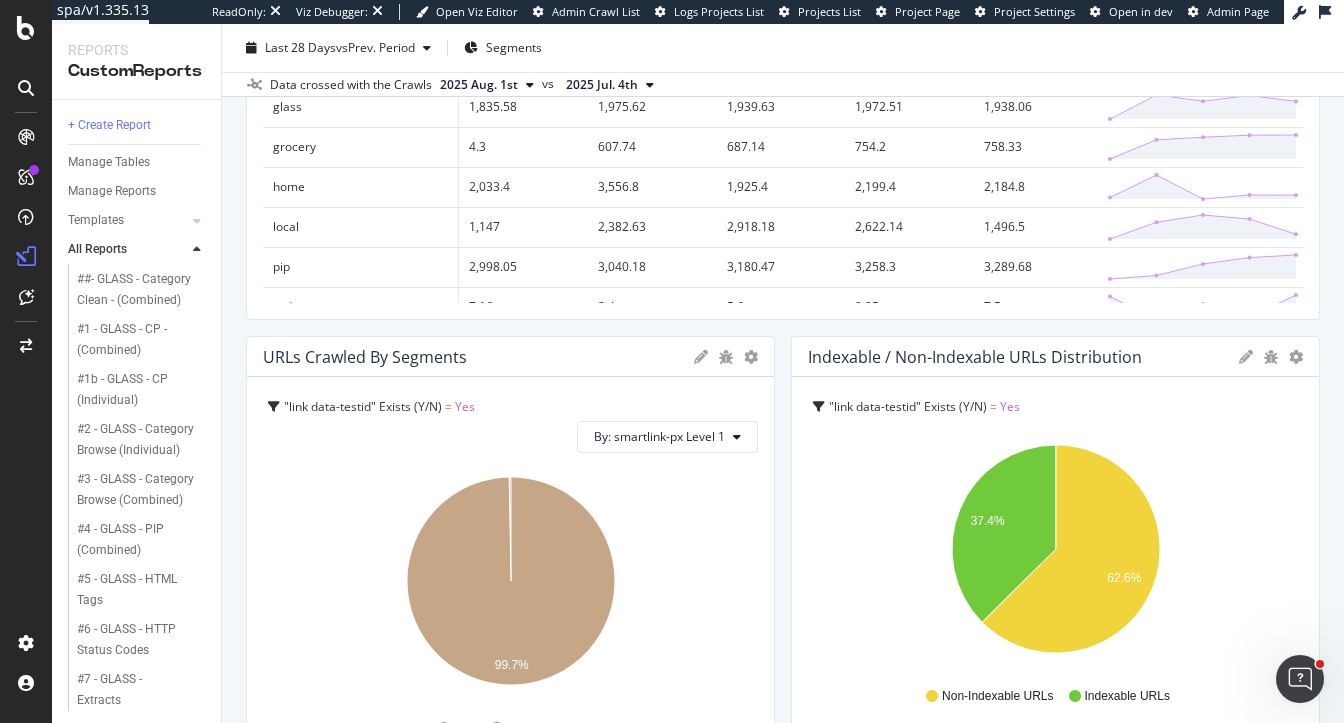 scroll, scrollTop: 1278, scrollLeft: 0, axis: vertical 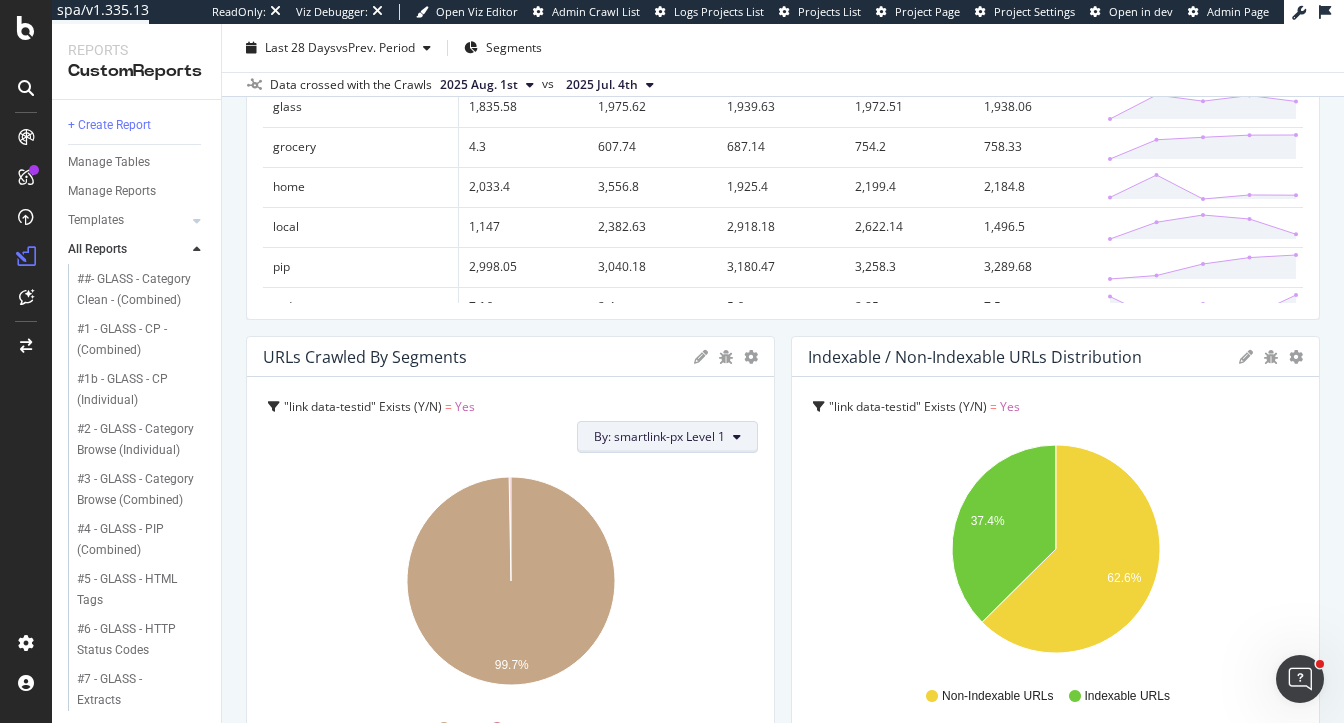 click on "By: smartlink-px Level 1" at bounding box center (659, 436) 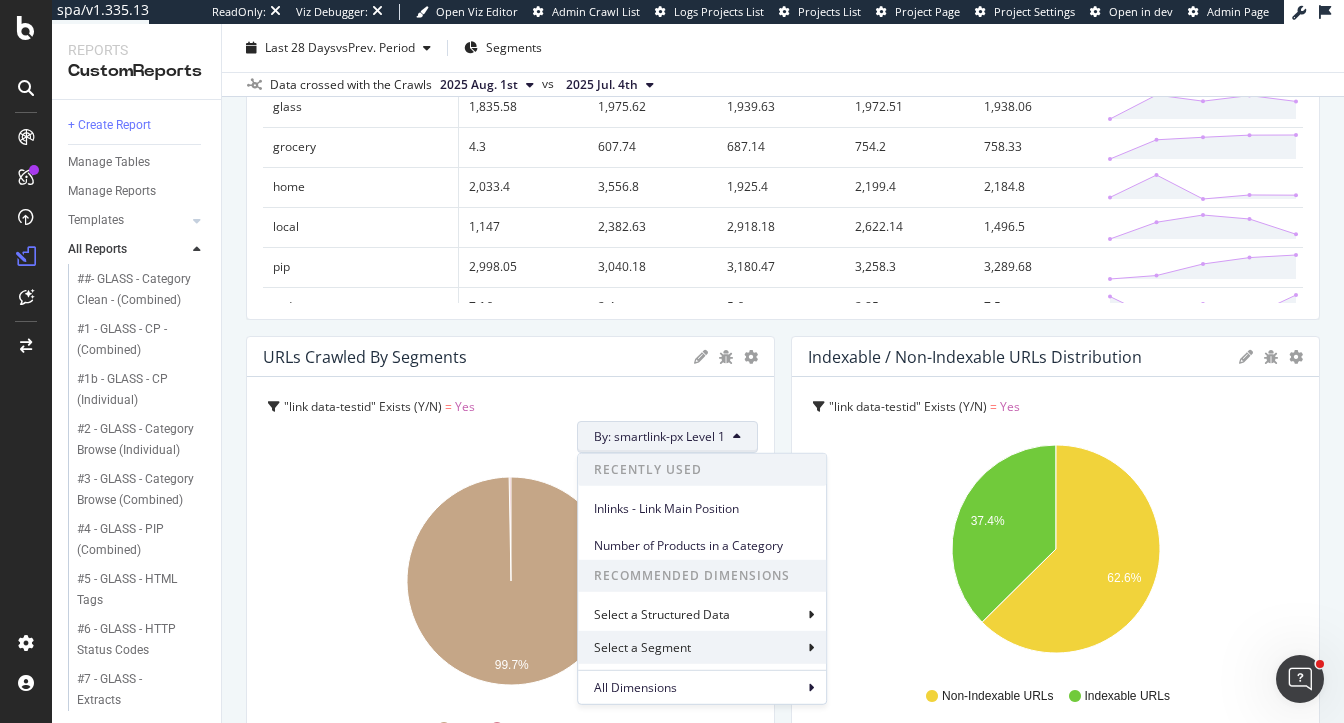 click on "Select a Segment" at bounding box center [702, 647] 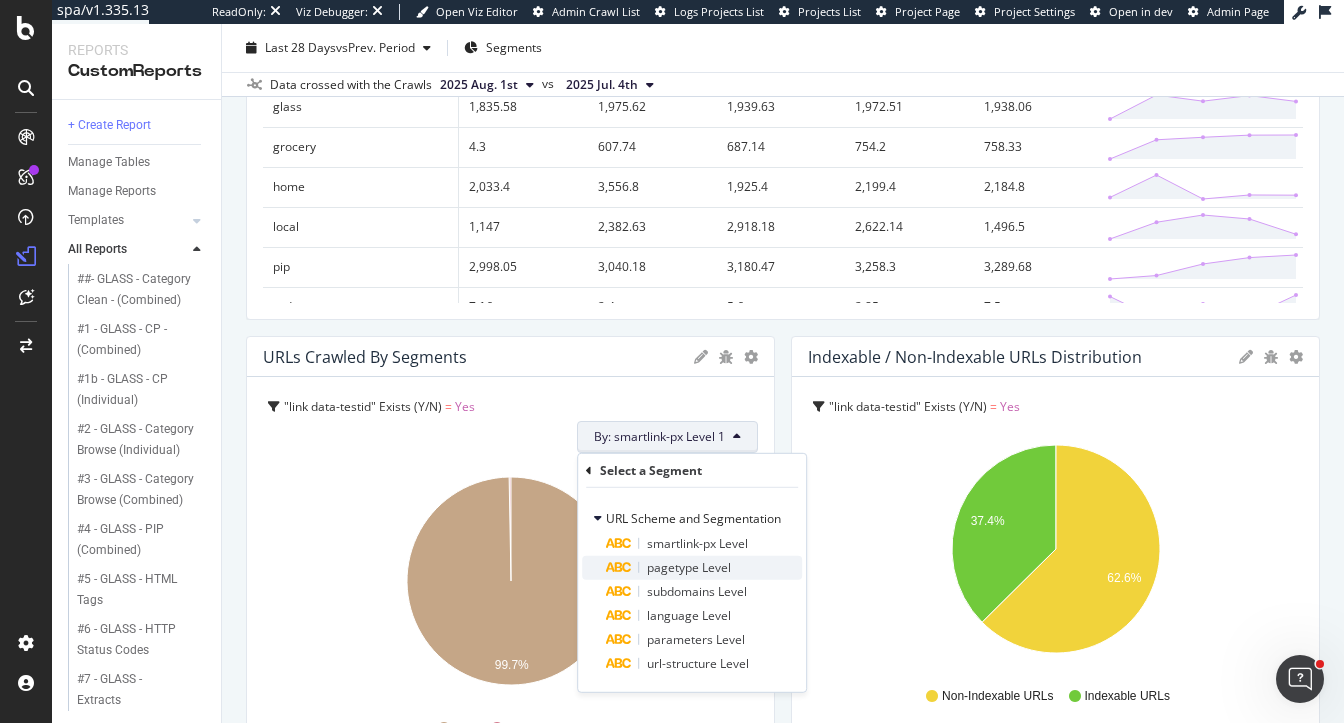 click on "pagetype Level" at bounding box center (704, 568) 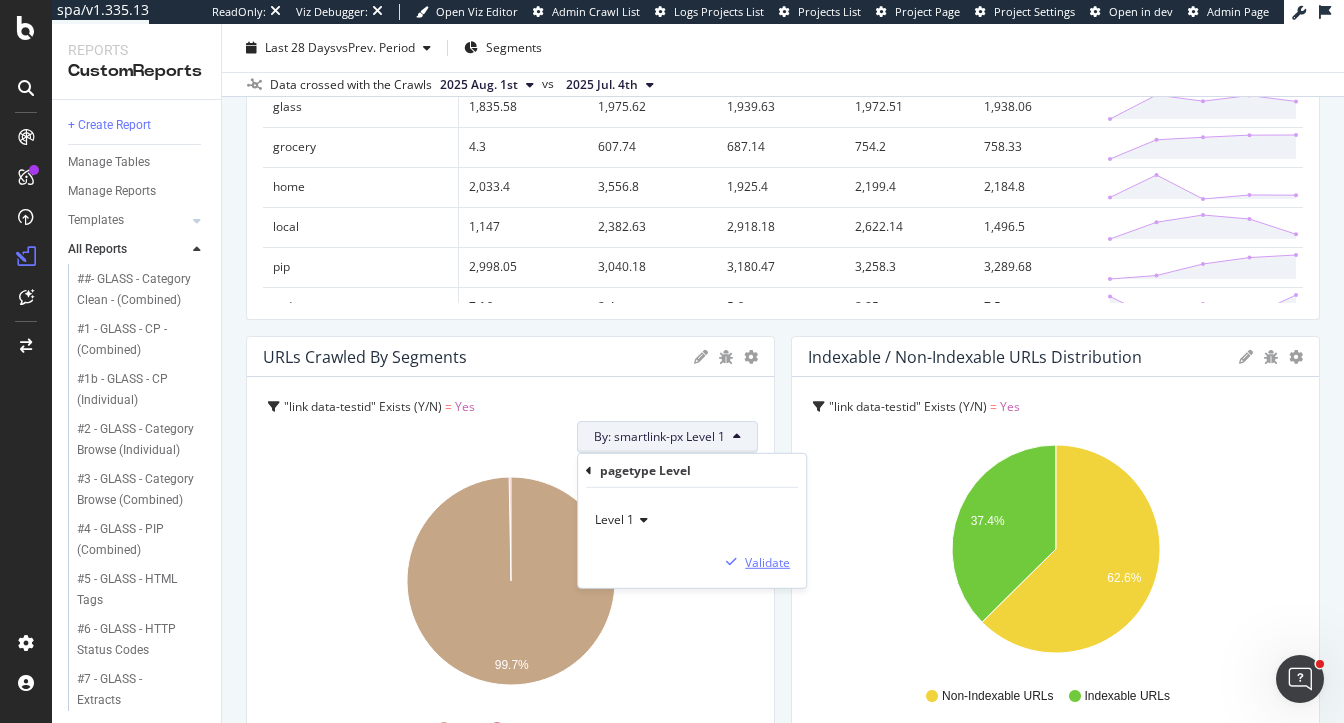 click on "Validate" at bounding box center [767, 561] 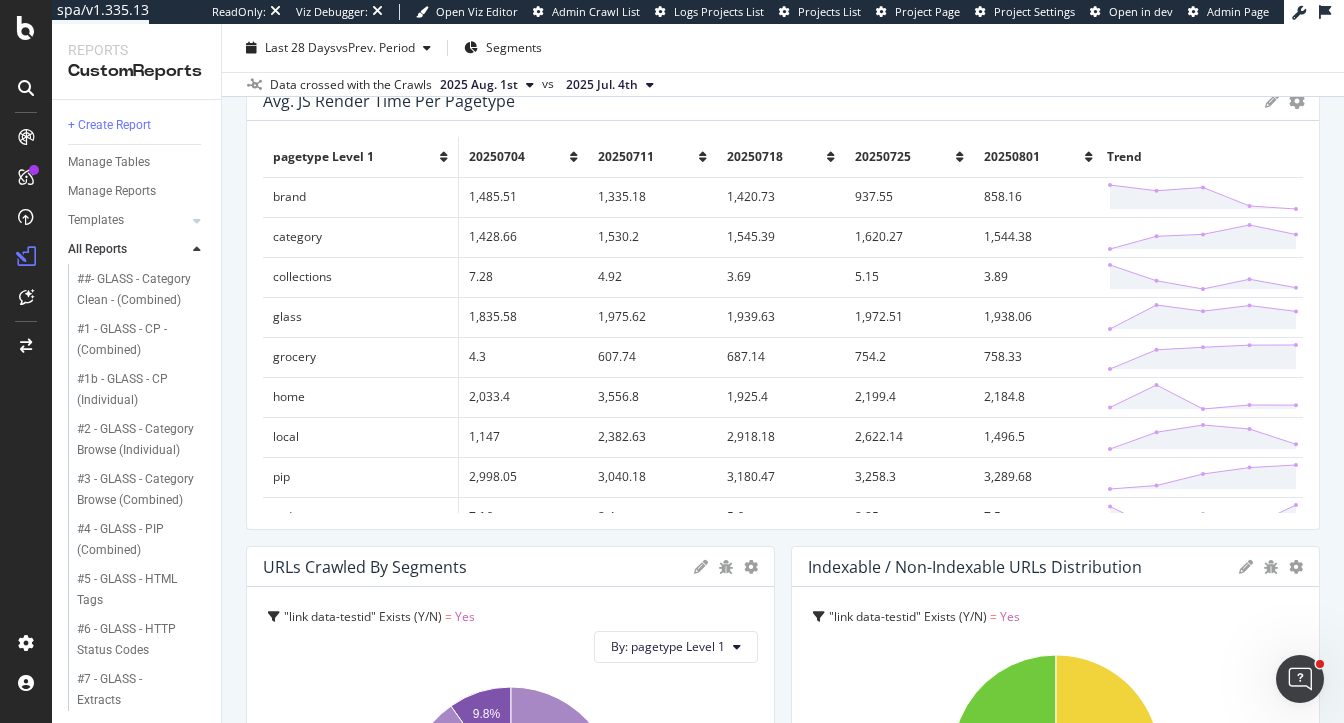 scroll, scrollTop: 1114, scrollLeft: 0, axis: vertical 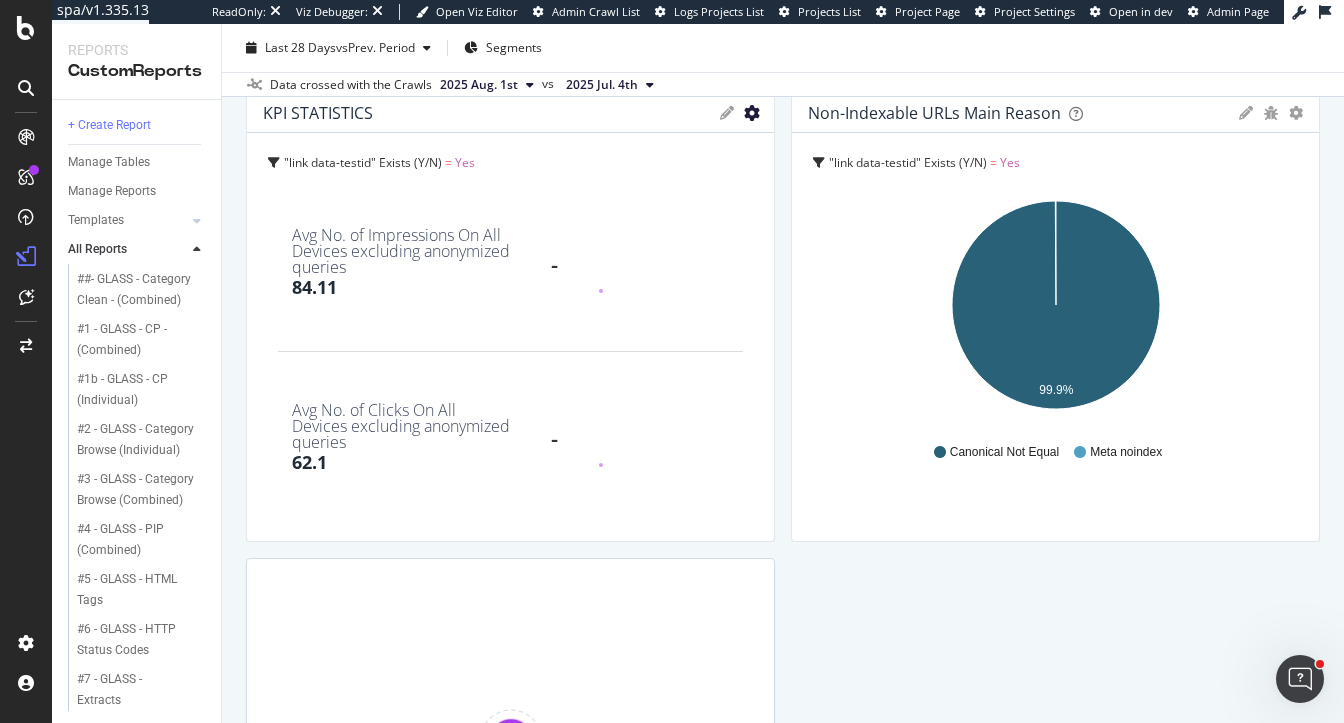 click at bounding box center [752, 113] 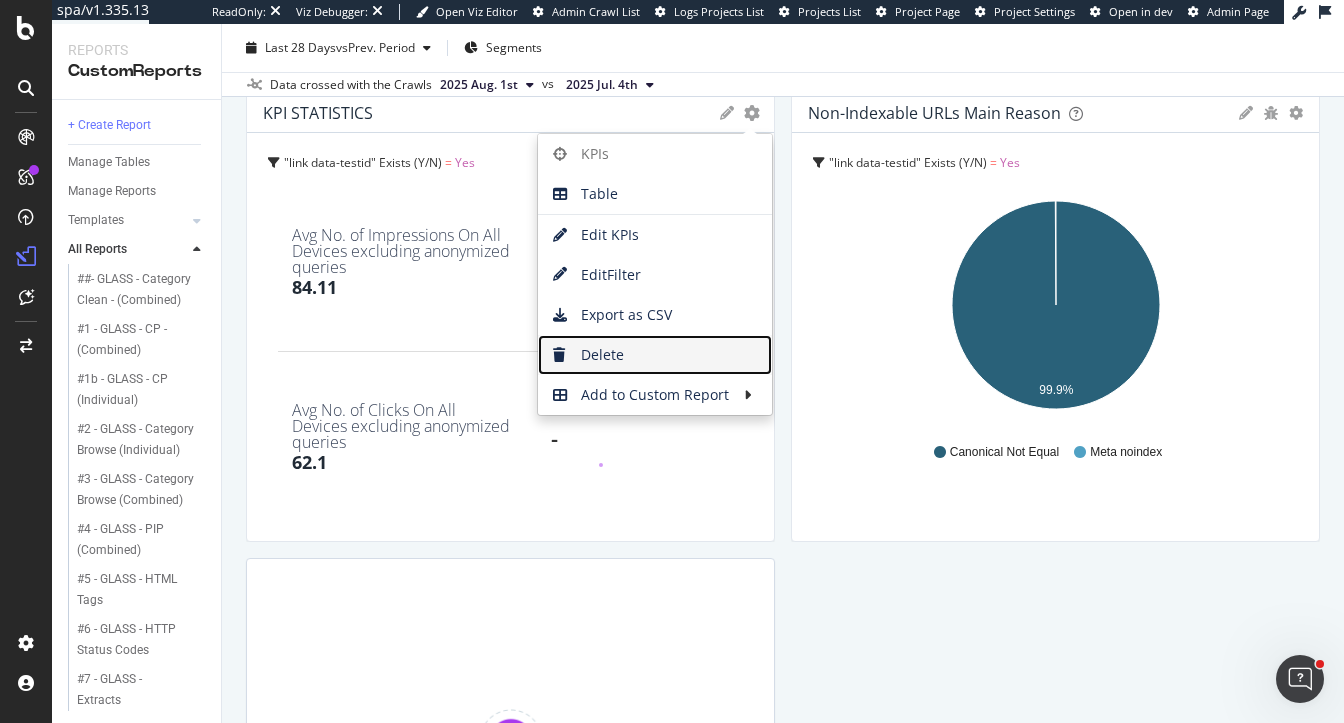 click on "Delete" at bounding box center [655, 355] 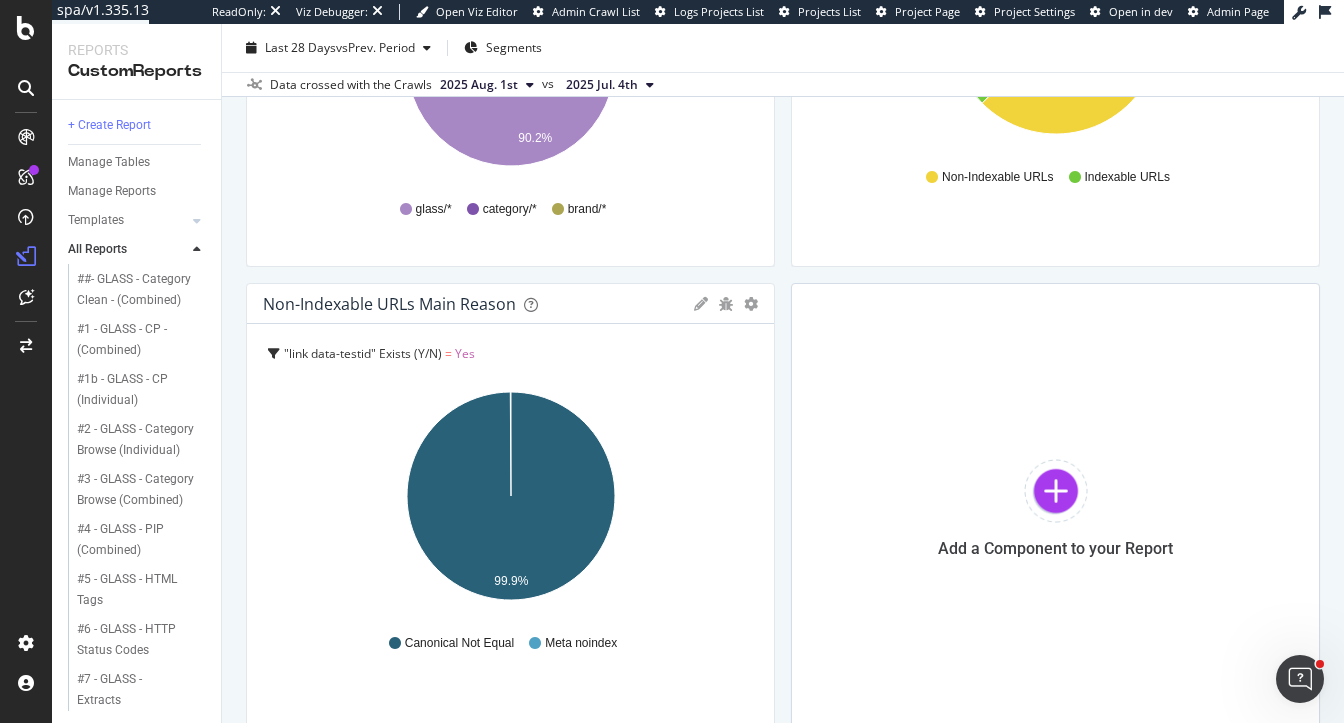 scroll, scrollTop: 1765, scrollLeft: 0, axis: vertical 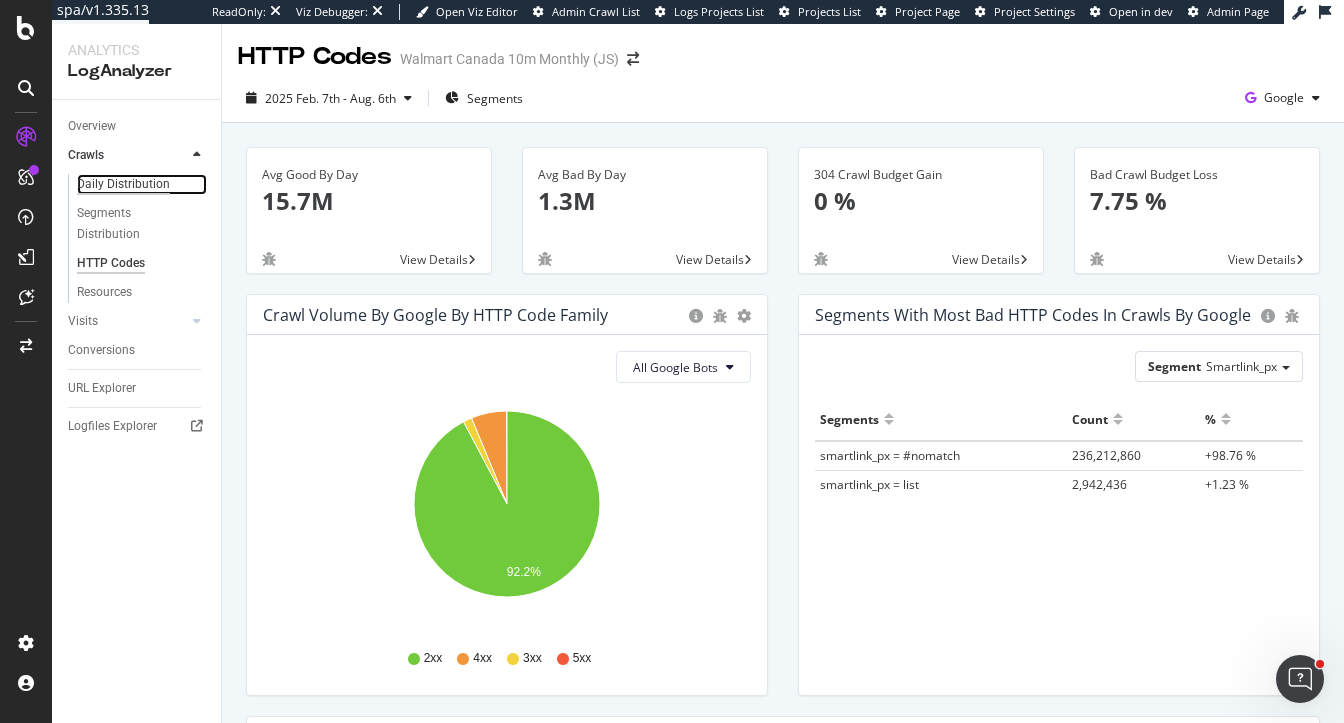 click on "Daily Distribution" at bounding box center [123, 184] 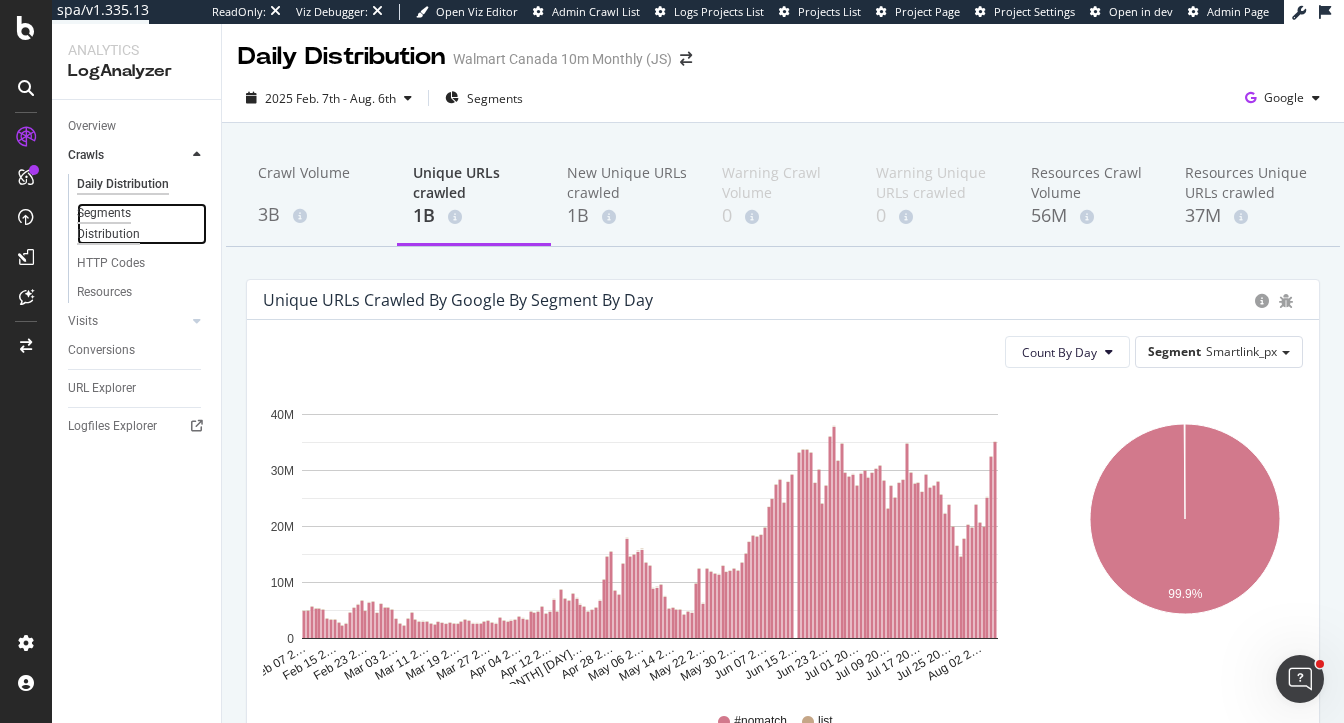 click on "Segments Distribution" at bounding box center [132, 224] 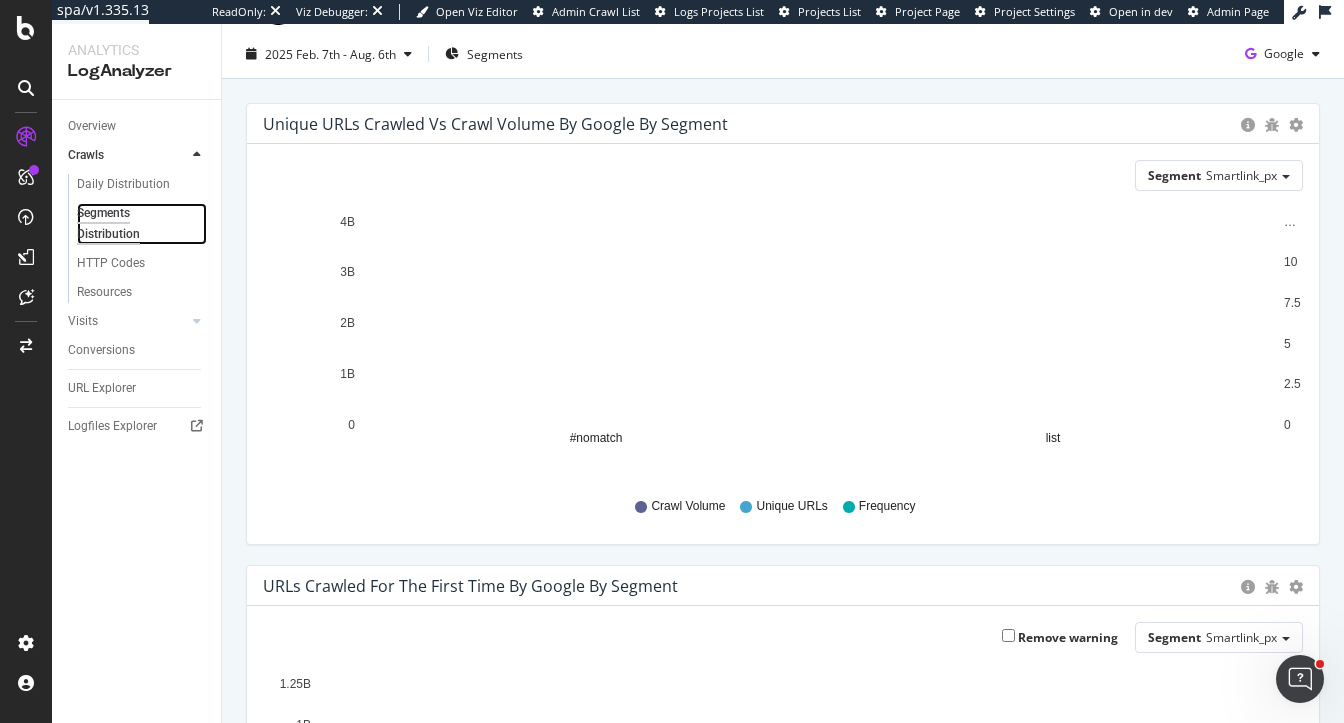 scroll, scrollTop: 0, scrollLeft: 0, axis: both 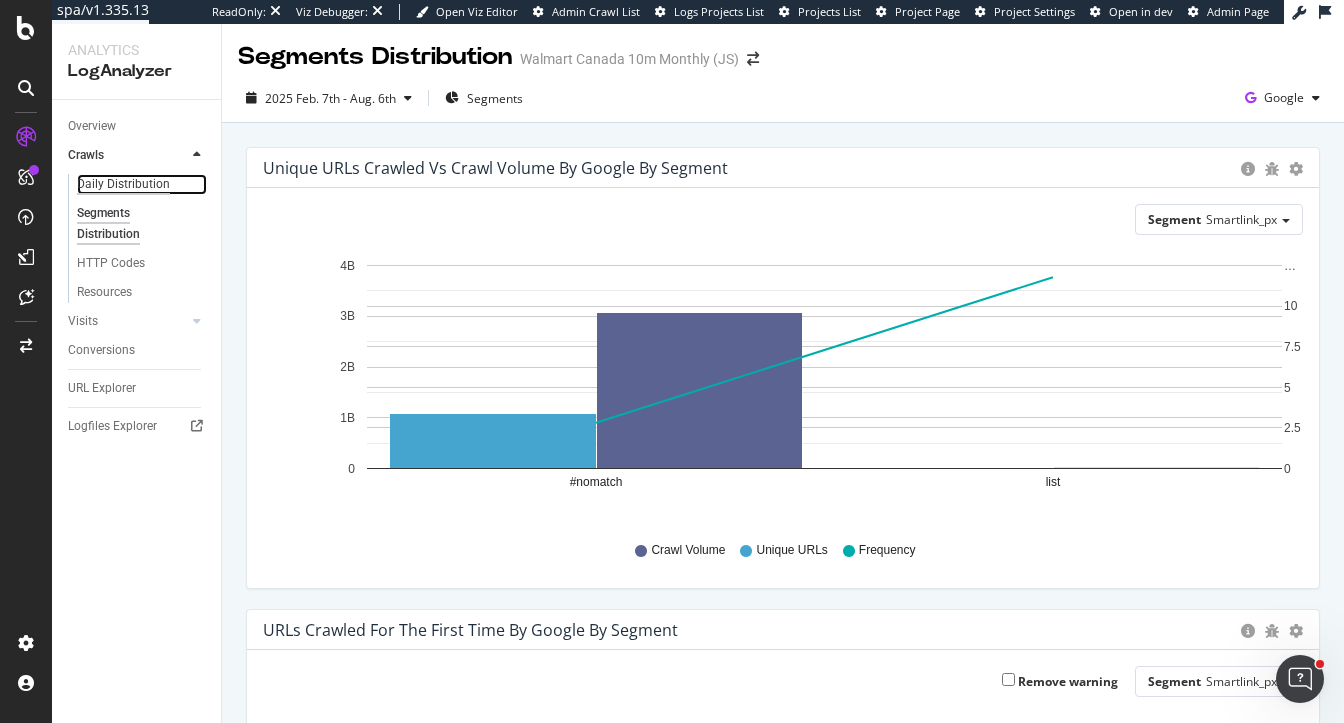 click on "Daily Distribution" at bounding box center [123, 184] 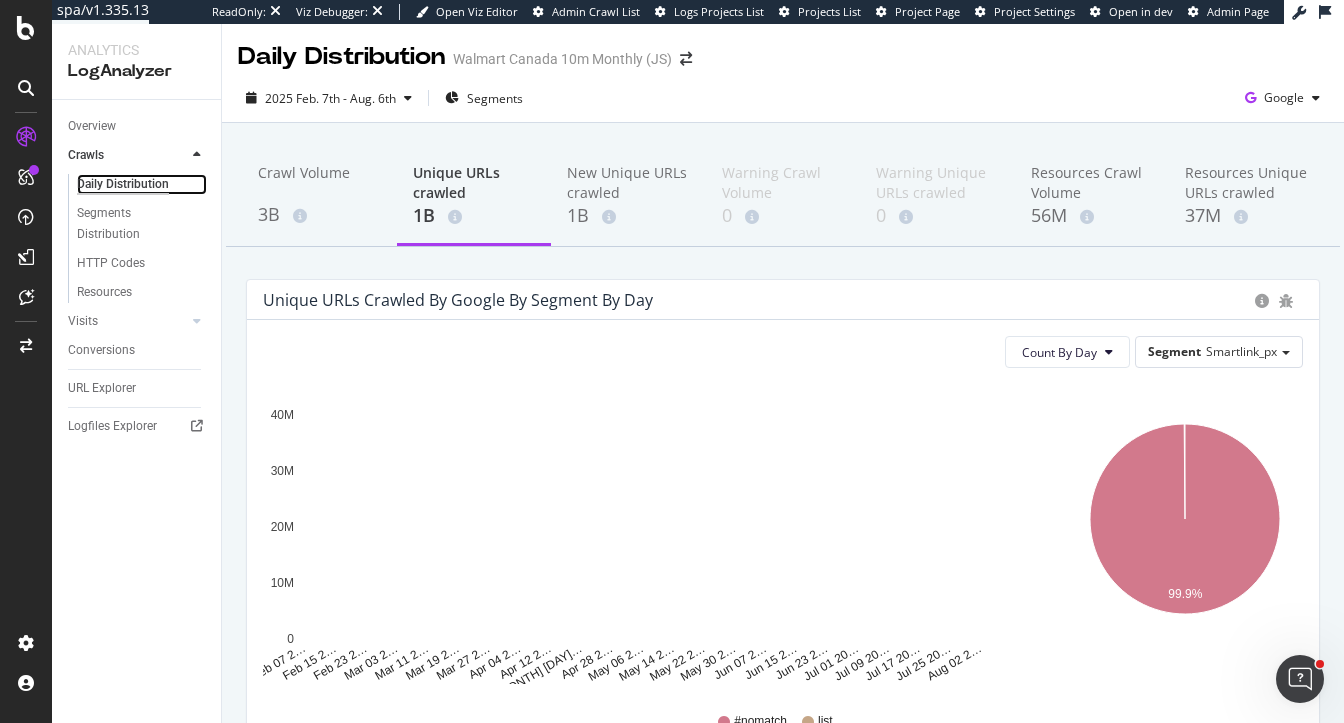 scroll, scrollTop: 4, scrollLeft: 0, axis: vertical 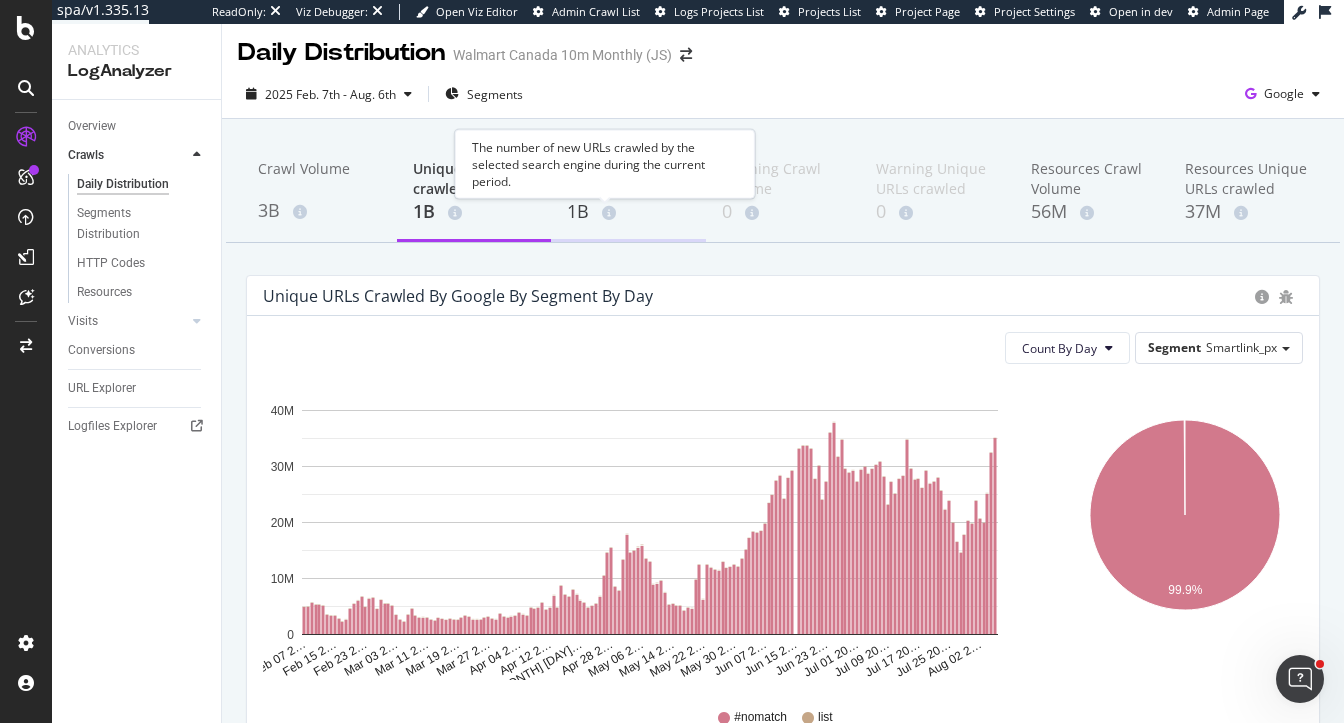 click at bounding box center [605, 213] 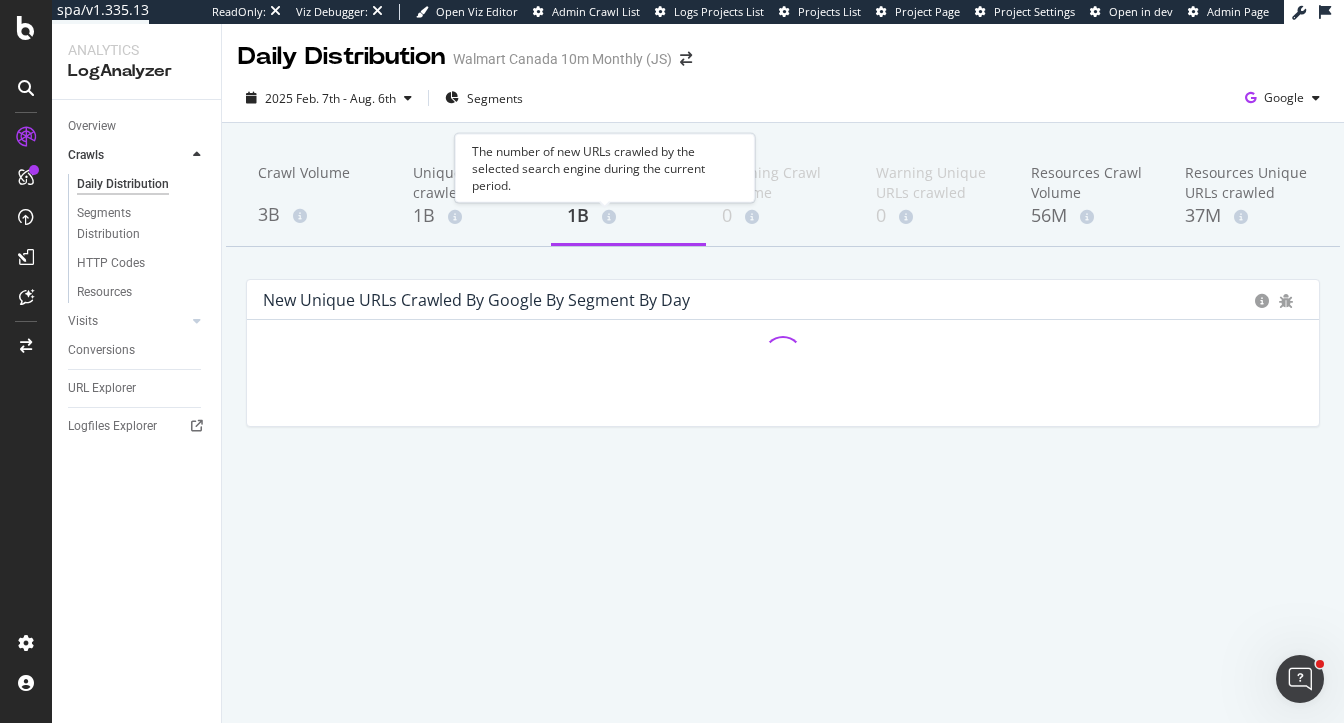 scroll, scrollTop: 0, scrollLeft: 0, axis: both 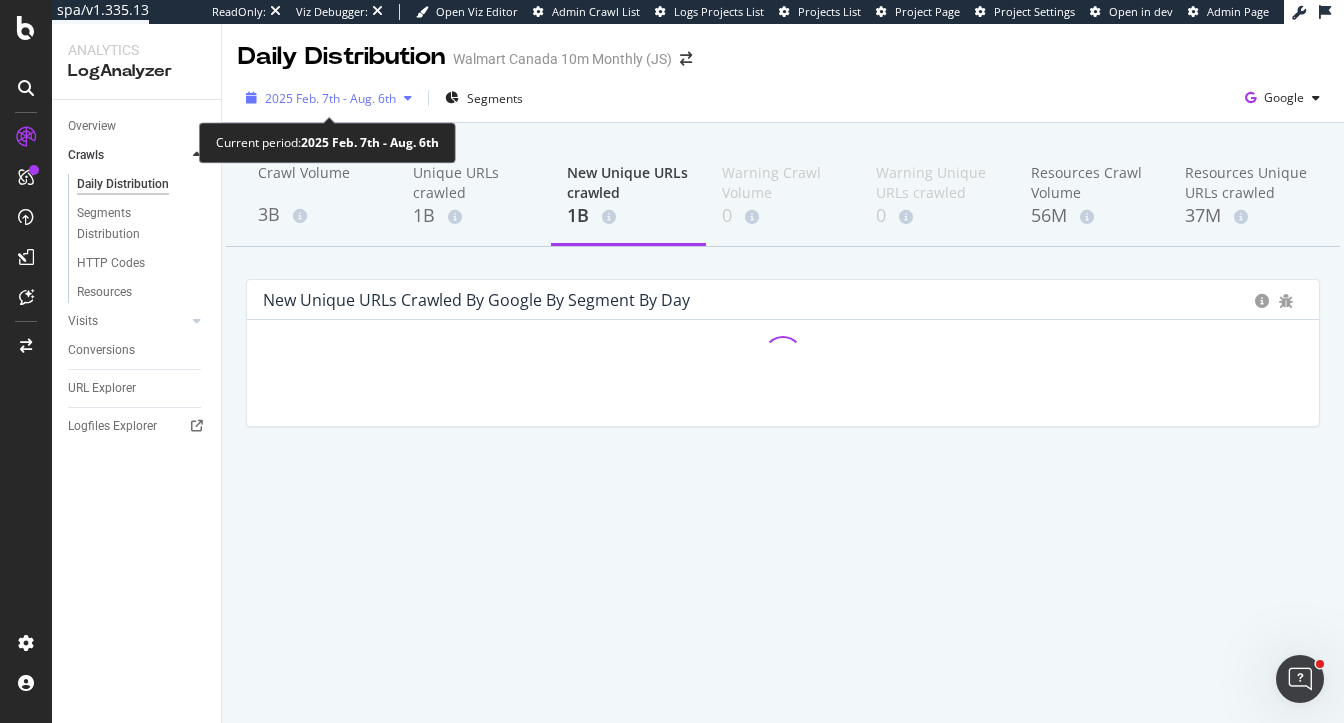 click on "2025 Feb. 7th - Aug. 6th" at bounding box center (330, 98) 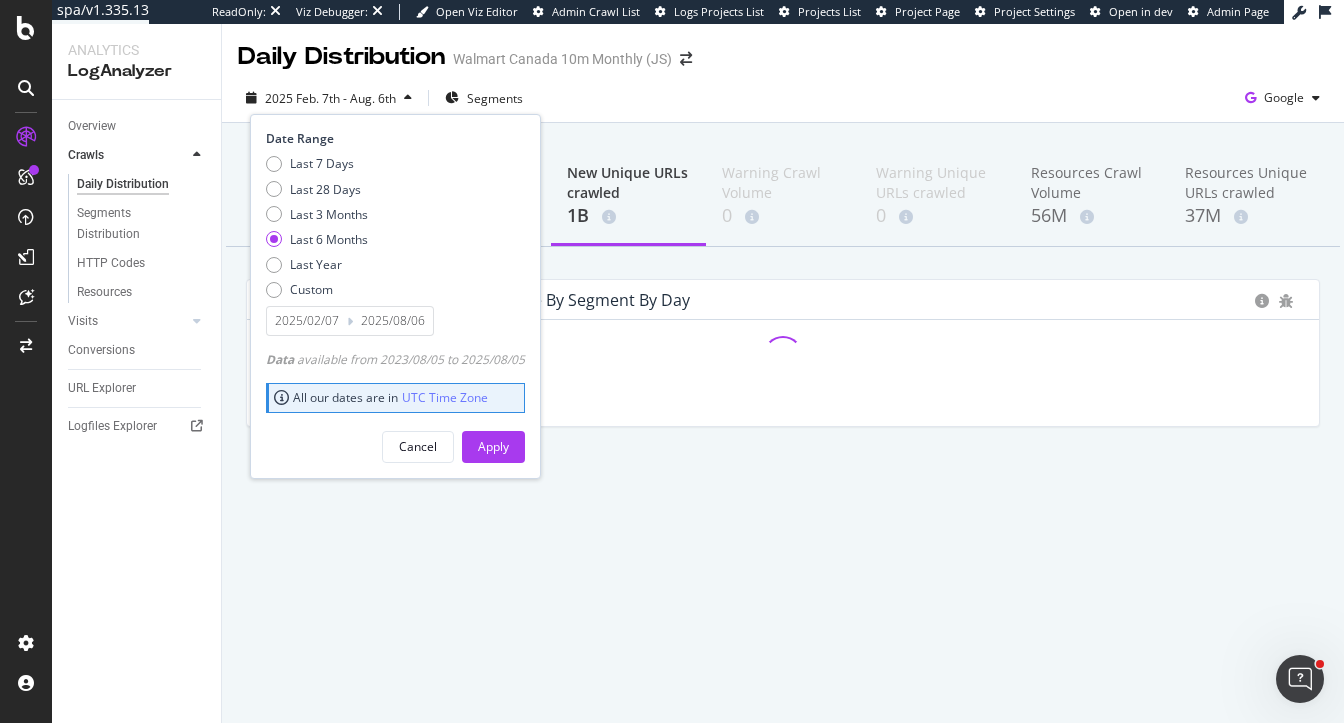 click on "2025/02/07" at bounding box center [307, 321] 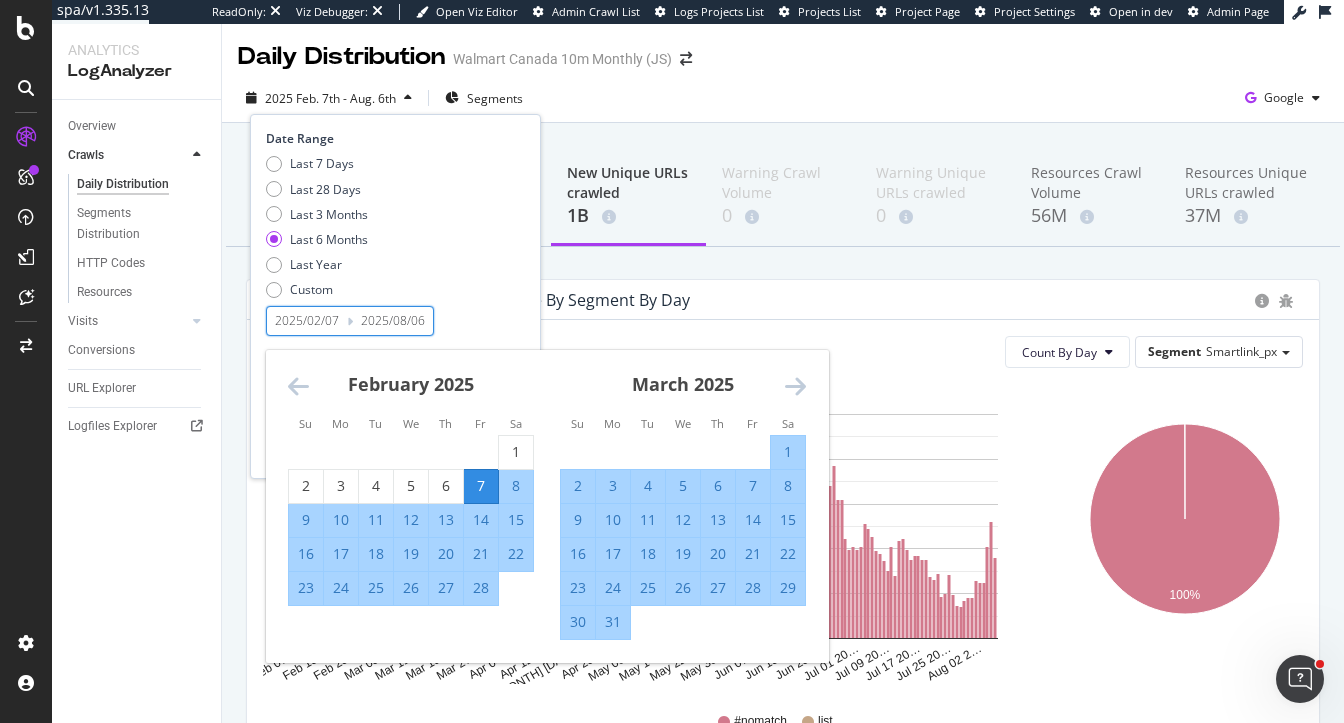 click on "15" at bounding box center (788, 520) 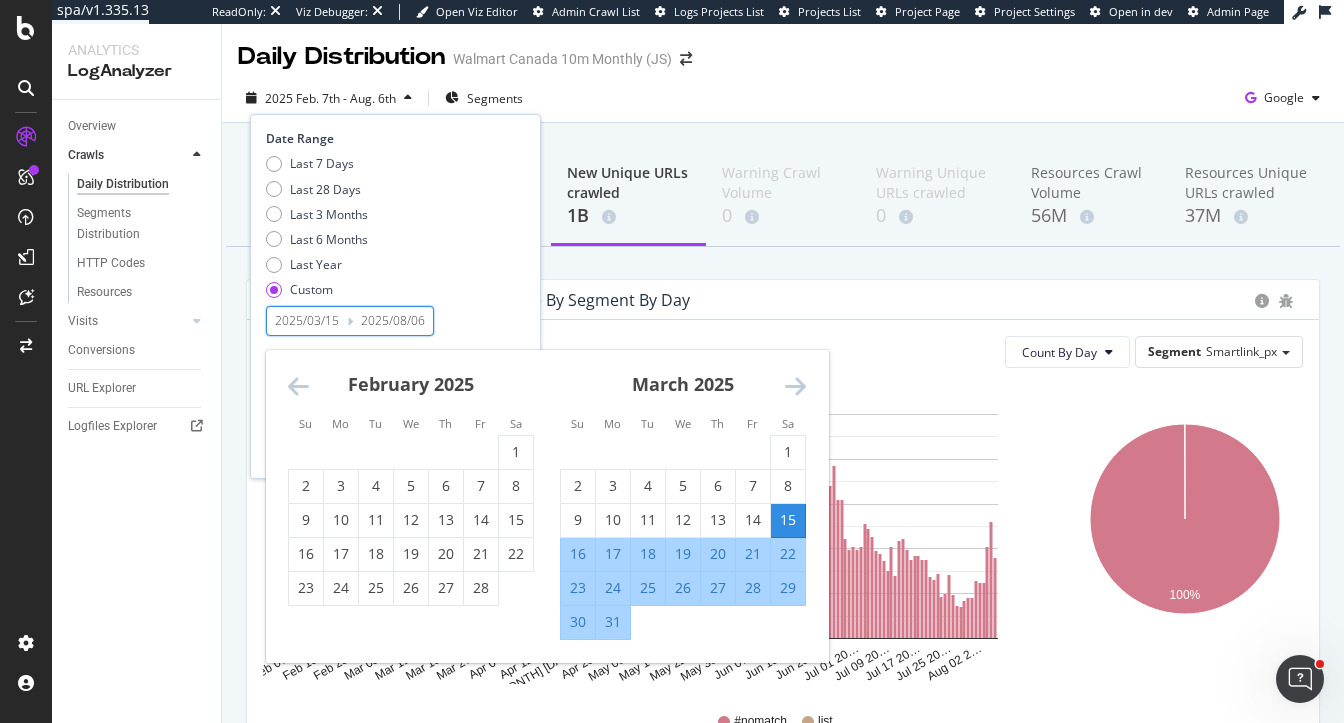 click on "Last 7 Days Last 28 Days Last 3 Months Last 6 Months Last Year Custom" at bounding box center (393, 230) 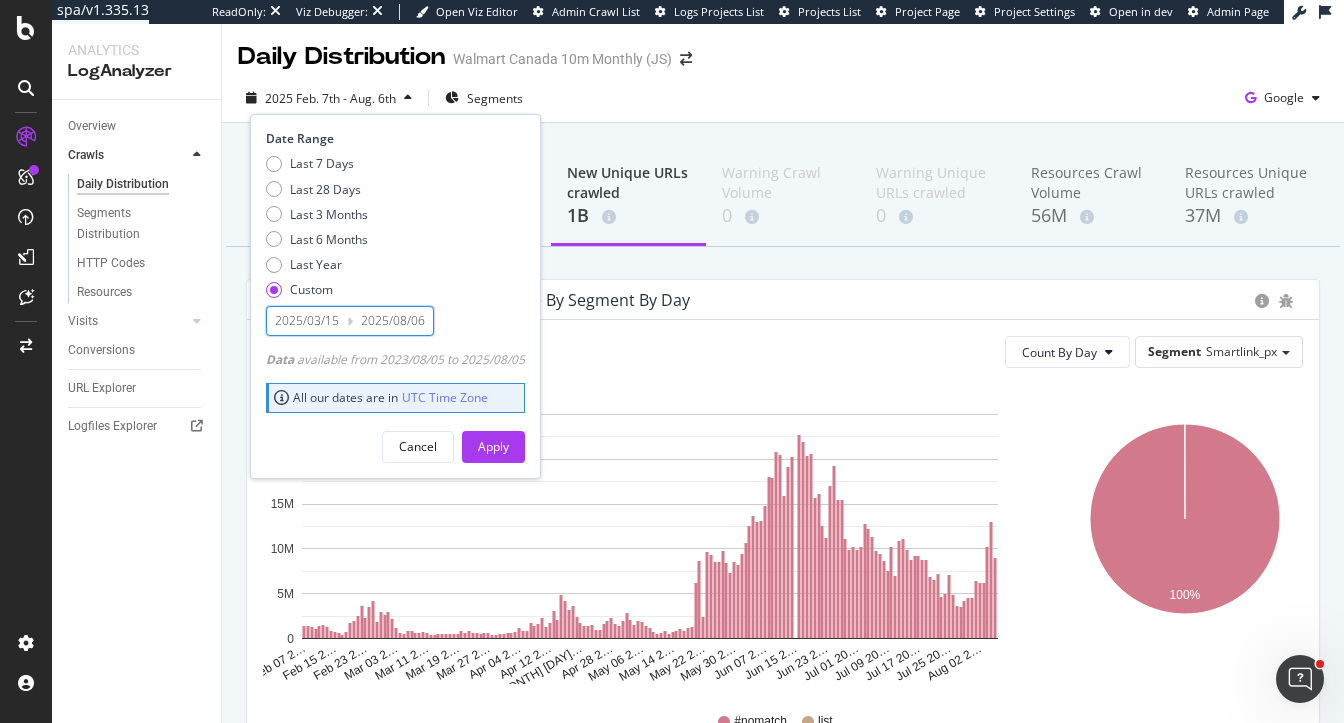 click on "2025/03/15" at bounding box center (307, 321) 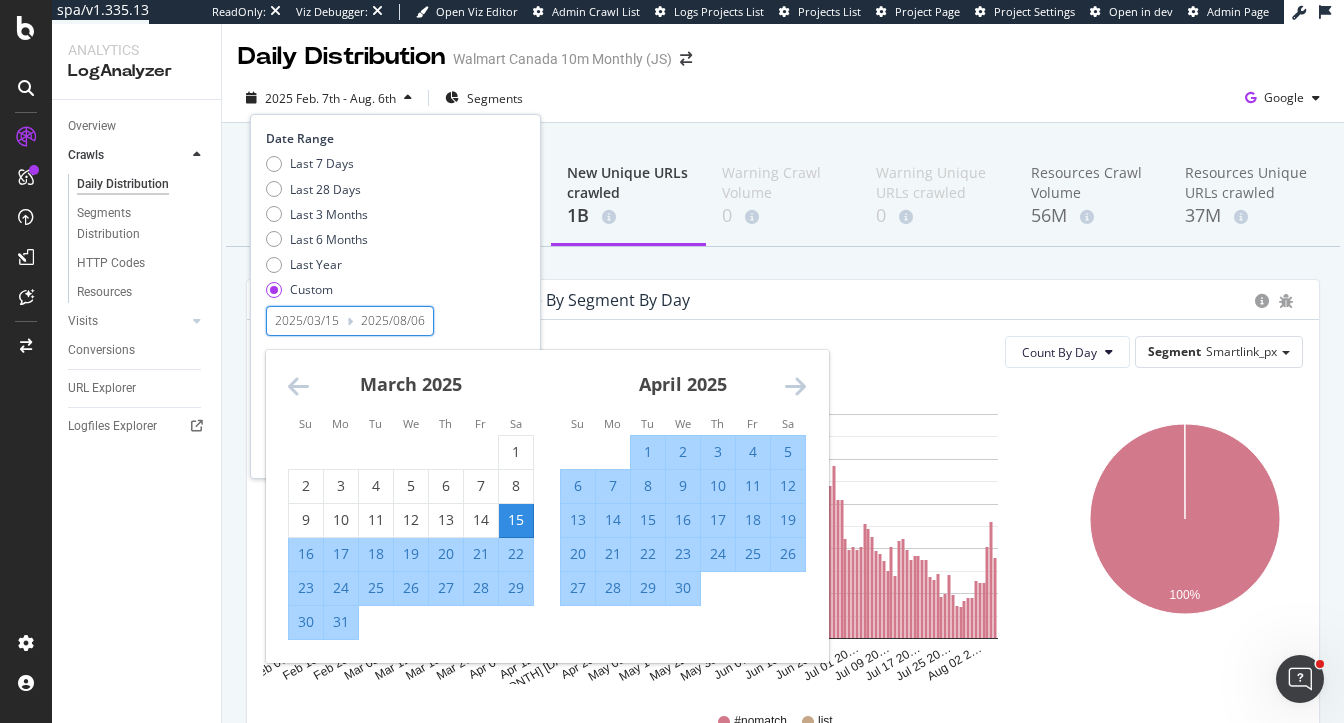 click at bounding box center [795, 386] 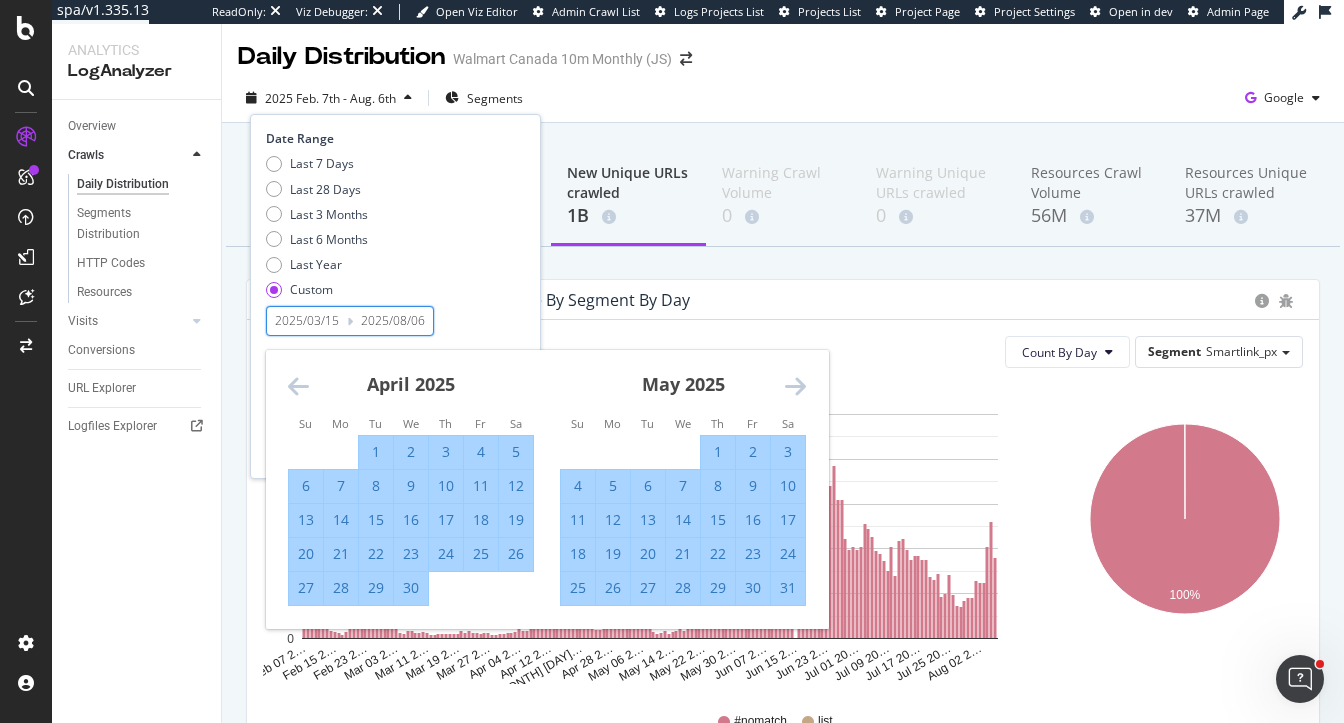 click at bounding box center (795, 386) 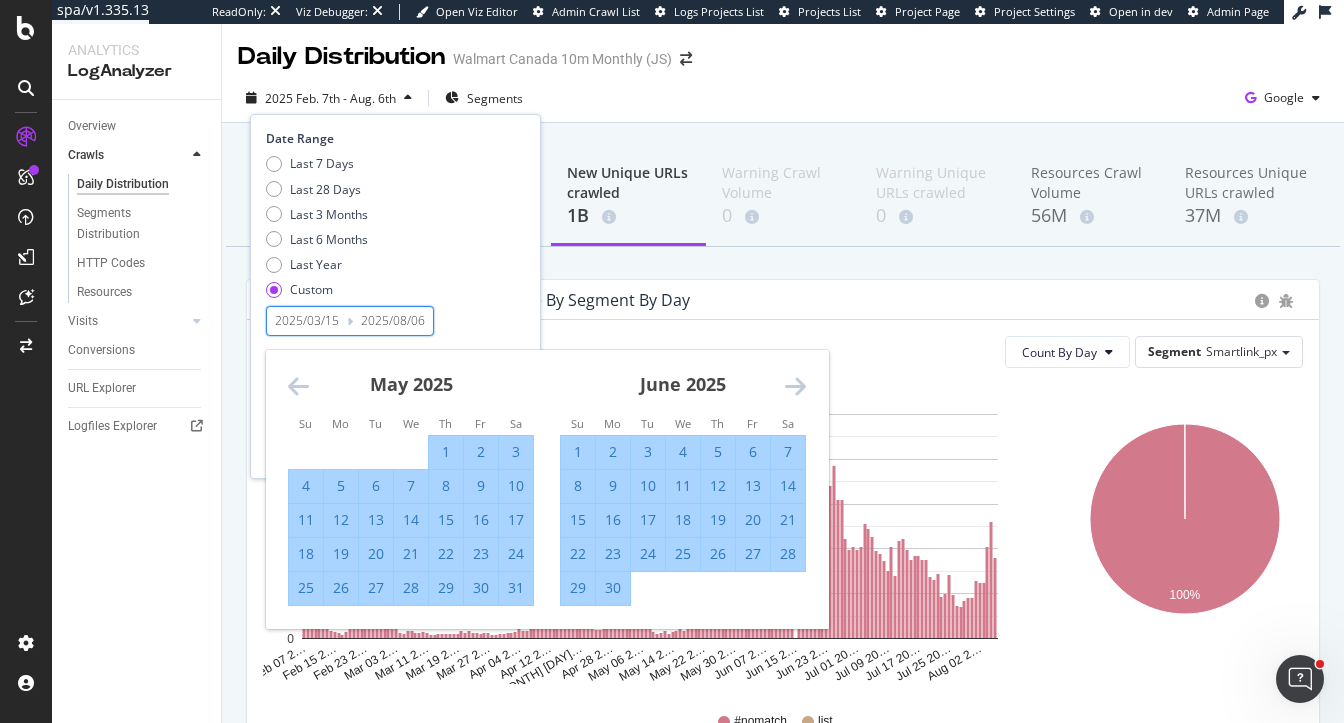 click on "15" at bounding box center [446, 520] 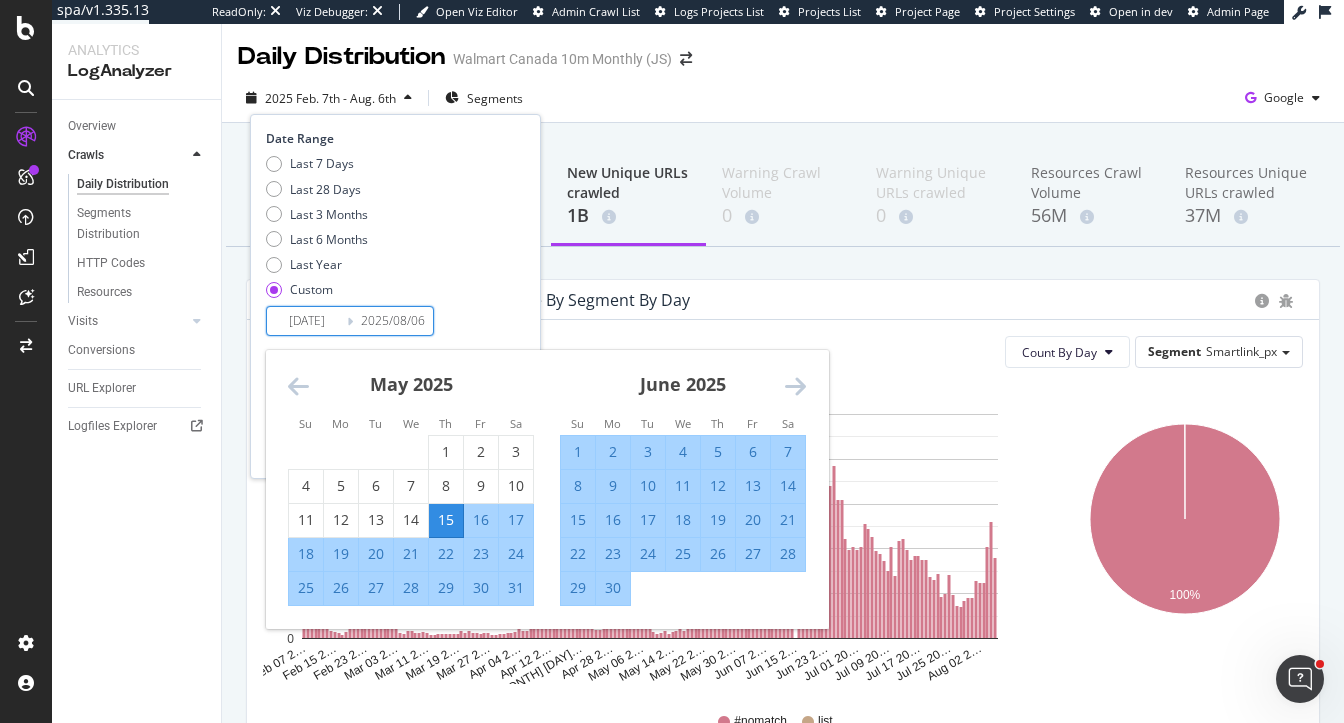 click on "Date Range Last 7 Days Last 28 Days Last 3 Months Last 6 Months Last Year Custom [DATE] Navigate forward to interact with the calendar and select a date. Press the question mark key to get the keyboard shortcuts for changing dates. Su Mo Tu We Th Fr Sa Su Mo Tu We Th Fr Sa April [YEAR] 1 2 3 4 5 6 7 8 9 10 11 12 13 14 15 16 17 18 19 20 21 22 23 24 25 26 27 28 29 30 May [YEAR] 1 2 3 4 5 6 7 8 9 10 11 12 13 14 15 16 17 18 19 20 21 22 23 24 25 26 27 28 29 30 31 June [YEAR] 1 2 3 4 5 6 7 8 9 10 11 12 13 14 15 16 17 18 19 20 21 22 23 24 25 26 27 28 29 30 July [YEAR] 1 2 3 4 5 6 7 8 9 10 11 12 13 14 15 16 17 18 19 20 21 22 23 24 25 26 27 28 29 30 31 [DATE] Navigate backward to interact with the calendar and select a date. Press the question mark key to get the keyboard shortcuts for changing dates." at bounding box center (393, 233) 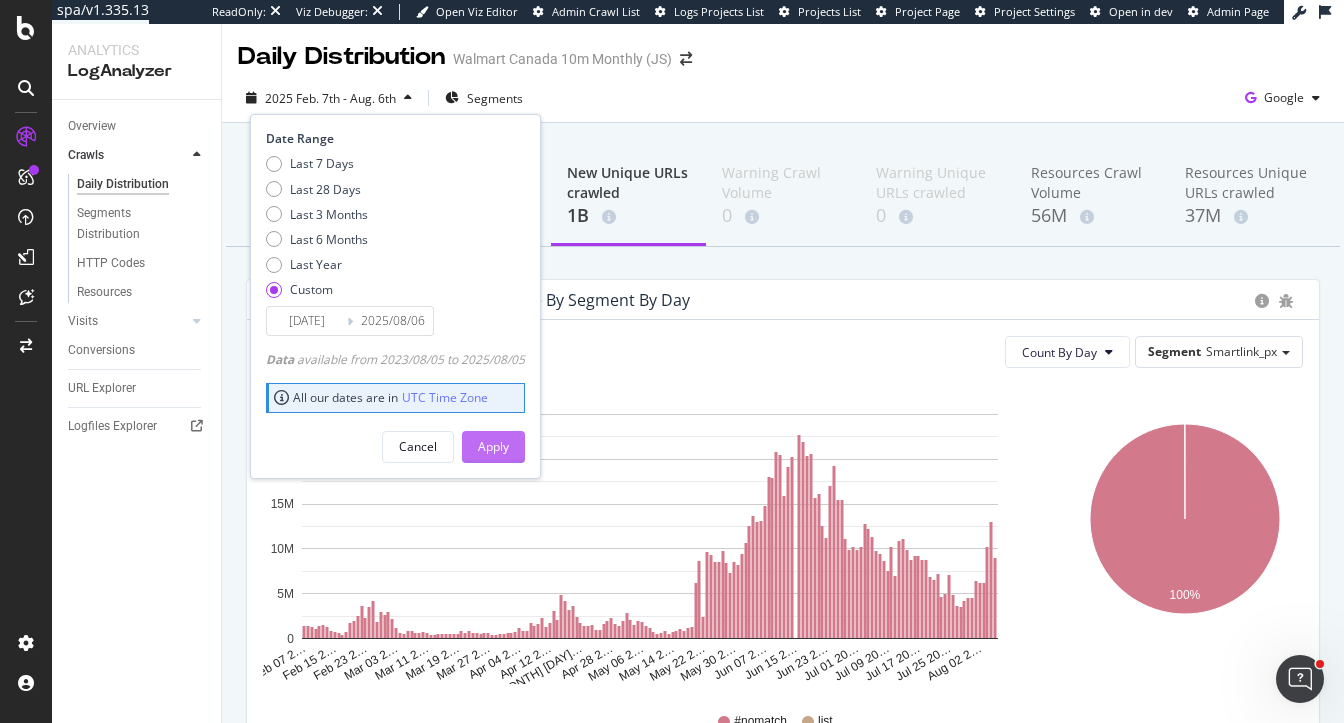 click on "Apply" at bounding box center [493, 446] 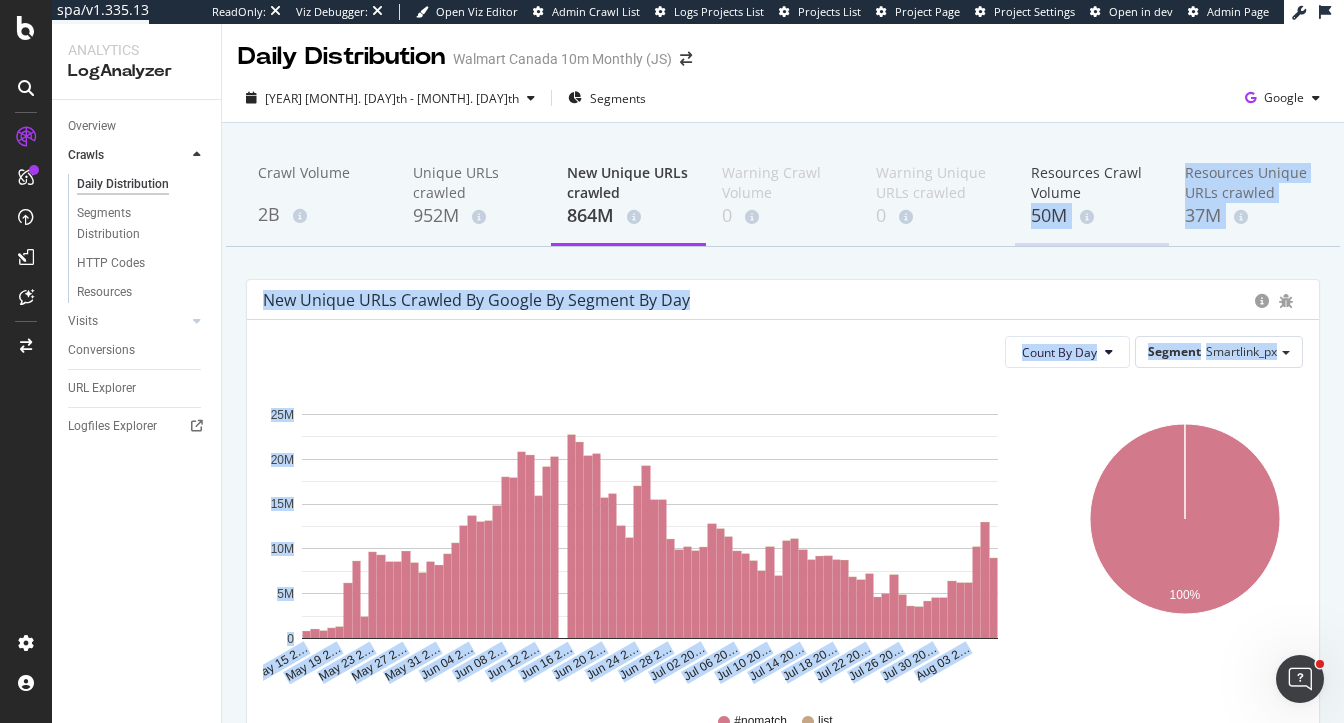 drag, startPoint x: 1131, startPoint y: 522, endPoint x: 1150, endPoint y: 175, distance: 347.51978 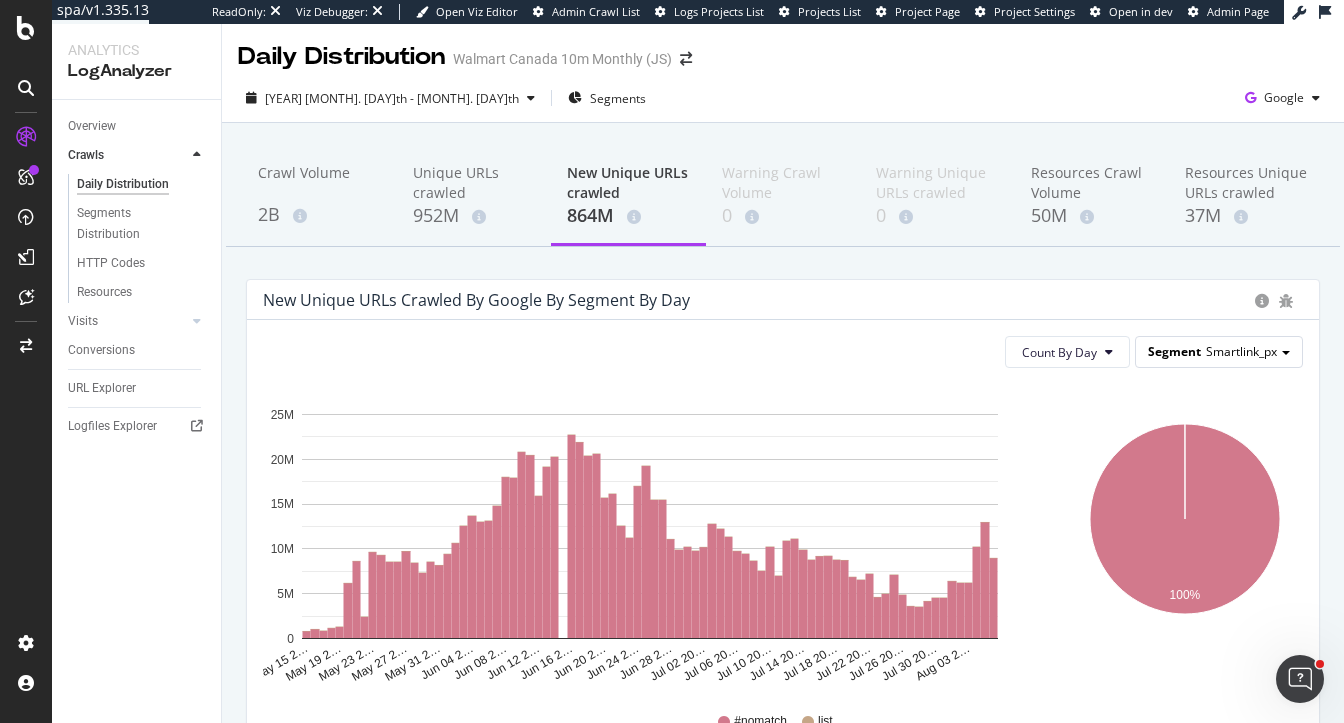 click on "Smartlink_px" at bounding box center (1241, 351) 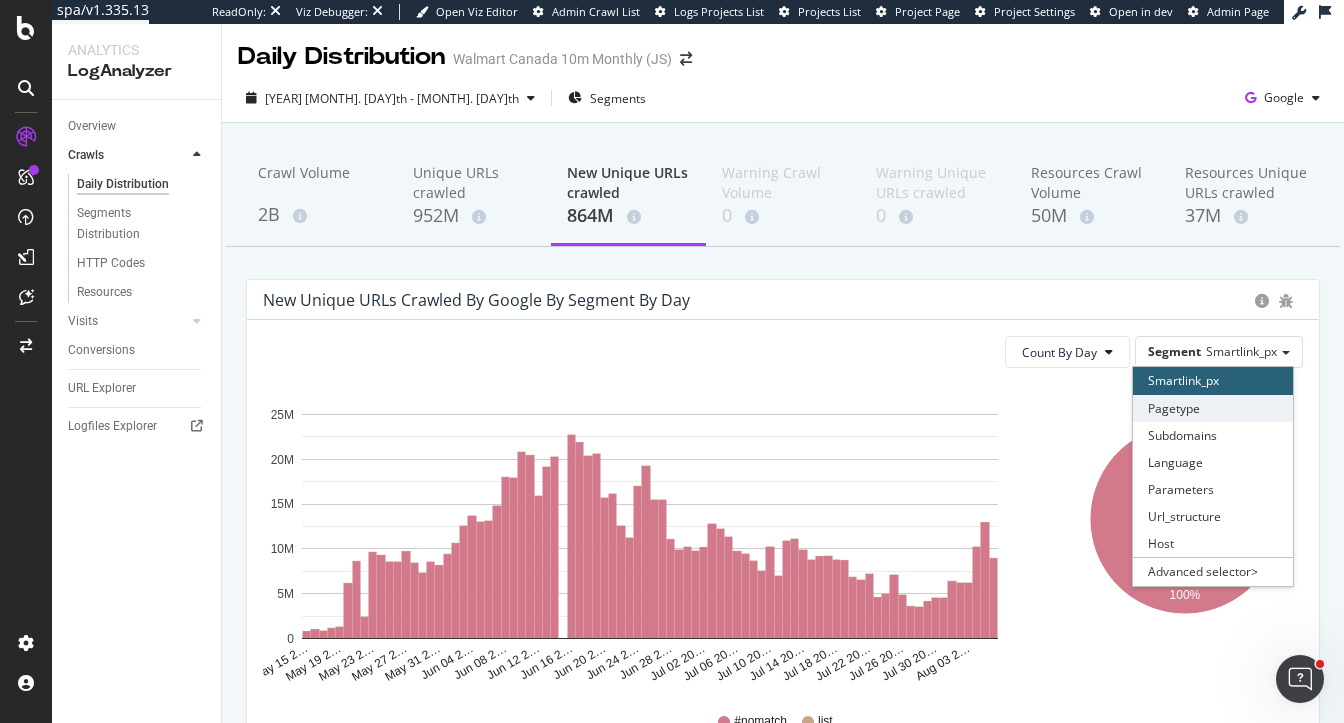 click on "Pagetype" at bounding box center [1213, 408] 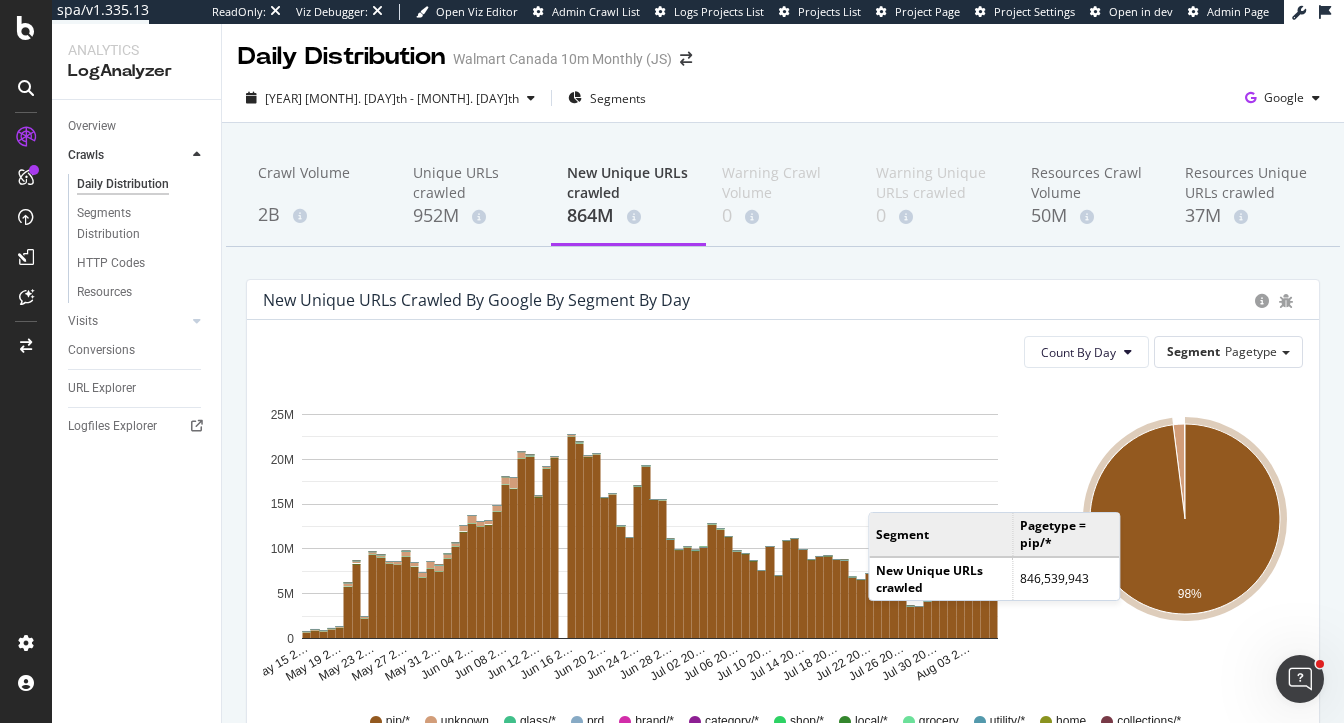 click 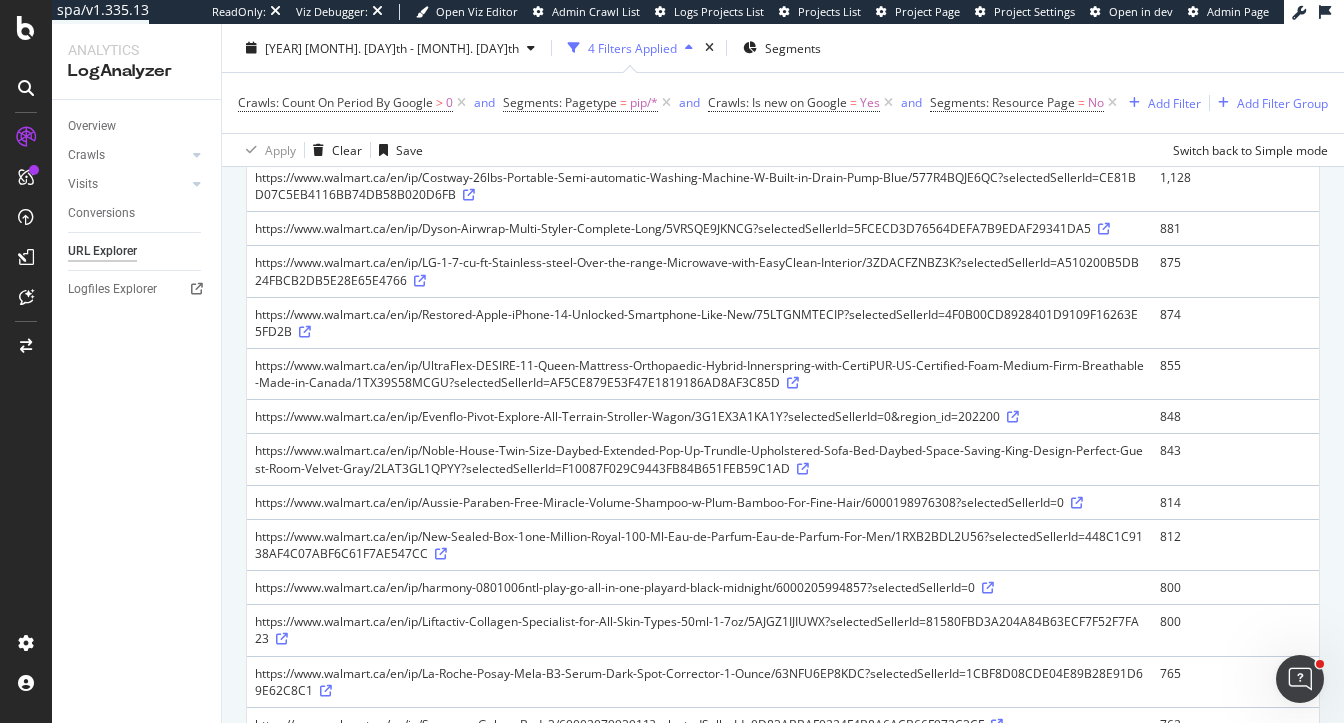 scroll, scrollTop: 459, scrollLeft: 0, axis: vertical 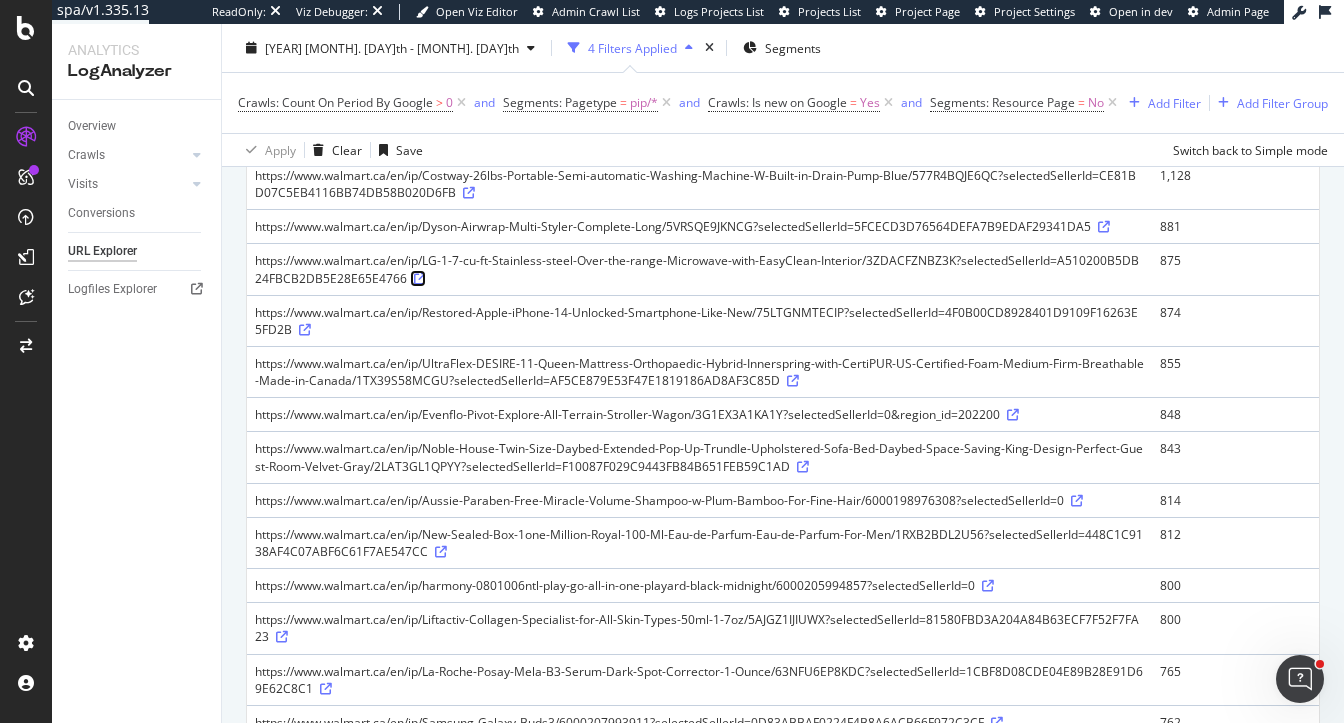 click at bounding box center [420, 279] 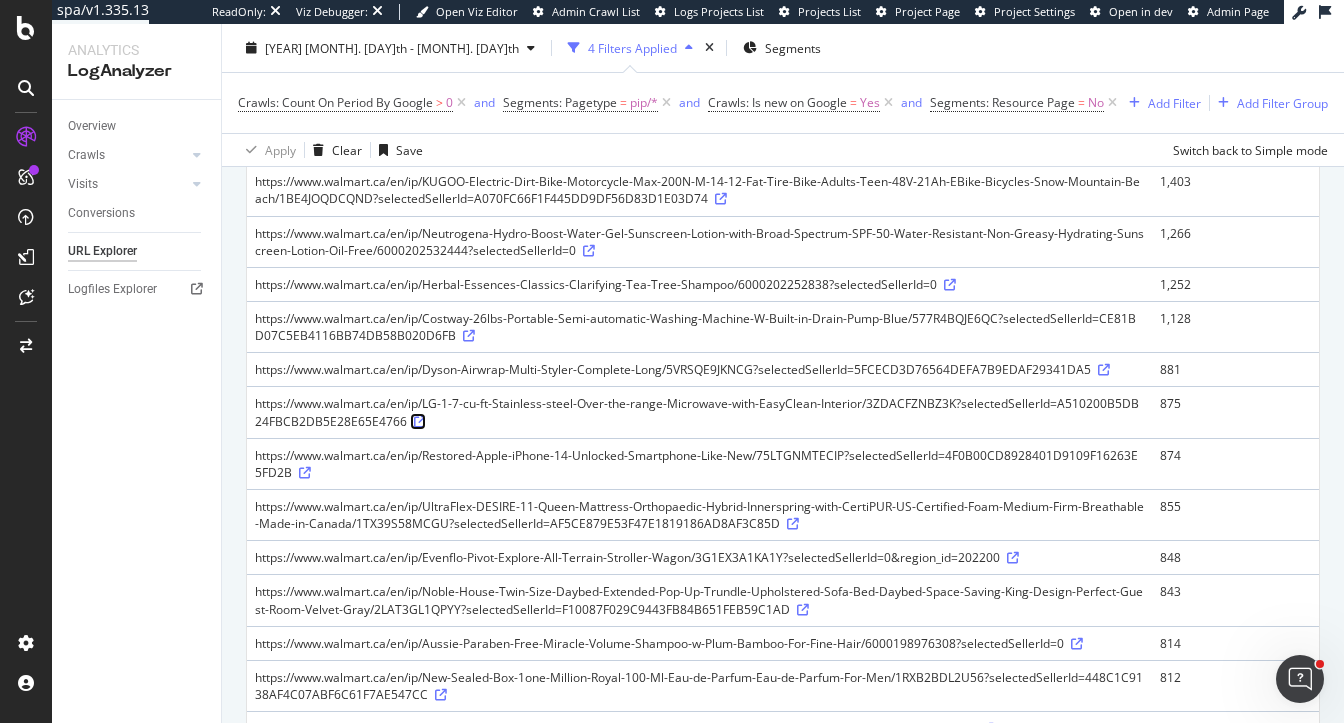 scroll, scrollTop: 0, scrollLeft: 0, axis: both 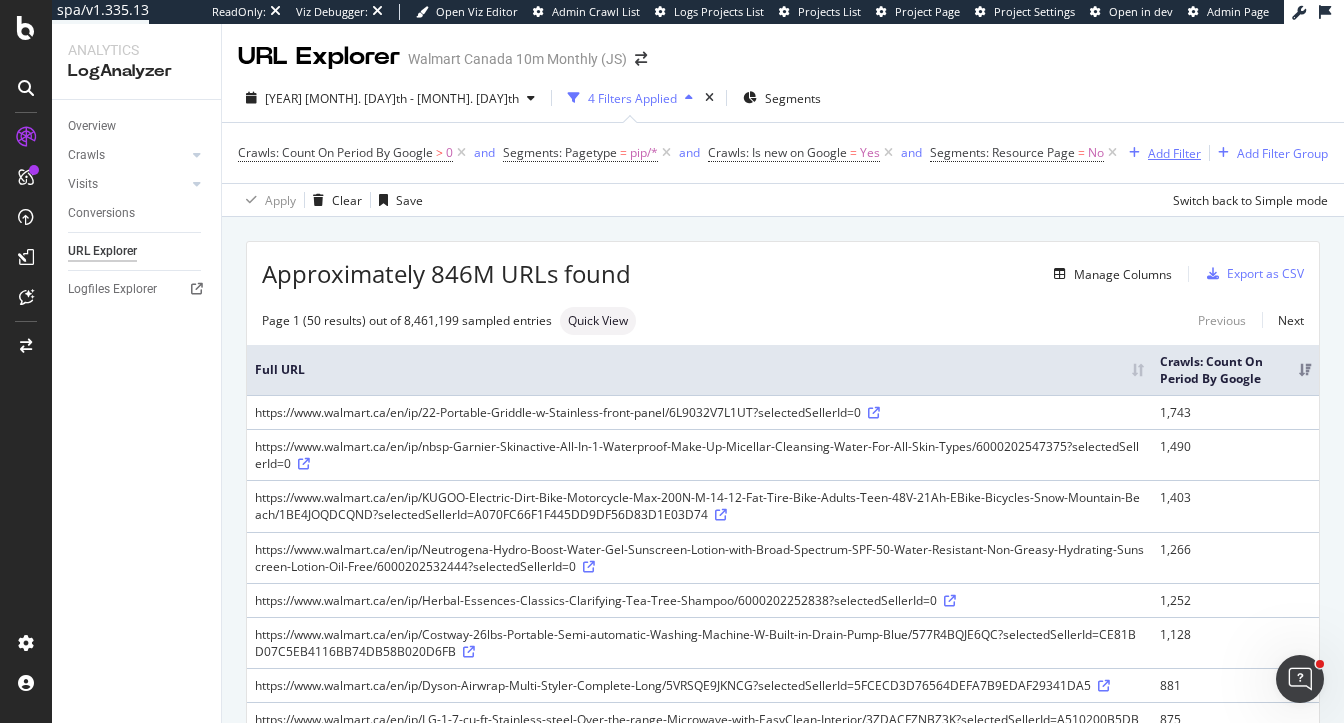 click on "Add Filter" at bounding box center [1174, 153] 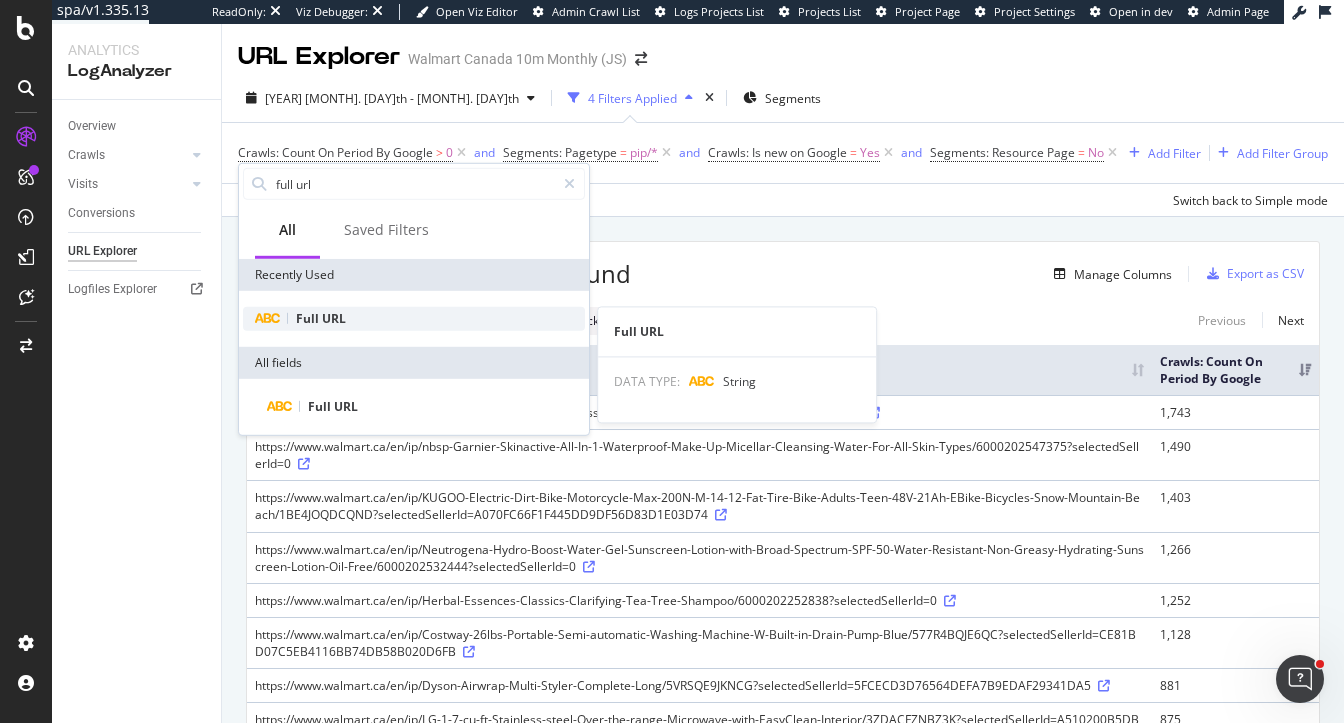 type on "full url" 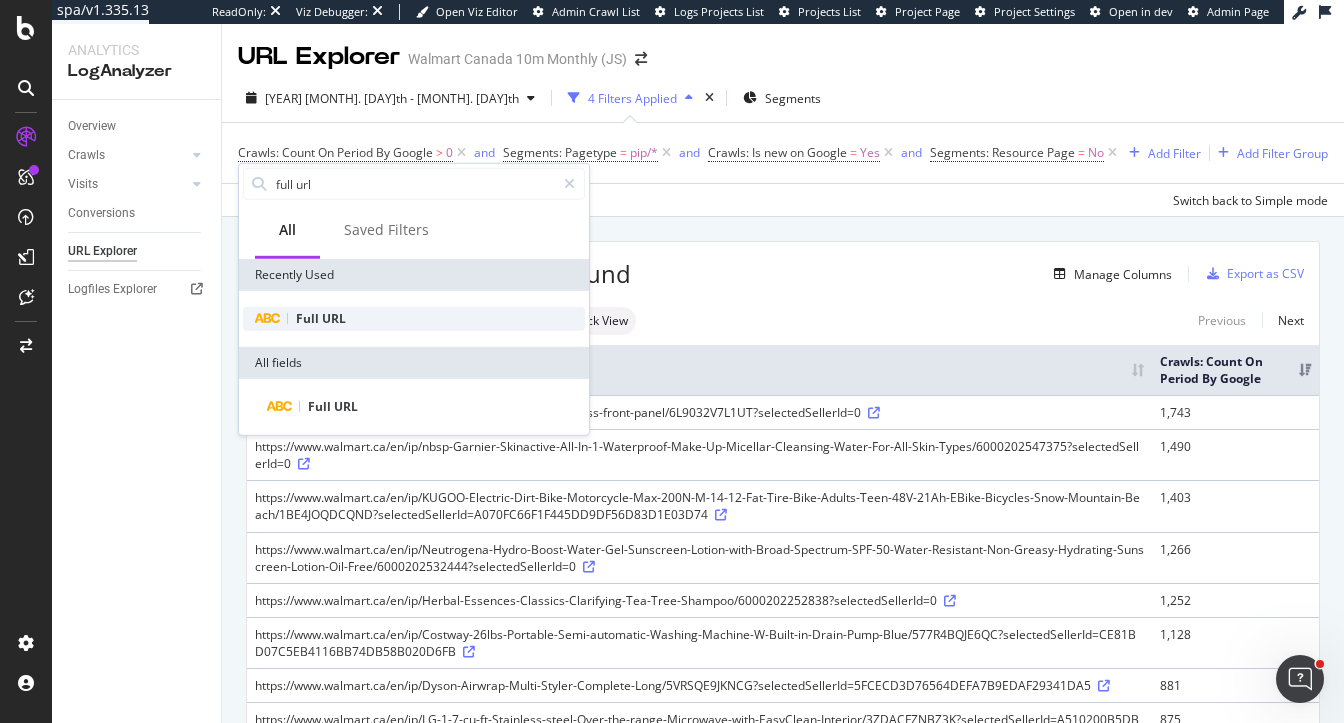 click on "Full" at bounding box center [309, 318] 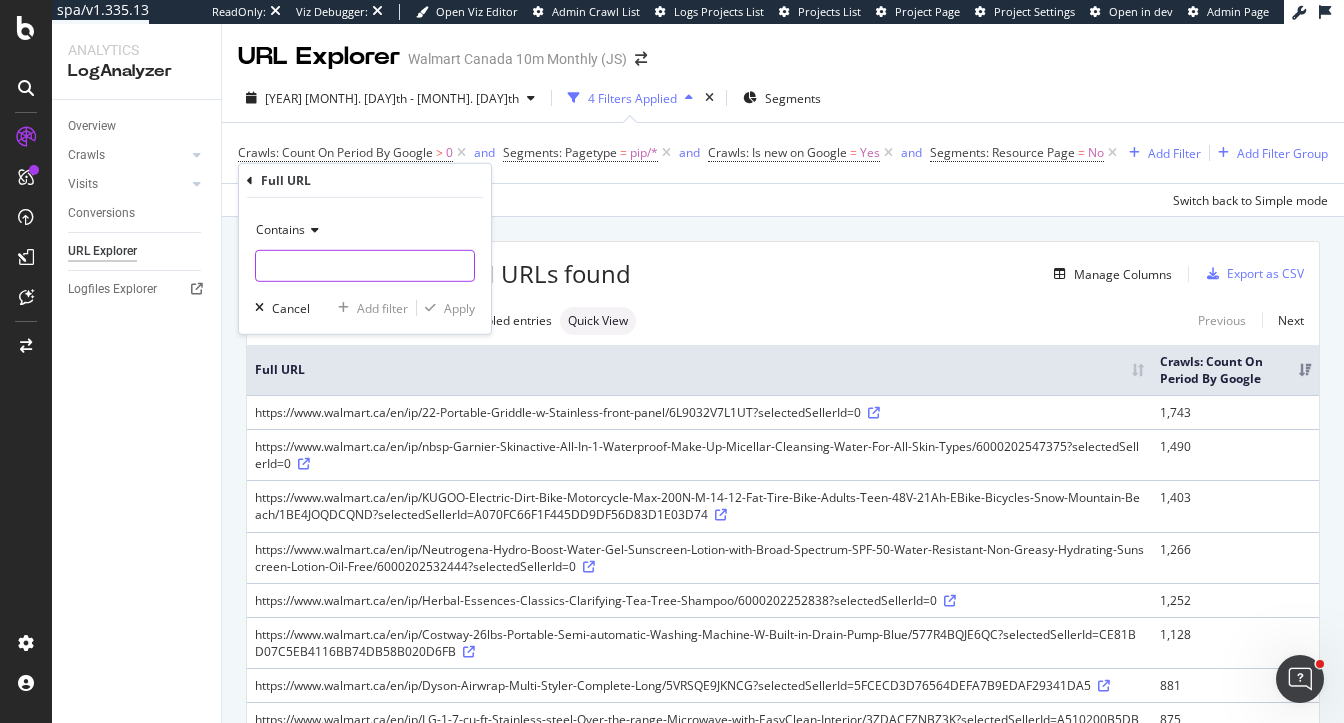 click at bounding box center (365, 266) 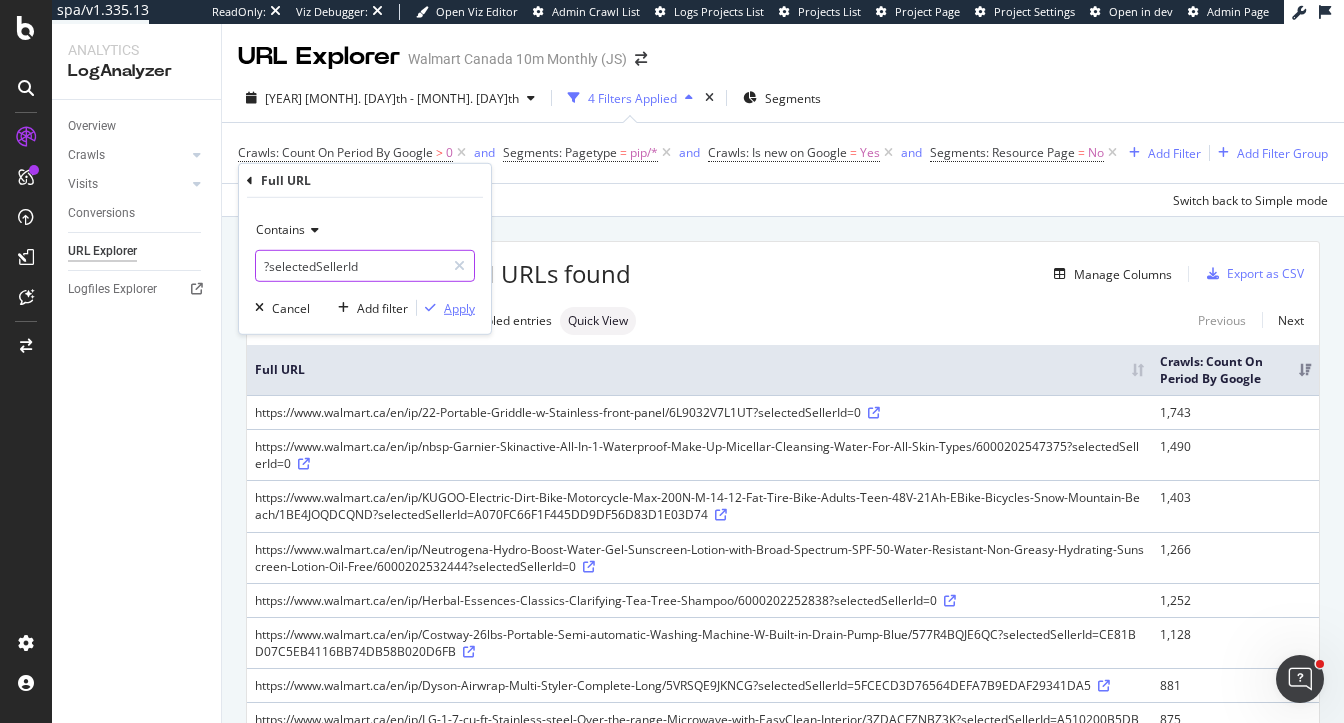 type on "?selectedSellerId" 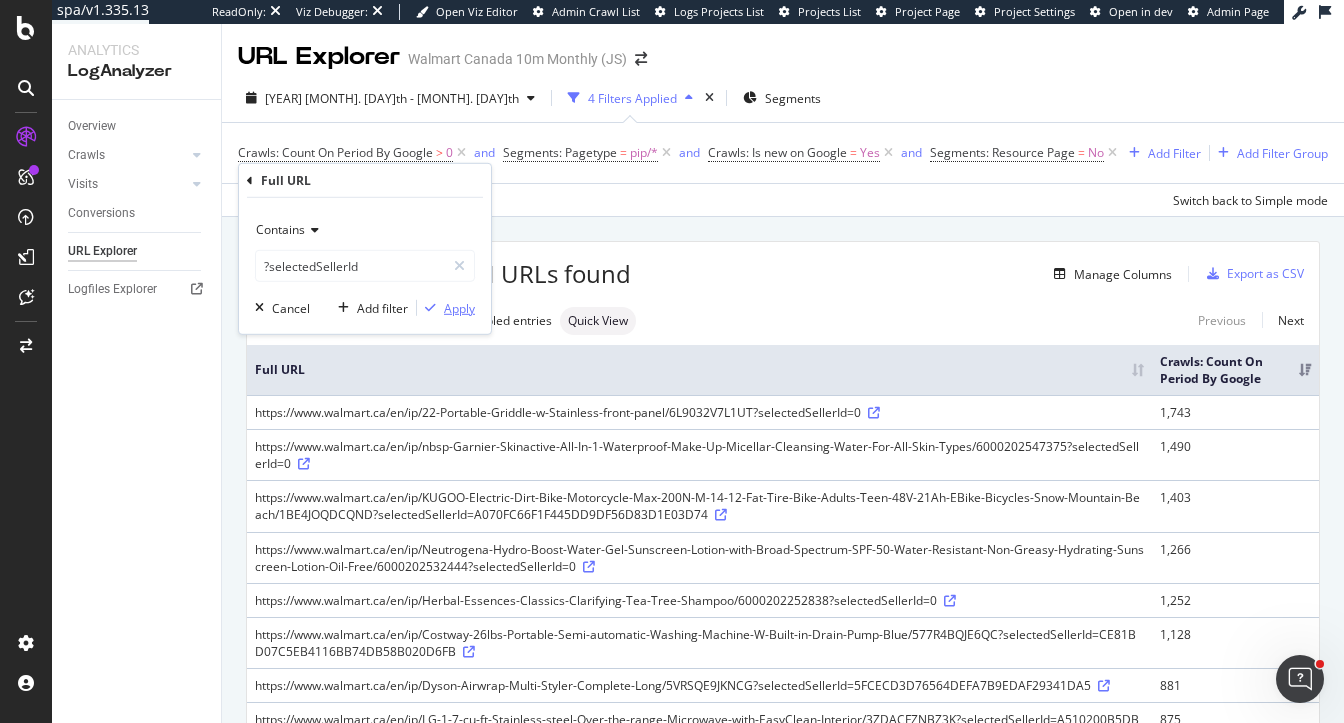 click at bounding box center (430, 308) 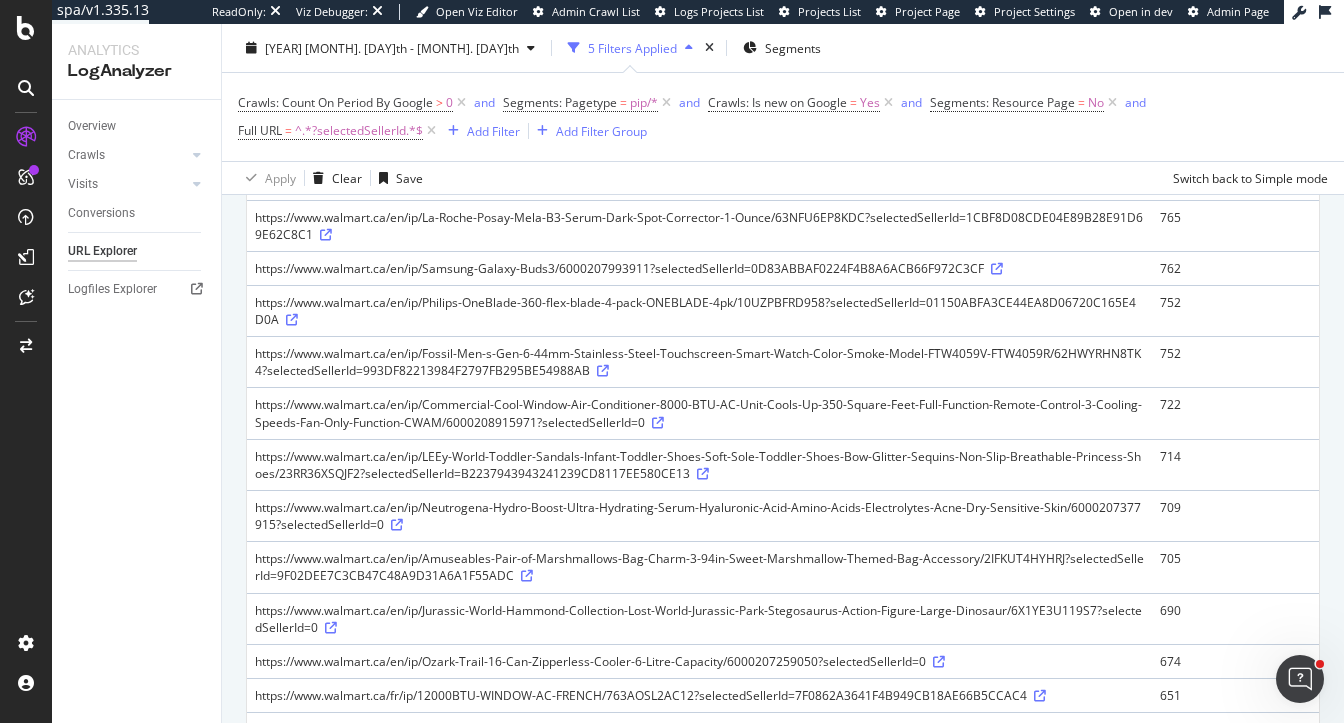 scroll, scrollTop: 950, scrollLeft: 0, axis: vertical 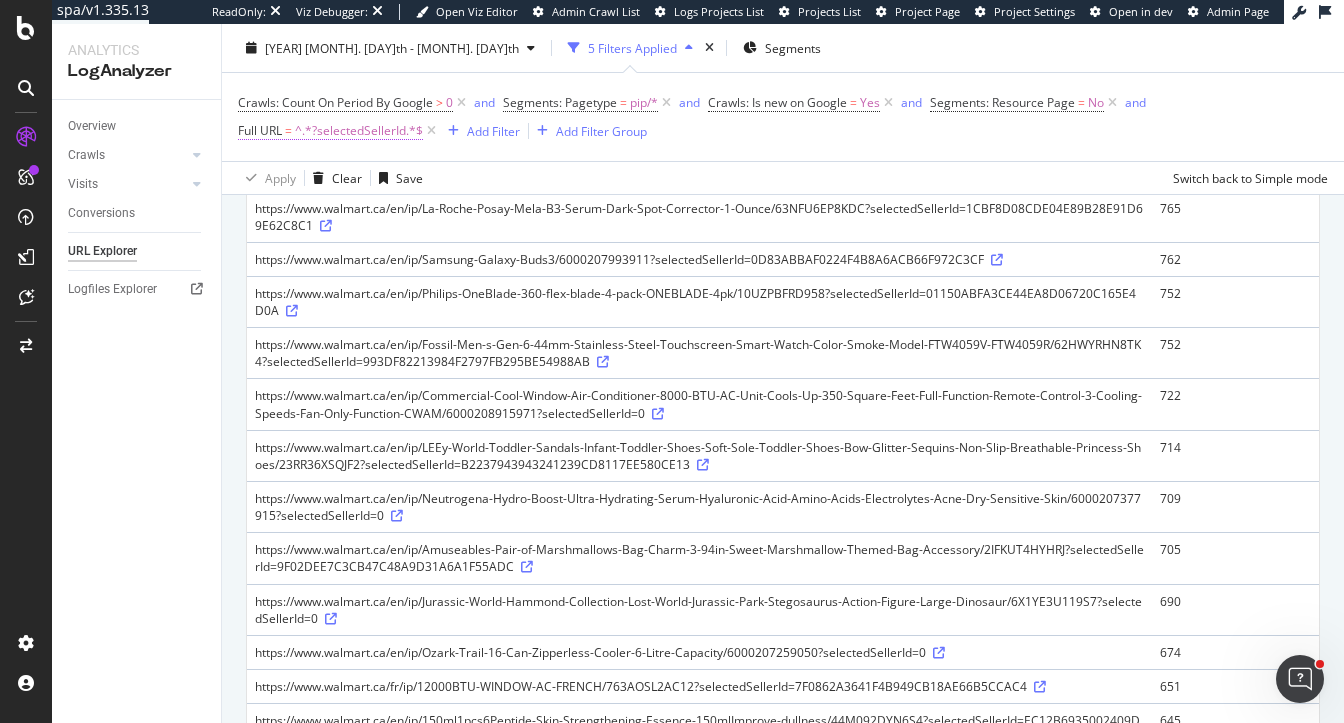 click on "^.*?selectedSellerId.*$" at bounding box center (359, 131) 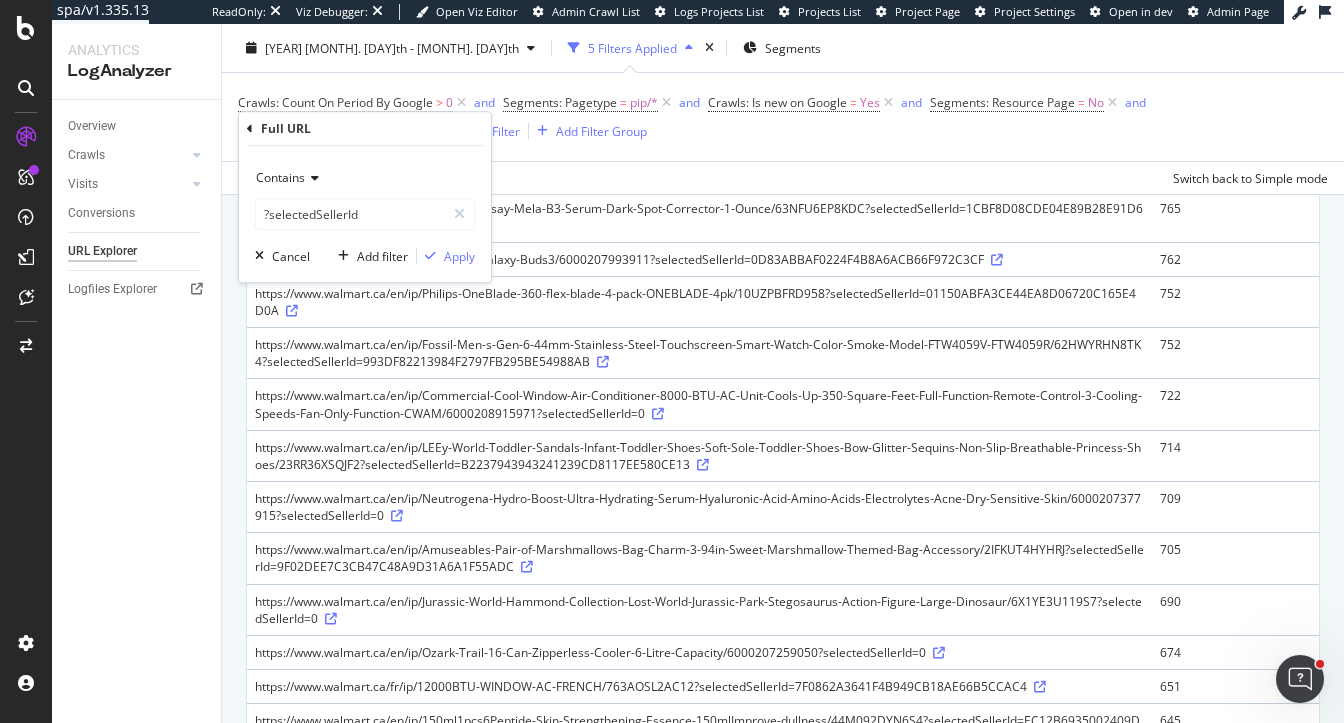 click on "Contains" at bounding box center [280, 177] 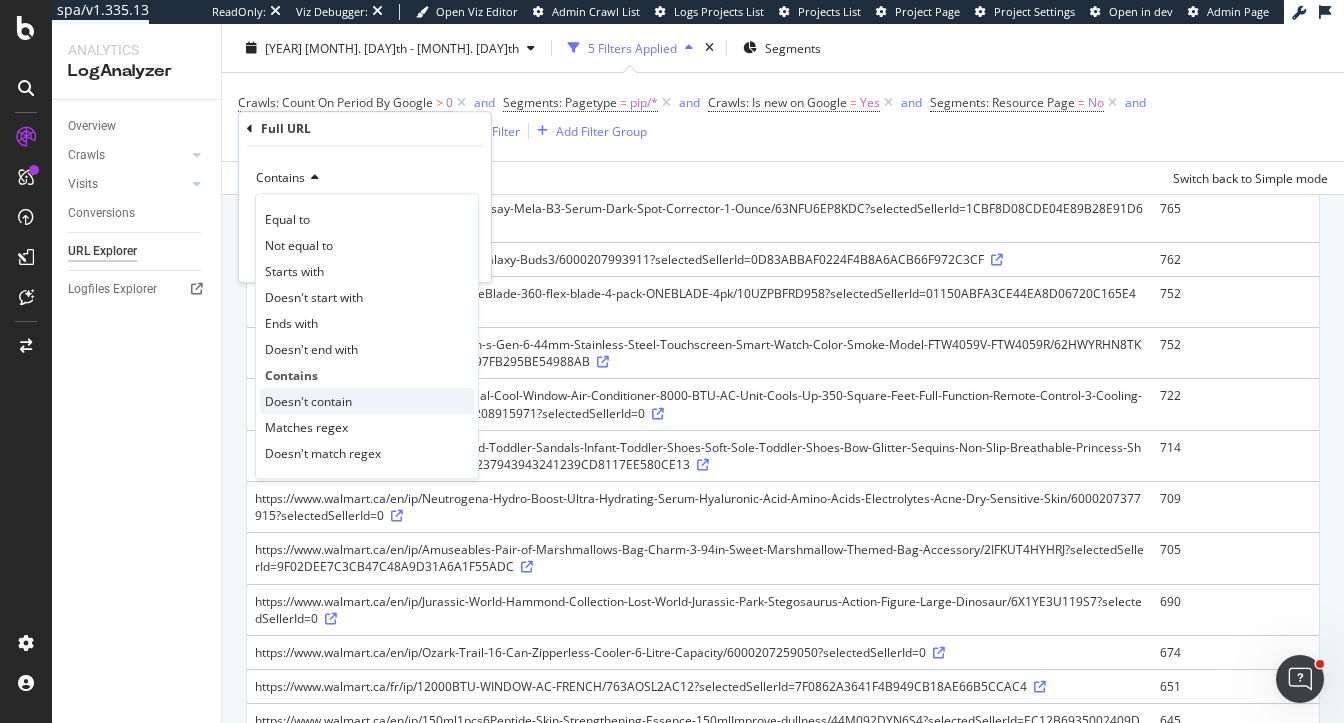 click on "Doesn't contain" at bounding box center (367, 401) 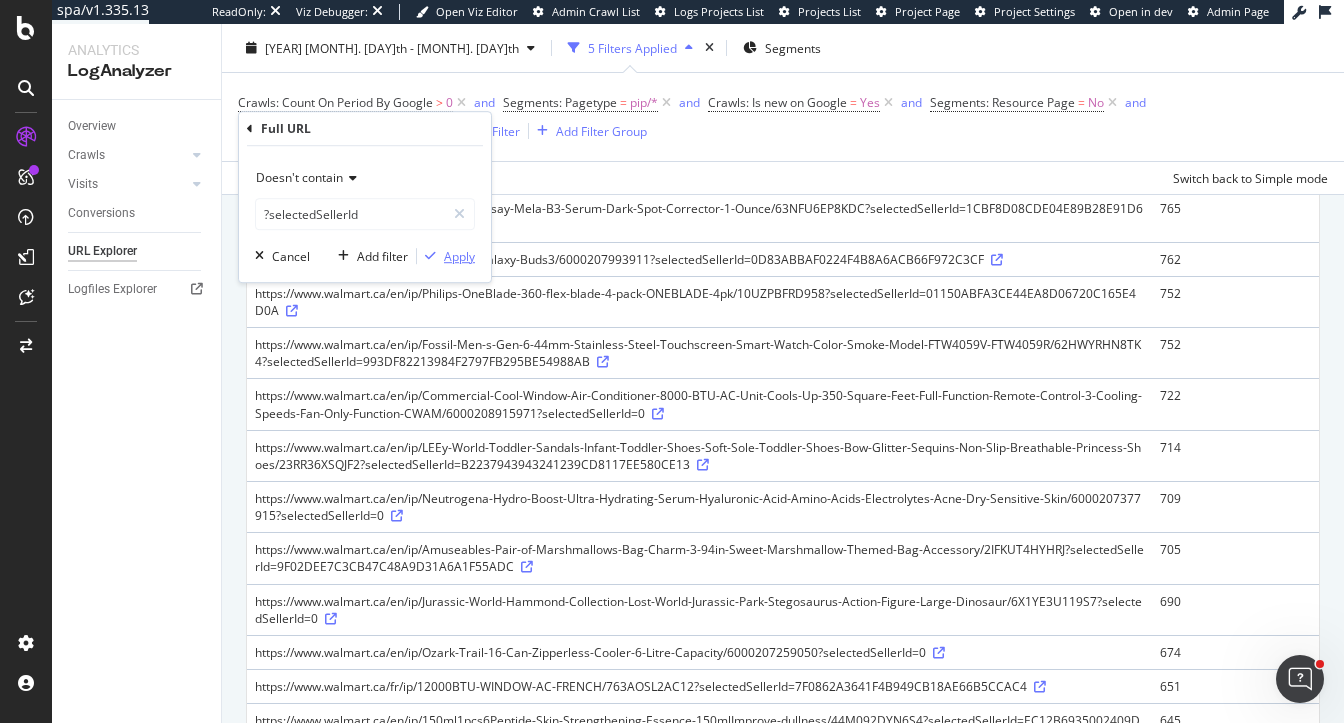 click on "Apply" at bounding box center [459, 256] 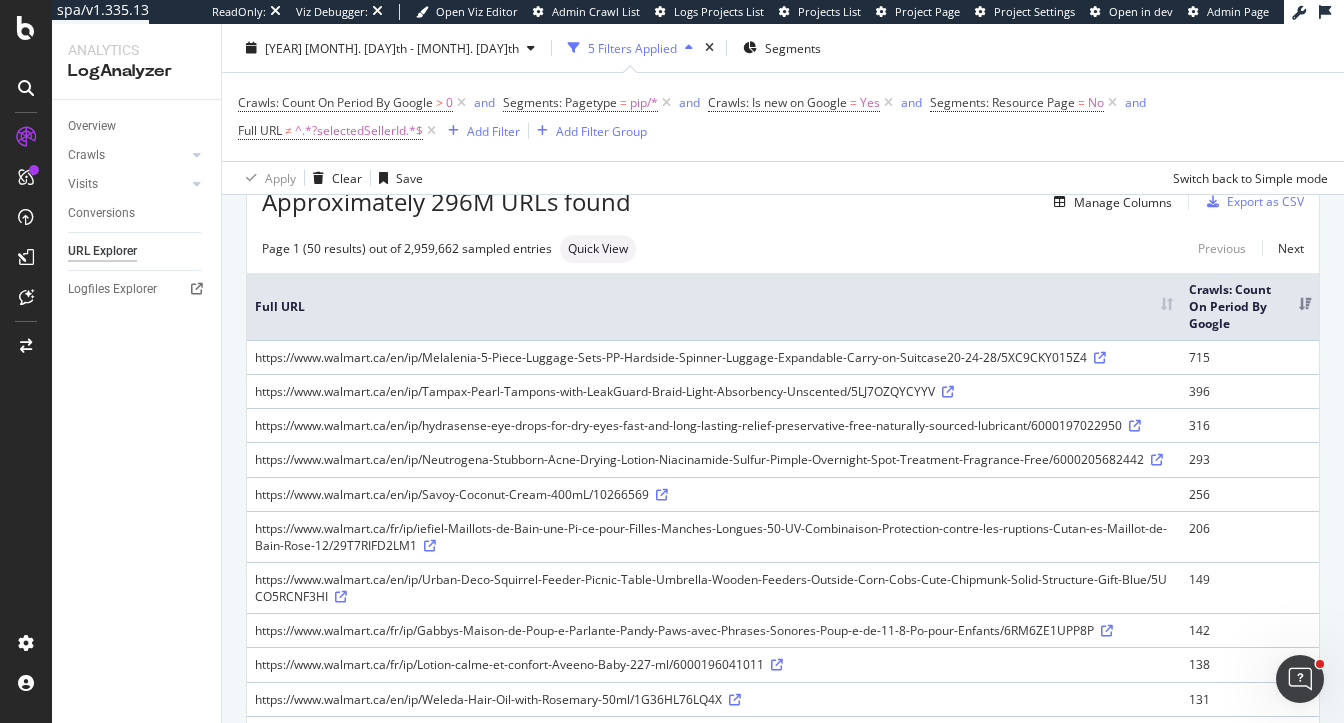 scroll, scrollTop: 122, scrollLeft: 0, axis: vertical 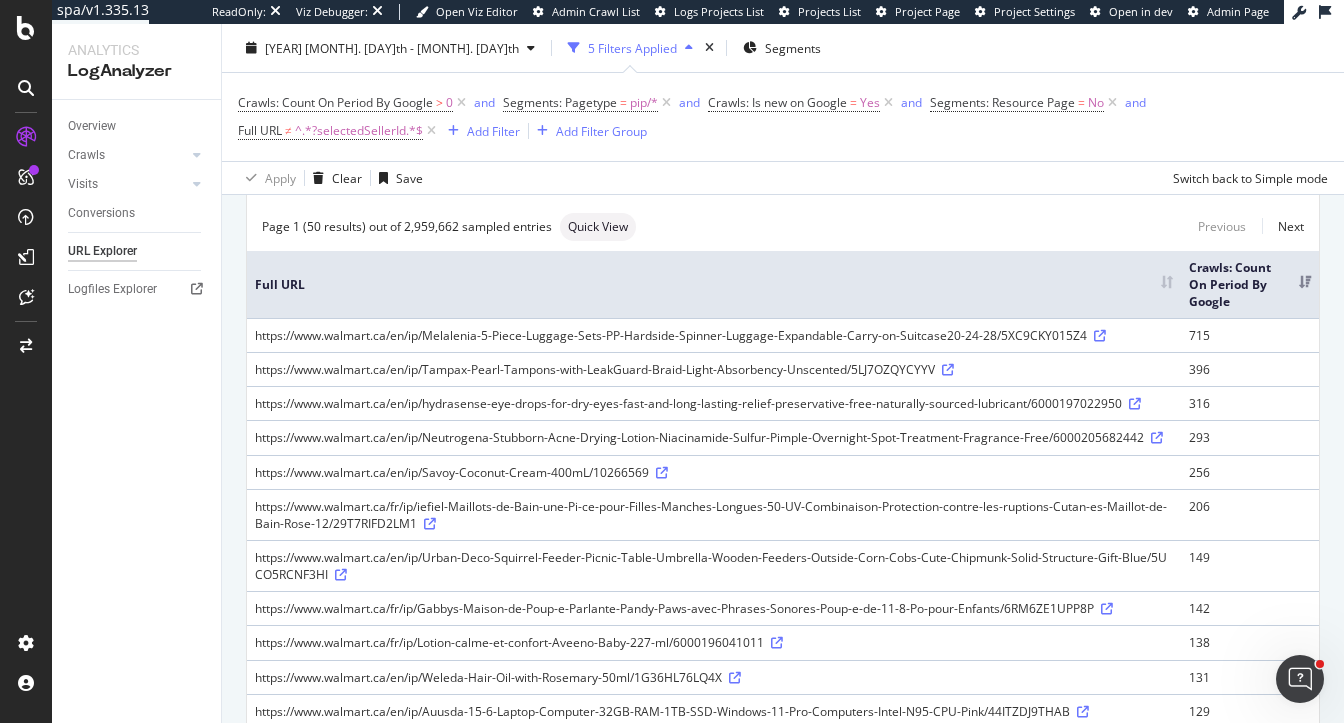 drag, startPoint x: 854, startPoint y: 371, endPoint x: 938, endPoint y: 372, distance: 84.00595 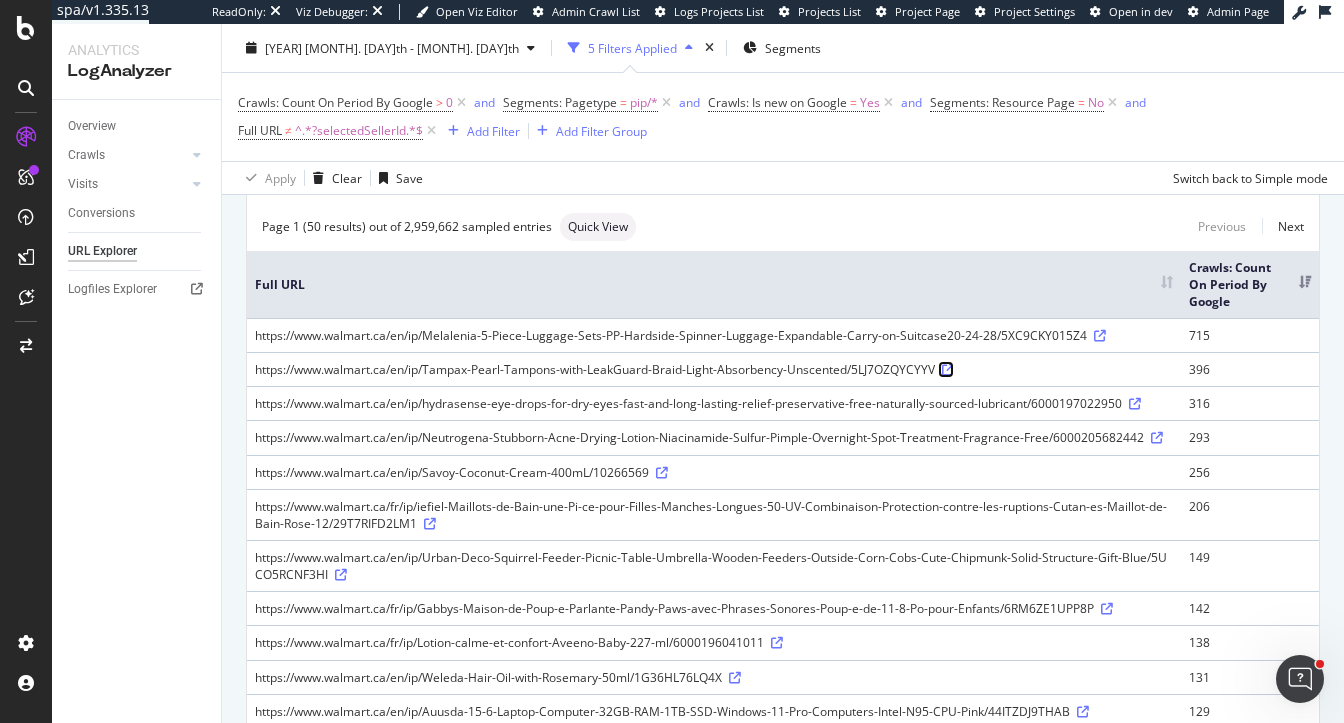 click at bounding box center (948, 370) 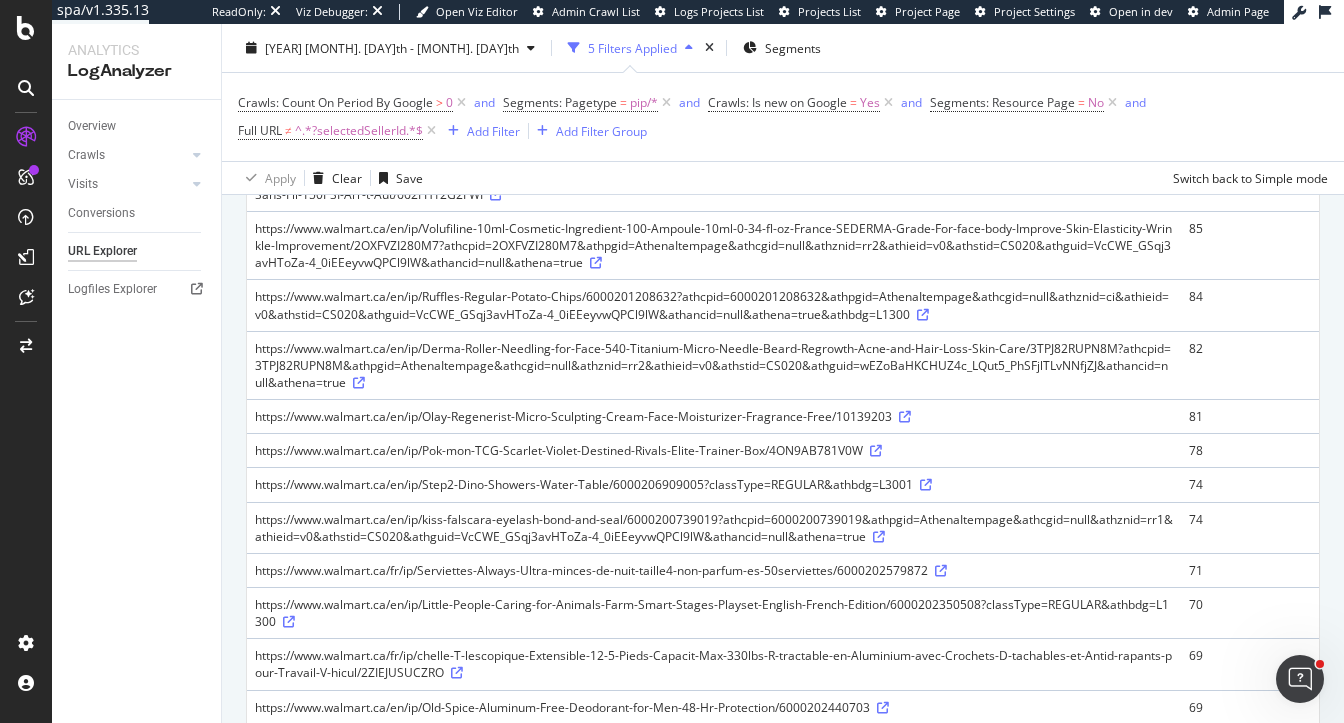 scroll, scrollTop: 1263, scrollLeft: 0, axis: vertical 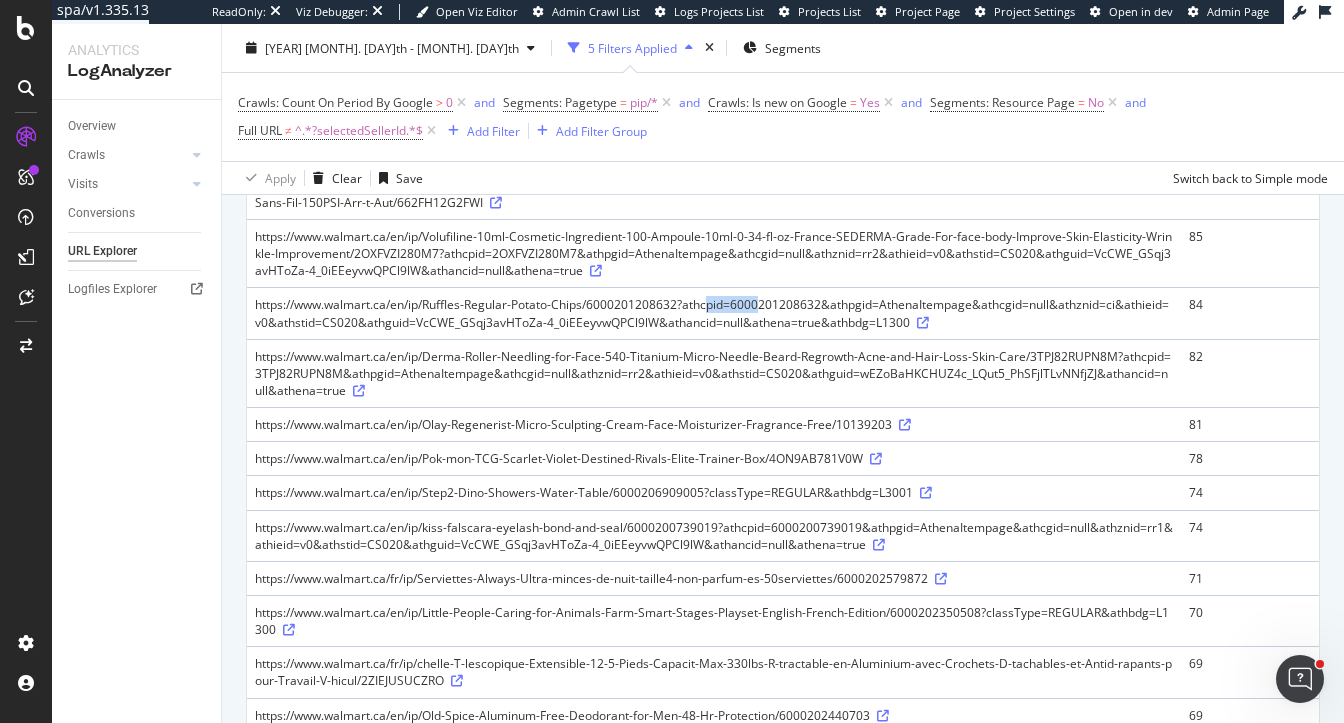 drag, startPoint x: 678, startPoint y: 302, endPoint x: 727, endPoint y: 304, distance: 49.0408 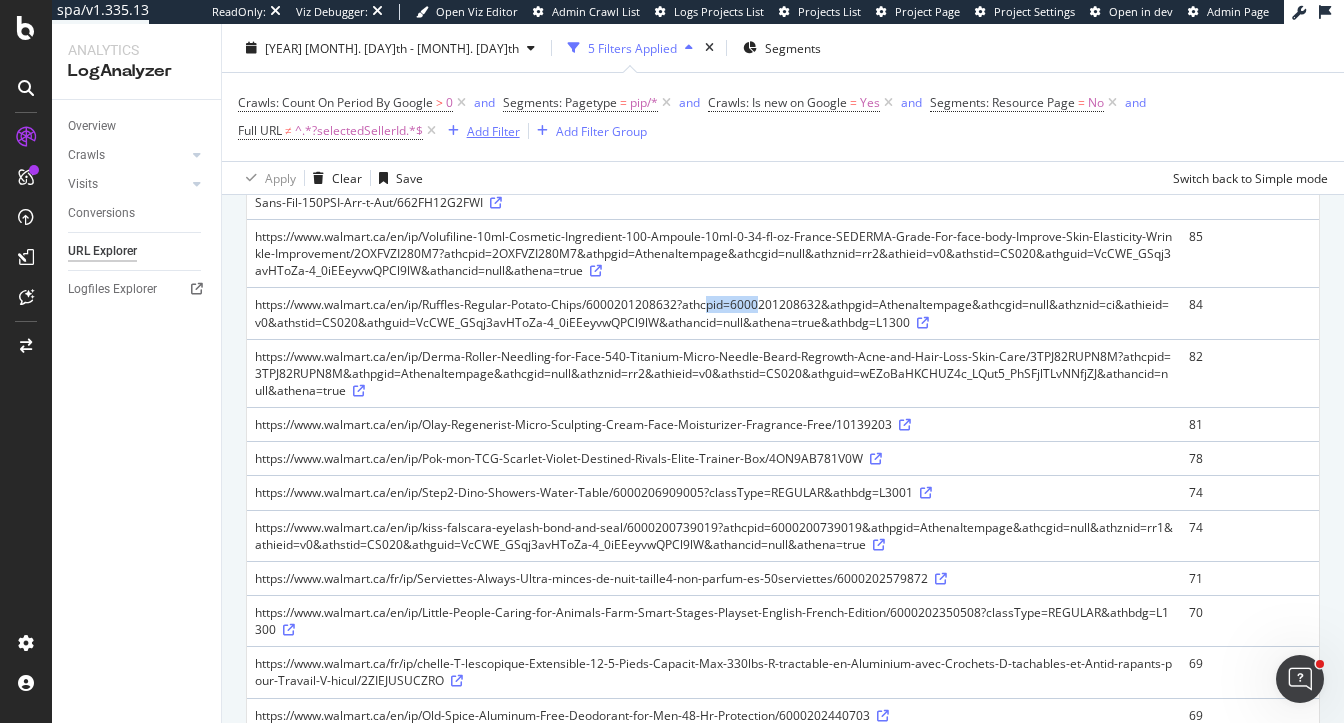 click on "Add Filter" at bounding box center (493, 130) 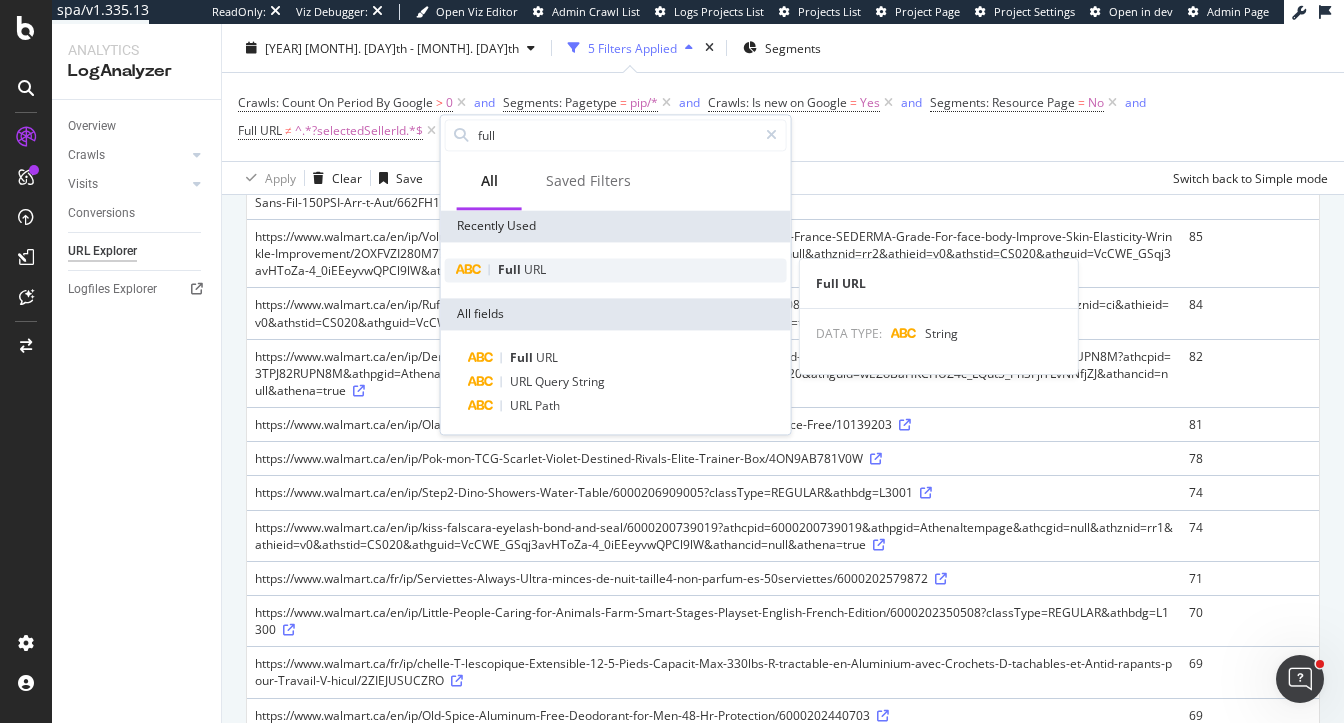 type on "full" 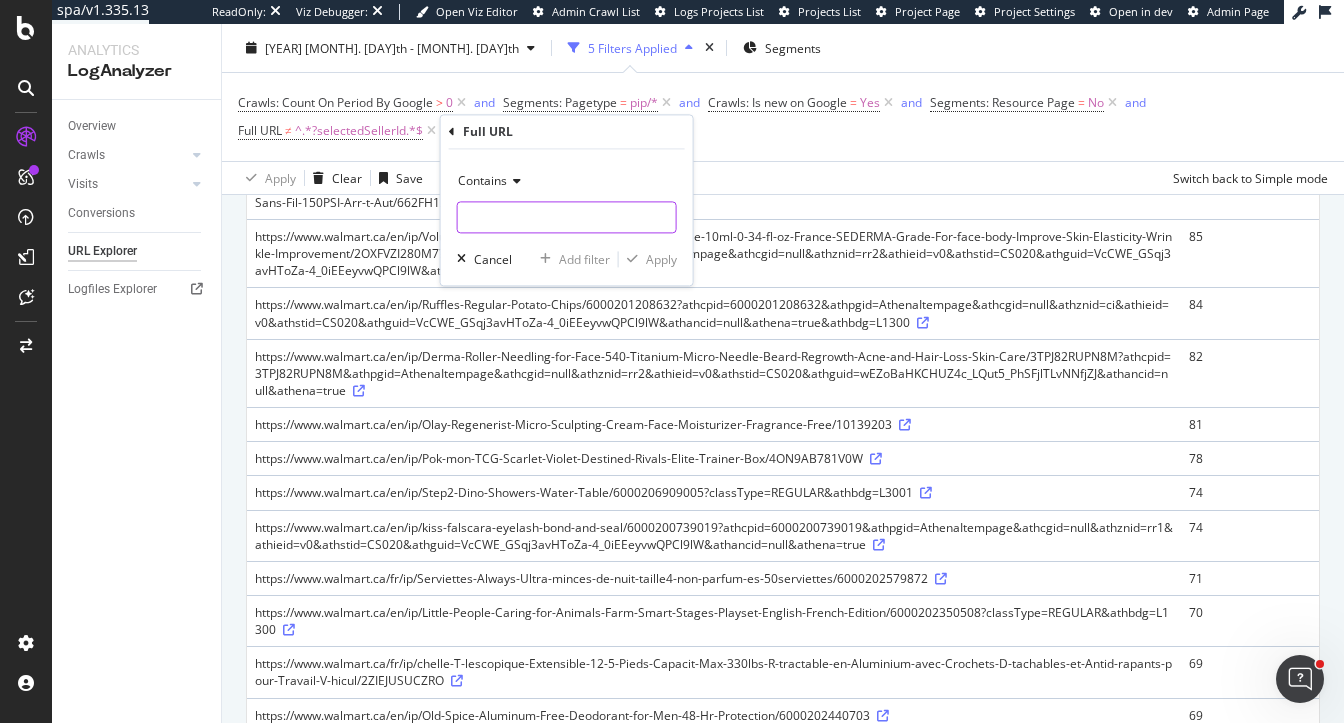 click at bounding box center (567, 218) 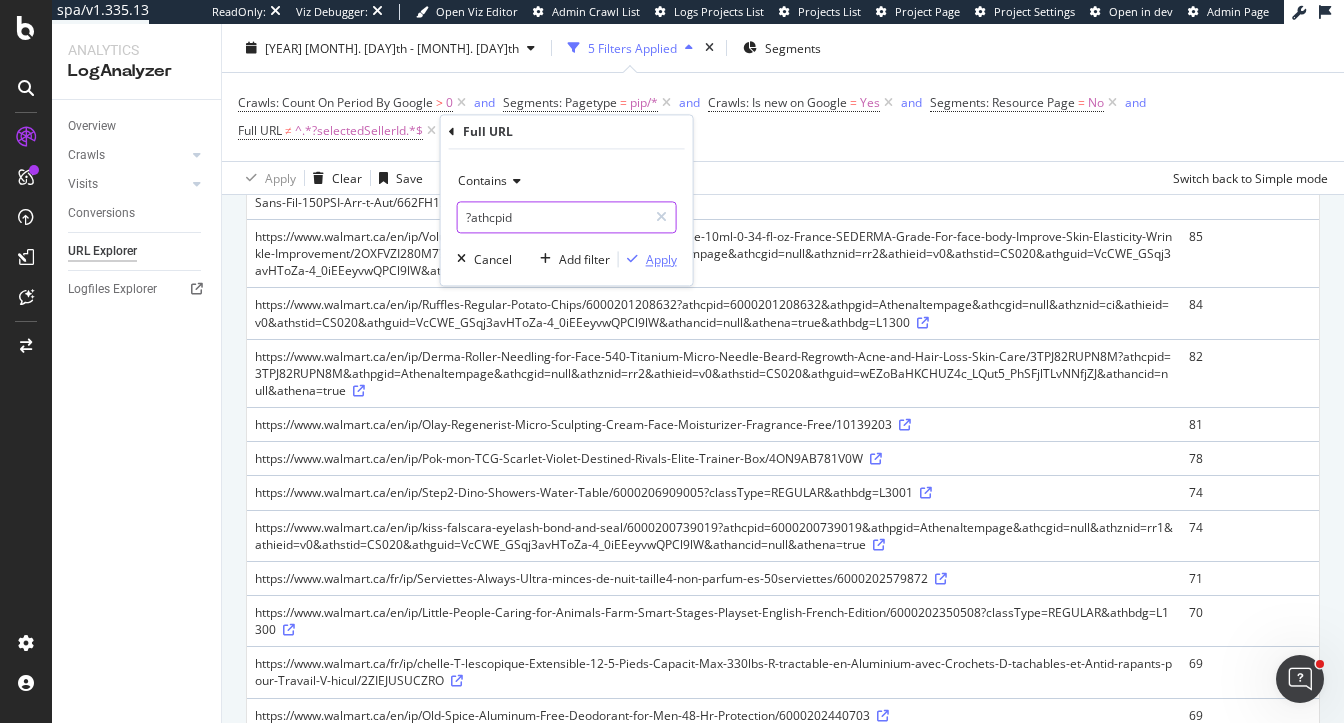 type on "?athcpid" 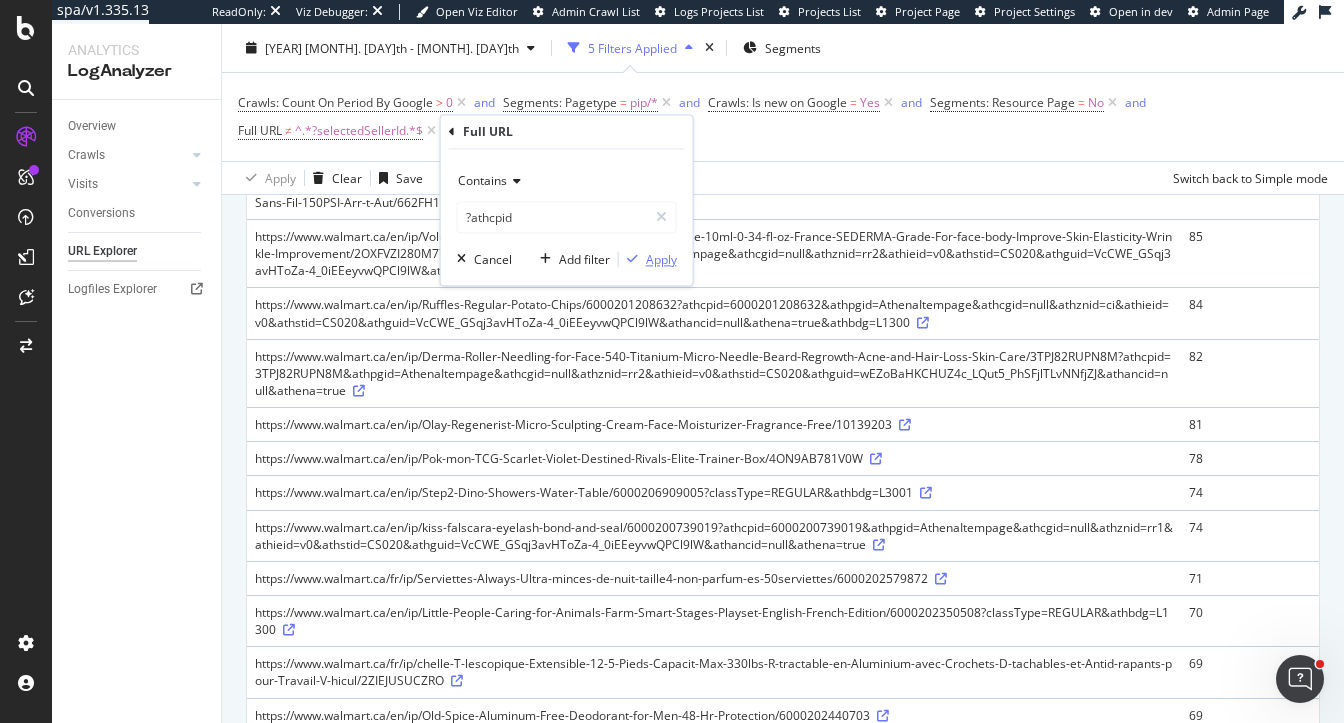 drag, startPoint x: 656, startPoint y: 254, endPoint x: 579, endPoint y: 117, distance: 157.15598 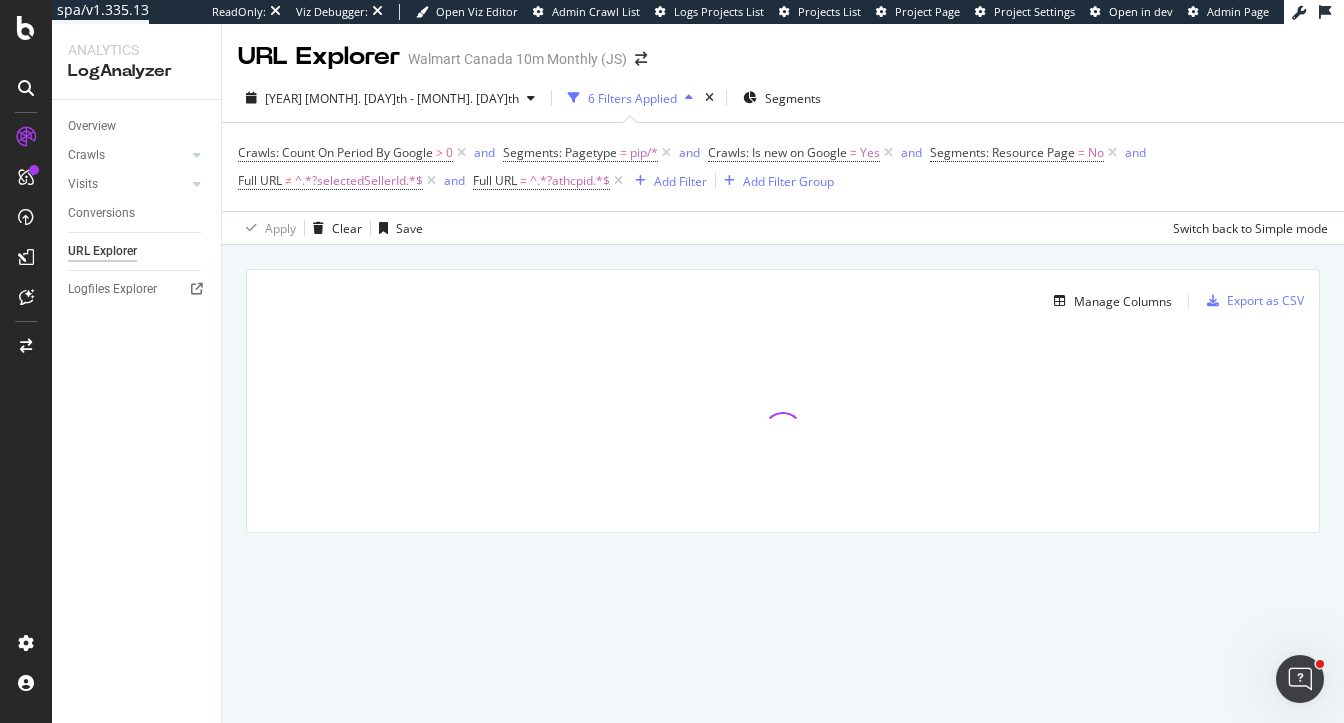 scroll, scrollTop: 0, scrollLeft: 0, axis: both 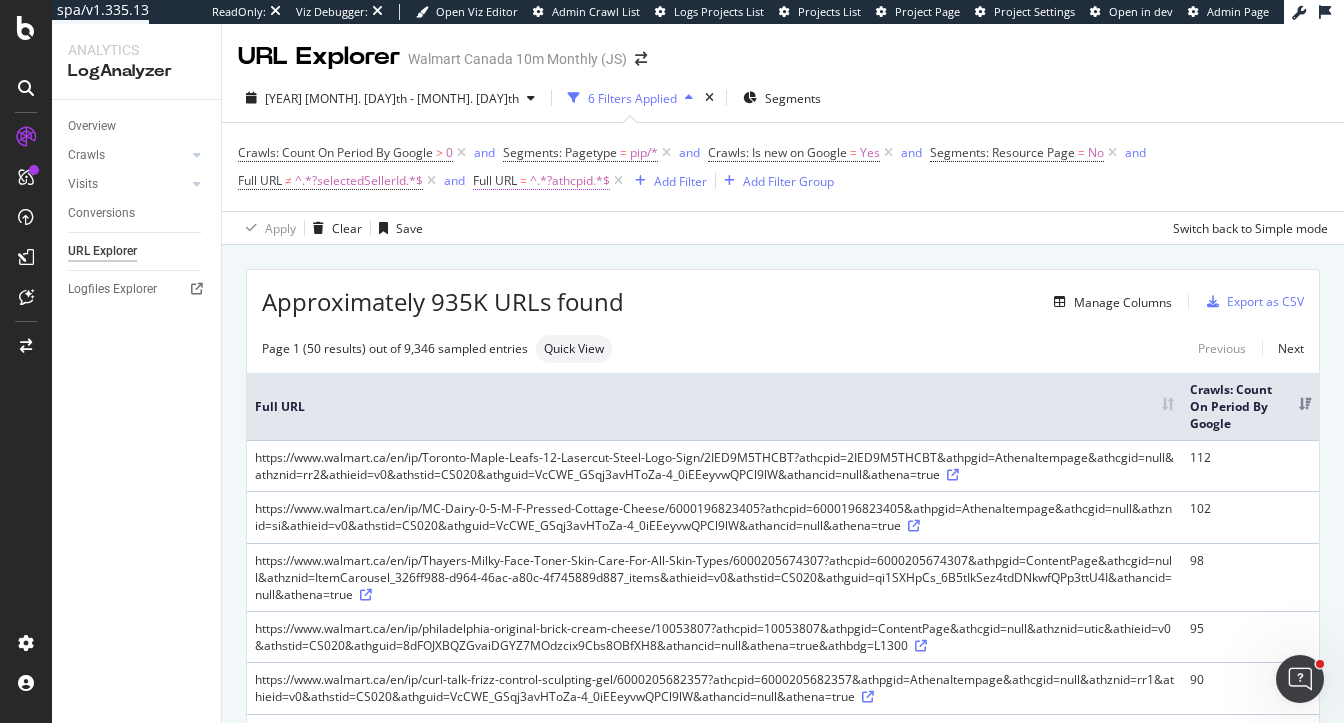 click on "^.*?athcpid.*$" at bounding box center (570, 181) 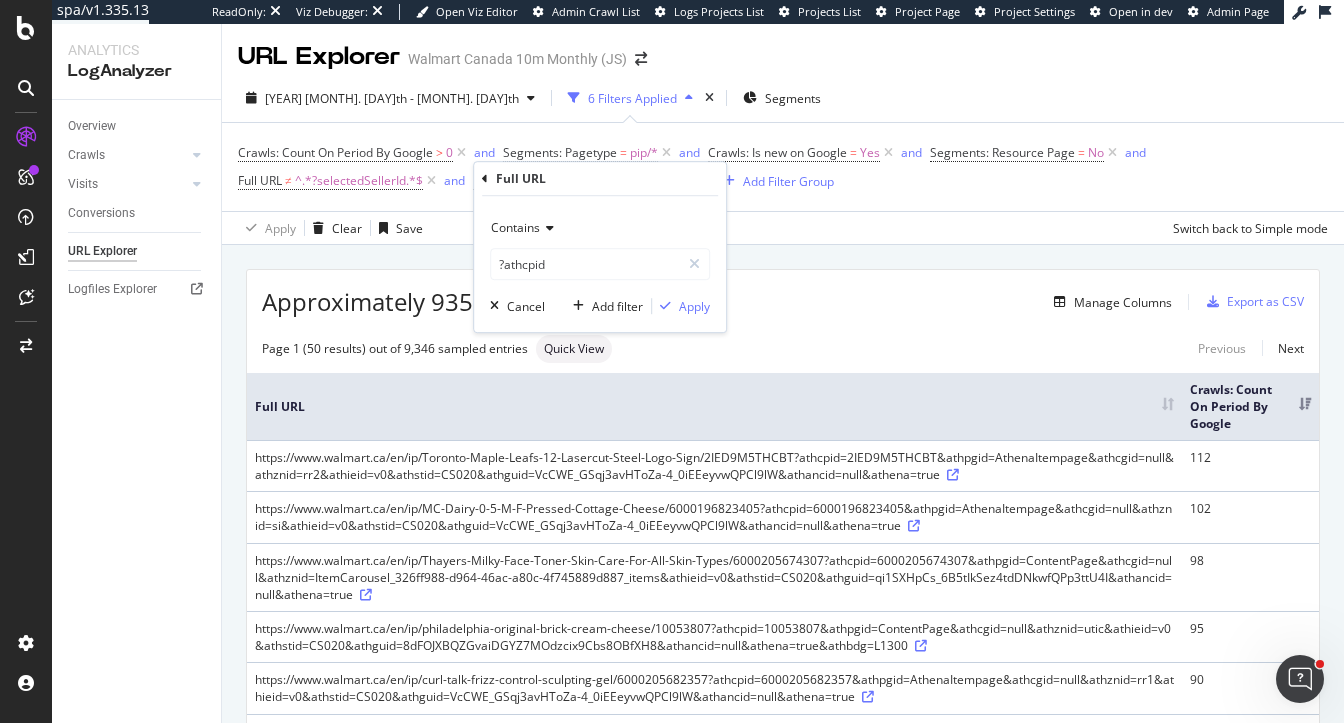 click on "Contains" at bounding box center [515, 227] 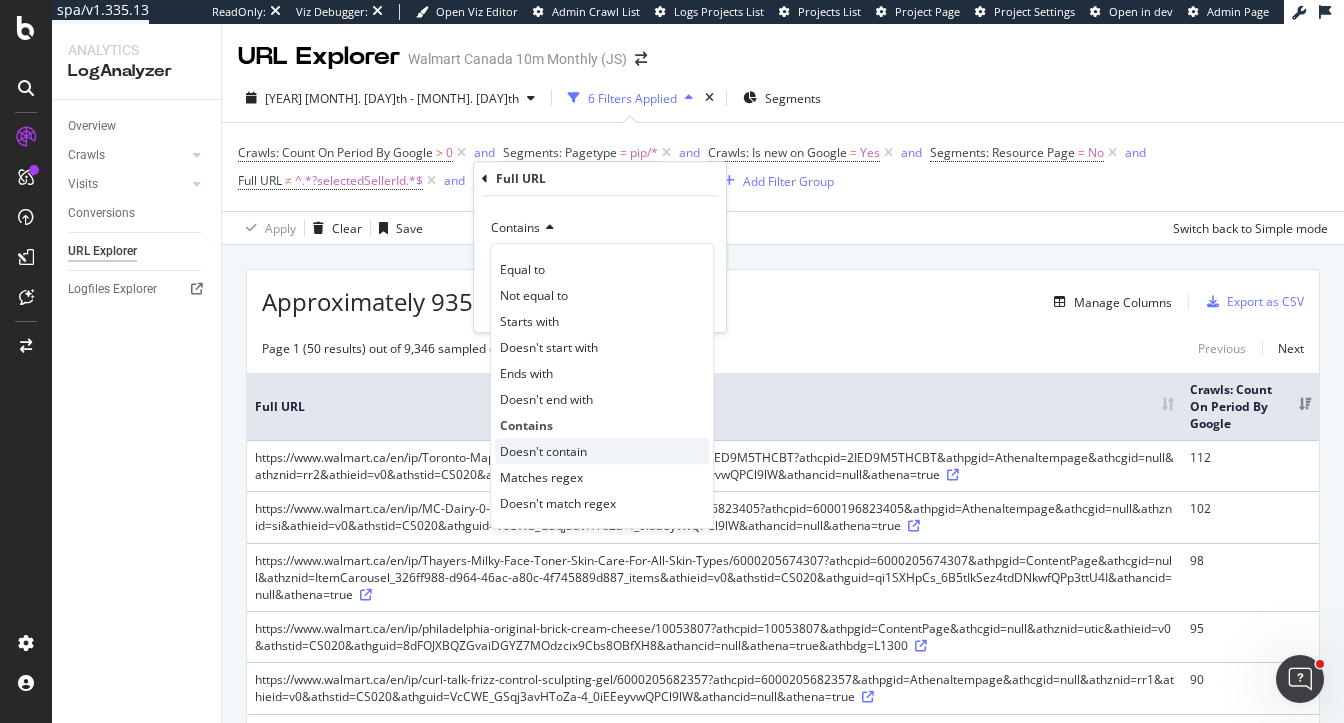 click on "Doesn't contain" at bounding box center [543, 451] 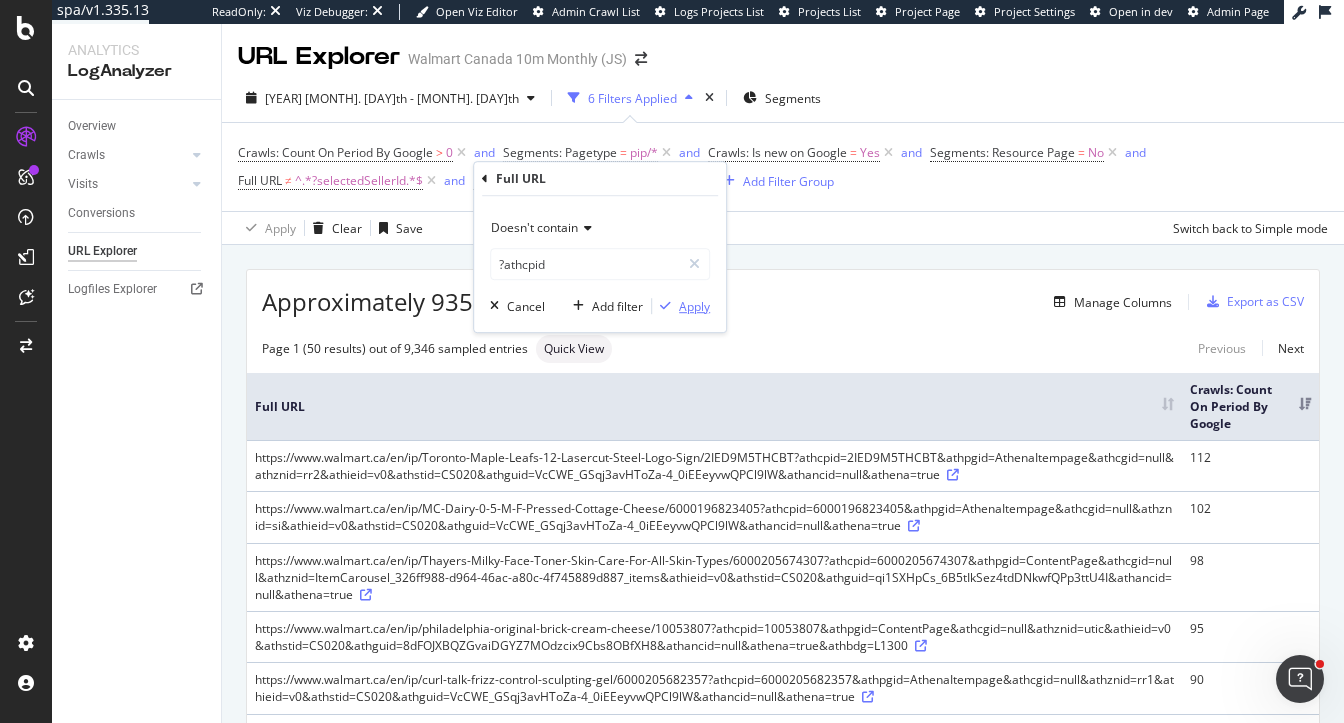 click on "Apply" at bounding box center (694, 306) 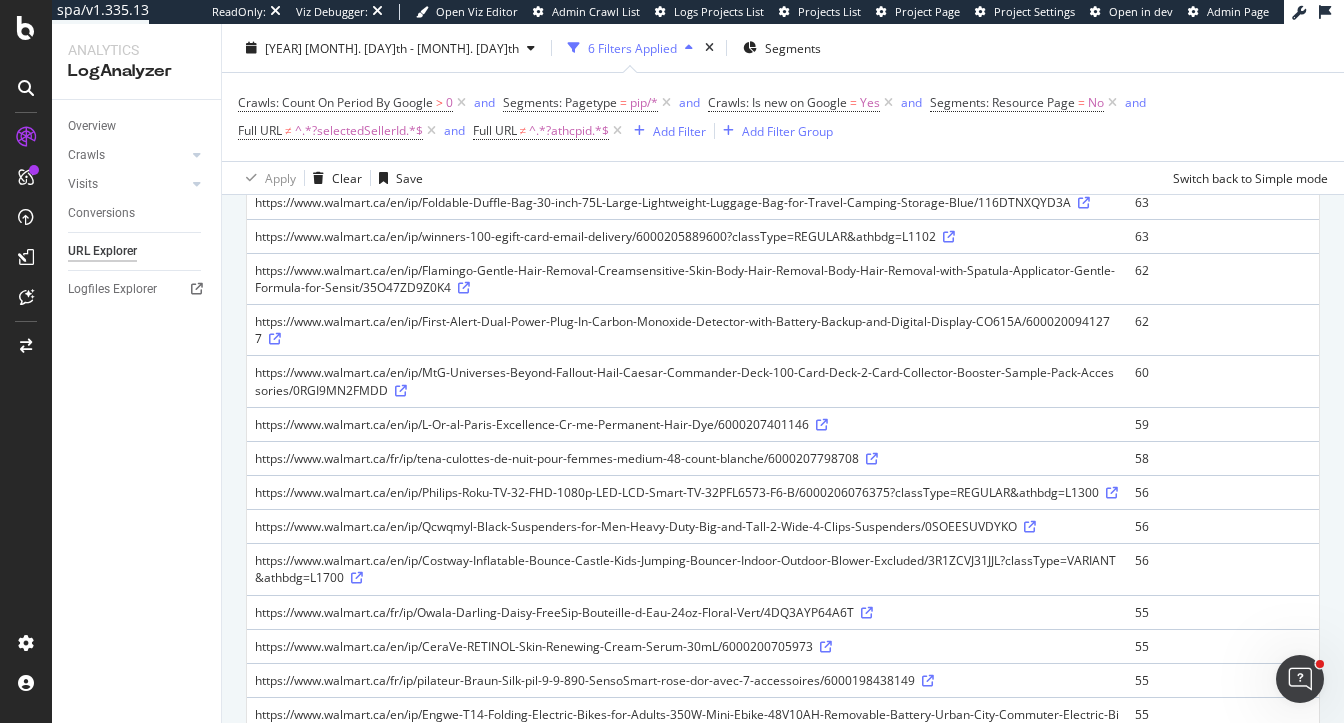 scroll, scrollTop: 1507, scrollLeft: 0, axis: vertical 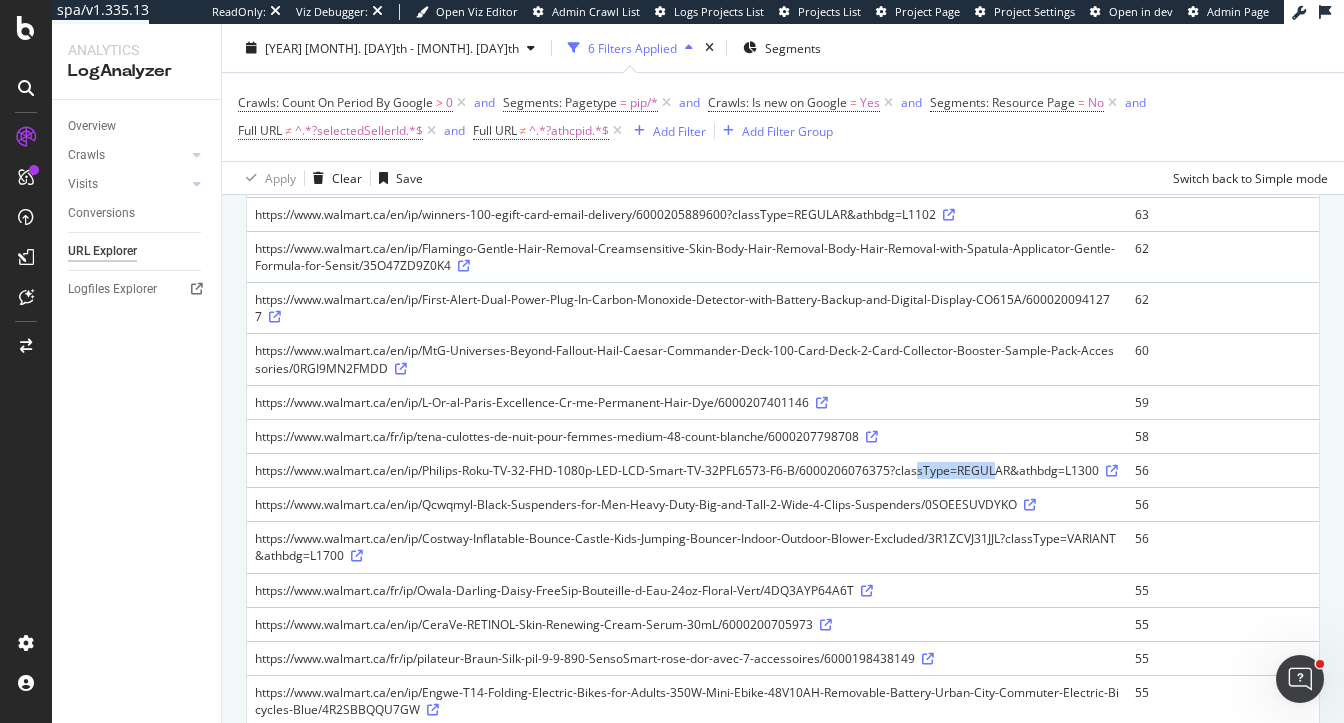 drag, startPoint x: 889, startPoint y: 463, endPoint x: 950, endPoint y: 464, distance: 61.008198 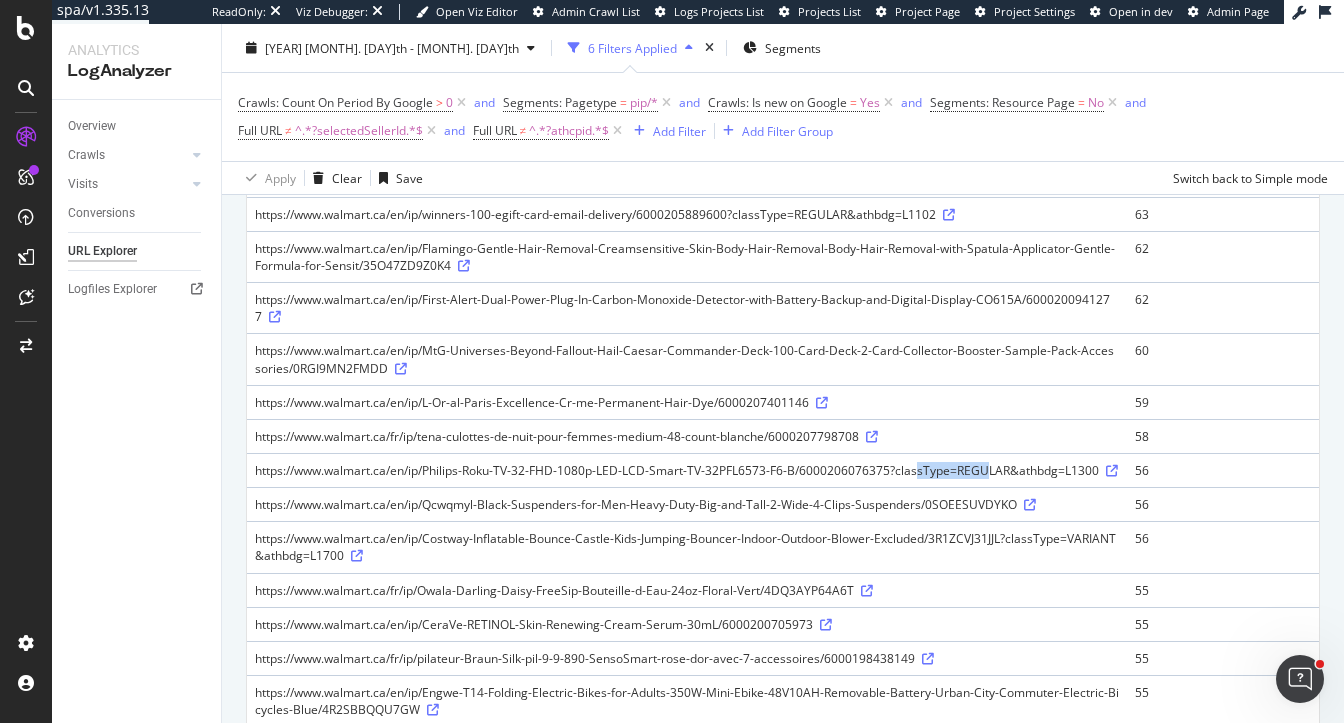 copy on "?classType" 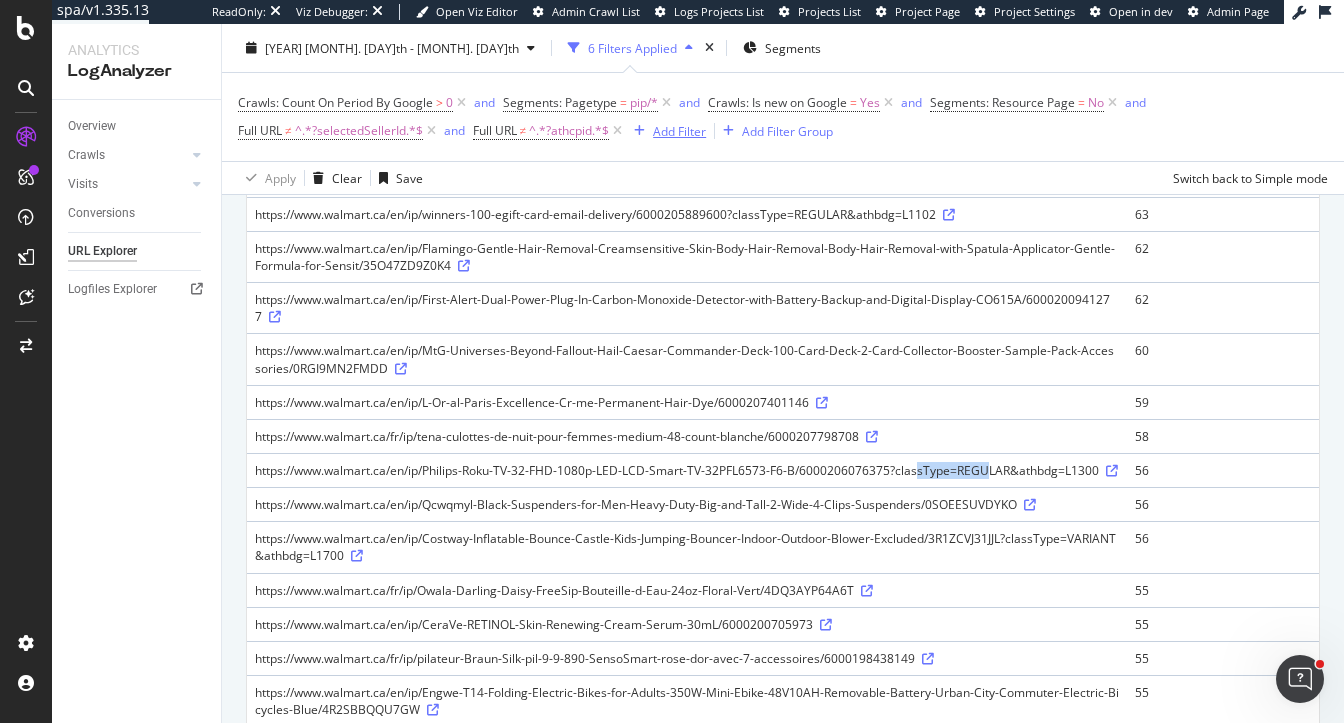 click on "Add Filter" at bounding box center [679, 130] 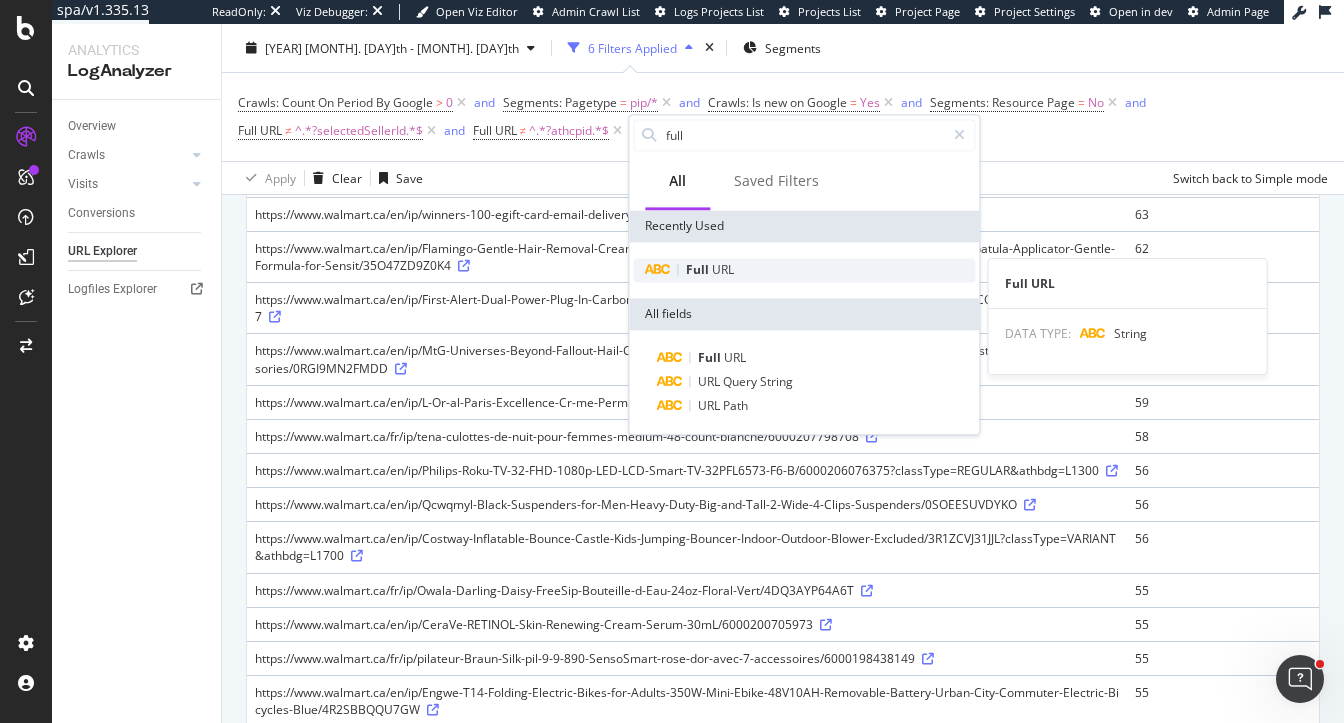 click on "URL" at bounding box center (723, 269) 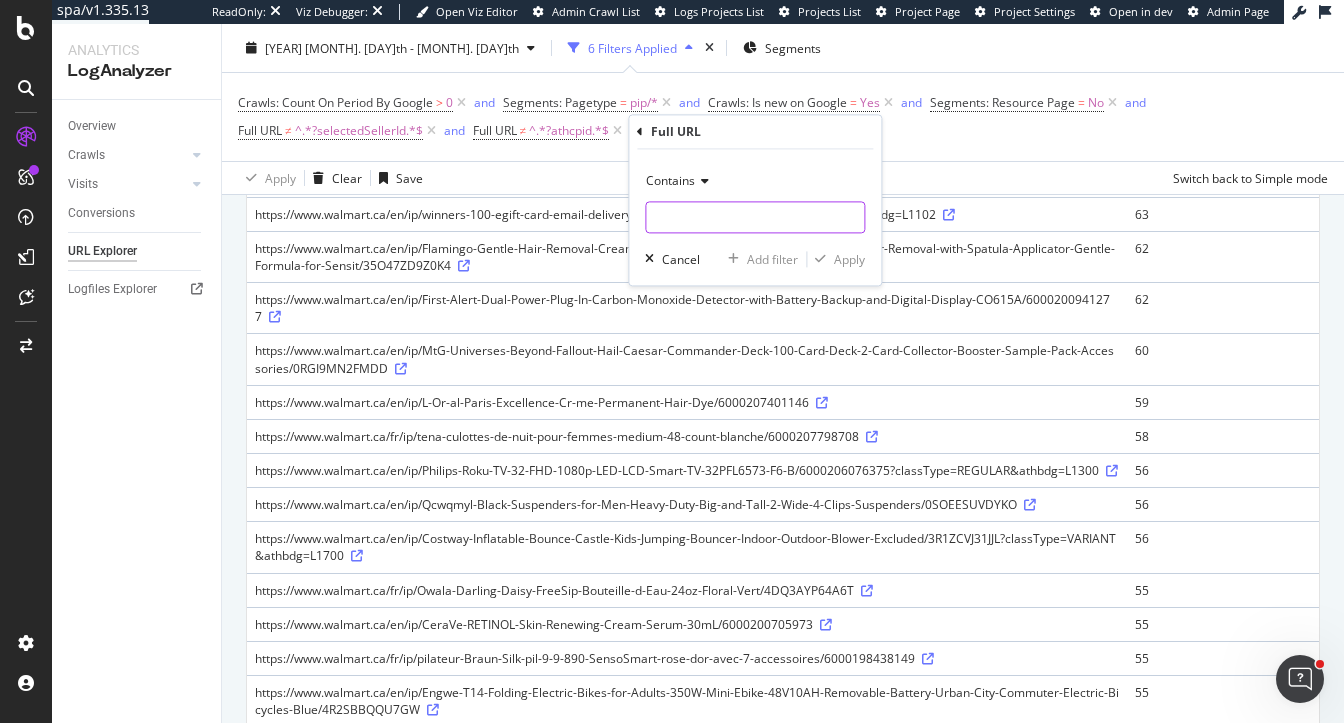 click at bounding box center [755, 218] 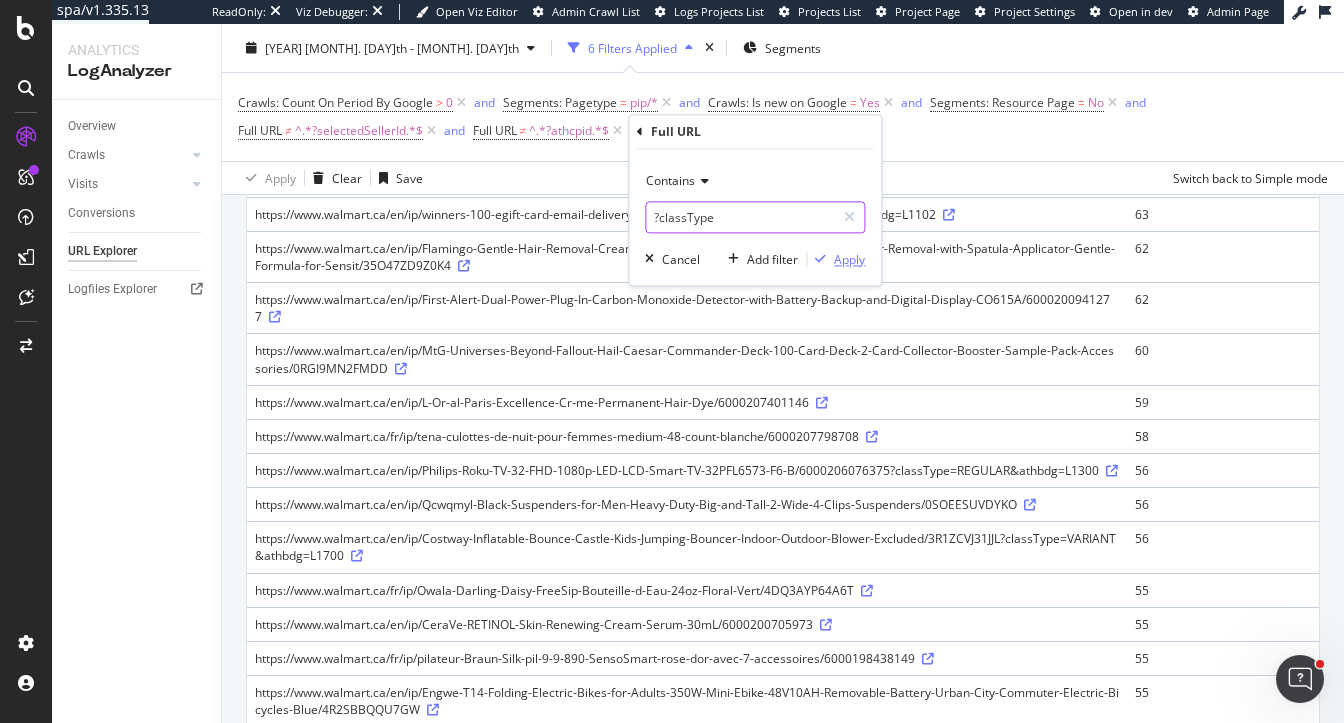 type on "?classType" 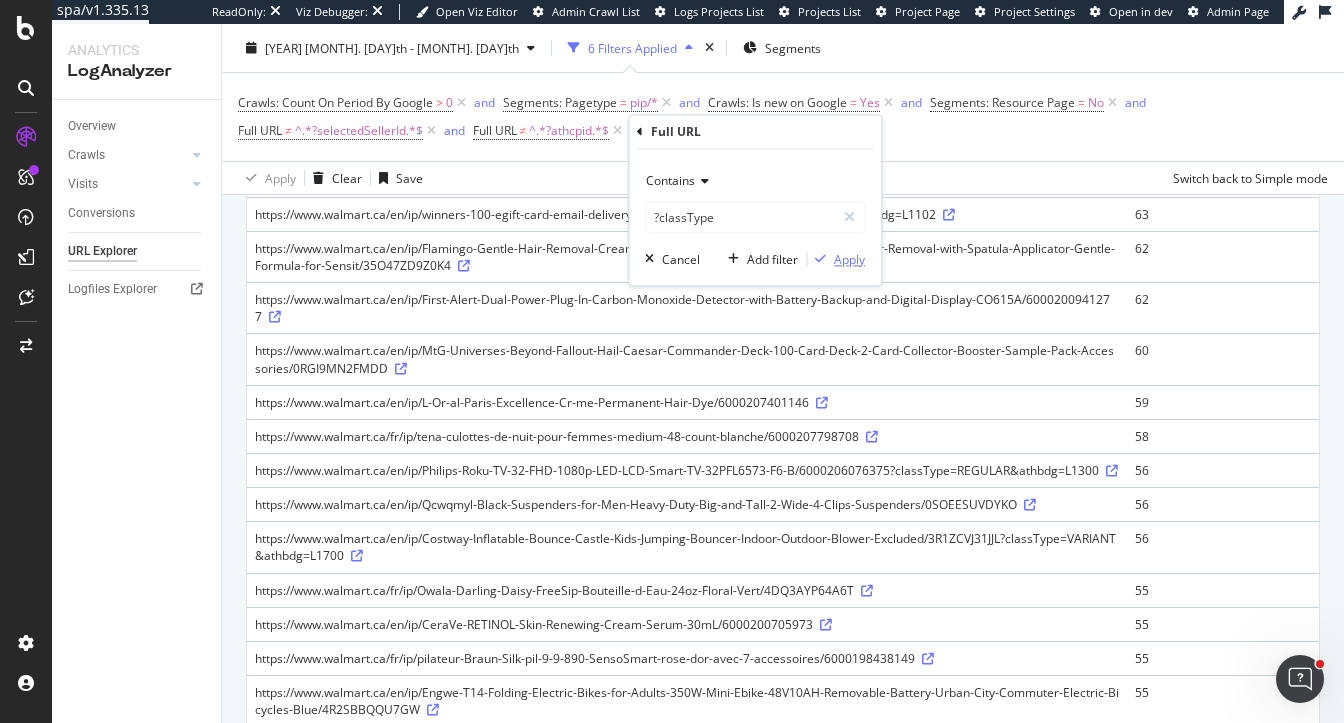 click on "Apply" at bounding box center (849, 259) 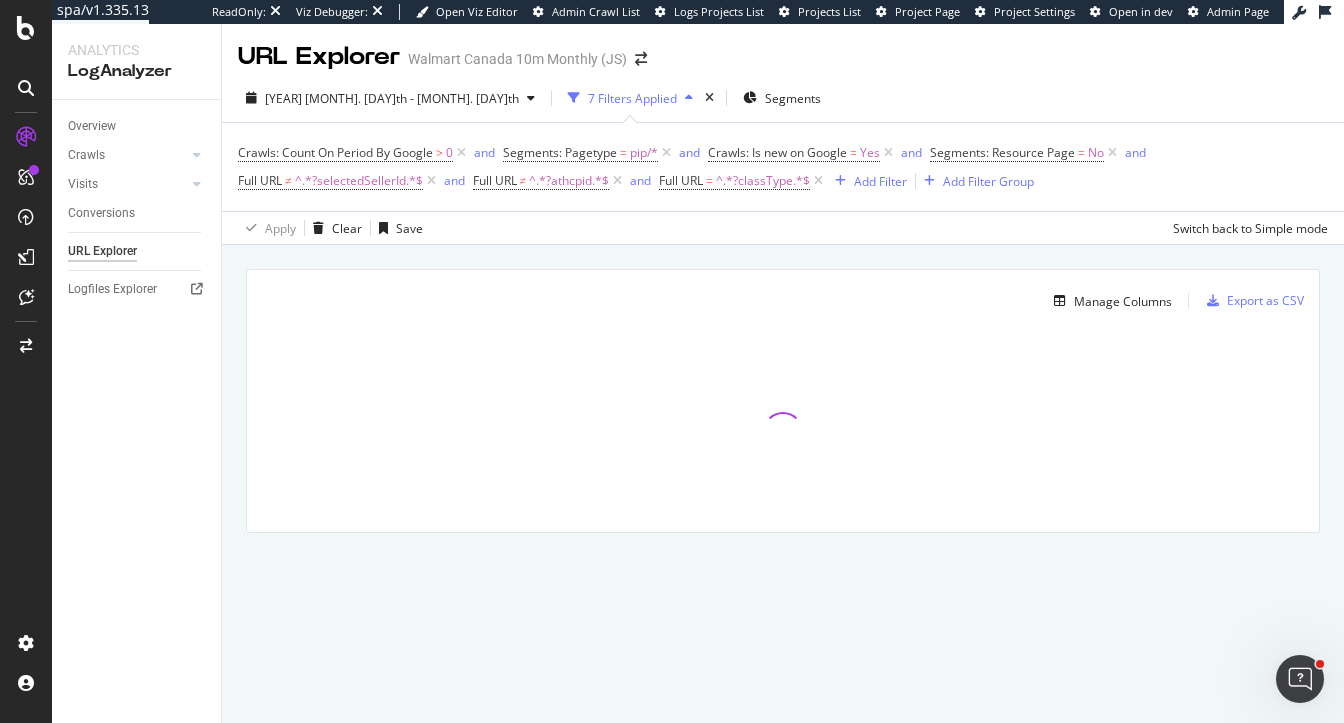 scroll, scrollTop: 0, scrollLeft: 0, axis: both 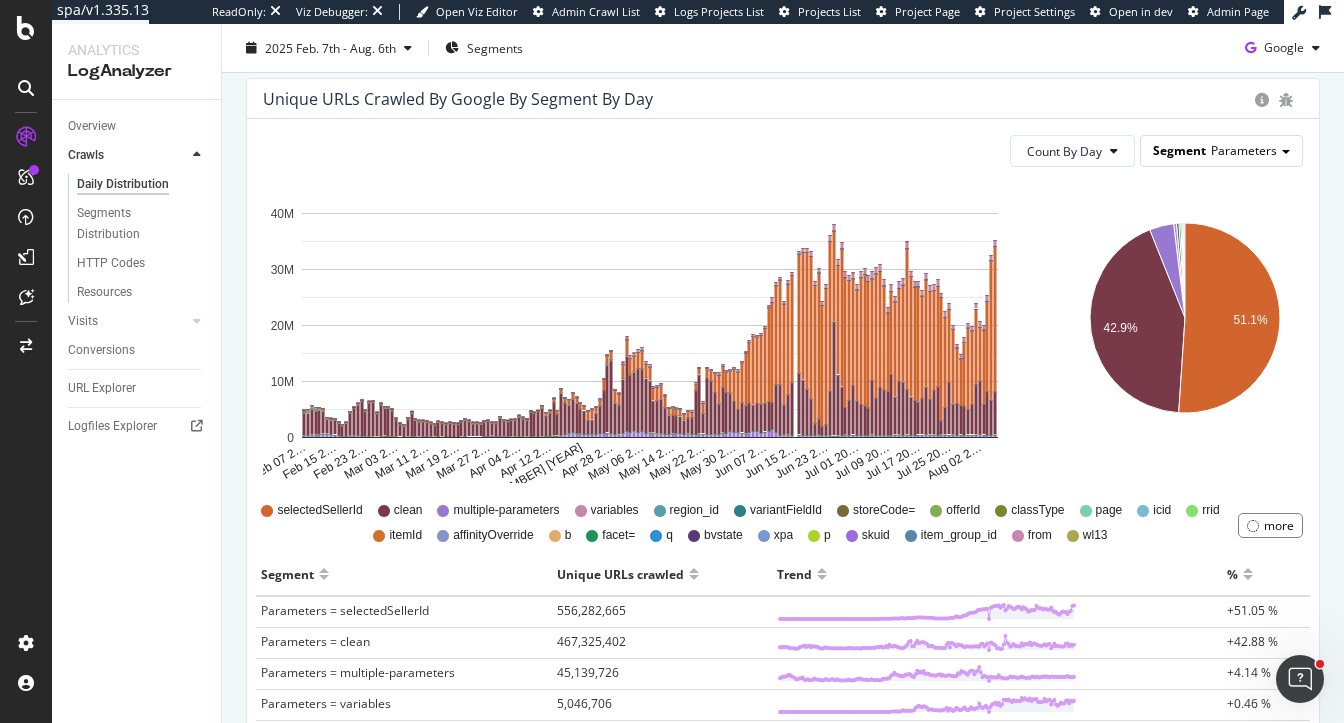 click on "Parameters" at bounding box center (1244, 150) 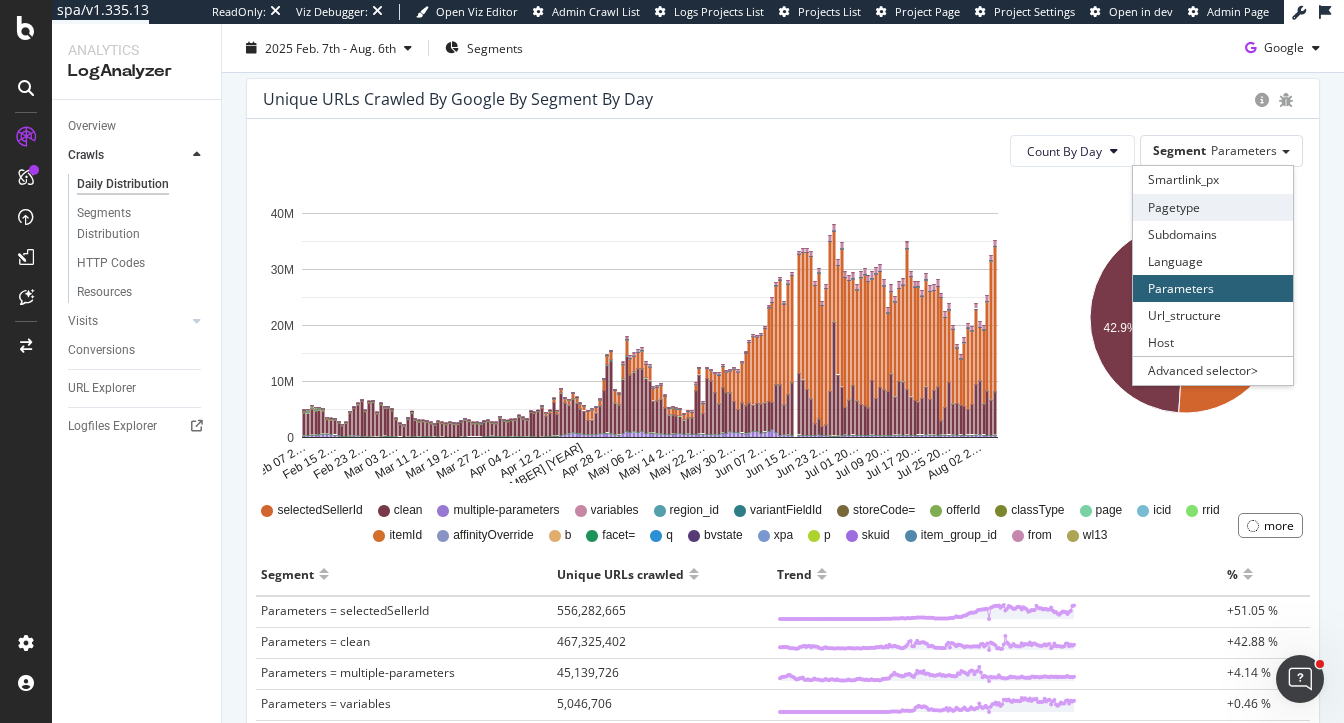 click on "Pagetype" at bounding box center (1213, 207) 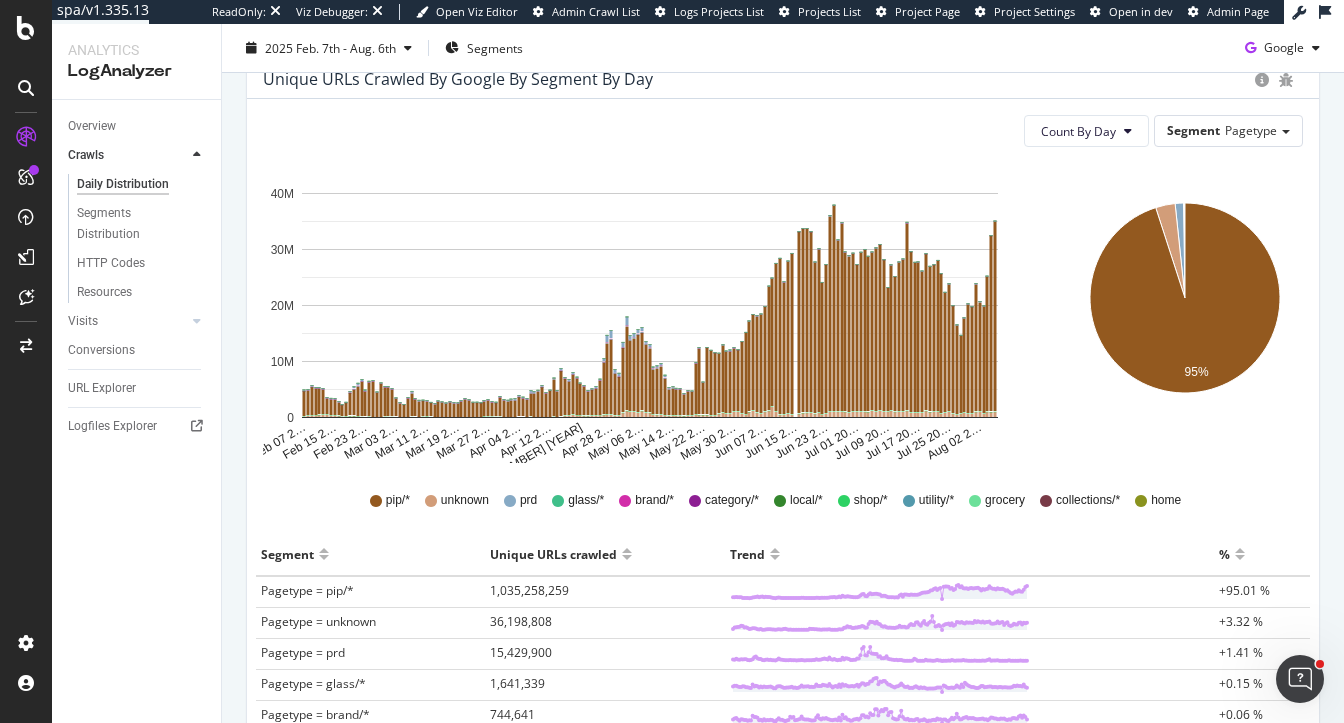 scroll, scrollTop: 260, scrollLeft: 0, axis: vertical 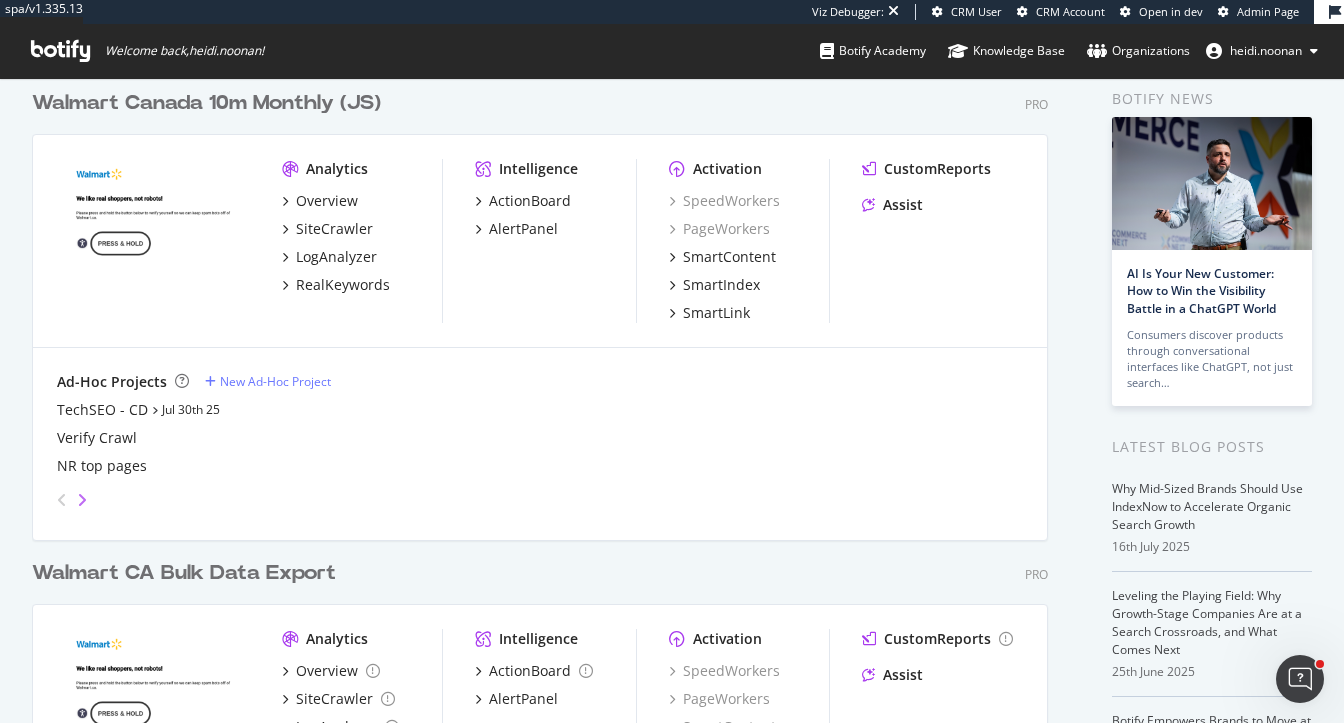 click at bounding box center [82, 500] 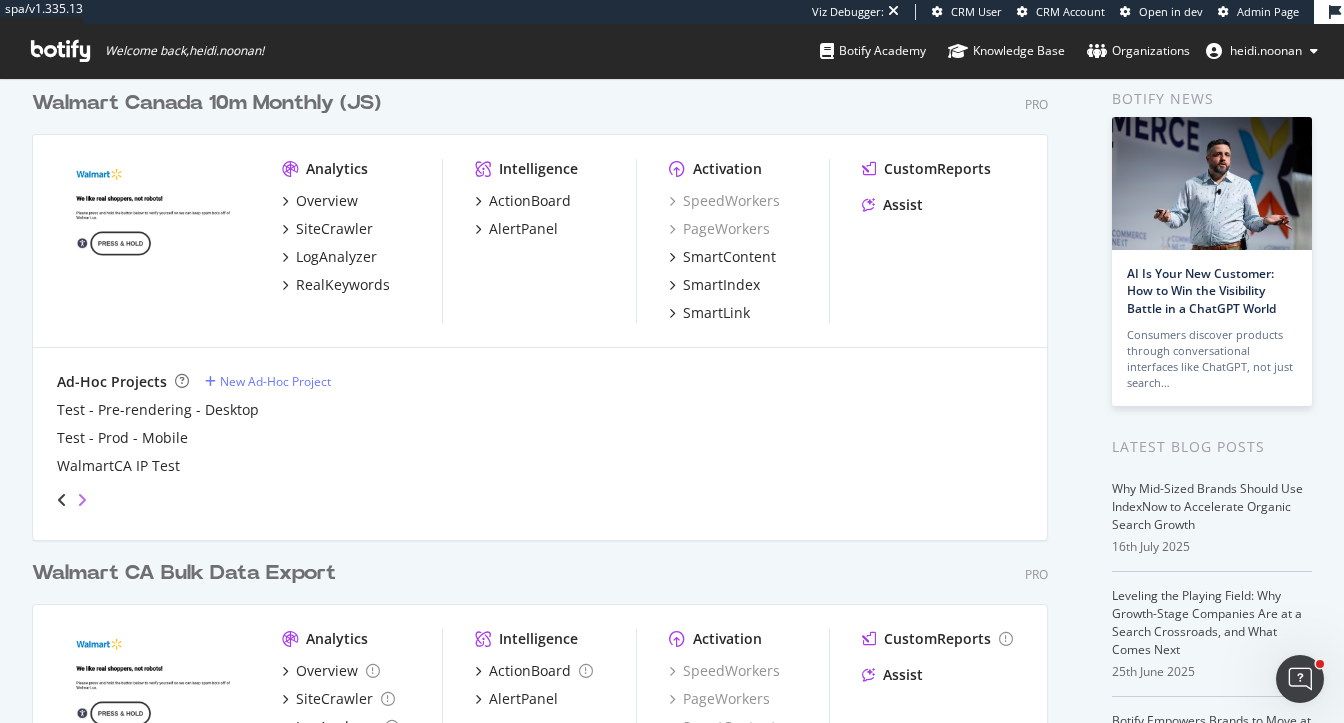 click at bounding box center [82, 500] 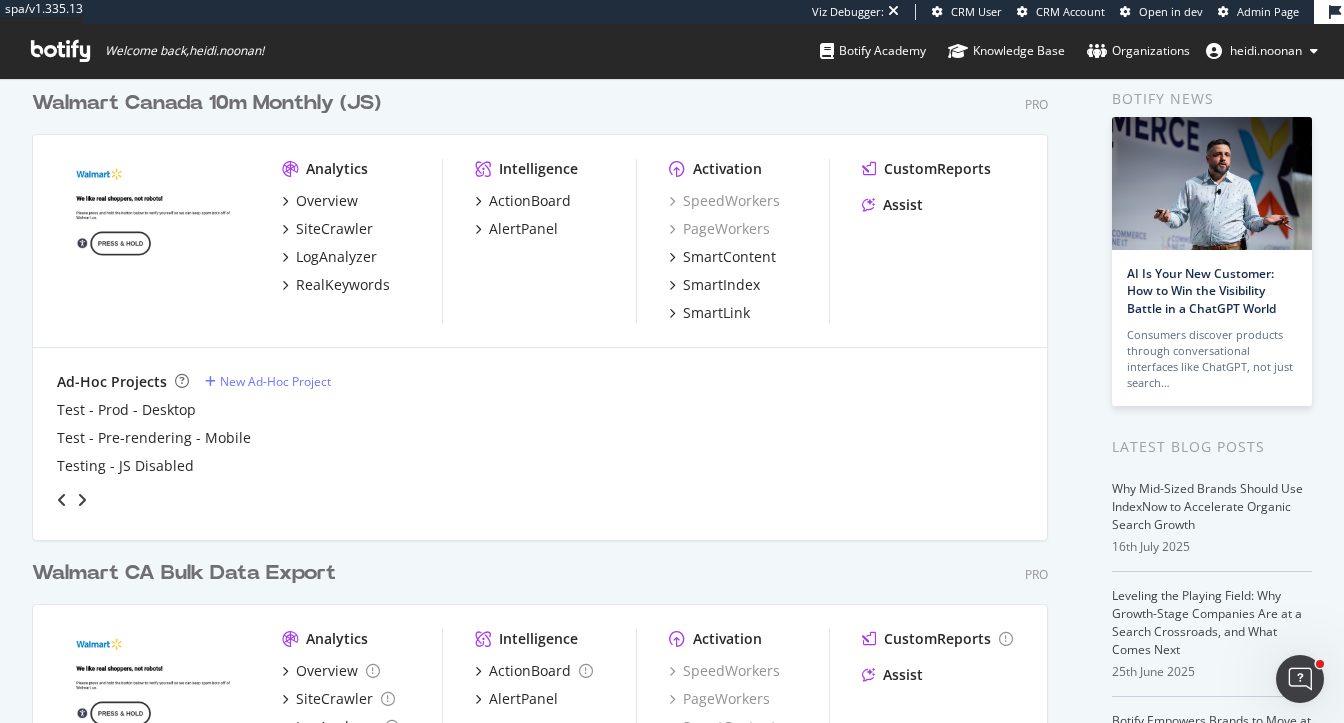 click at bounding box center (62, 500) 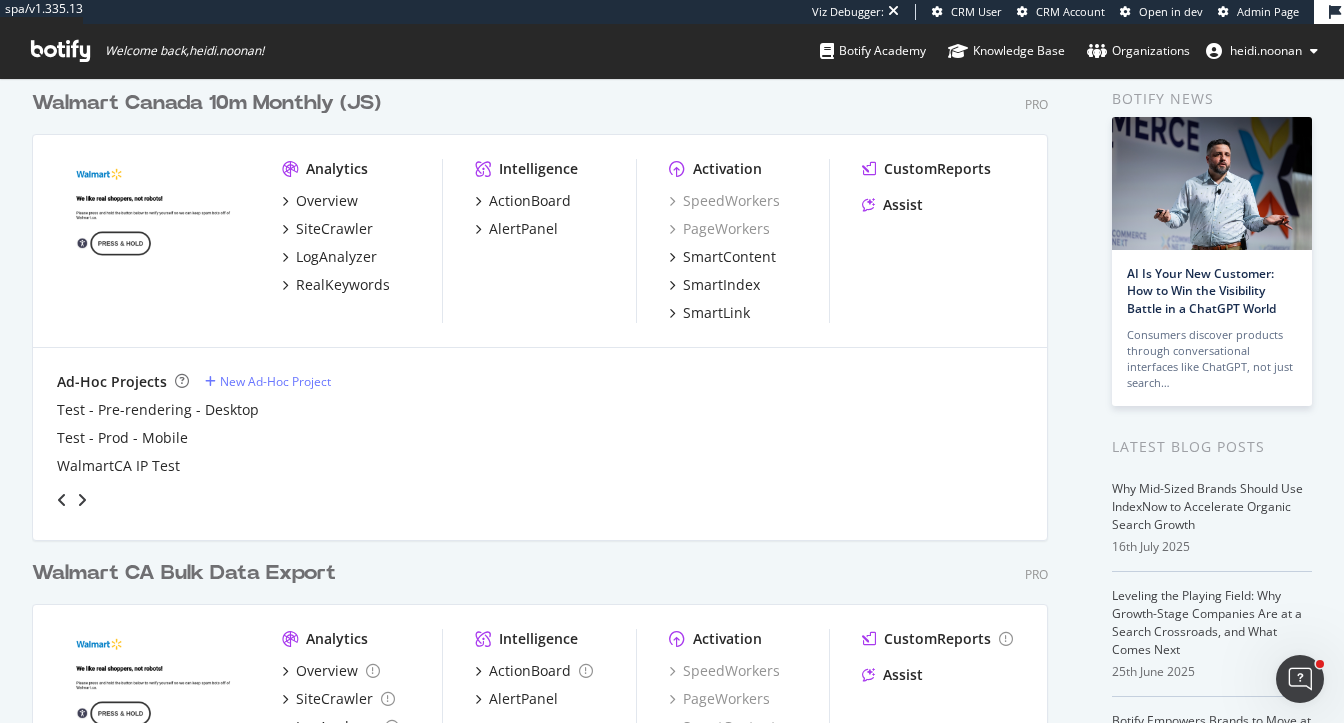 click at bounding box center (62, 500) 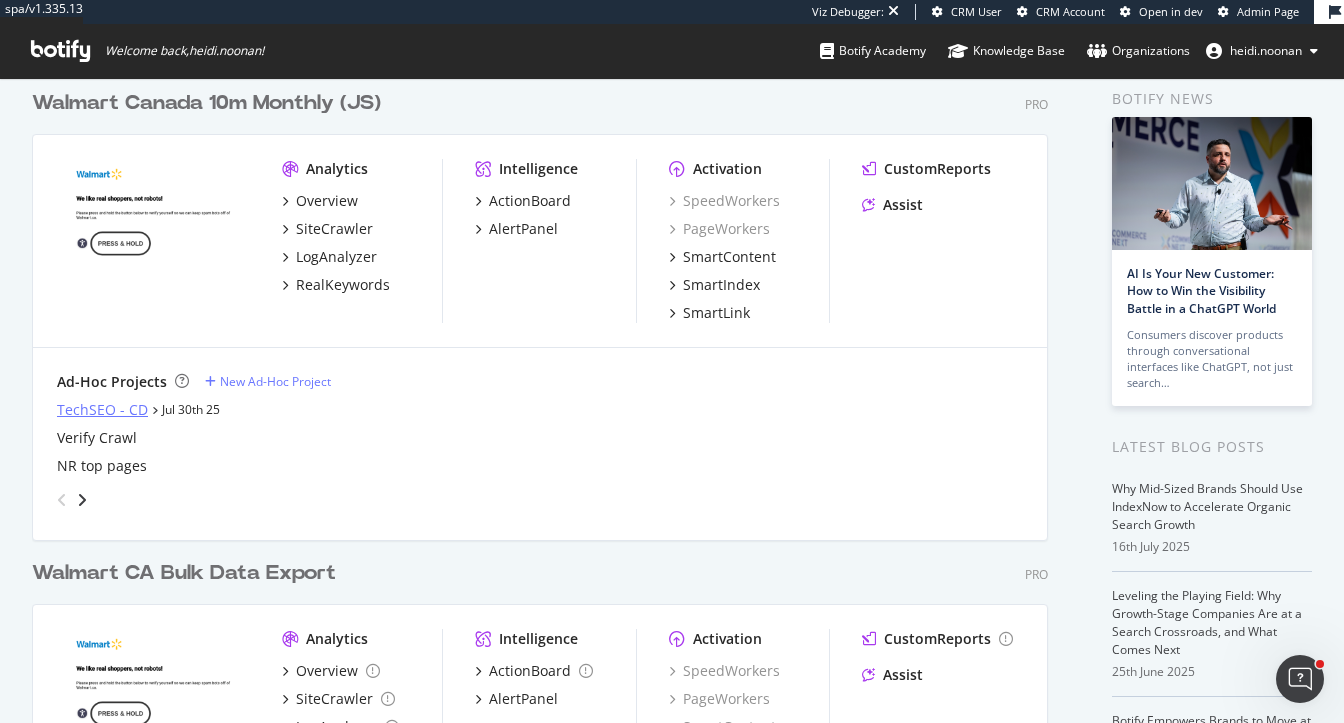 click on "TechSEO - CD" at bounding box center [102, 410] 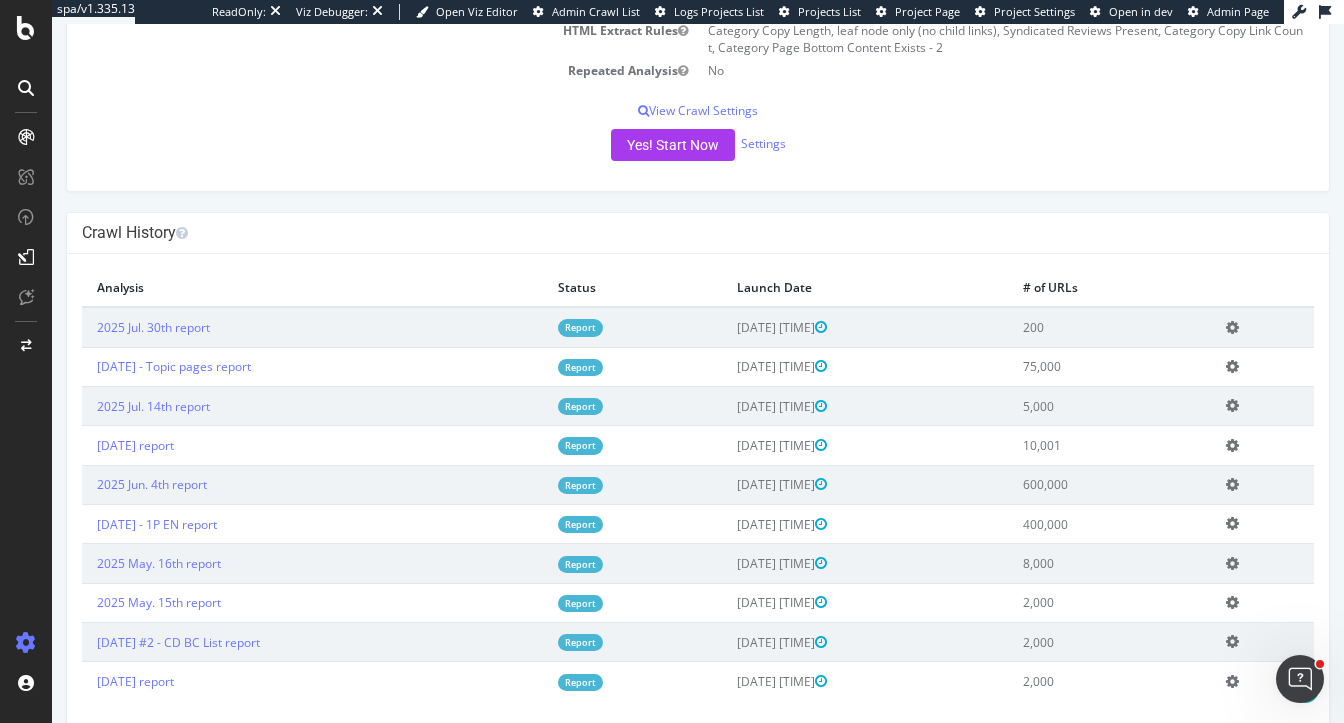 scroll, scrollTop: 420, scrollLeft: 0, axis: vertical 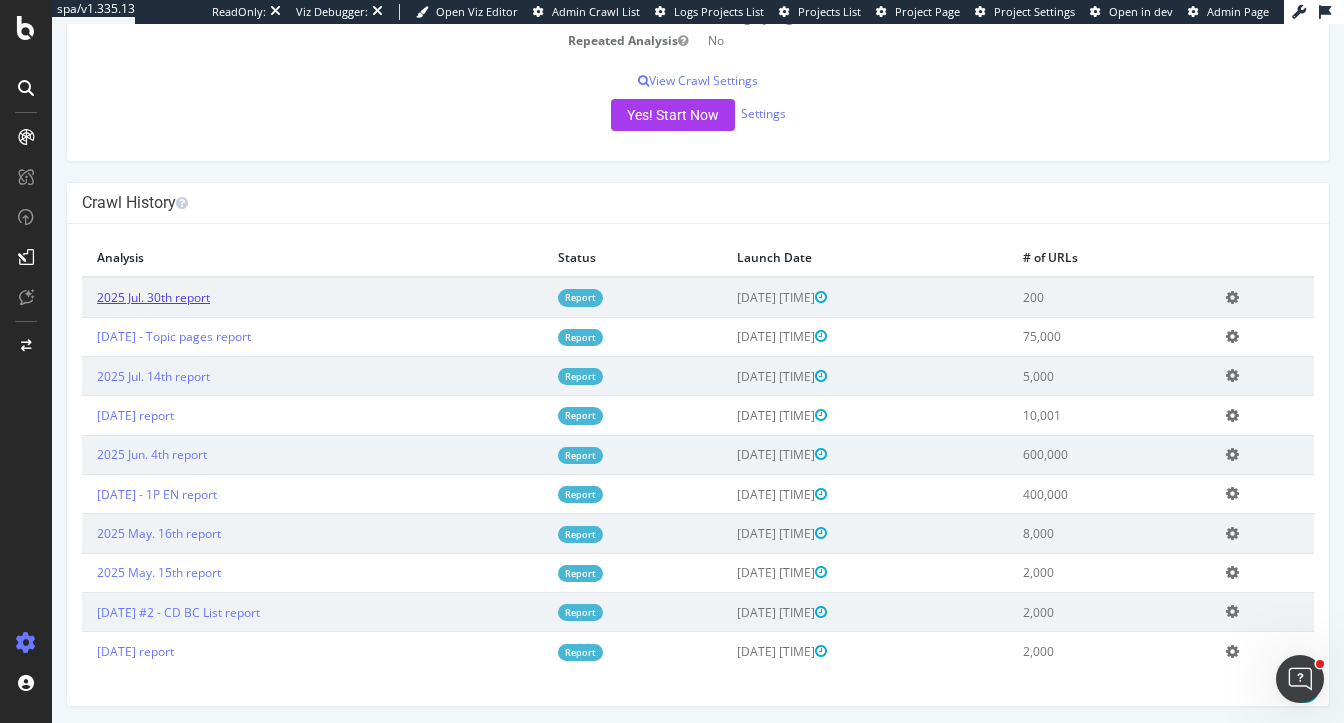 click on "2025 Jul. 30th
report" at bounding box center [153, 297] 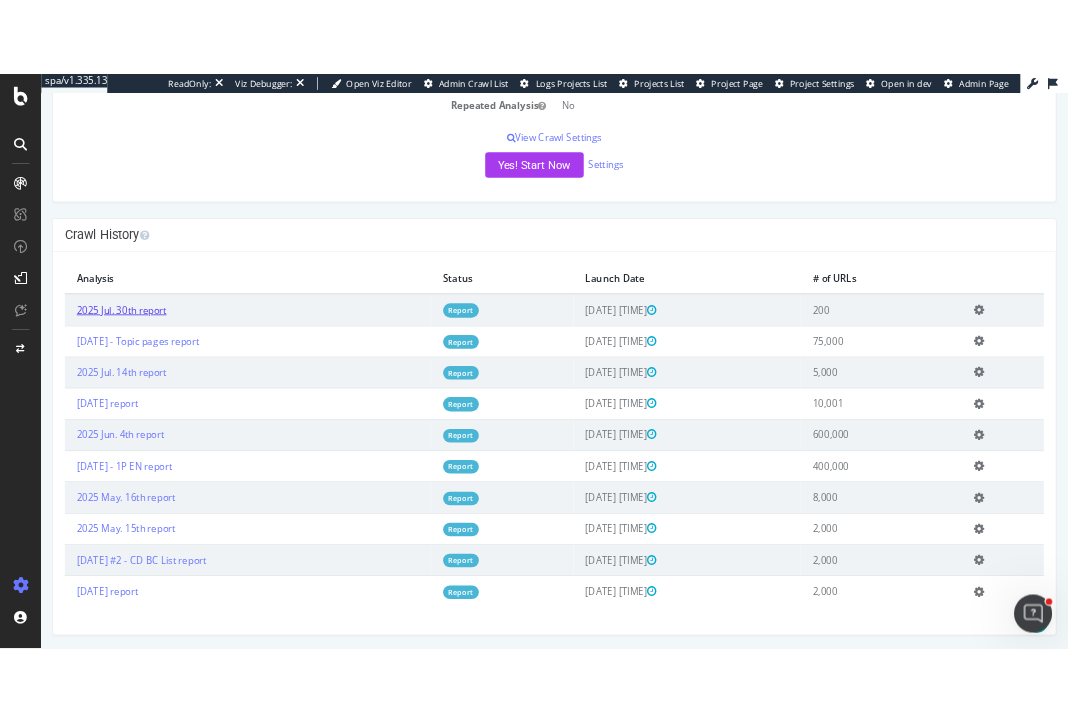 scroll, scrollTop: 0, scrollLeft: 0, axis: both 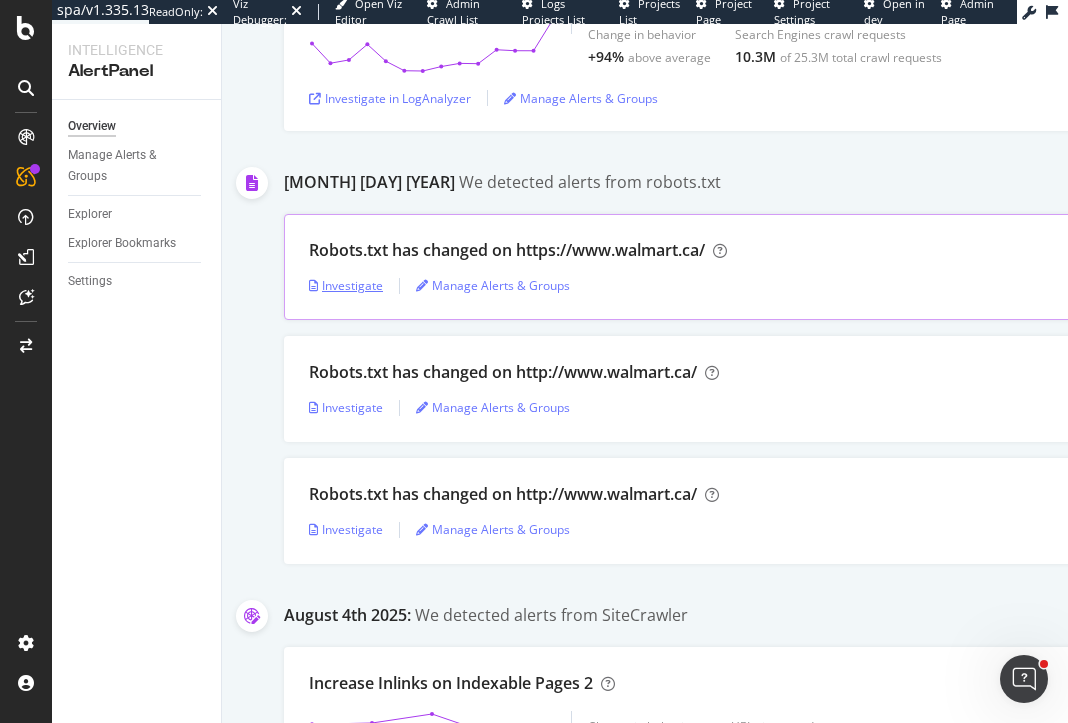click on "Investigate" at bounding box center [346, 285] 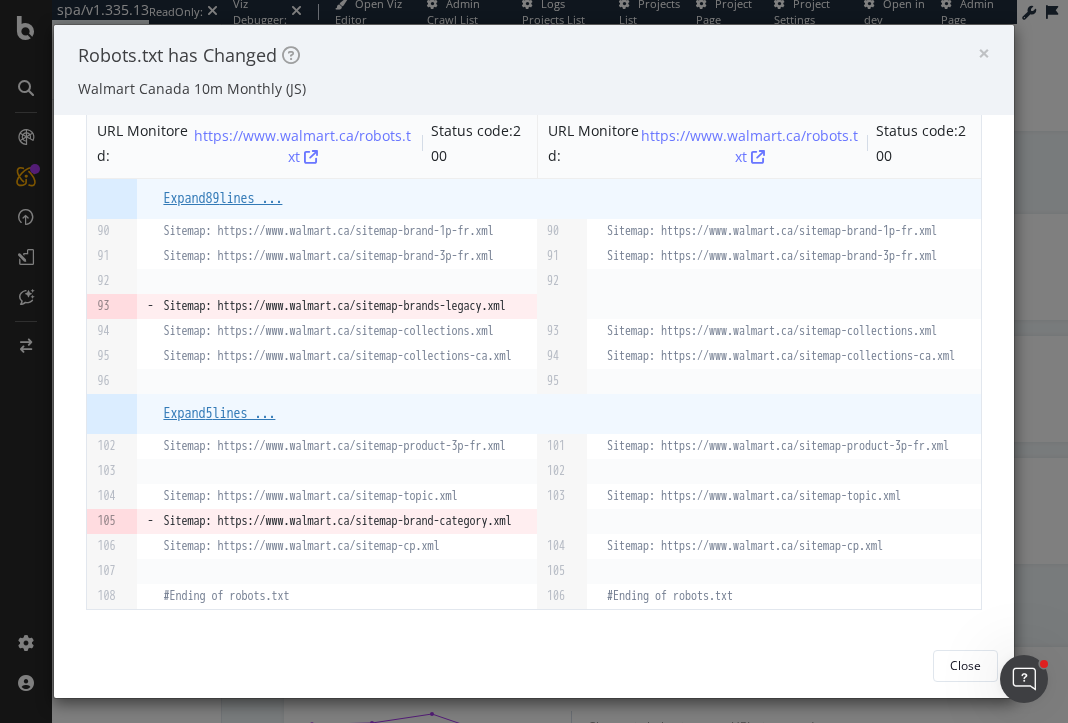 scroll, scrollTop: 296, scrollLeft: 0, axis: vertical 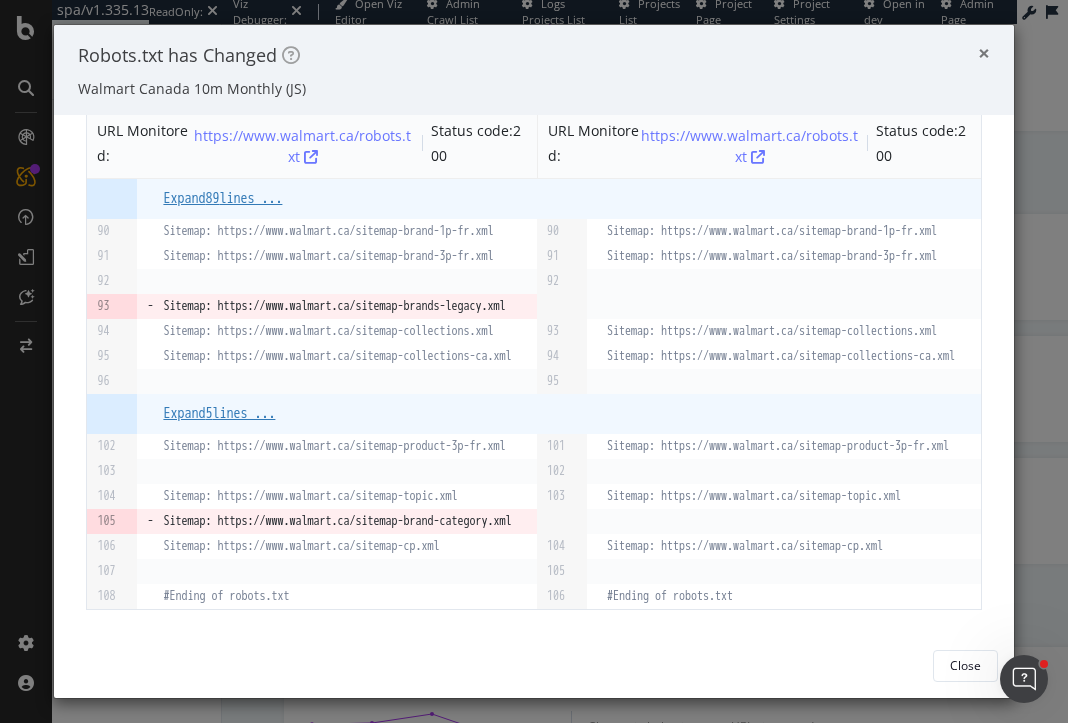 click on "×" at bounding box center (984, 53) 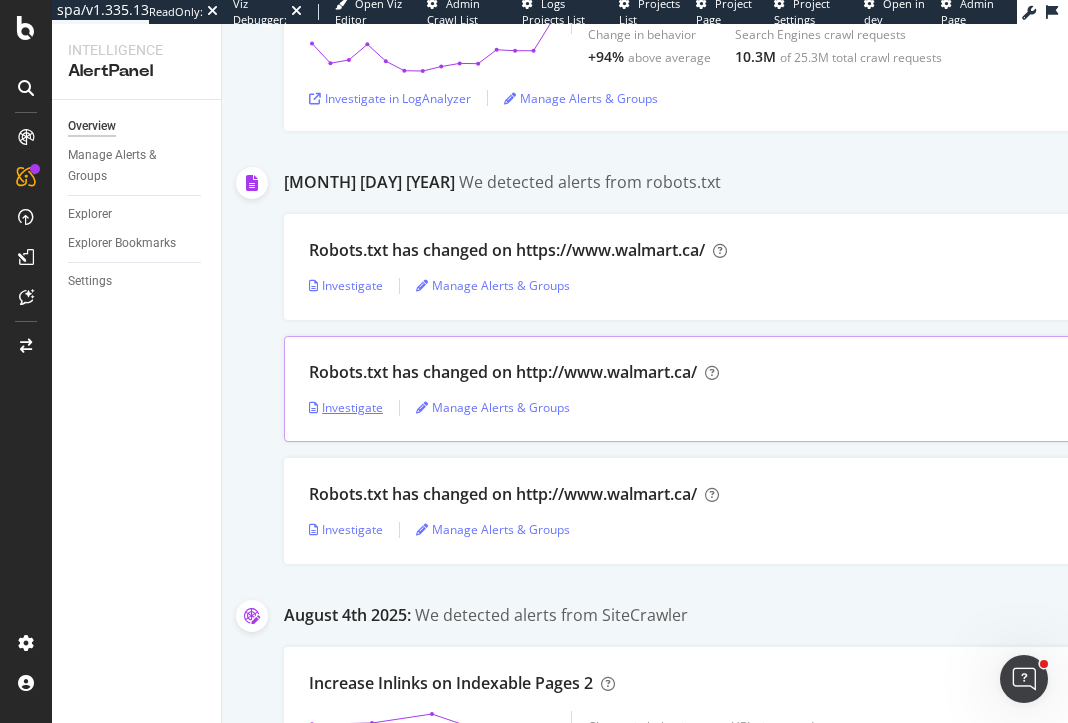 click on "Investigate" at bounding box center [346, 407] 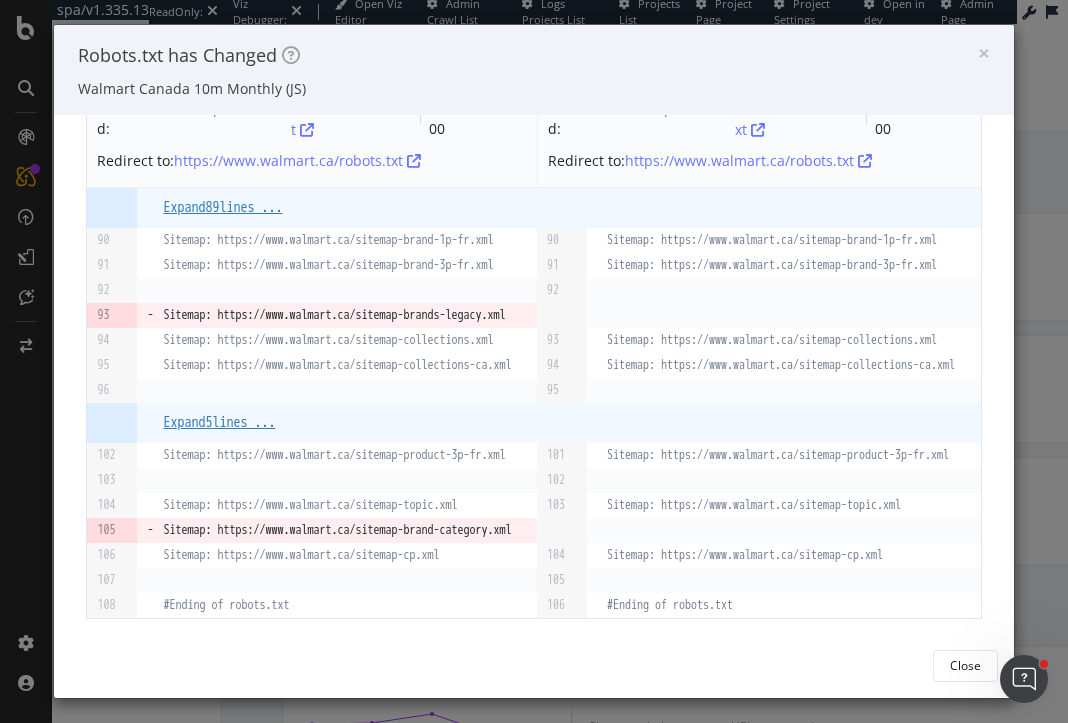 scroll, scrollTop: 0, scrollLeft: 0, axis: both 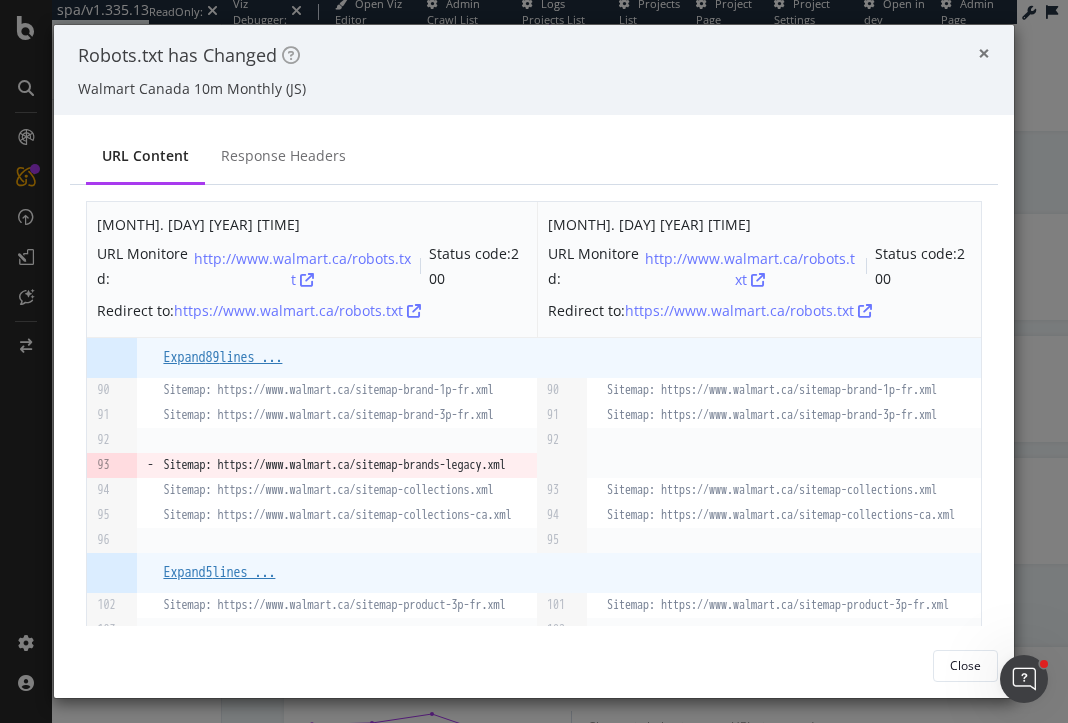 click on "×" at bounding box center (984, 53) 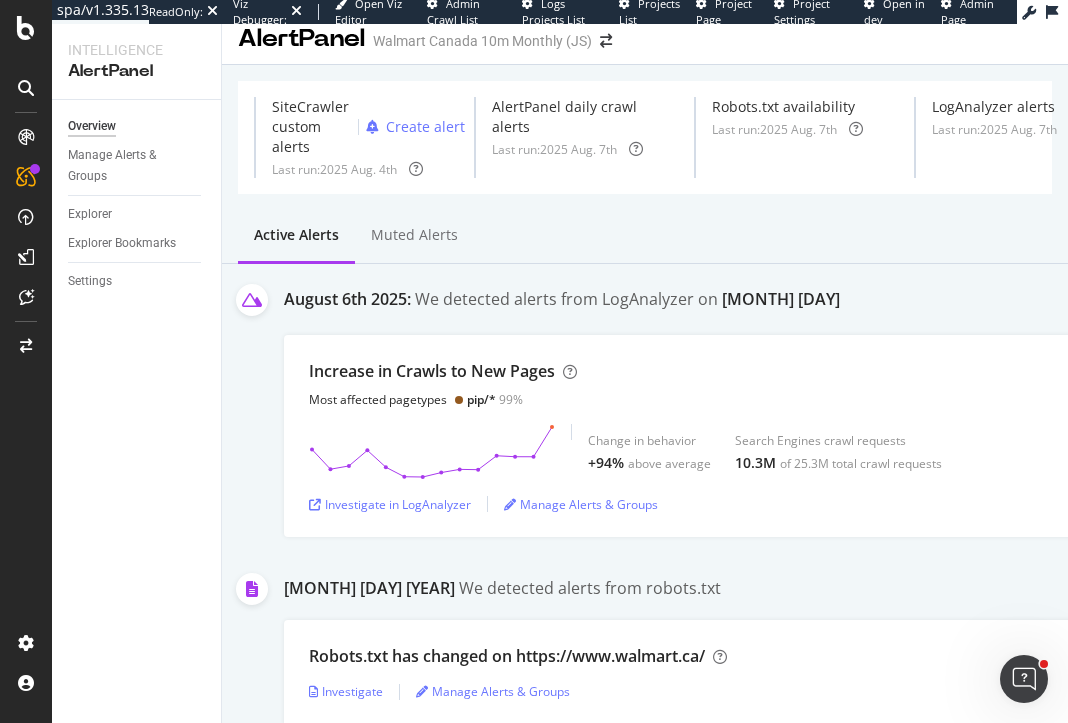 scroll, scrollTop: 0, scrollLeft: 0, axis: both 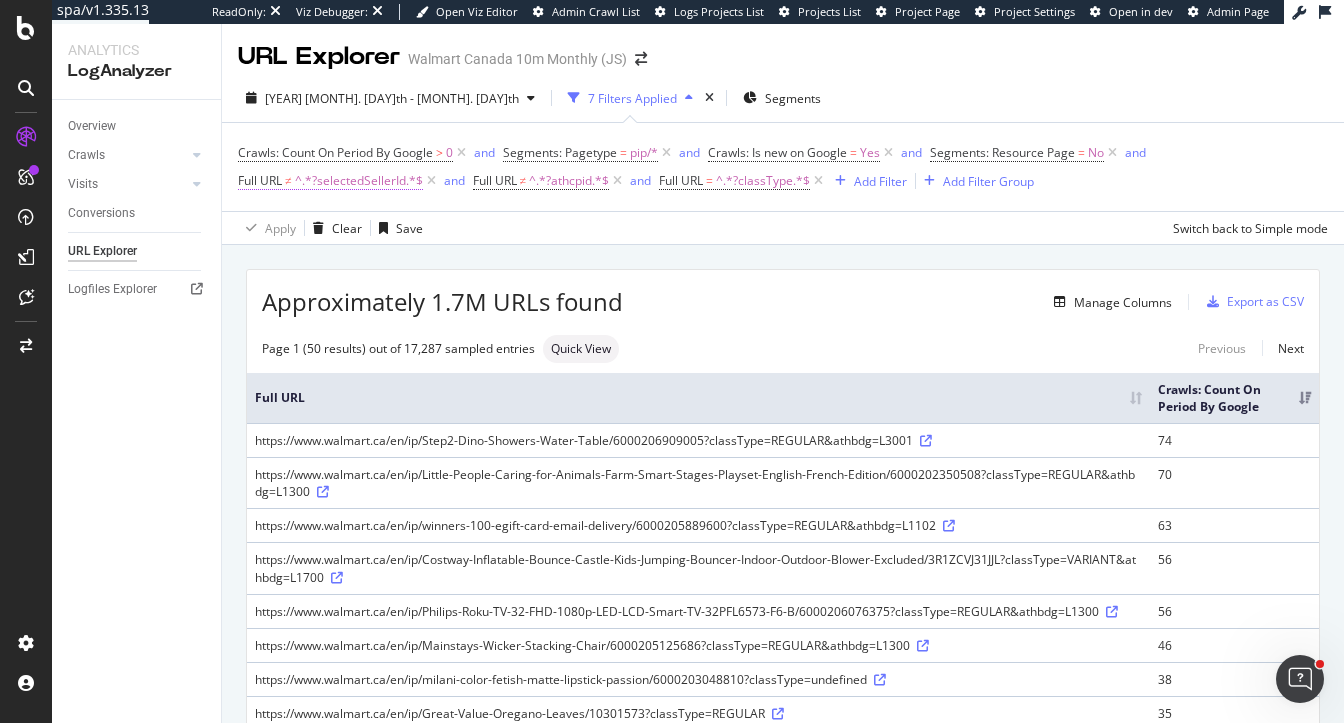 click on "Full URL" at bounding box center (260, 180) 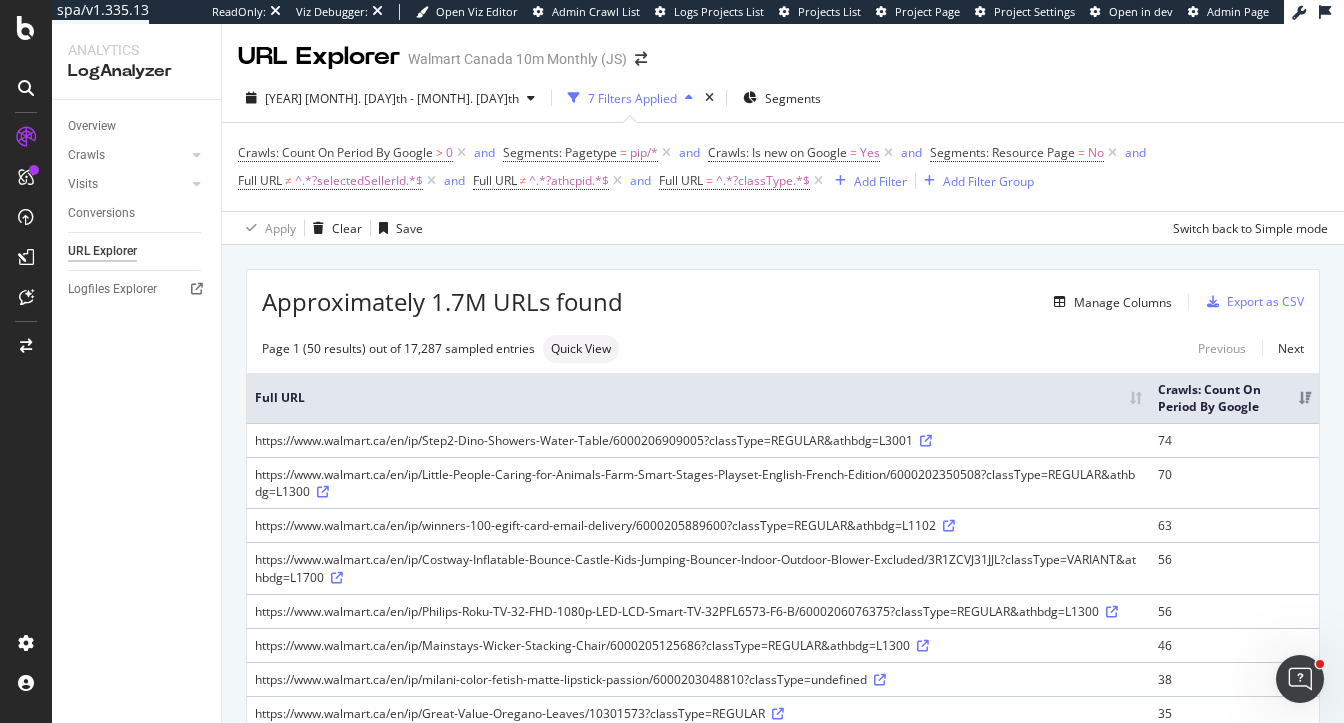 click on "Apply Clear Save Switch back to Simple mode" at bounding box center (783, 227) 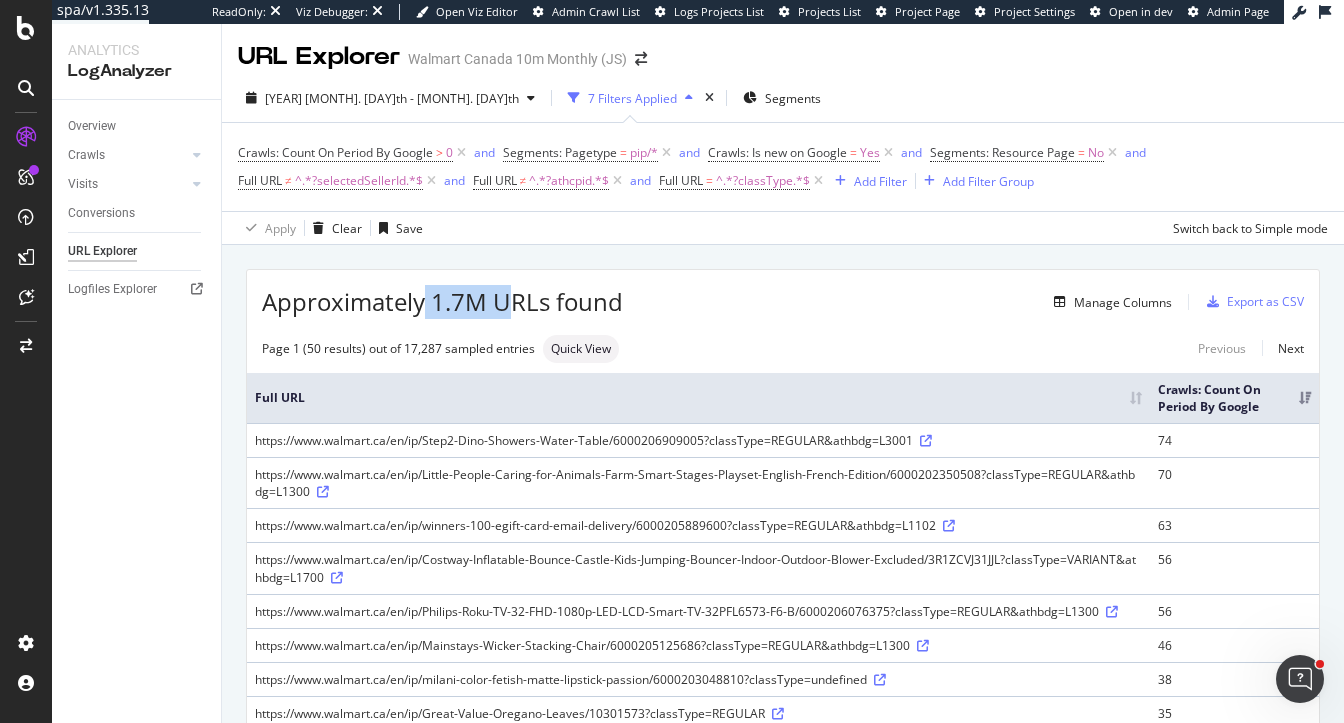 drag, startPoint x: 422, startPoint y: 308, endPoint x: 501, endPoint y: 307, distance: 79.00633 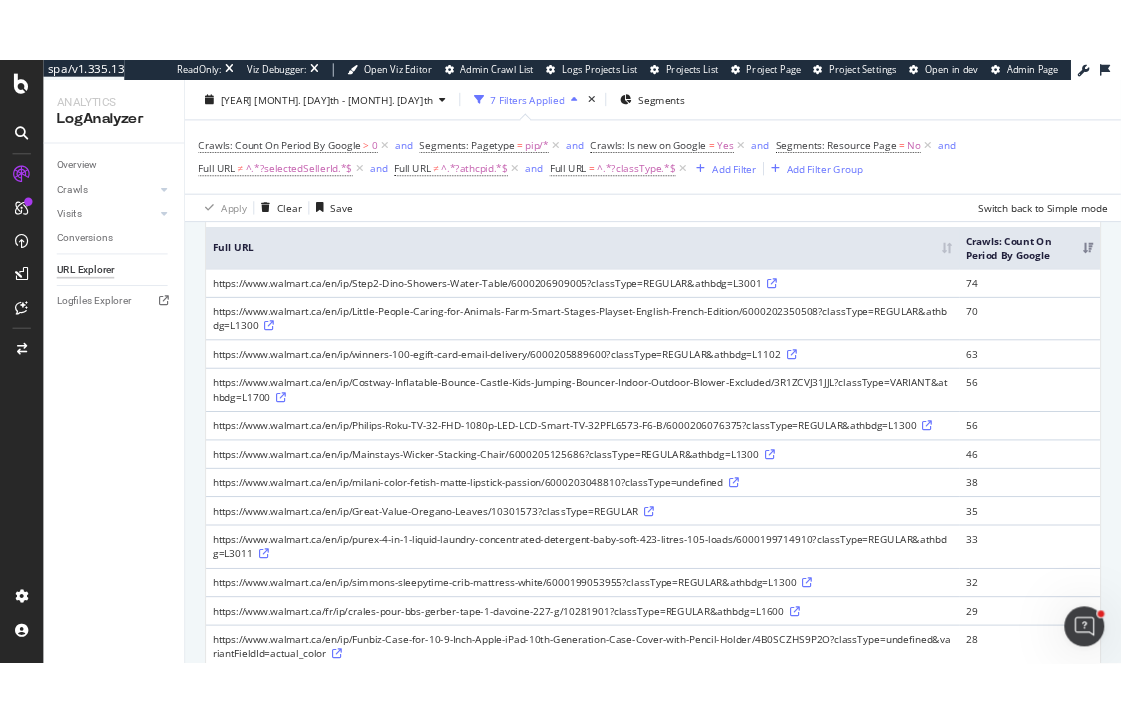 scroll, scrollTop: 177, scrollLeft: 0, axis: vertical 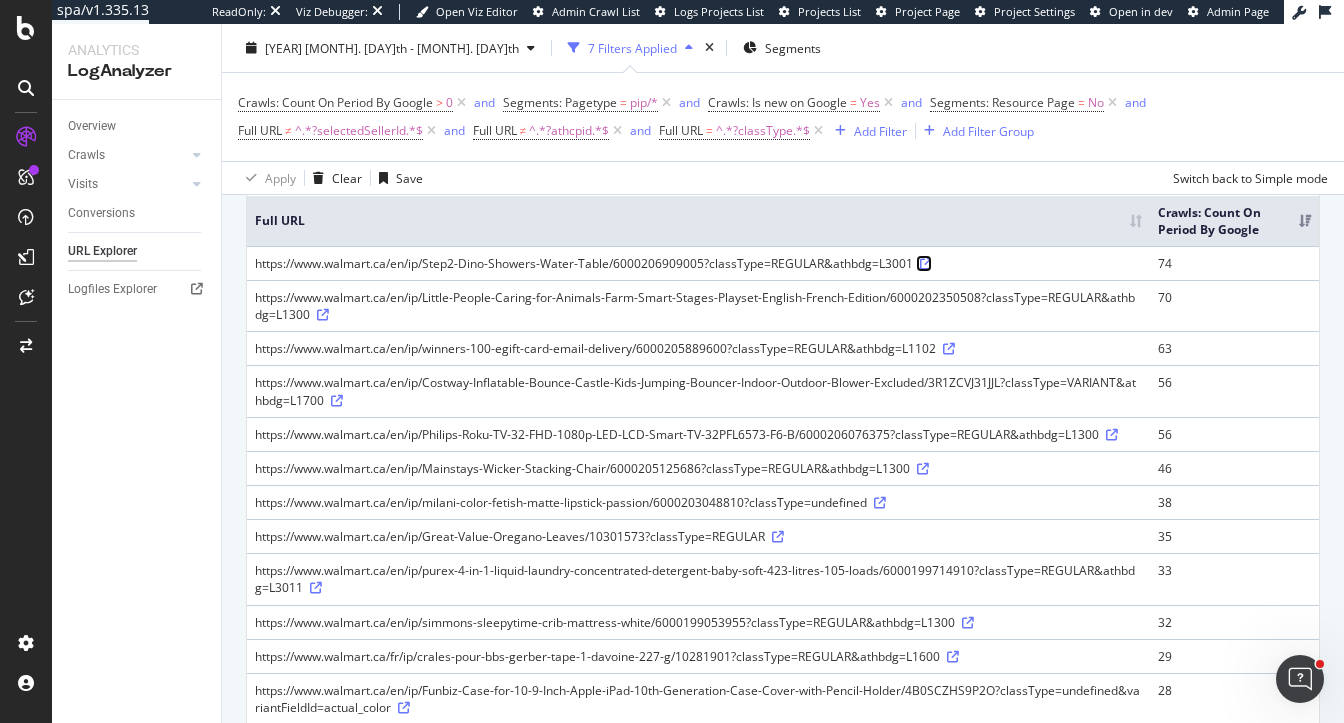 click at bounding box center [926, 264] 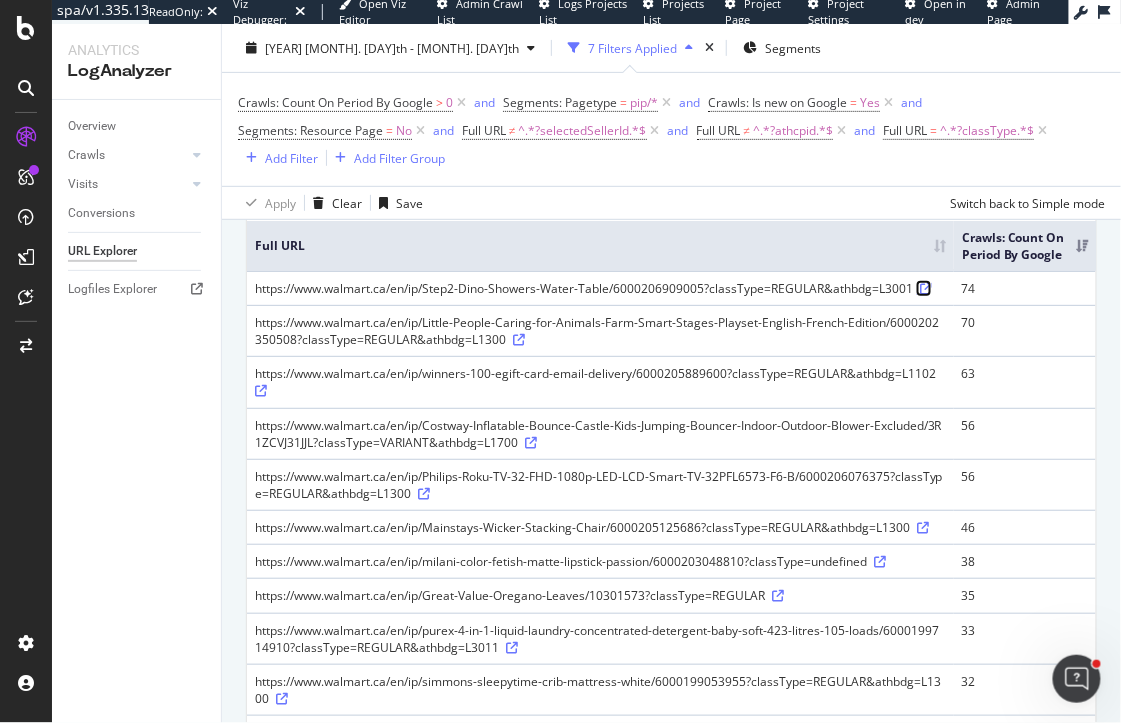scroll, scrollTop: 202, scrollLeft: 0, axis: vertical 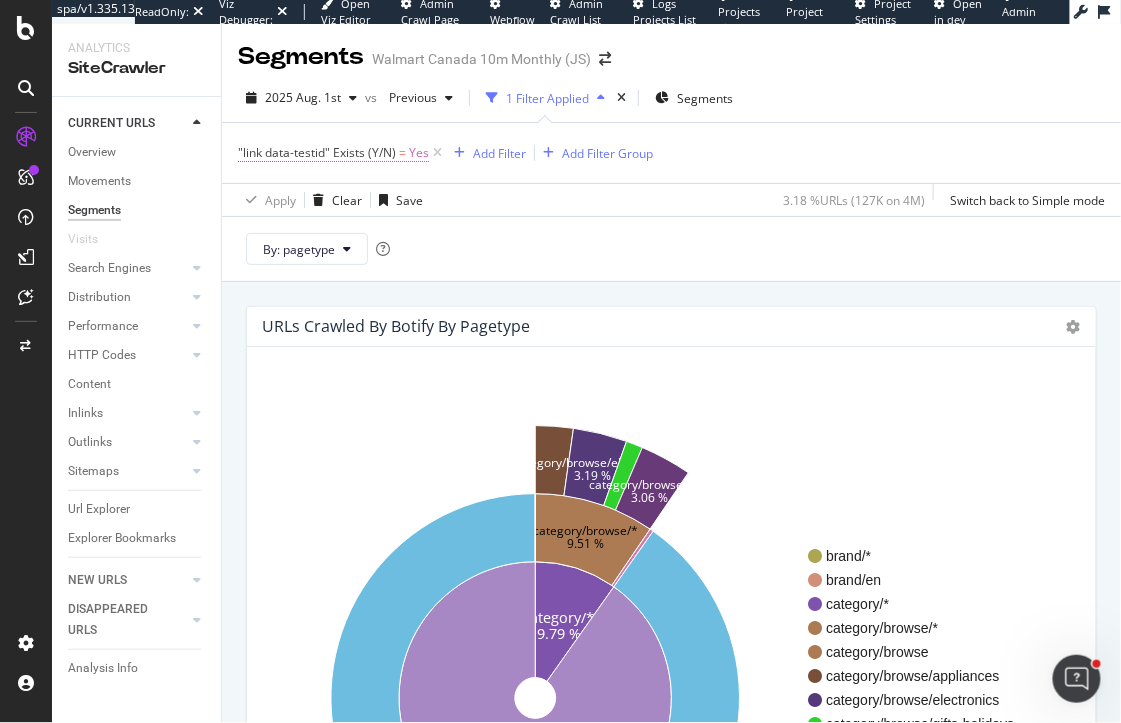 click on ""link data-testid" Exists (Y/N)" at bounding box center (317, 152) 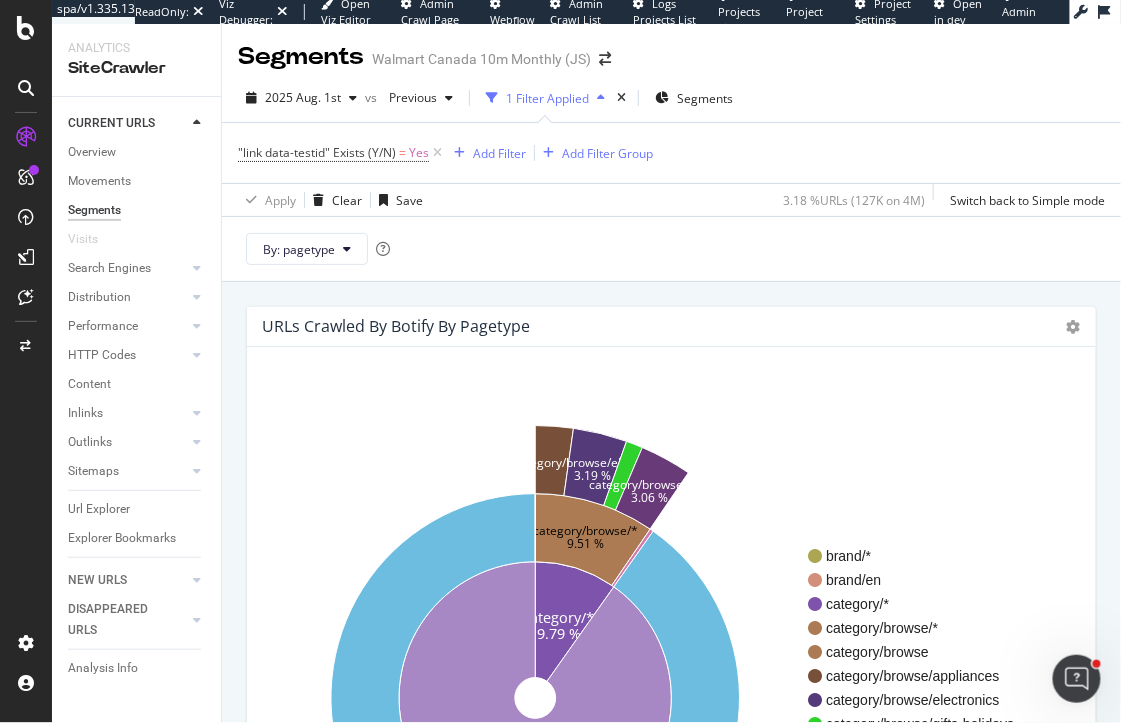 click on "URLs Crawled By Botify By pagetype
Sunburst Treemap Table Expand Export as CSV
×
Close
Chart distribution-segments-sunbursts - API Requests List
Area
Type
Request
Response
current
query
Close
×
category/* 9.79 % glass/* 90.2 % category/browse/* 9.51 % glass/browse 90.19 % 3.19 % 3.06 %" at bounding box center (671, 2397) 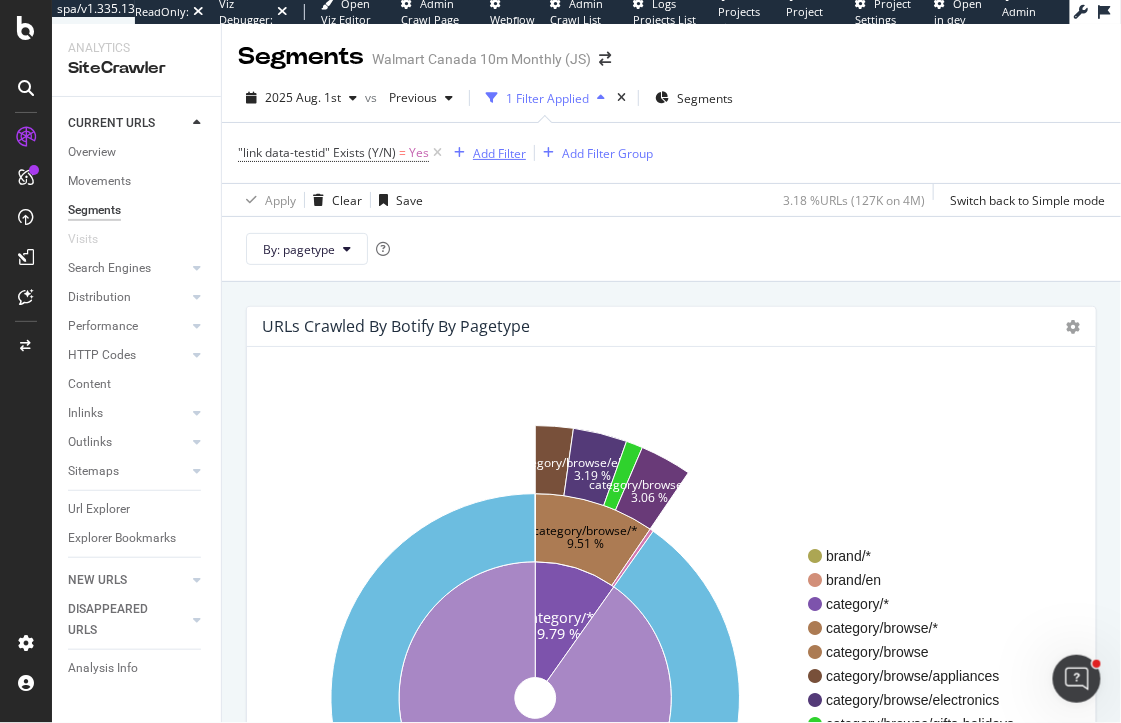 click on "Add Filter" at bounding box center [499, 153] 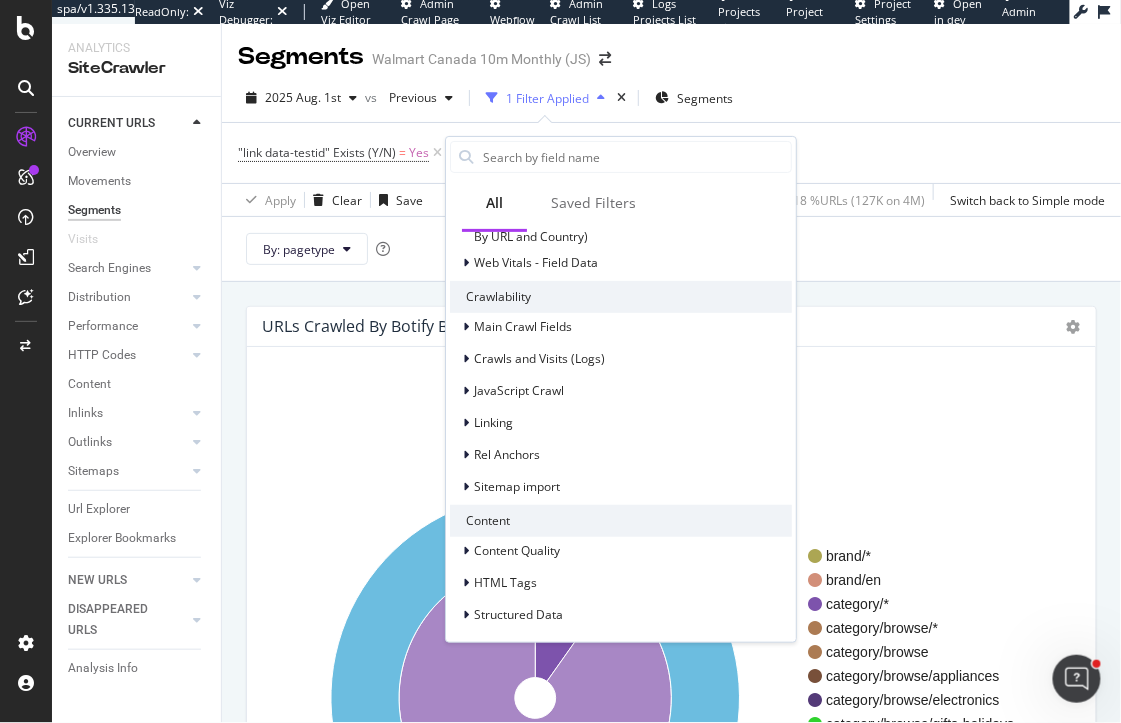 scroll, scrollTop: 688, scrollLeft: 0, axis: vertical 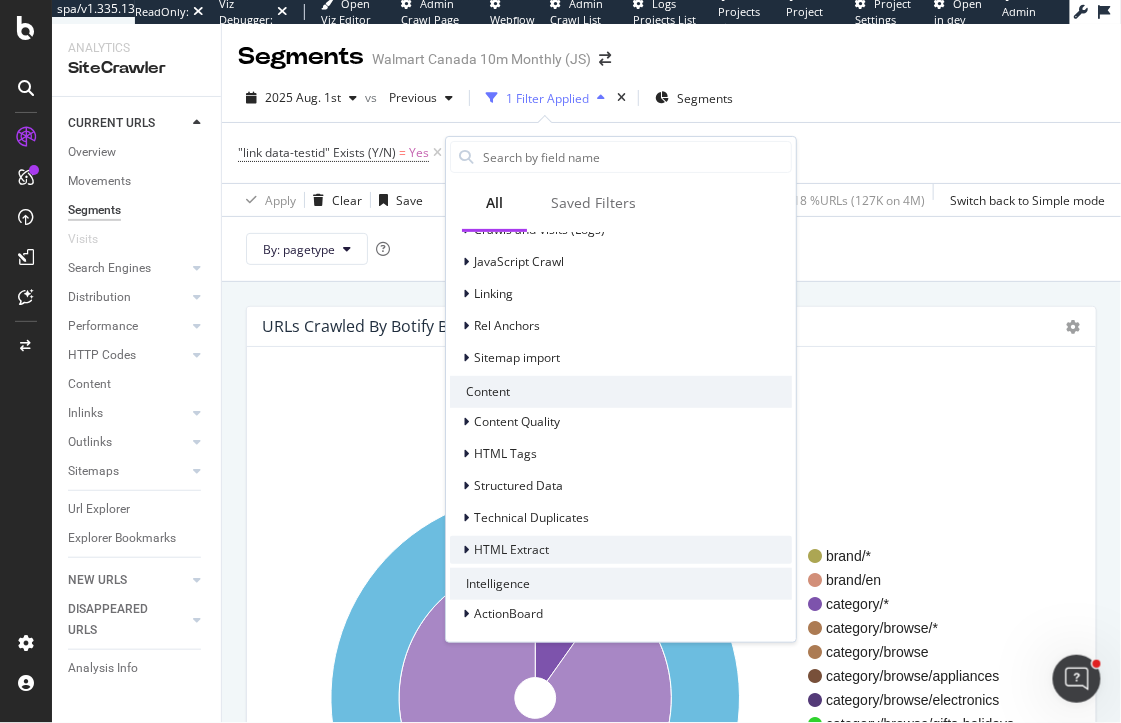click on "HTML Extract" at bounding box center (499, 550) 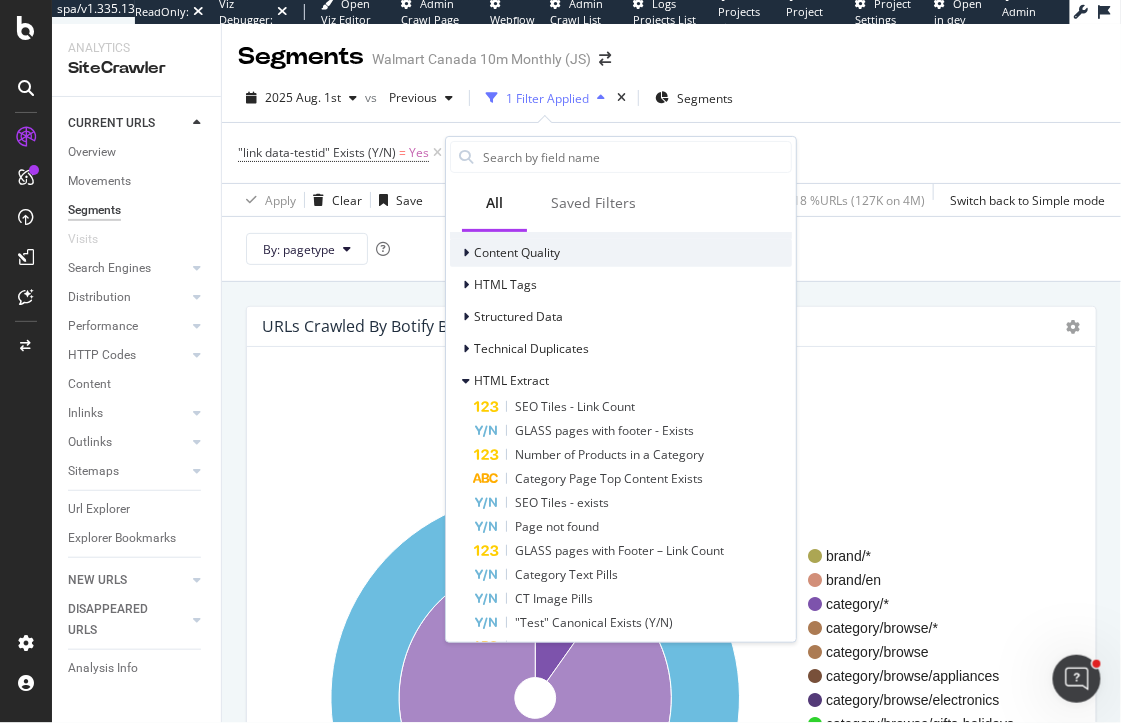 scroll, scrollTop: 1000, scrollLeft: 0, axis: vertical 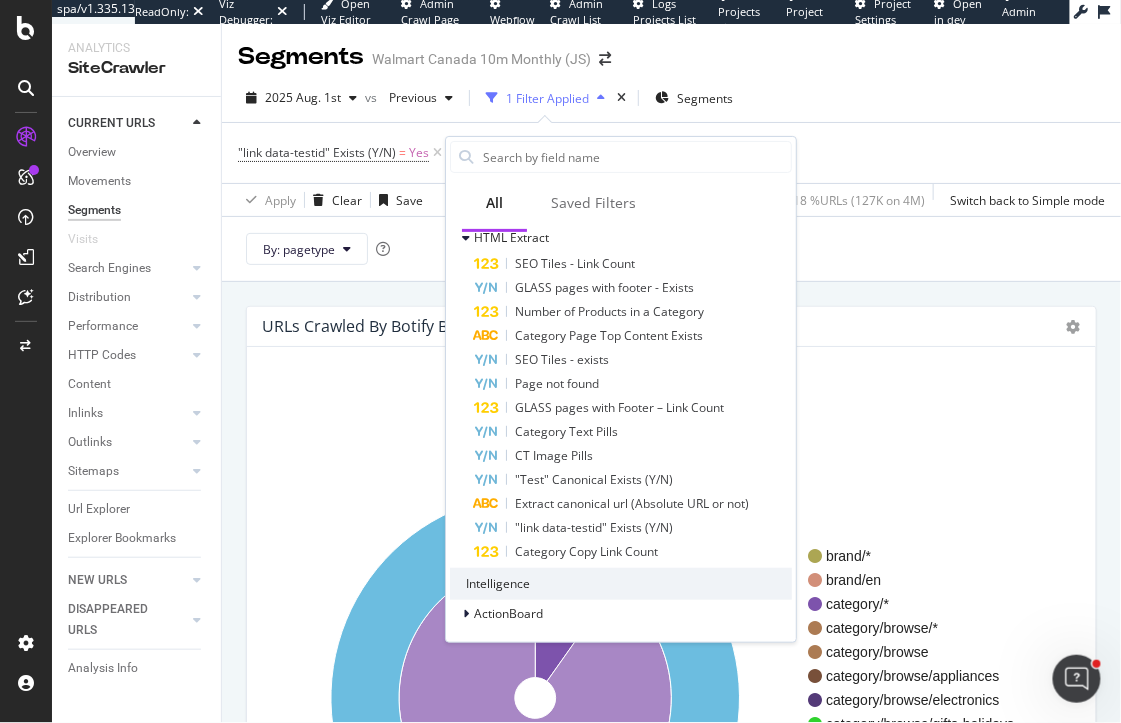 click on "URLs Crawled By Botify By pagetype
Sunburst Treemap Table Expand Export as CSV
×
Close
Chart distribution-segments-sunbursts - API Requests List
Area
Type
Request
Response
current
query
Close
×
category/* 9.79 % glass/* 90.2 % category/browse/* 9.51 % glass/browse 90.19 % 3.19 % 3.06 %" at bounding box center (671, 2397) 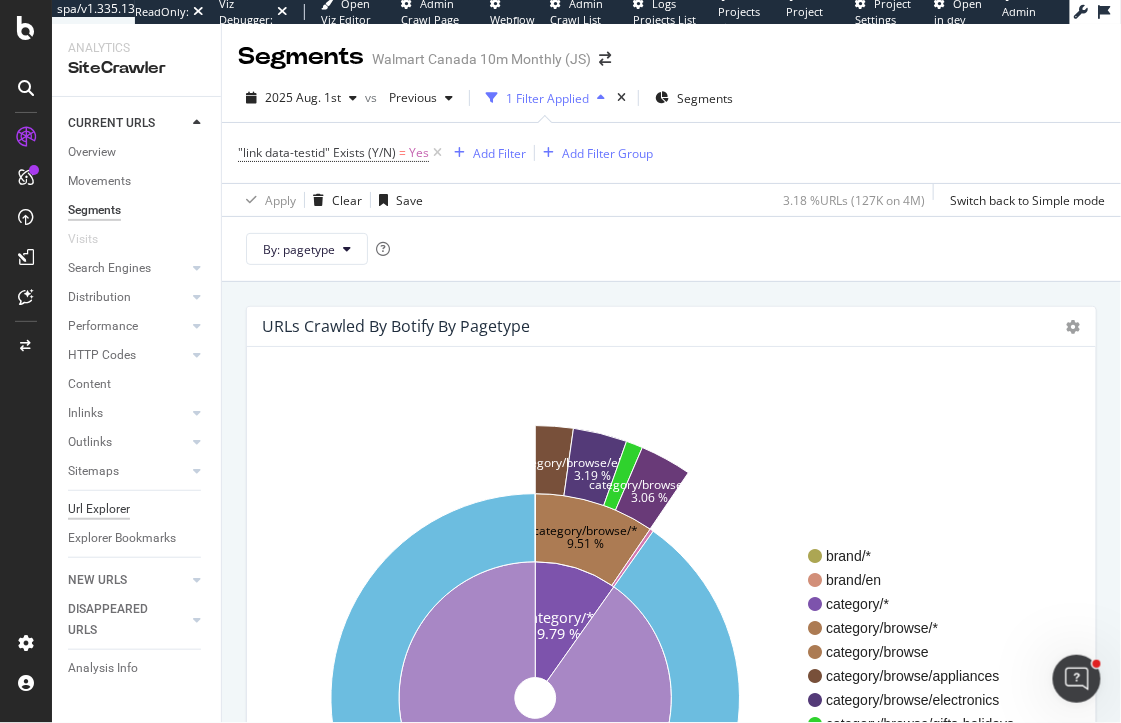 click on "Url Explorer" at bounding box center (99, 509) 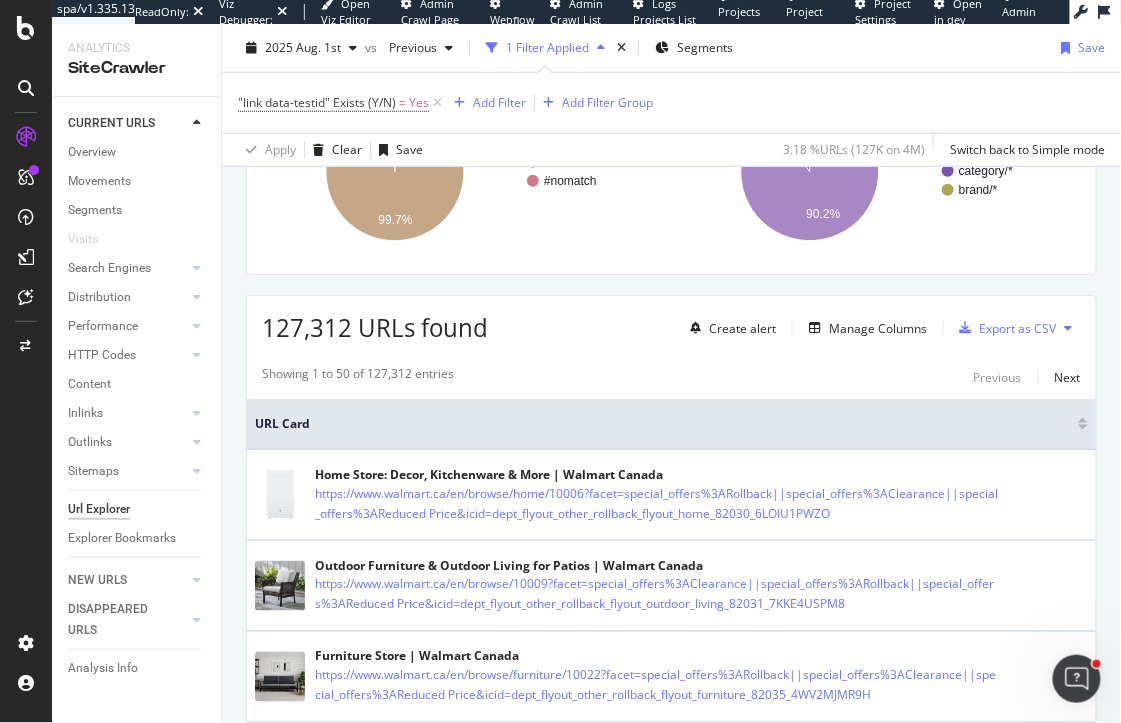 scroll, scrollTop: 400, scrollLeft: 0, axis: vertical 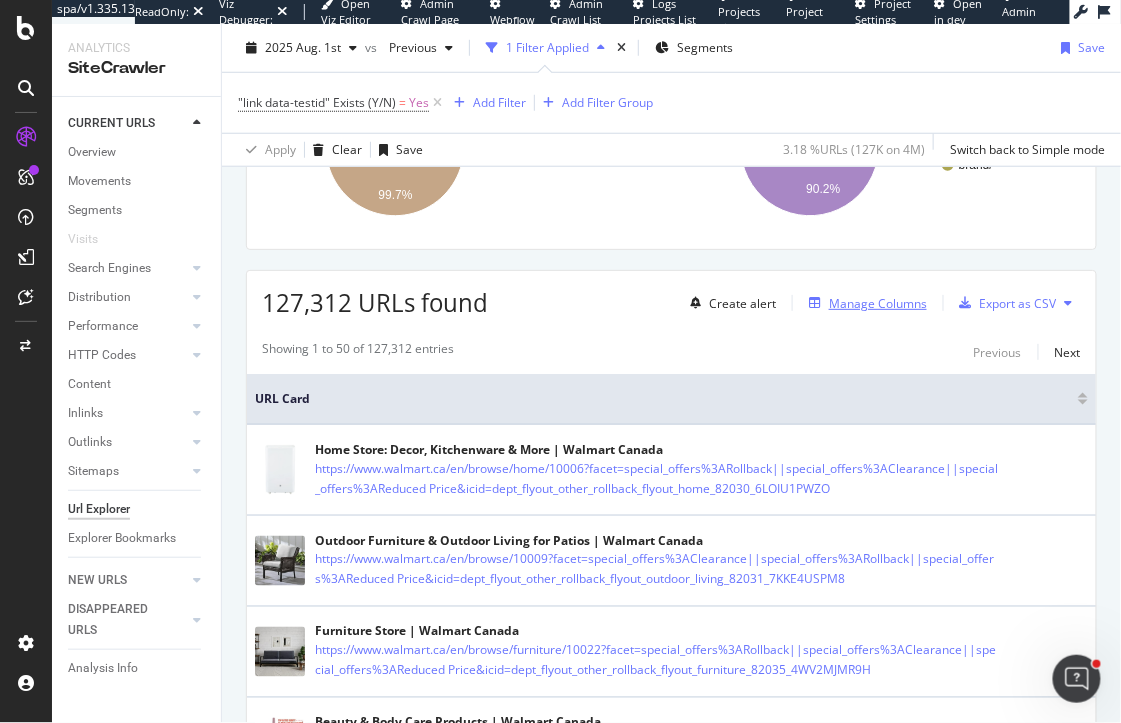 click on "Manage Columns" at bounding box center [878, 303] 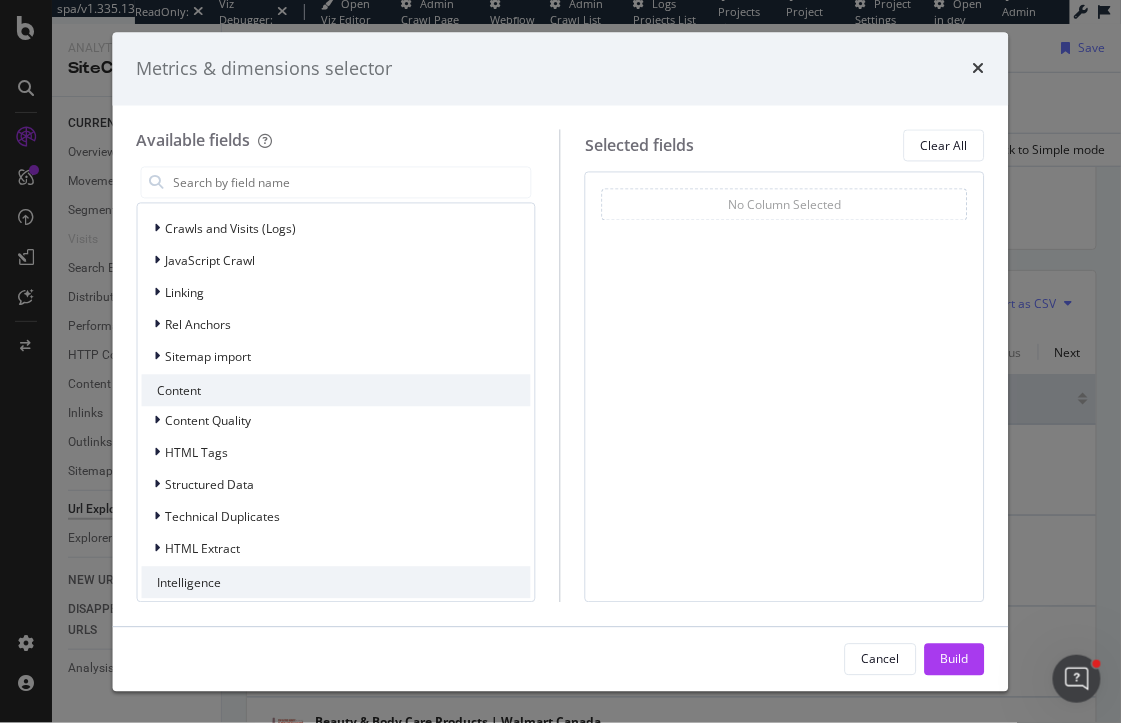 scroll, scrollTop: 500, scrollLeft: 0, axis: vertical 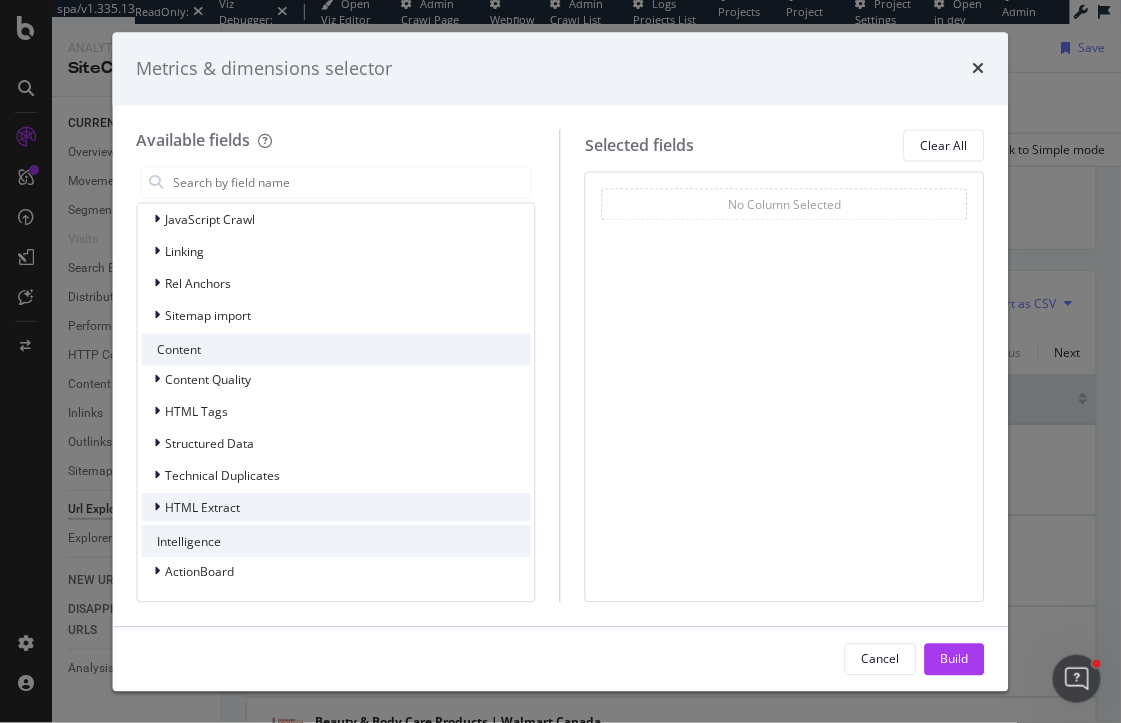 click on "HTML Extract" at bounding box center (202, 507) 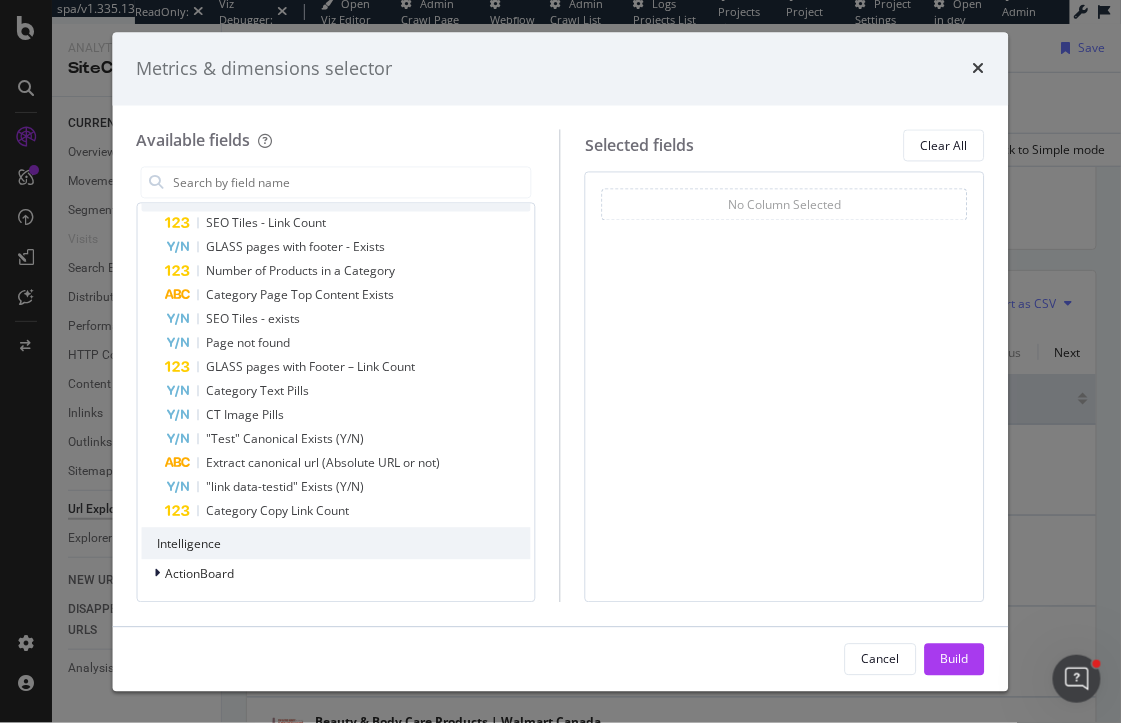 scroll, scrollTop: 812, scrollLeft: 0, axis: vertical 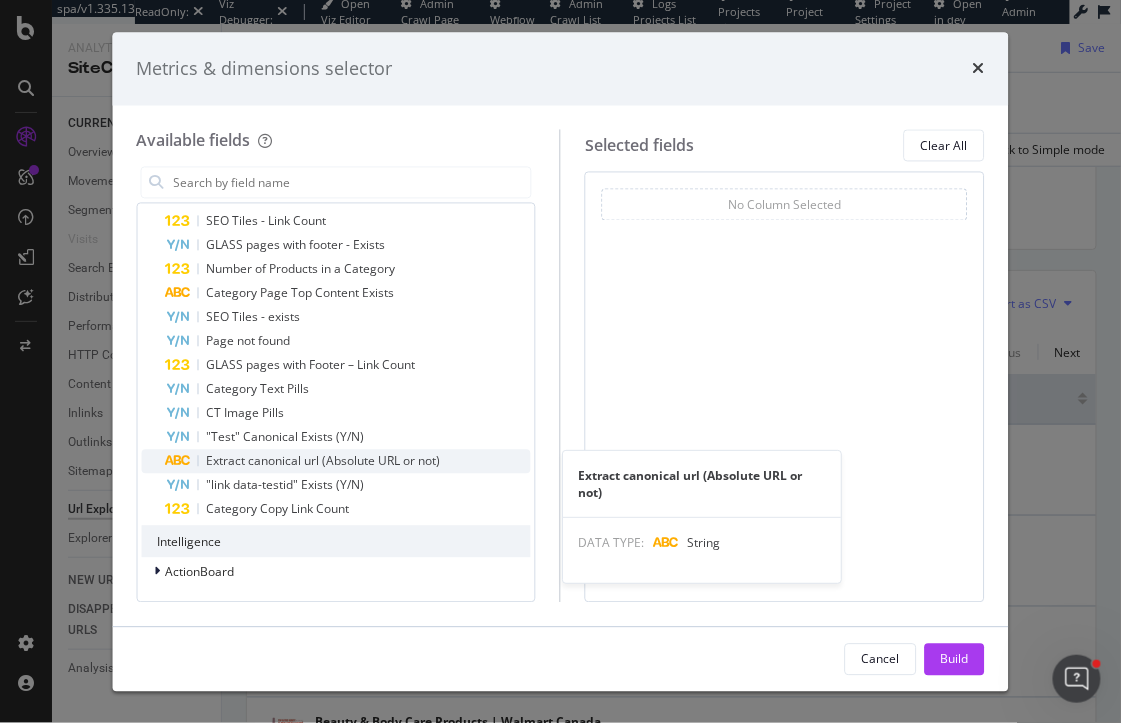 click on "Extract canonical url (Absolute URL or not)" at bounding box center [323, 461] 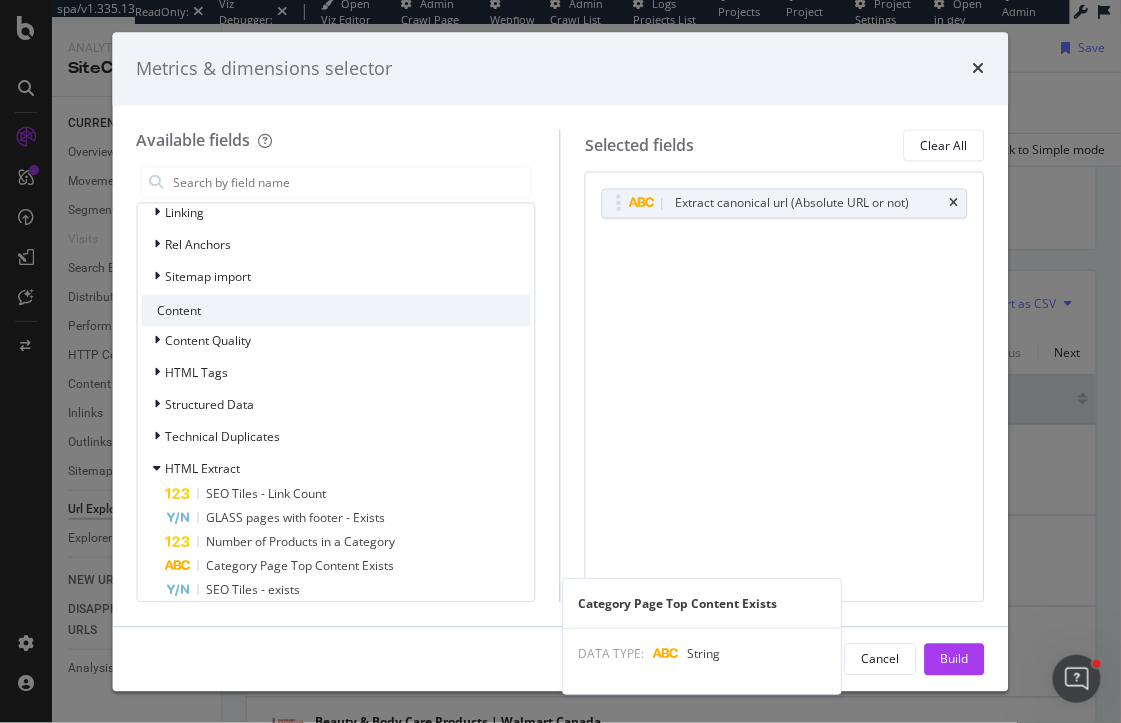 scroll, scrollTop: 439, scrollLeft: 0, axis: vertical 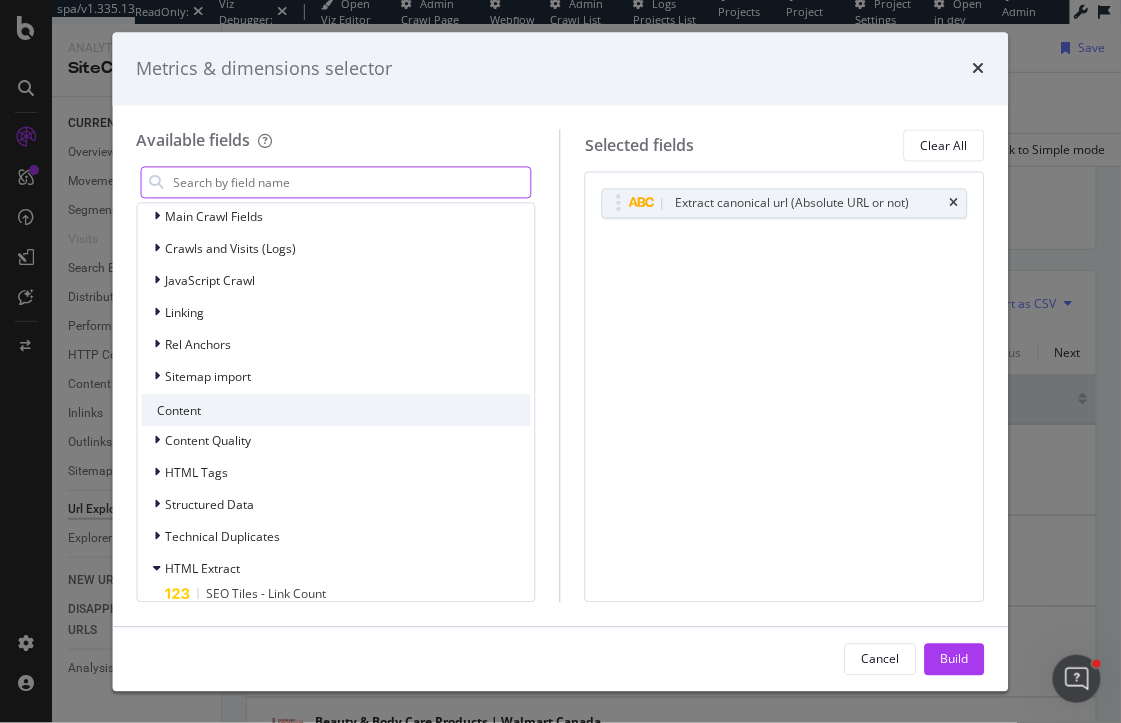 click at bounding box center (351, 183) 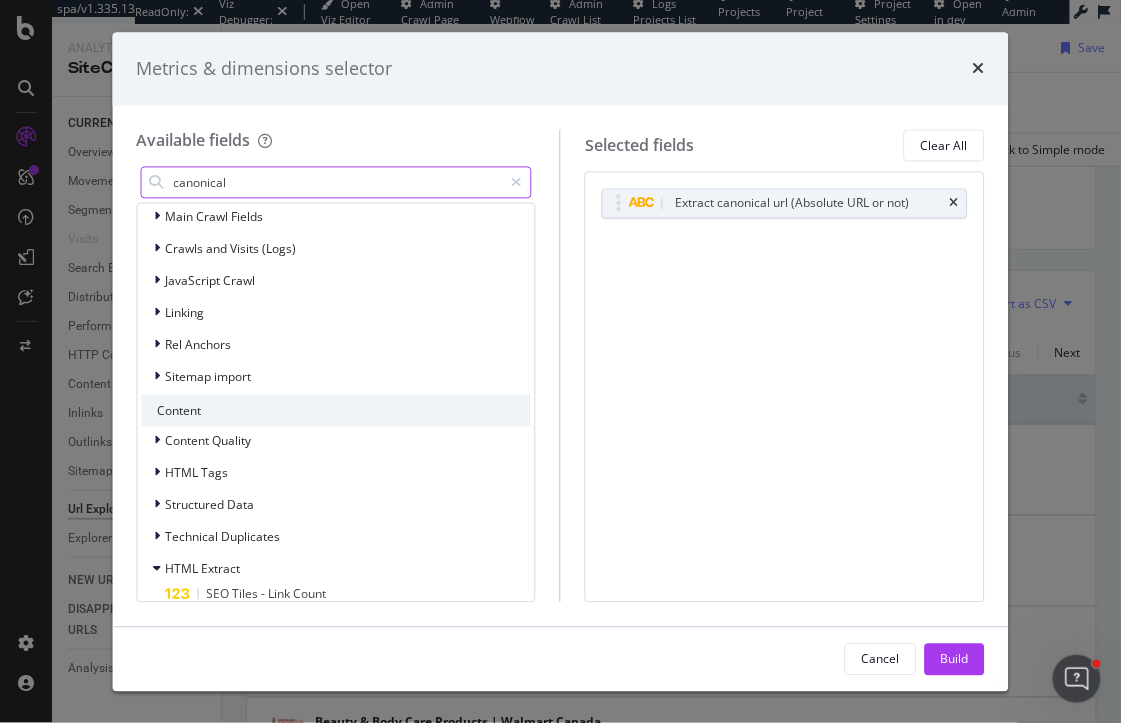scroll, scrollTop: 49, scrollLeft: 0, axis: vertical 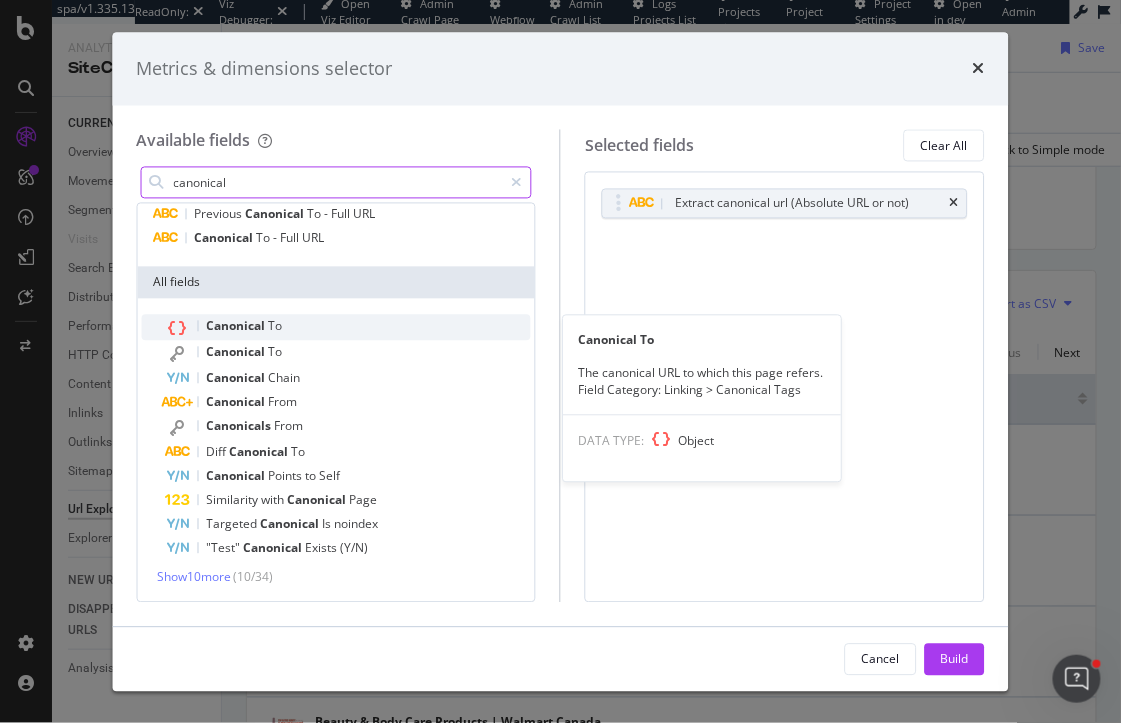type on "canonical" 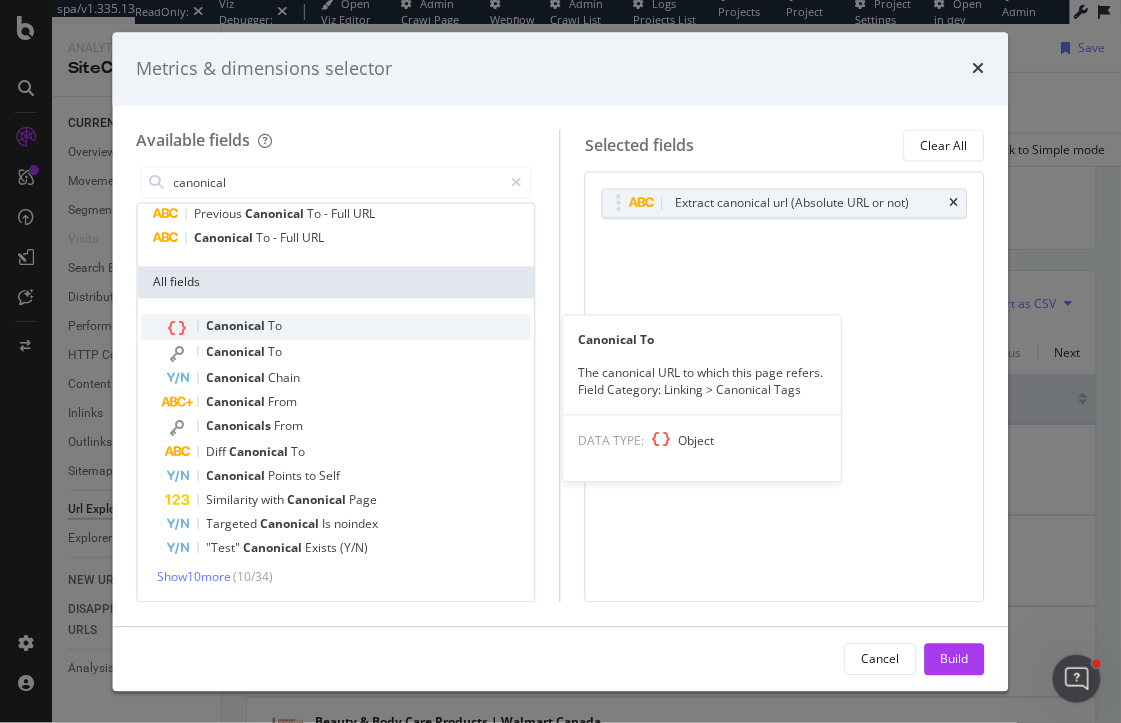 click on "Canonical" at bounding box center (237, 326) 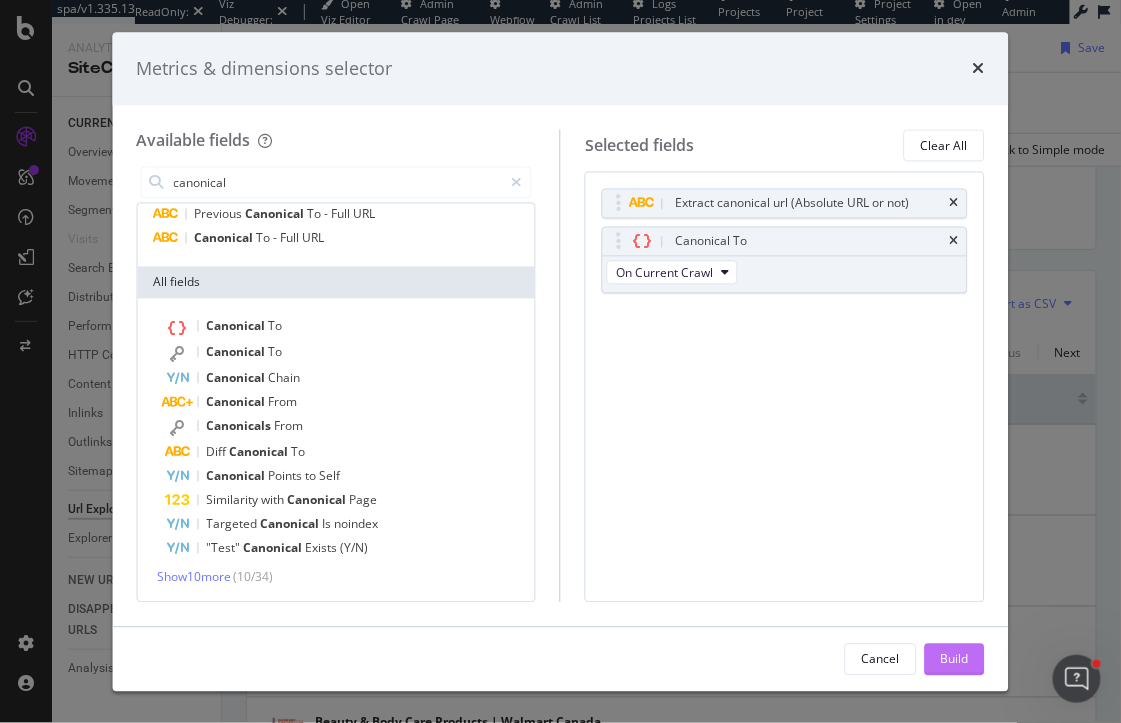 click on "Build" at bounding box center [955, 658] 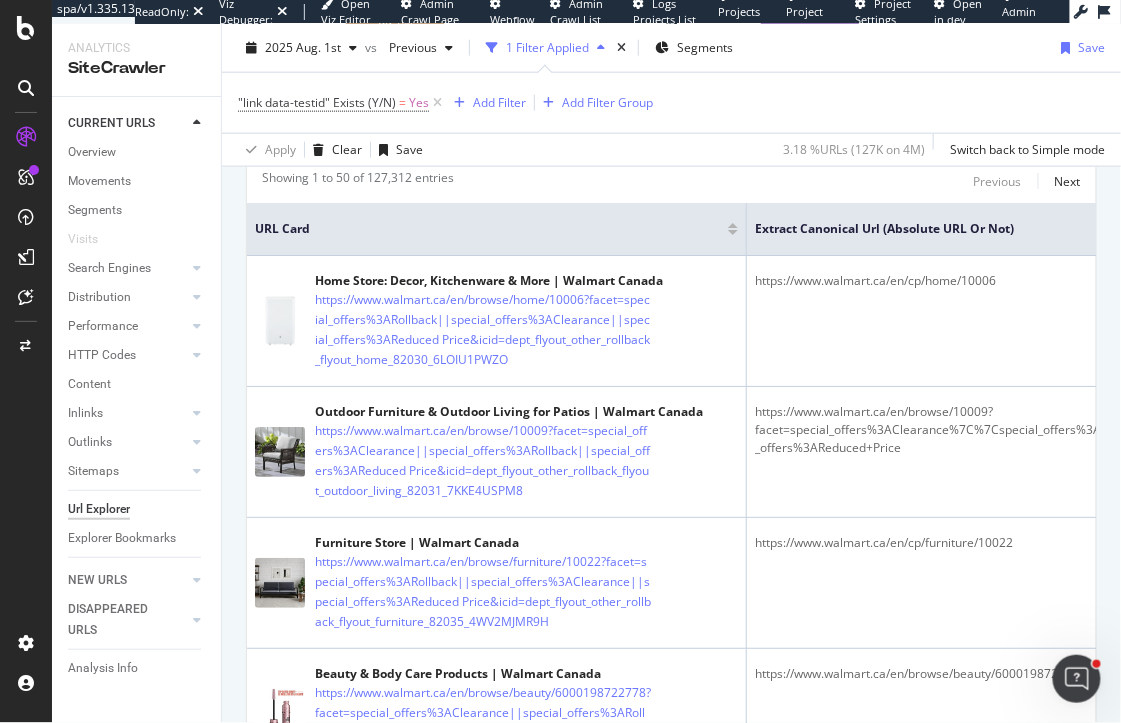 scroll, scrollTop: 567, scrollLeft: 0, axis: vertical 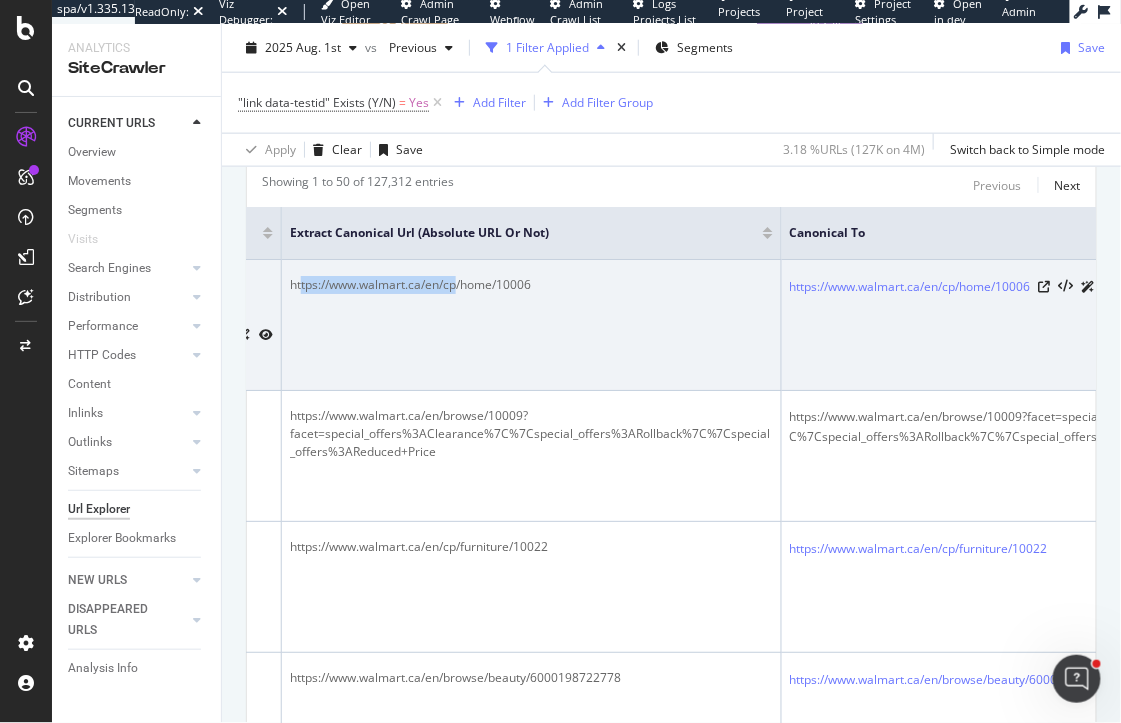 drag, startPoint x: 298, startPoint y: 284, endPoint x: 462, endPoint y: 283, distance: 164.00305 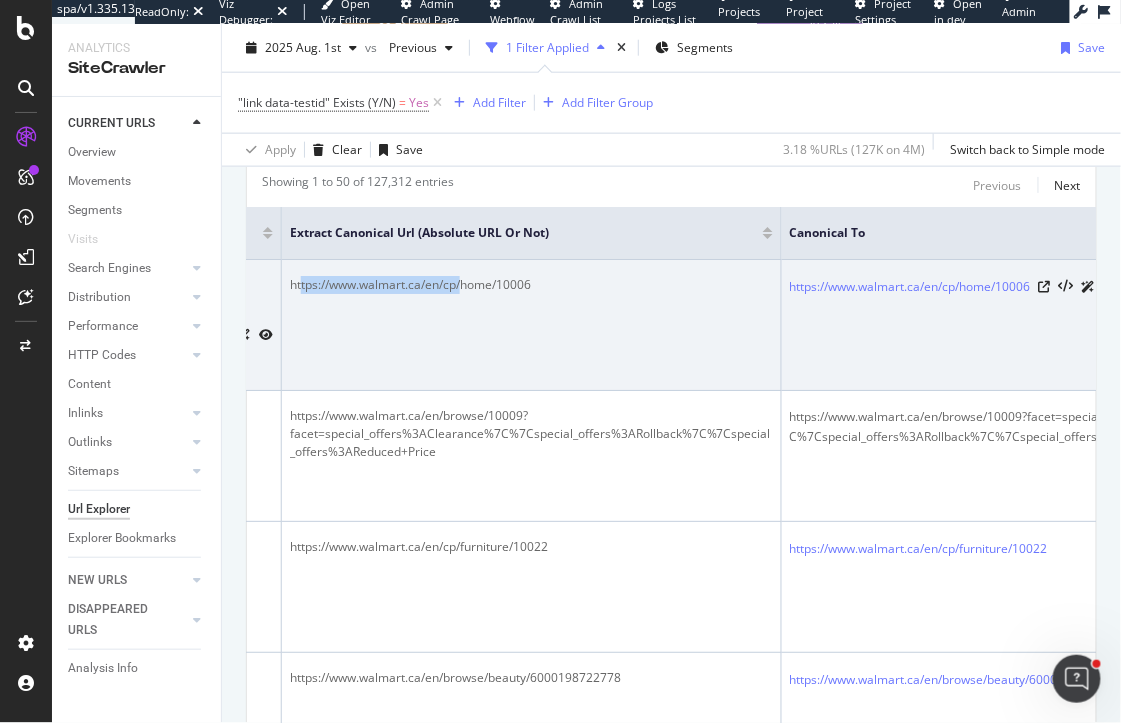 click on "https://www.walmart.ca/en/cp/home/10006" at bounding box center (531, 285) 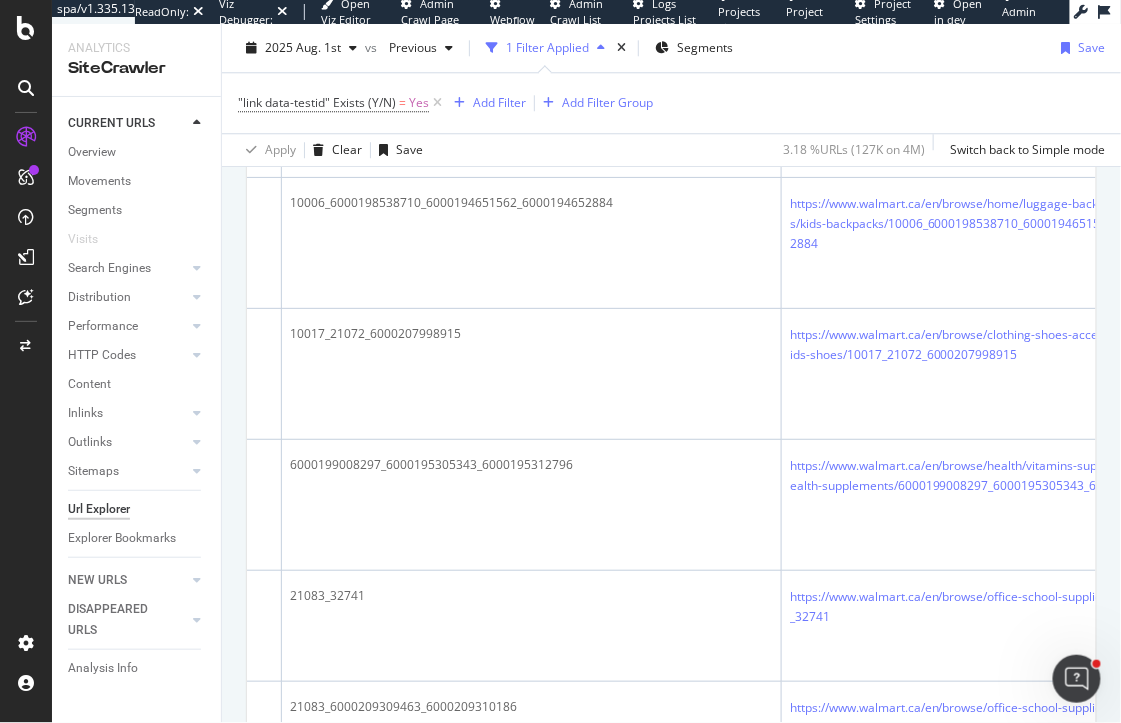 scroll, scrollTop: 1274, scrollLeft: 0, axis: vertical 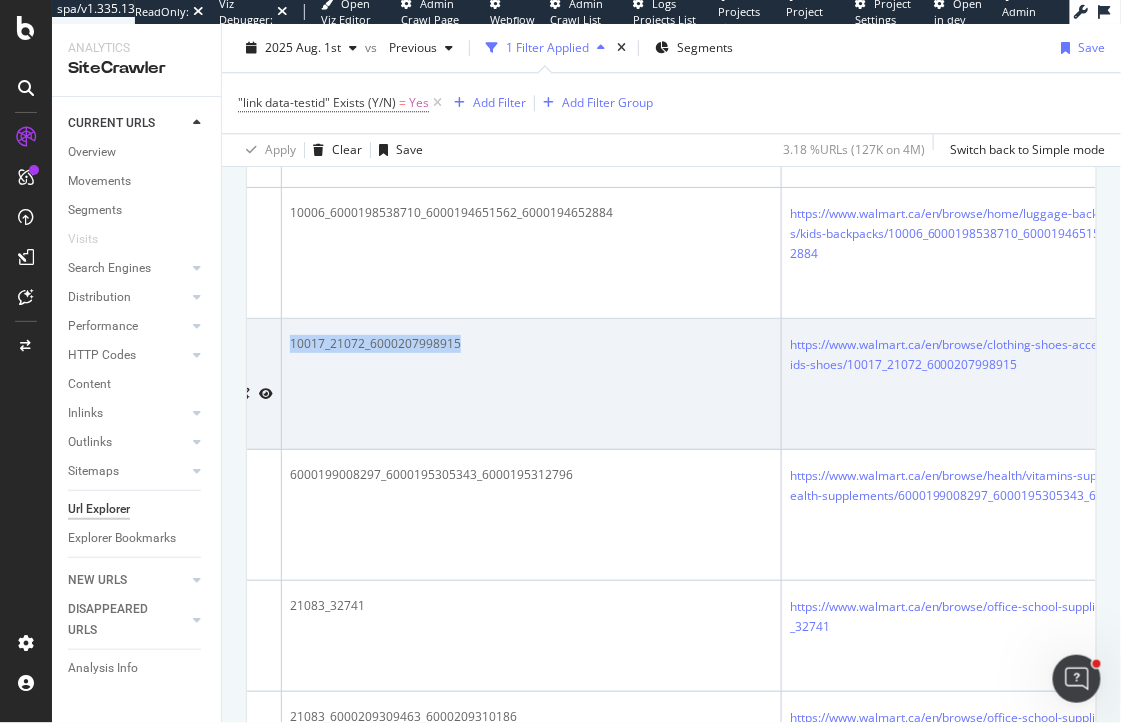 drag, startPoint x: 477, startPoint y: 335, endPoint x: 287, endPoint y: 336, distance: 190.00262 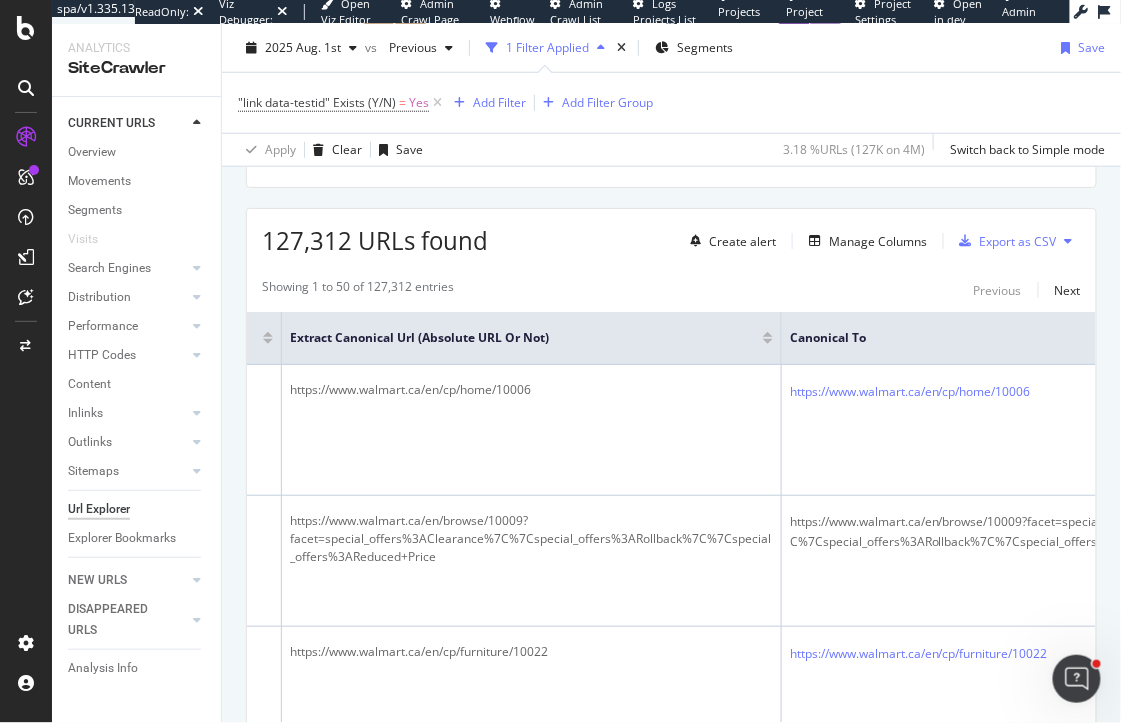 scroll, scrollTop: 451, scrollLeft: 0, axis: vertical 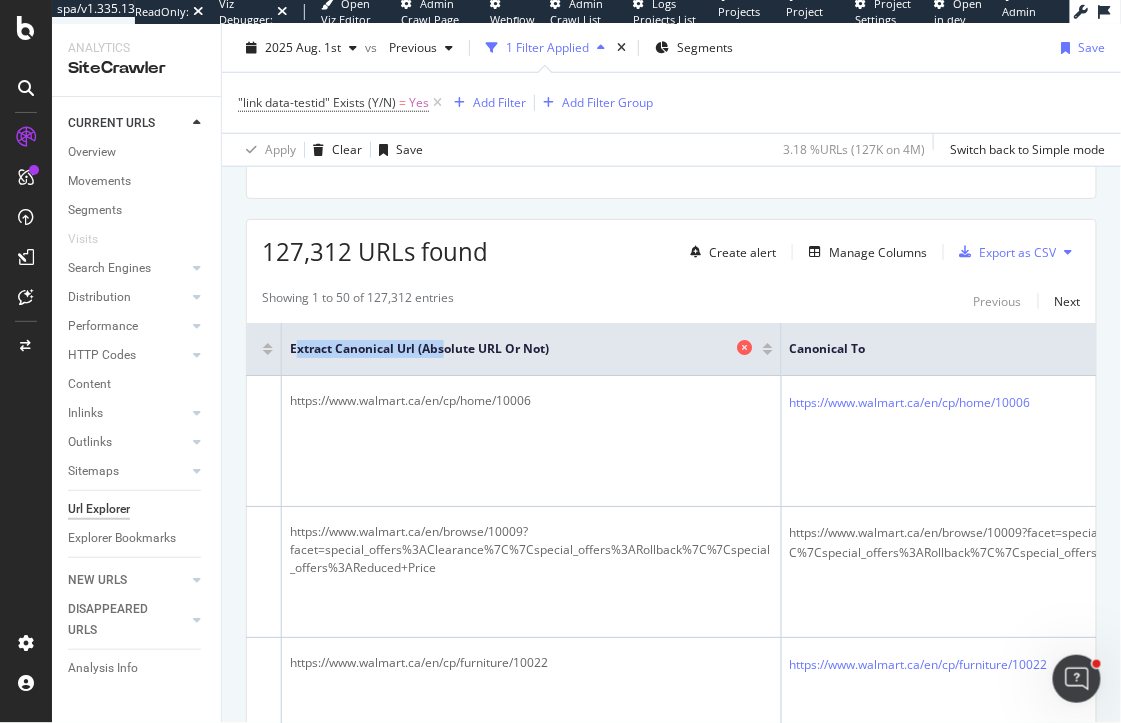 drag, startPoint x: 293, startPoint y: 343, endPoint x: 443, endPoint y: 350, distance: 150.16324 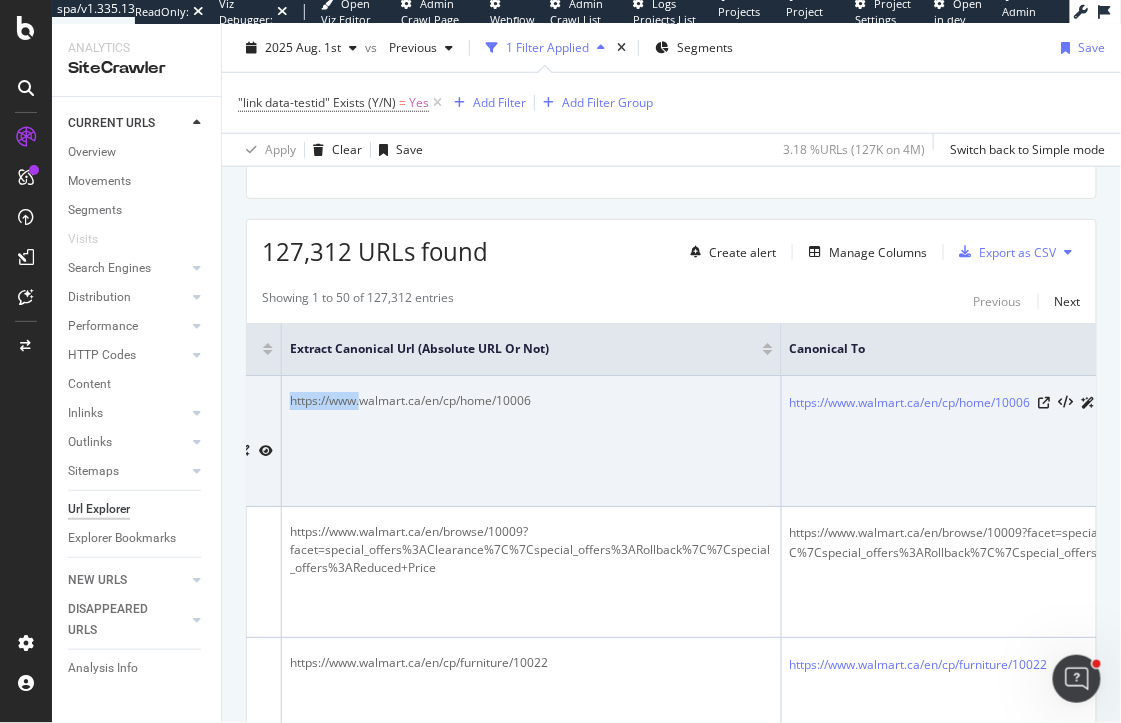 drag, startPoint x: 361, startPoint y: 401, endPoint x: 285, endPoint y: 401, distance: 76 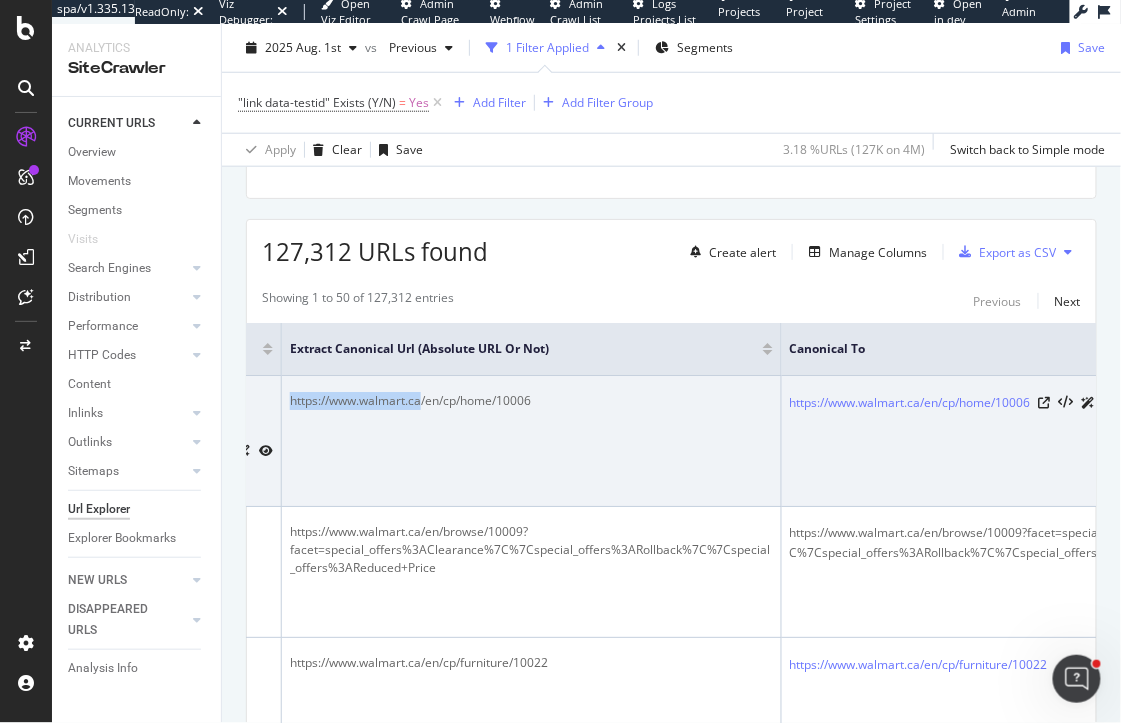 drag, startPoint x: 422, startPoint y: 399, endPoint x: 264, endPoint y: 399, distance: 158 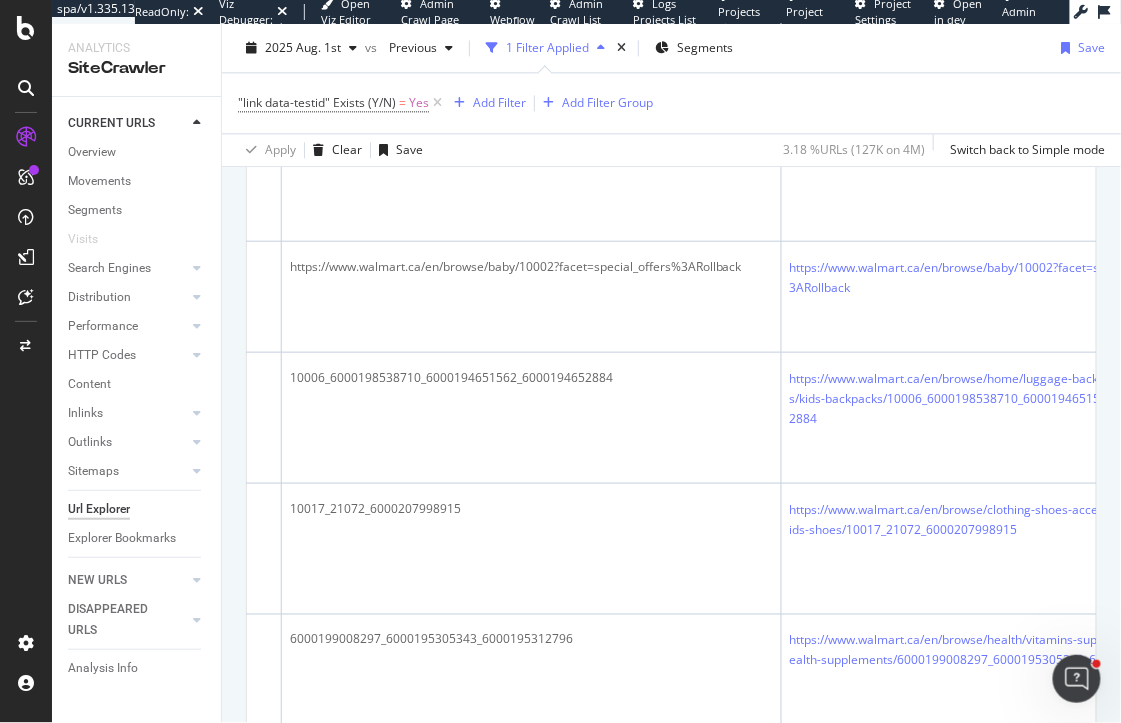 scroll, scrollTop: 1118, scrollLeft: 0, axis: vertical 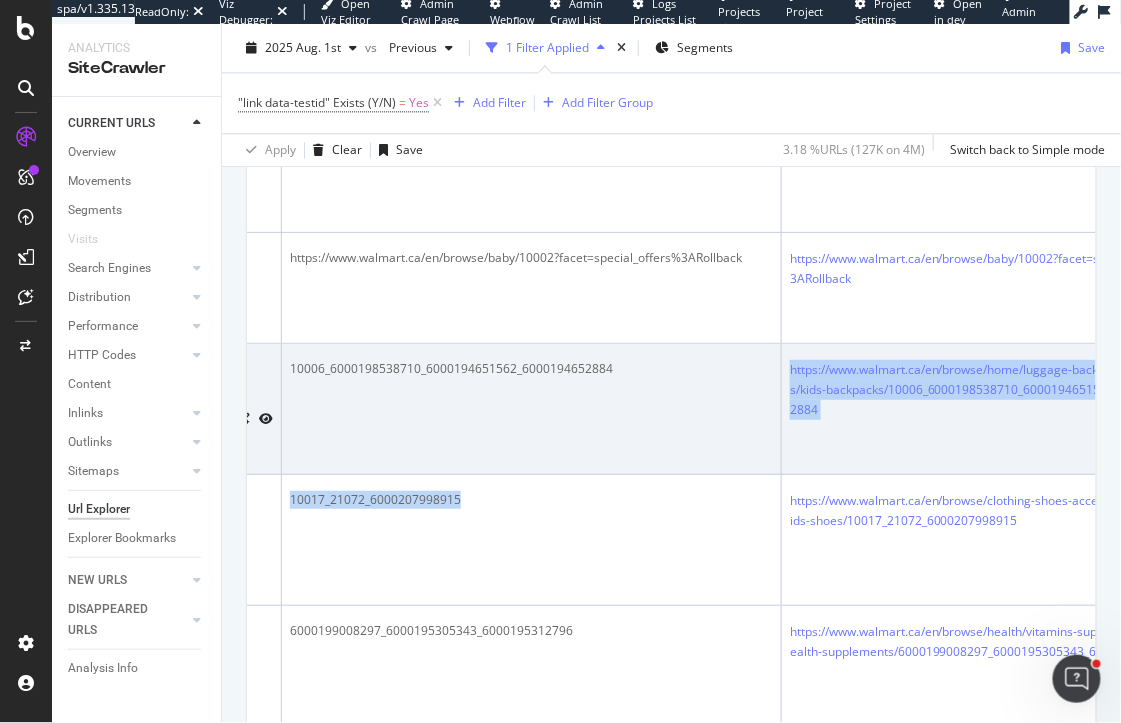 drag, startPoint x: 498, startPoint y: 495, endPoint x: 312, endPoint y: 385, distance: 216.09258 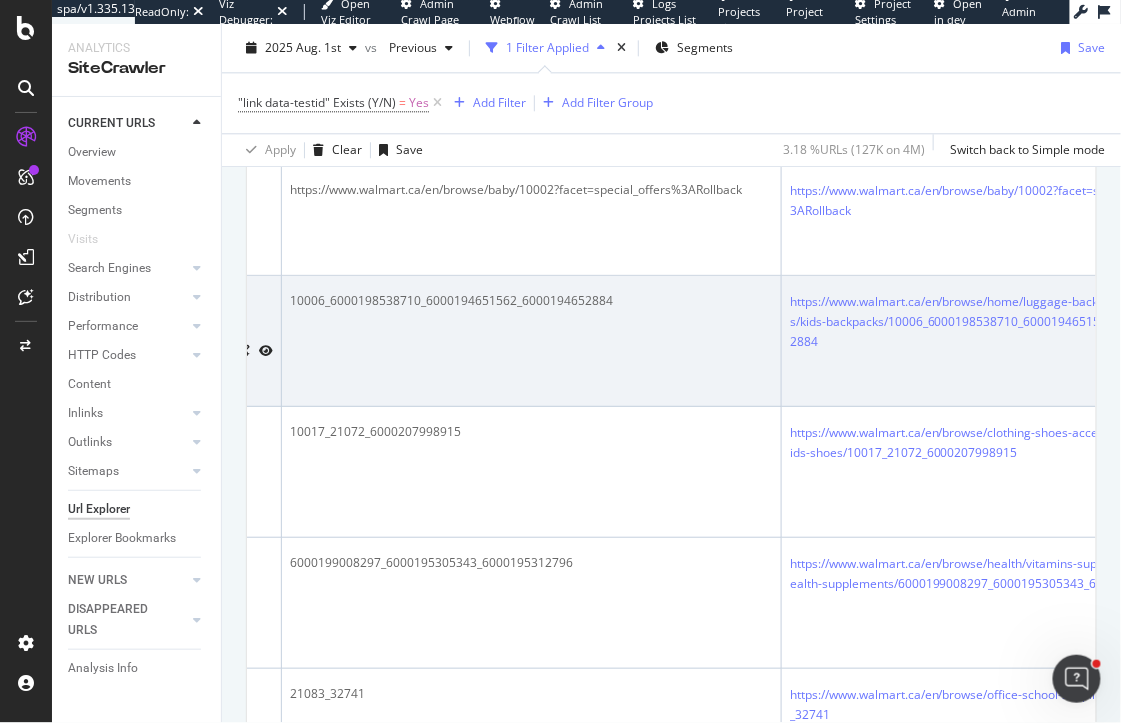 scroll, scrollTop: 1188, scrollLeft: 0, axis: vertical 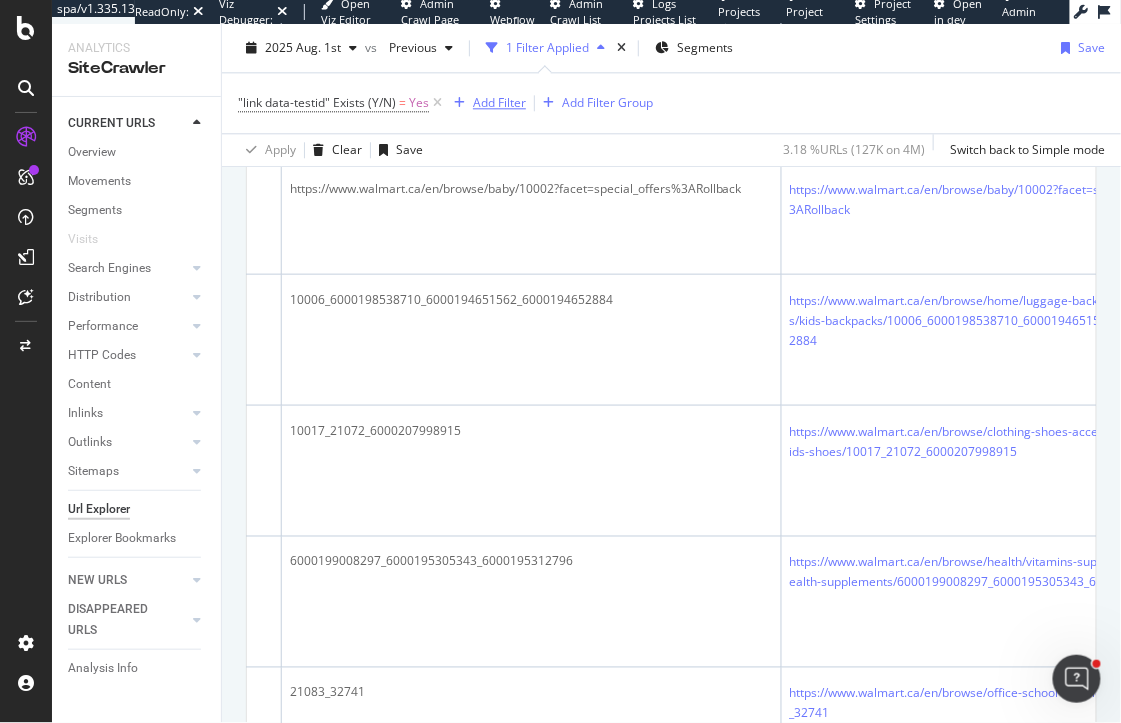 click on "Add Filter" at bounding box center (499, 102) 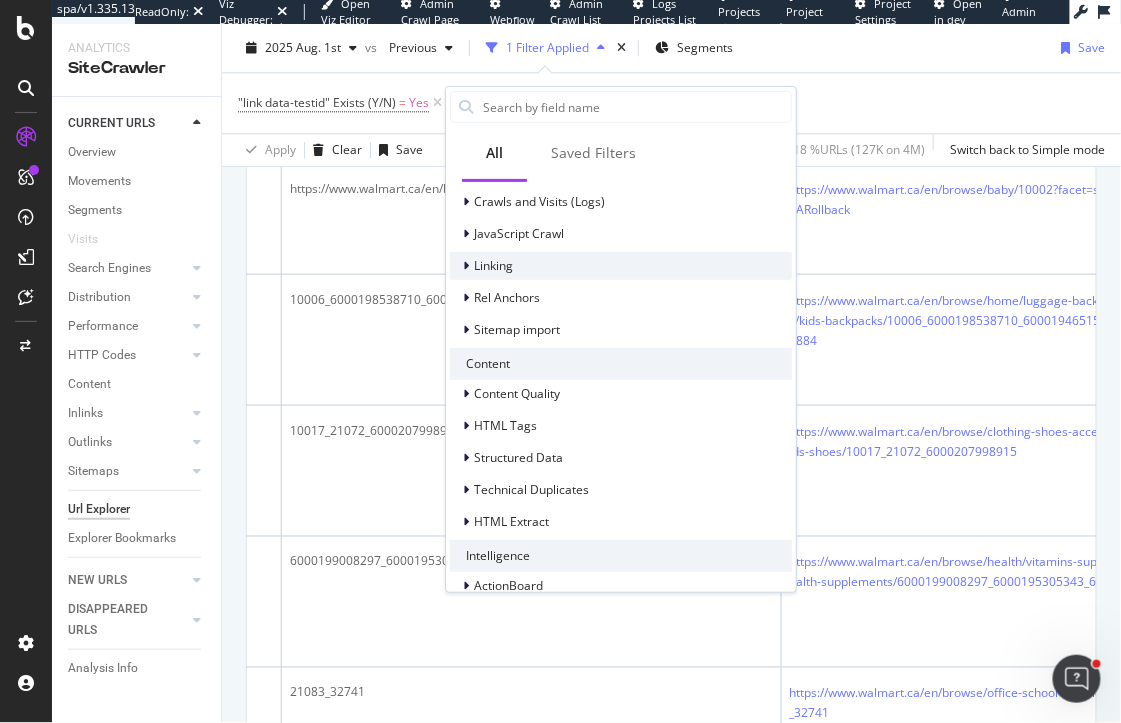 scroll, scrollTop: 688, scrollLeft: 0, axis: vertical 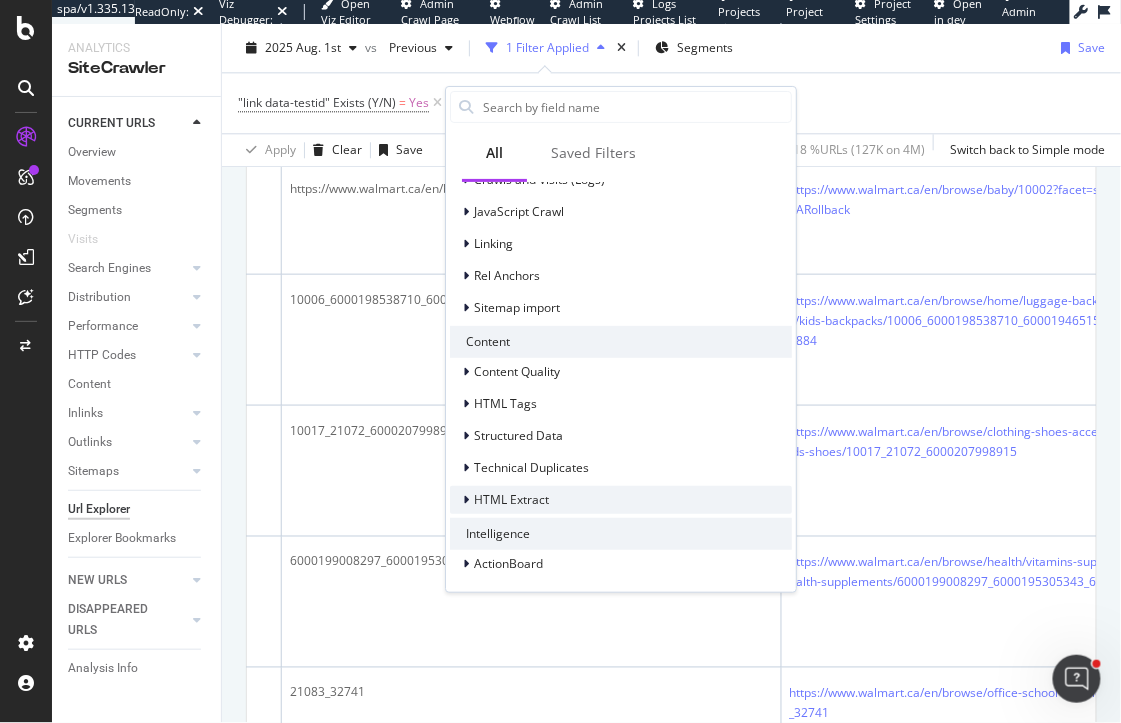 click at bounding box center (466, 500) 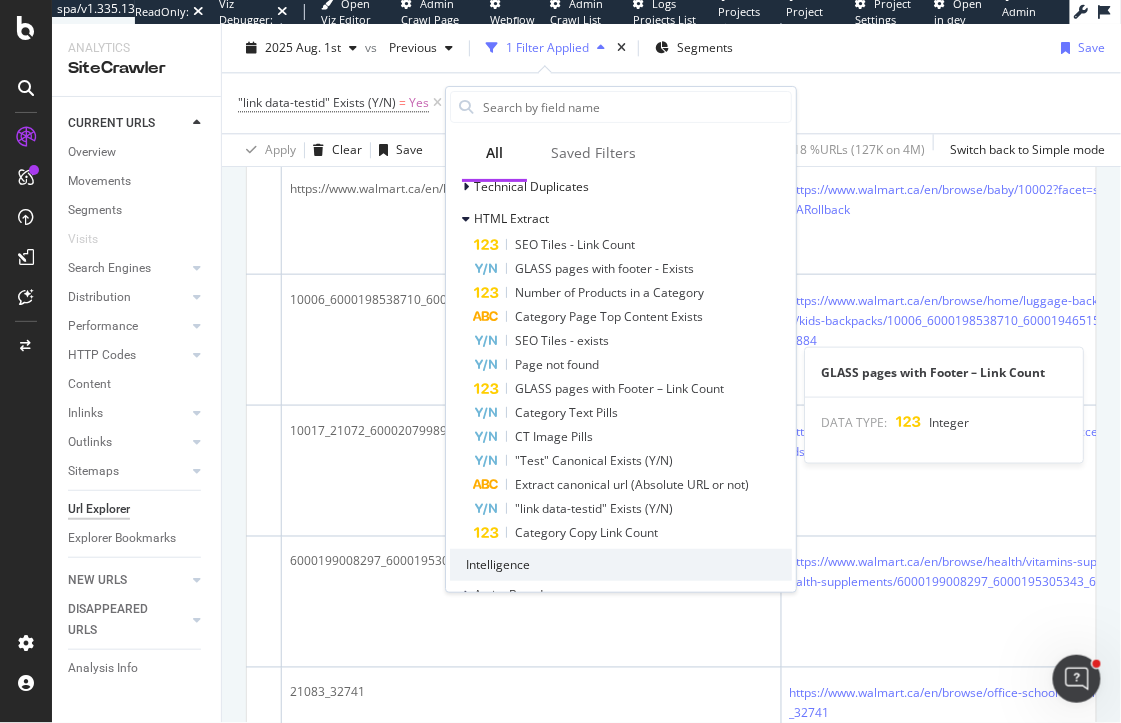 scroll, scrollTop: 1000, scrollLeft: 0, axis: vertical 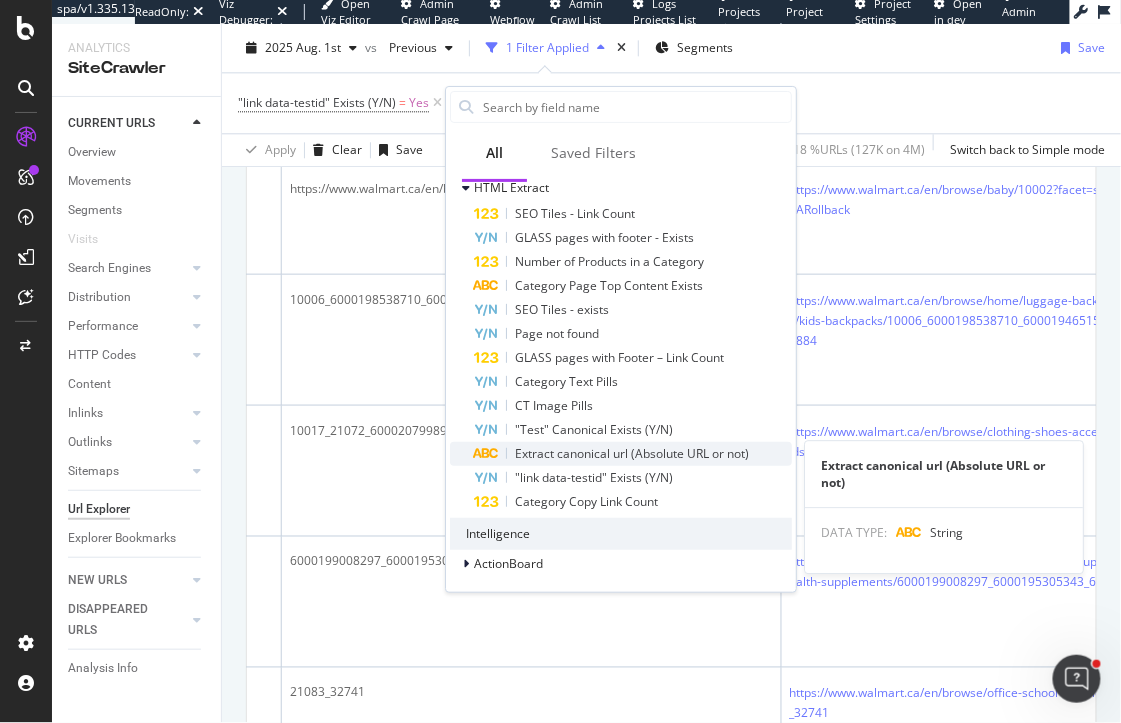 click on "Extract canonical url (Absolute URL or not)" at bounding box center (632, 453) 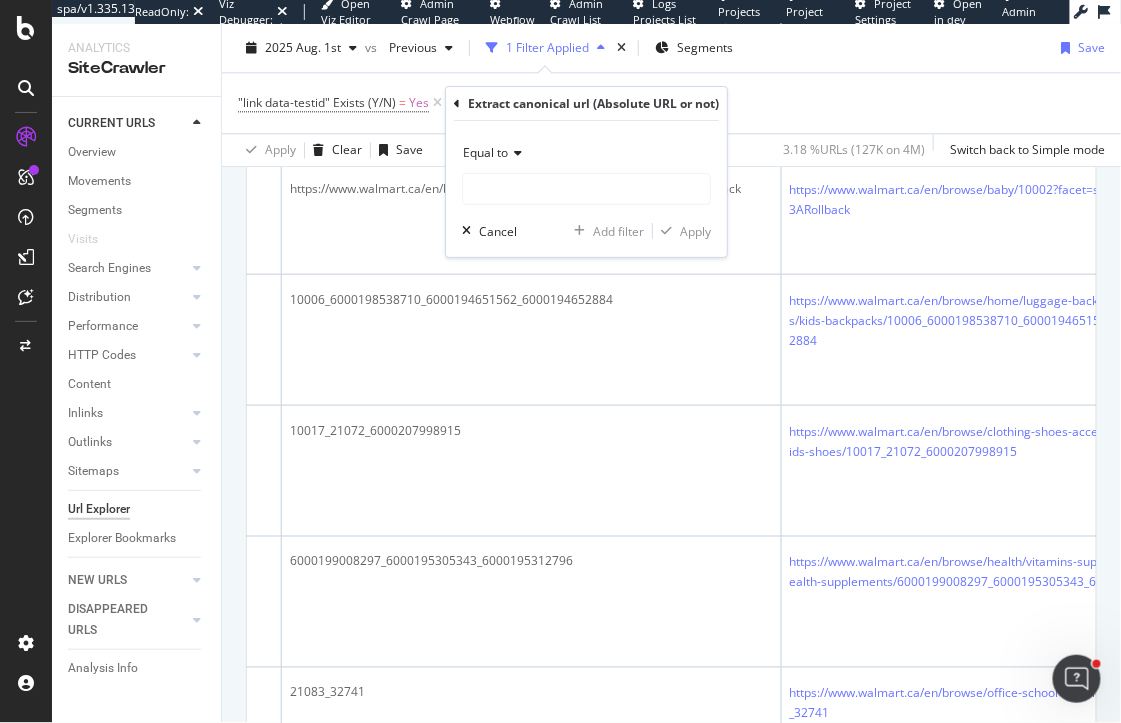 click on "Equal to" at bounding box center (485, 152) 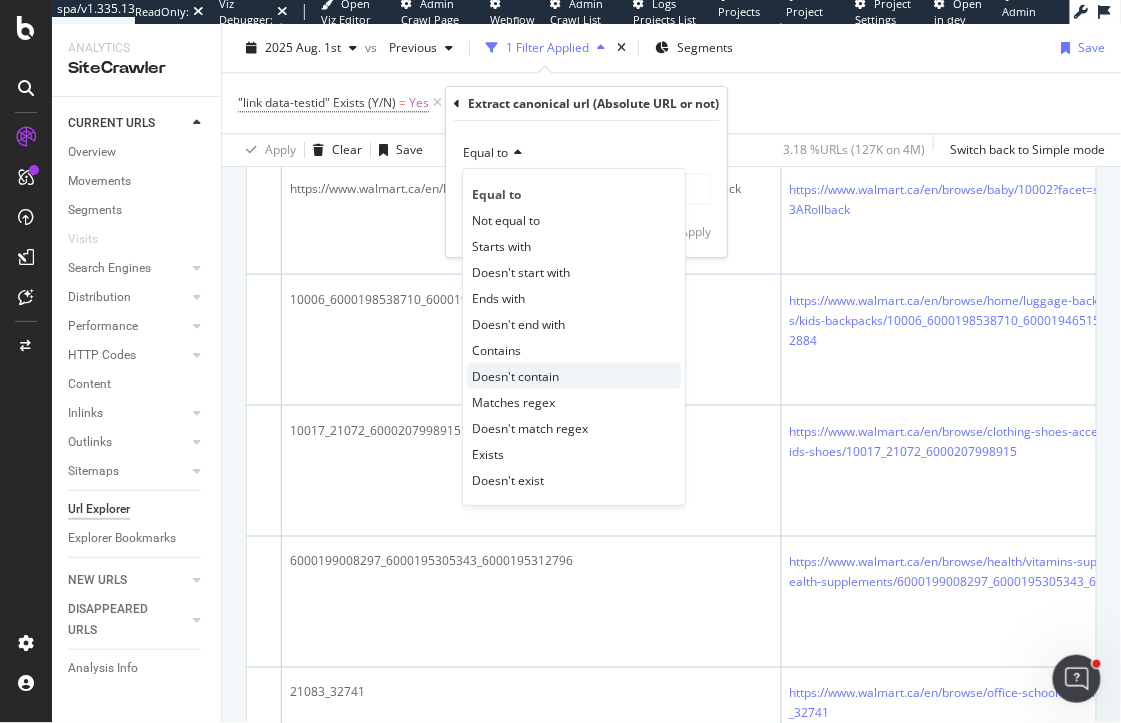 click on "Doesn't contain" at bounding box center (515, 376) 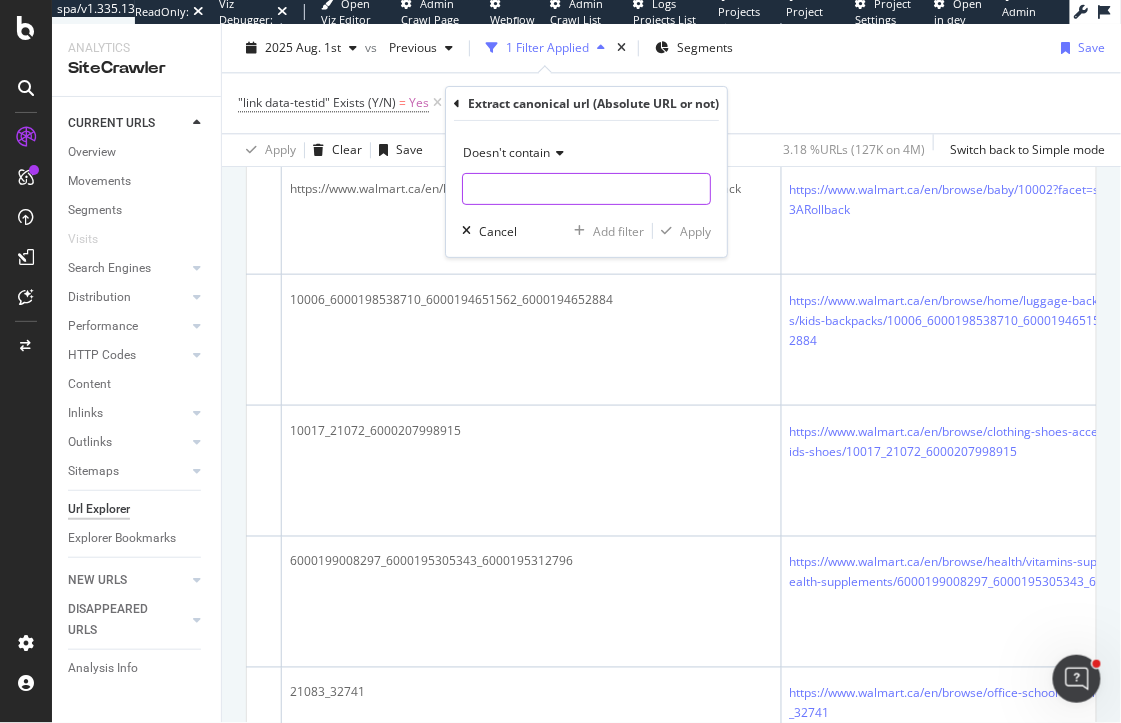 click at bounding box center (586, 189) 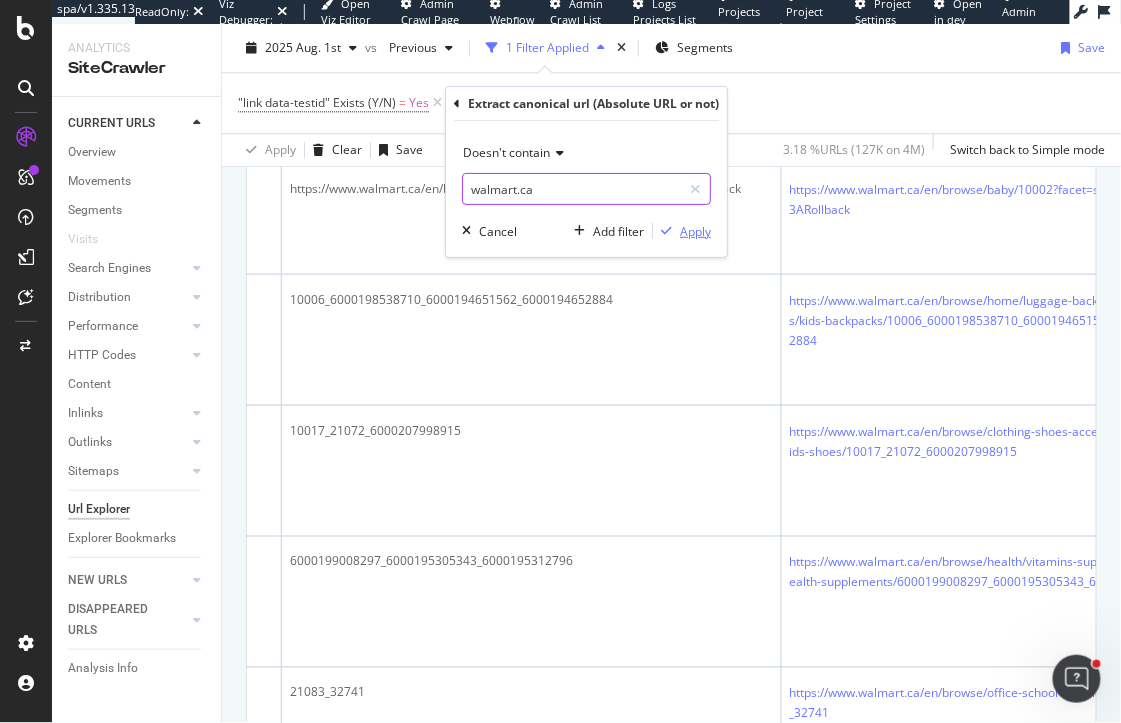 type on "walmart.ca" 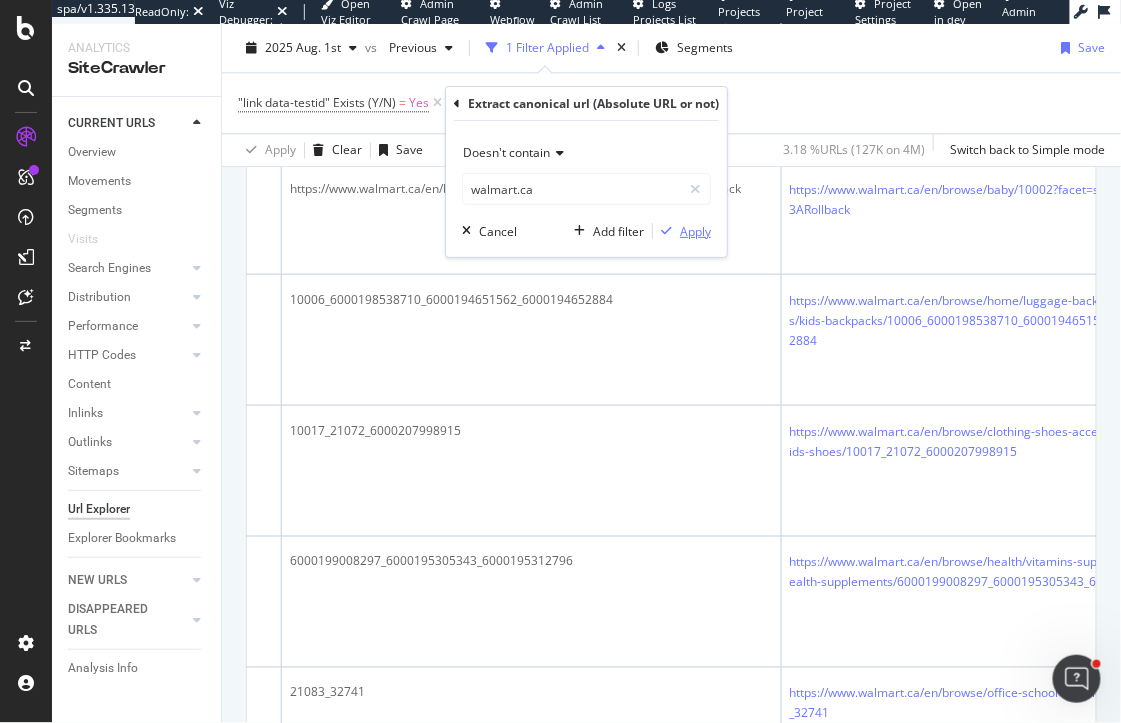 click on "Apply" at bounding box center (695, 231) 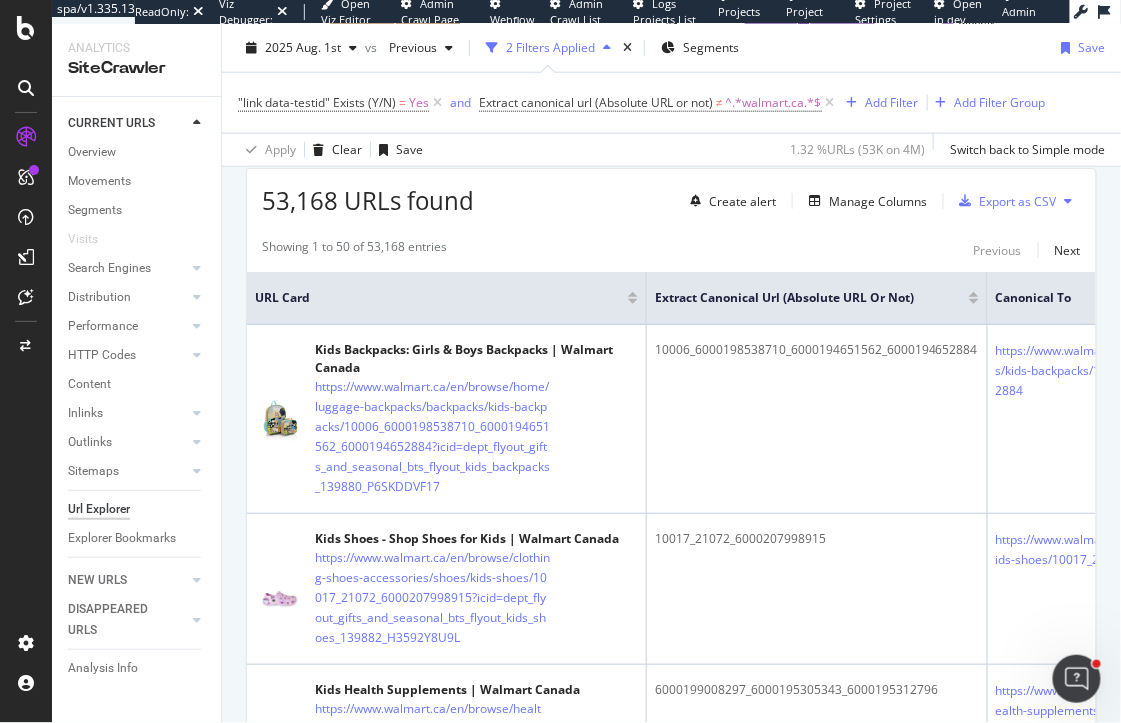 scroll, scrollTop: 463, scrollLeft: 0, axis: vertical 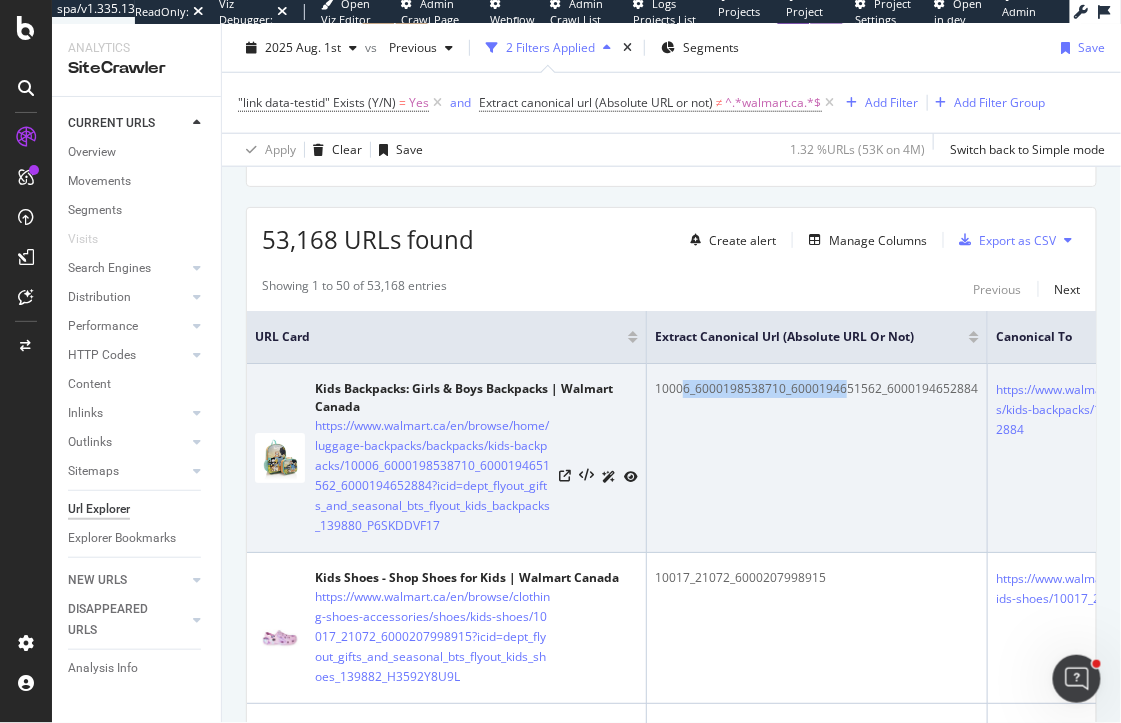 drag, startPoint x: 680, startPoint y: 387, endPoint x: 841, endPoint y: 387, distance: 161 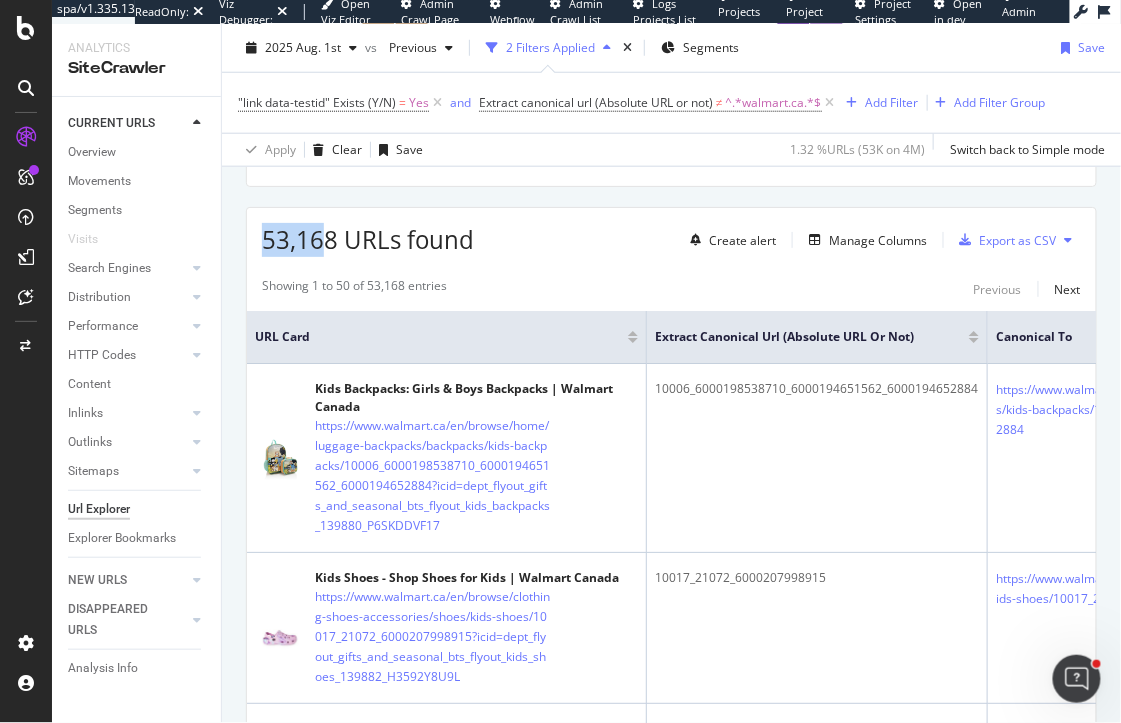 drag, startPoint x: 256, startPoint y: 236, endPoint x: 327, endPoint y: 236, distance: 71 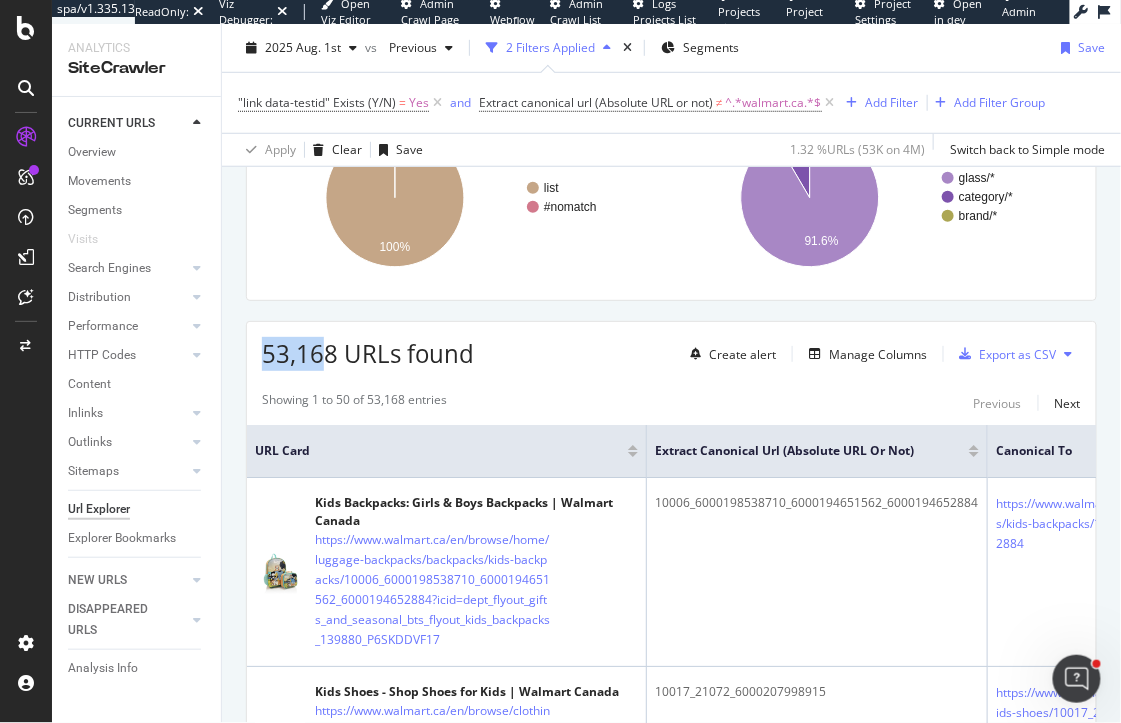 scroll, scrollTop: 371, scrollLeft: 0, axis: vertical 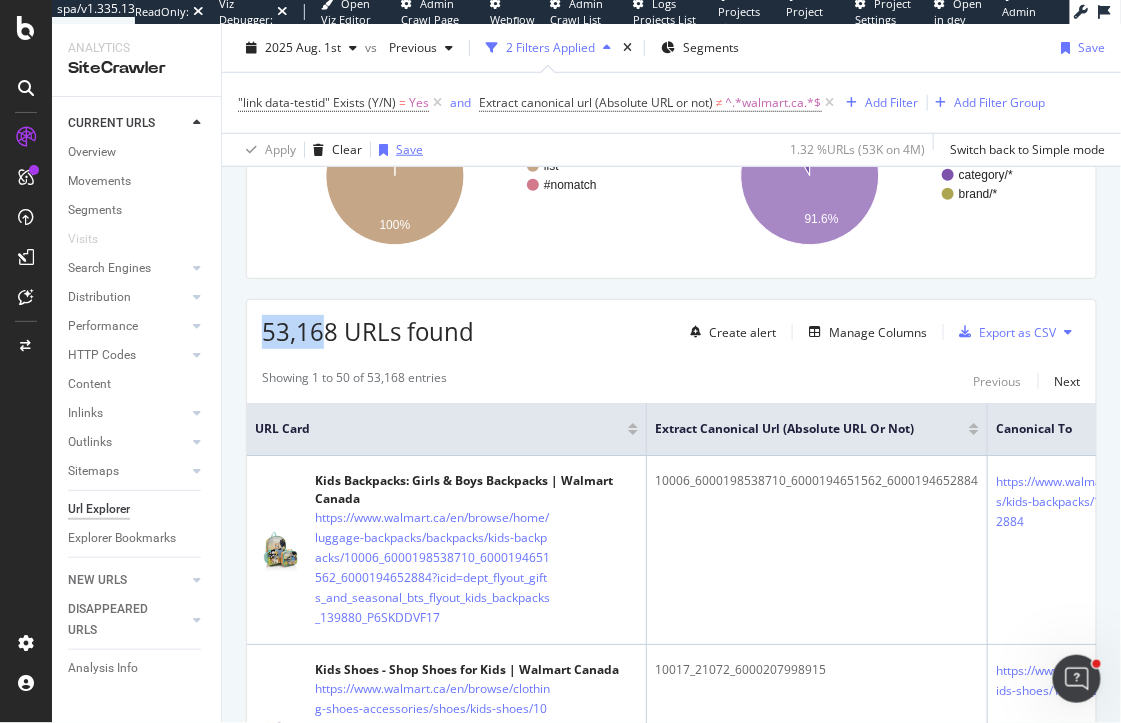 click on "Save" at bounding box center [409, 149] 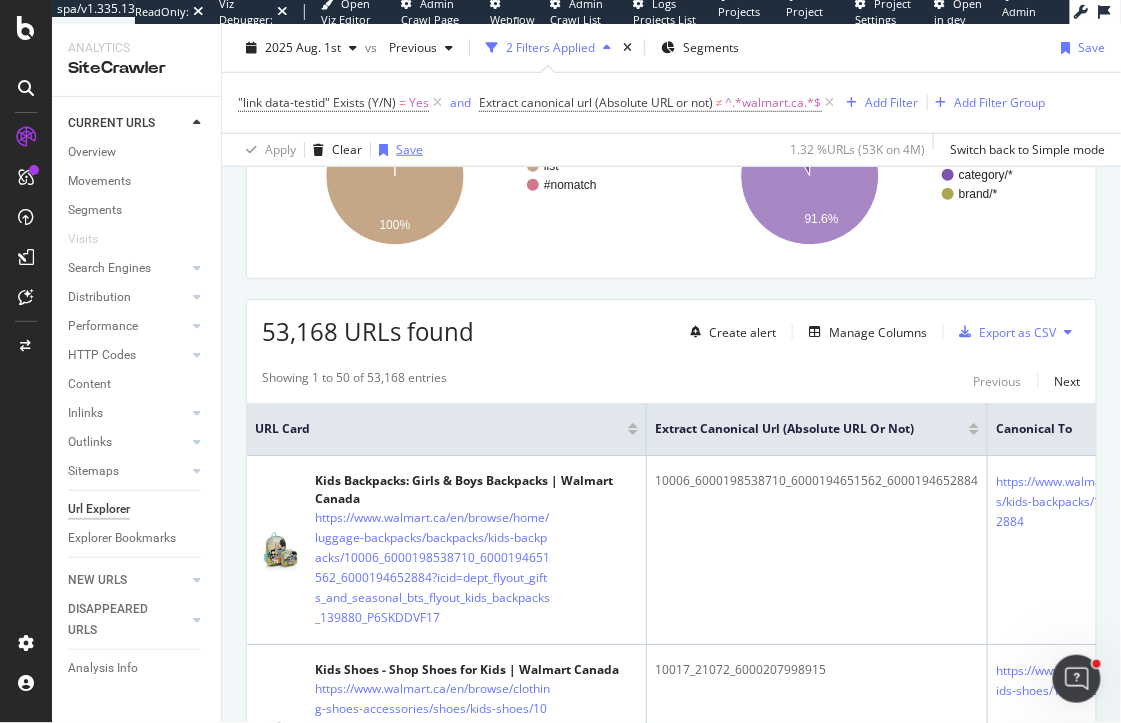 scroll, scrollTop: 490, scrollLeft: 0, axis: vertical 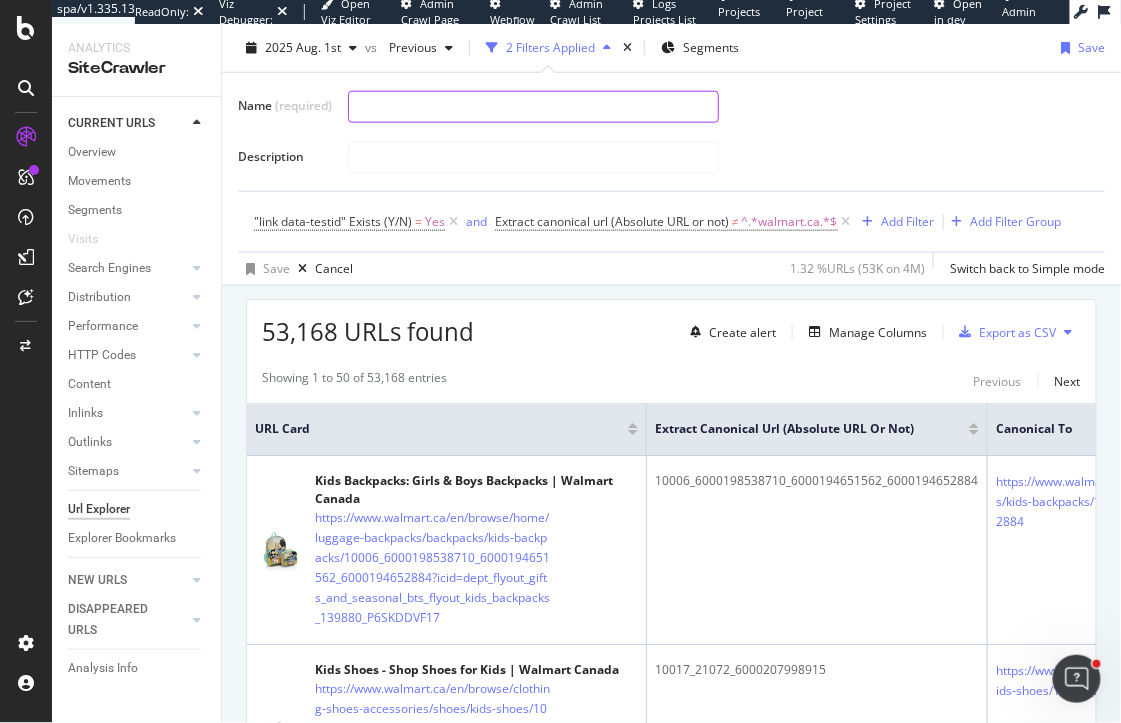 click at bounding box center [533, 107] 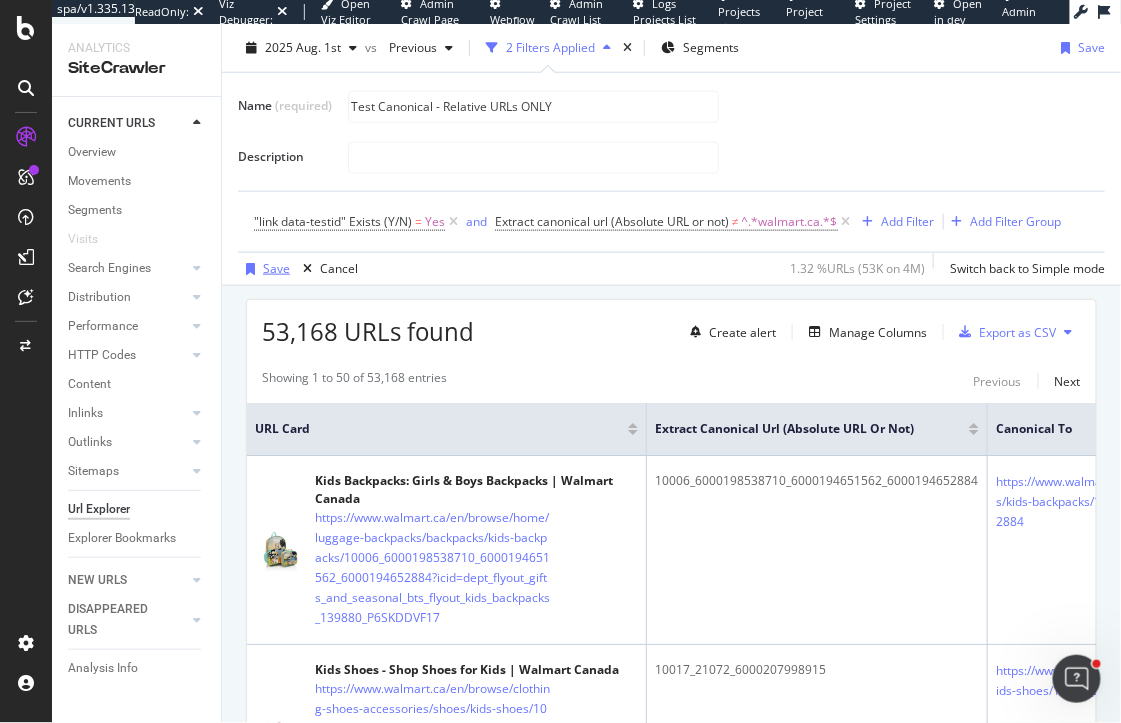 type on "Test Canonical - Relative URLs ONLY" 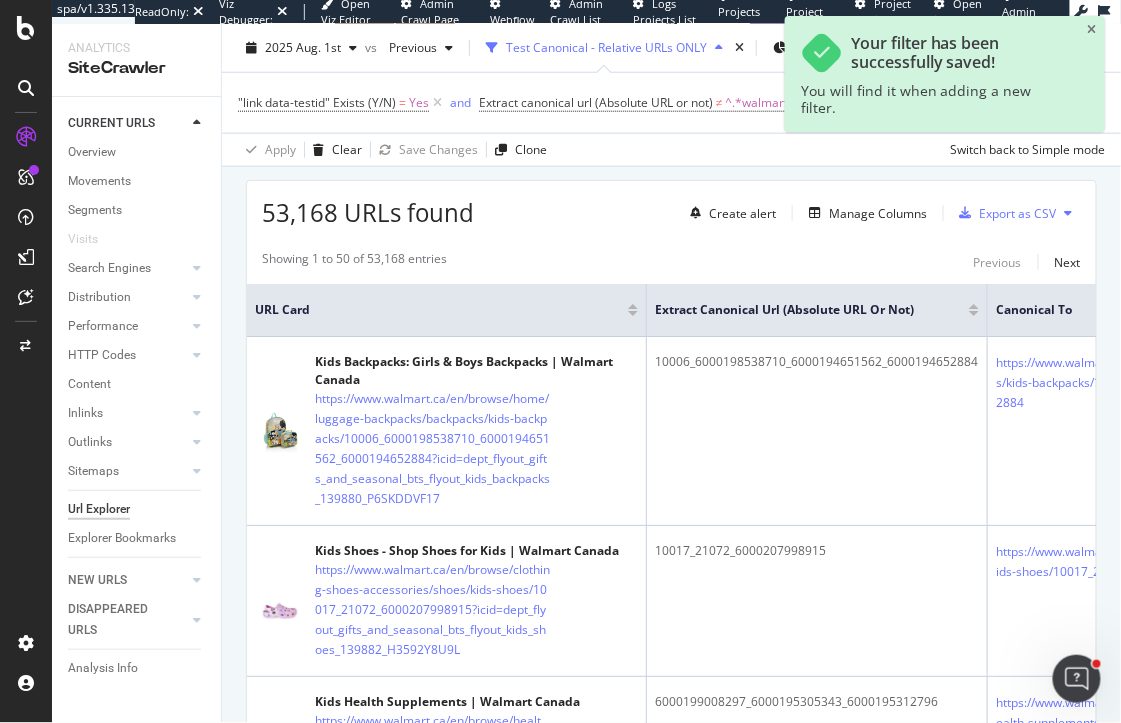scroll, scrollTop: 371, scrollLeft: 0, axis: vertical 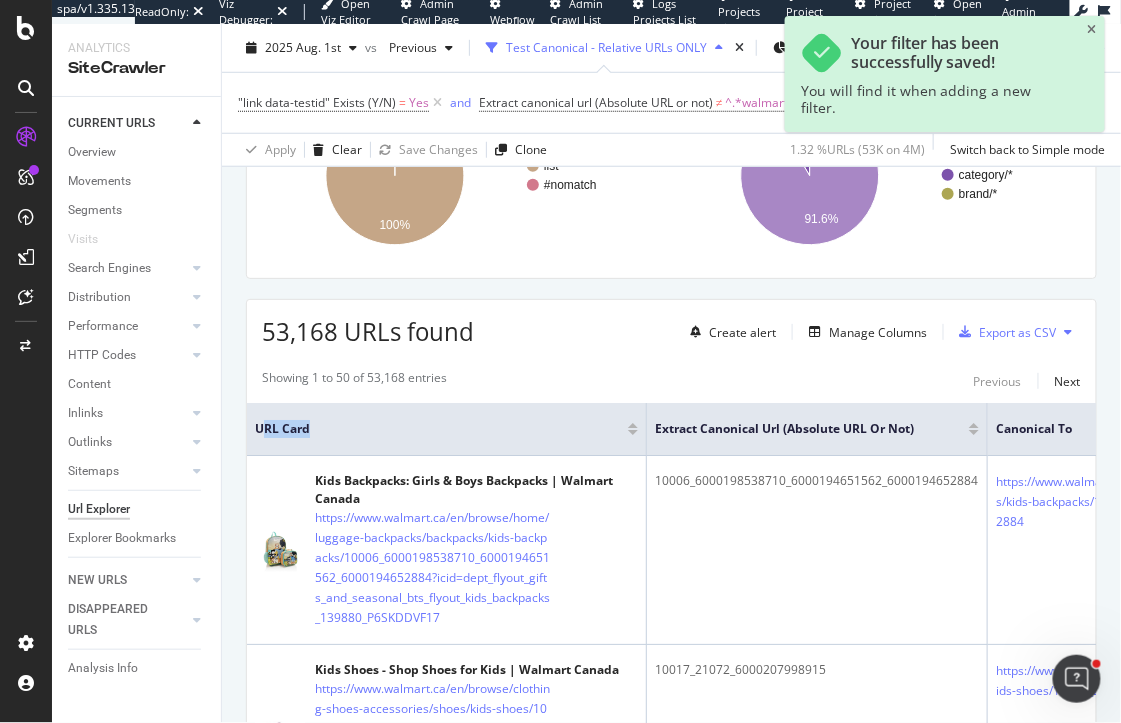 drag, startPoint x: 263, startPoint y: 428, endPoint x: 314, endPoint y: 433, distance: 51.24451 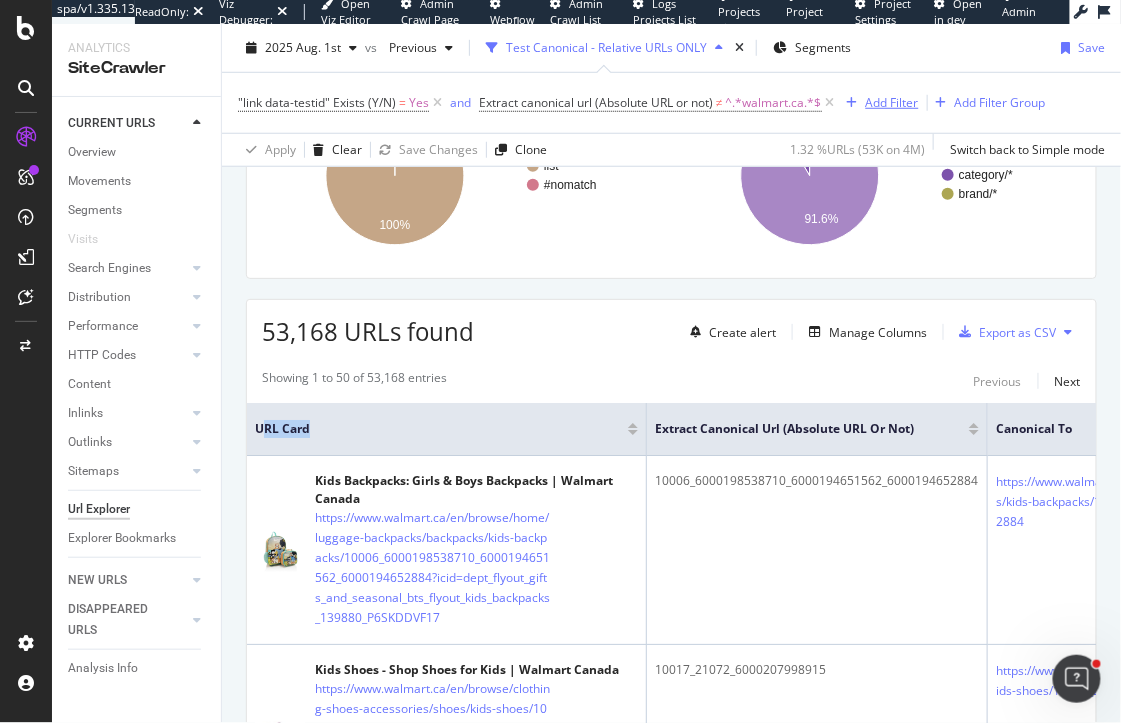 click on "Add Filter" at bounding box center (892, 102) 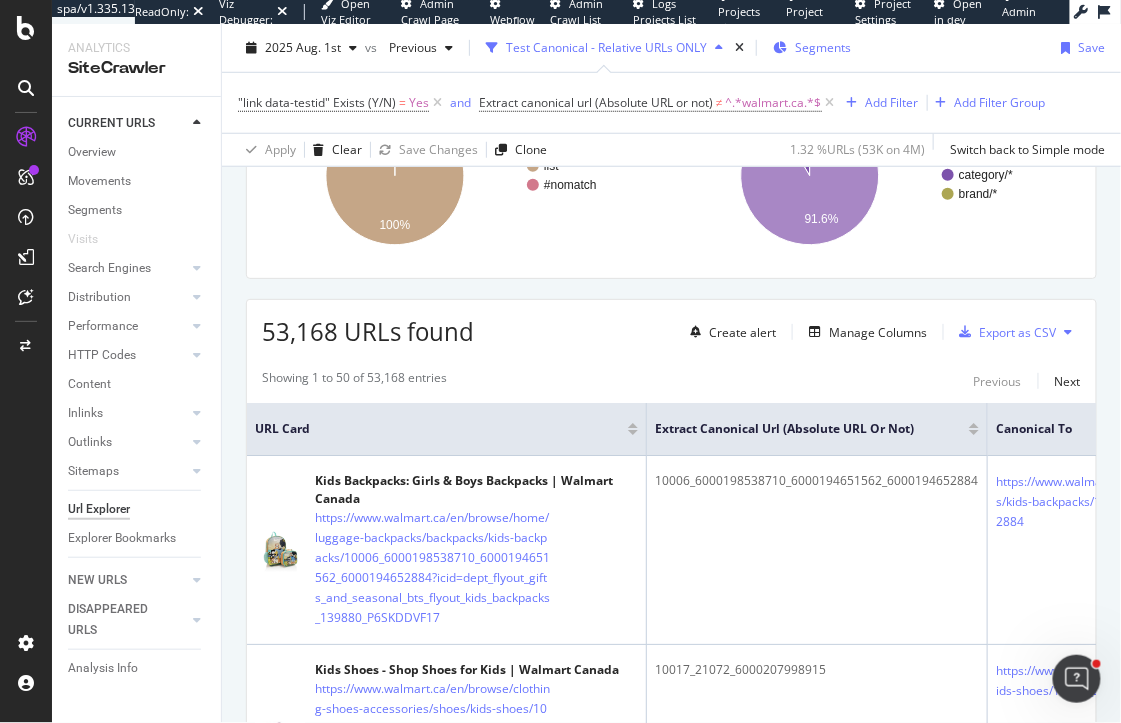 click on "Segments" at bounding box center [823, 47] 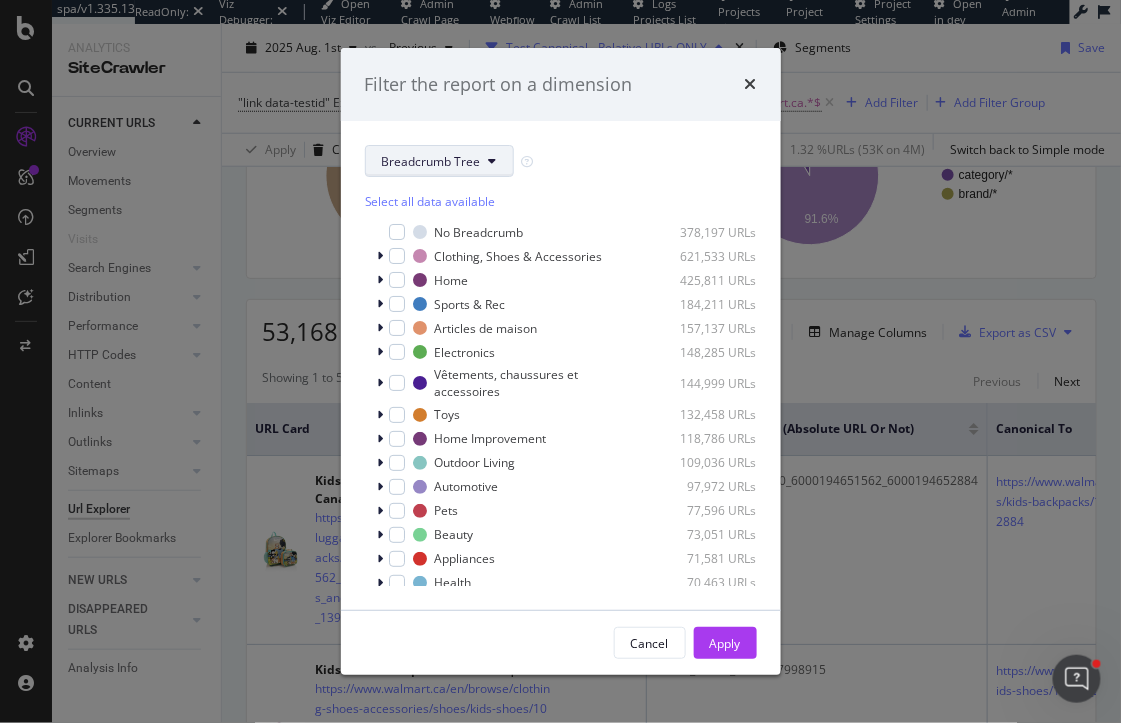 click on "Breadcrumb Tree" at bounding box center [431, 161] 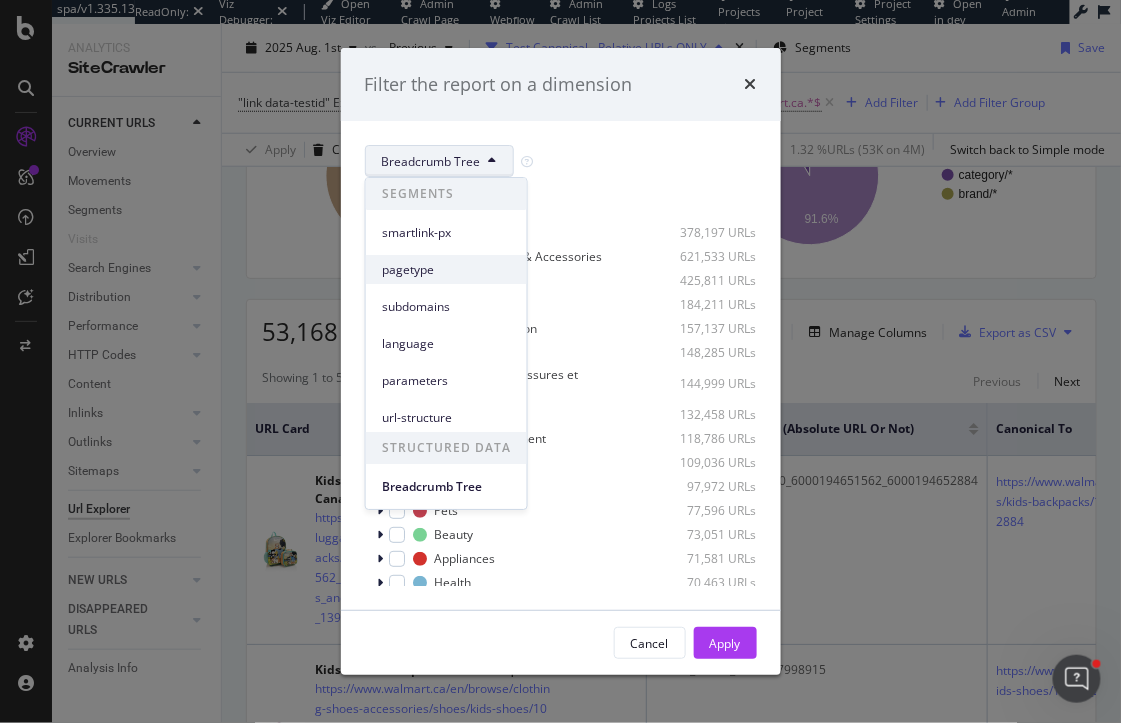 click on "pagetype" at bounding box center [446, 270] 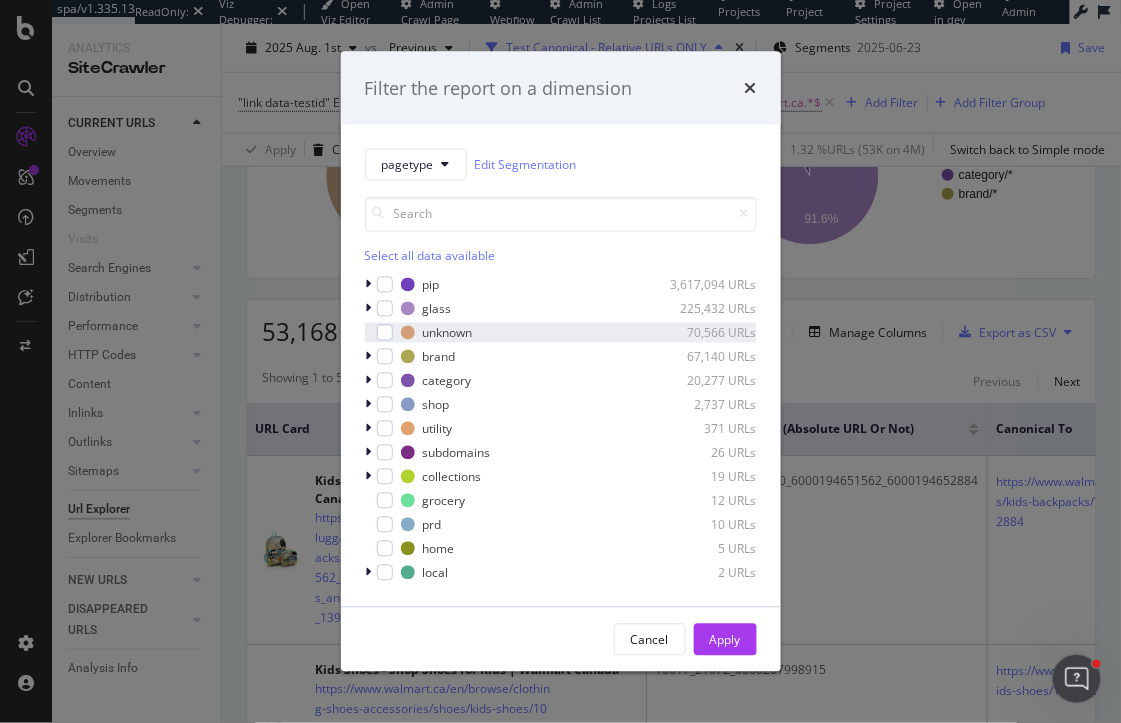 click on "unknown 70,566   URLs" at bounding box center (561, 333) 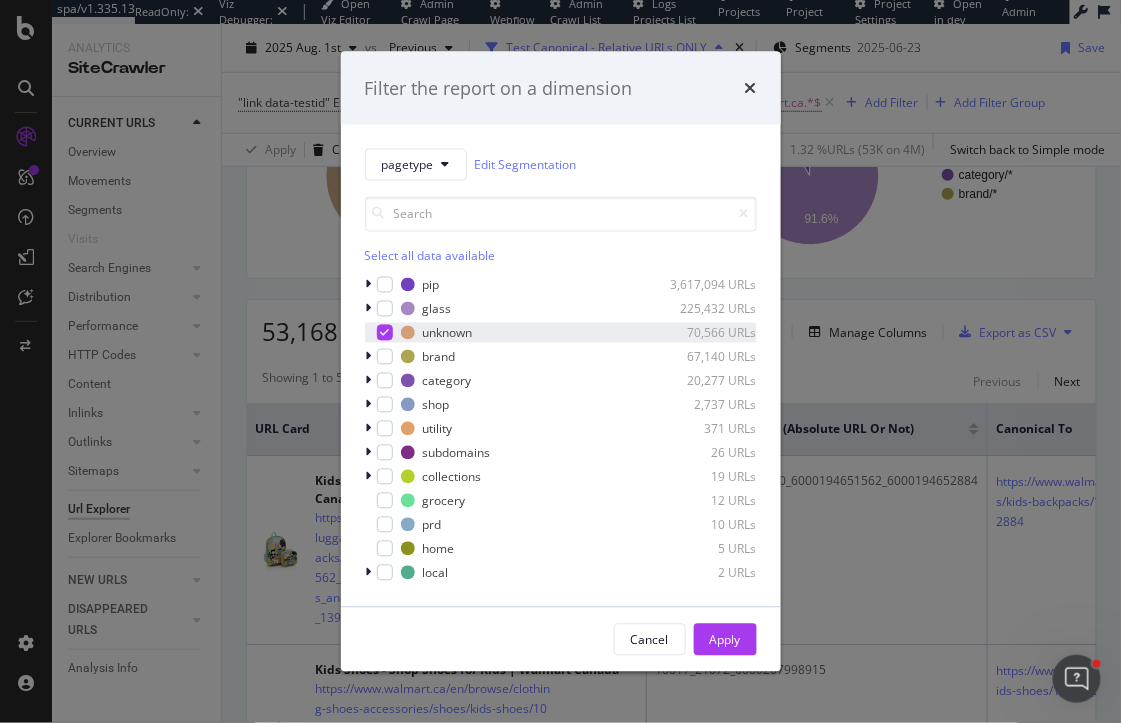 click at bounding box center (385, 333) 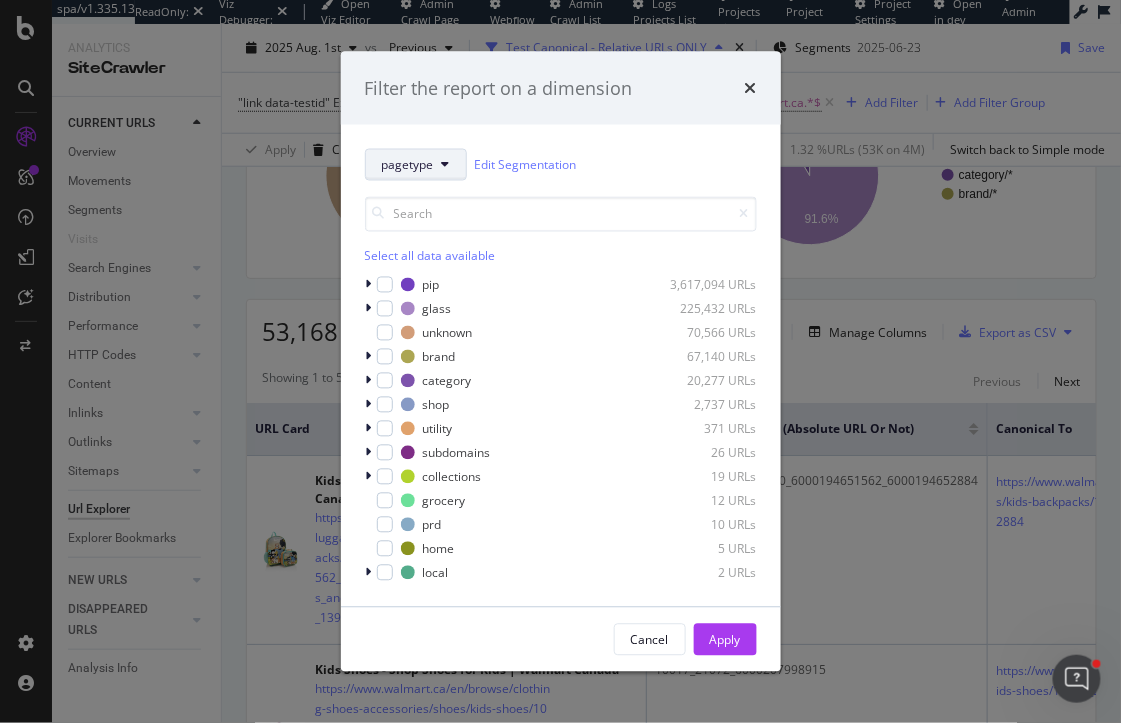 click on "pagetype" at bounding box center (408, 164) 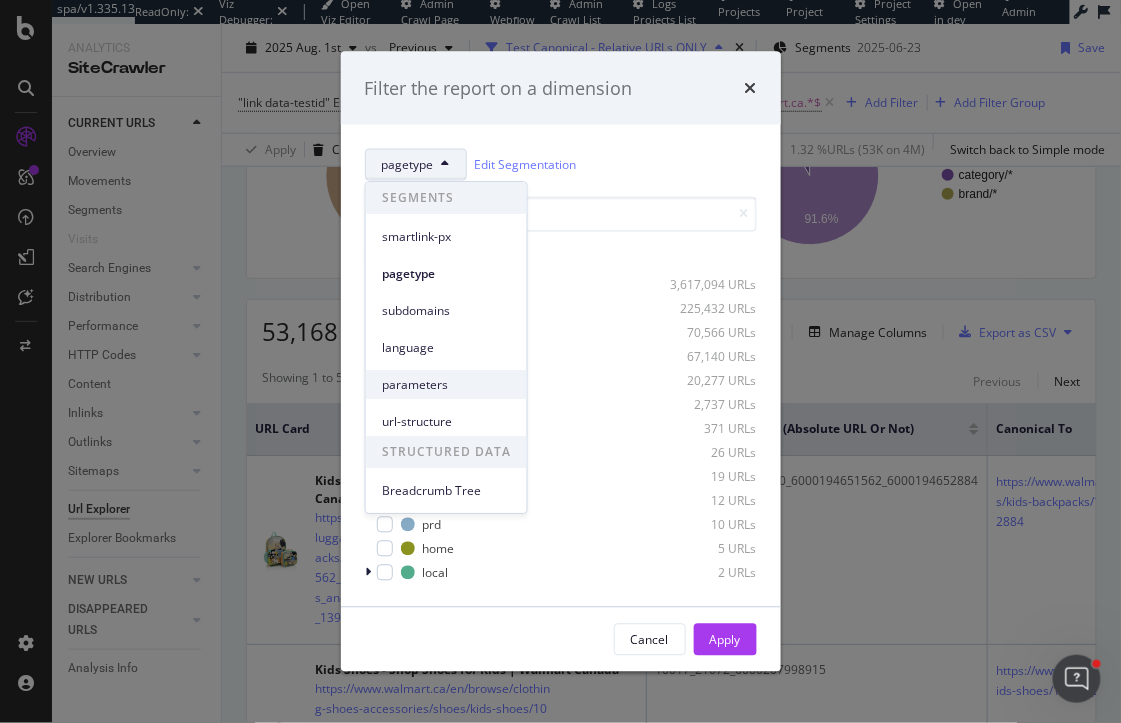 click on "parameters" at bounding box center (446, 384) 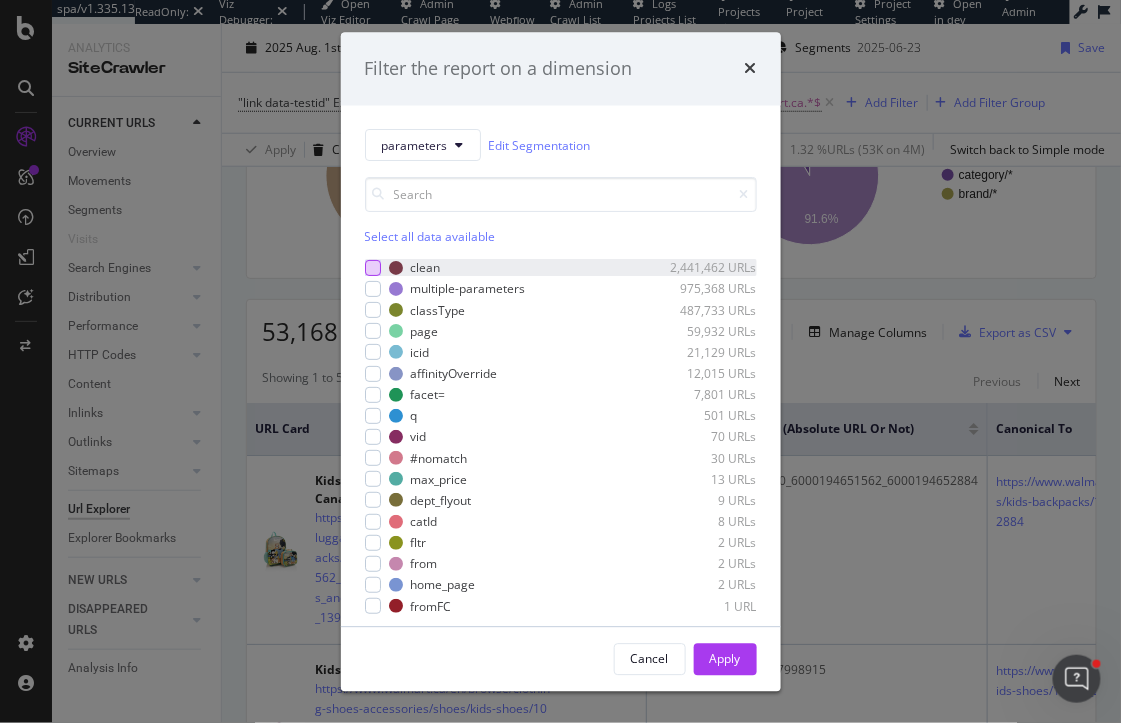 click at bounding box center (373, 268) 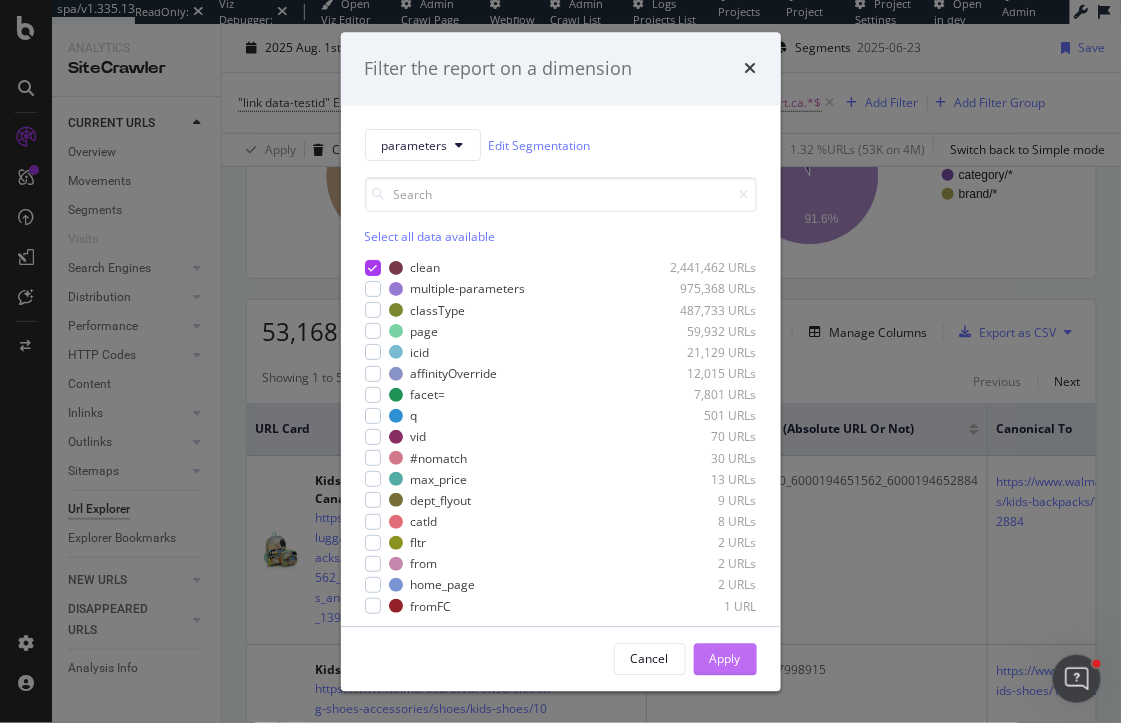 click on "Apply" at bounding box center [725, 658] 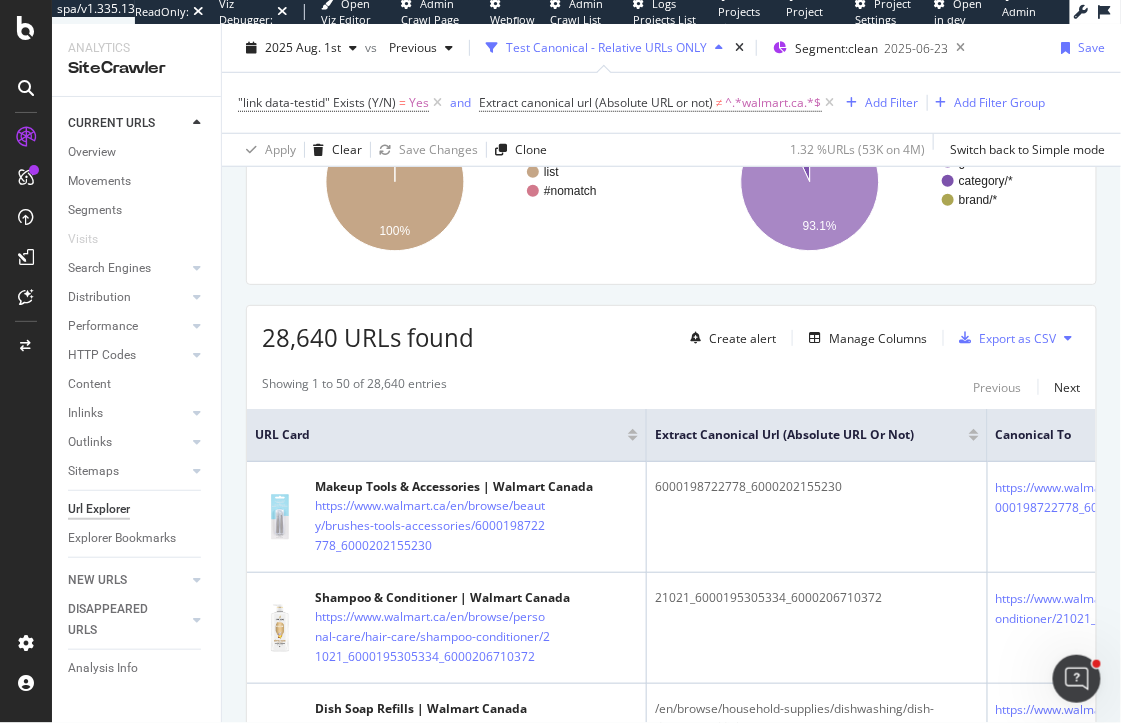 scroll, scrollTop: 362, scrollLeft: 0, axis: vertical 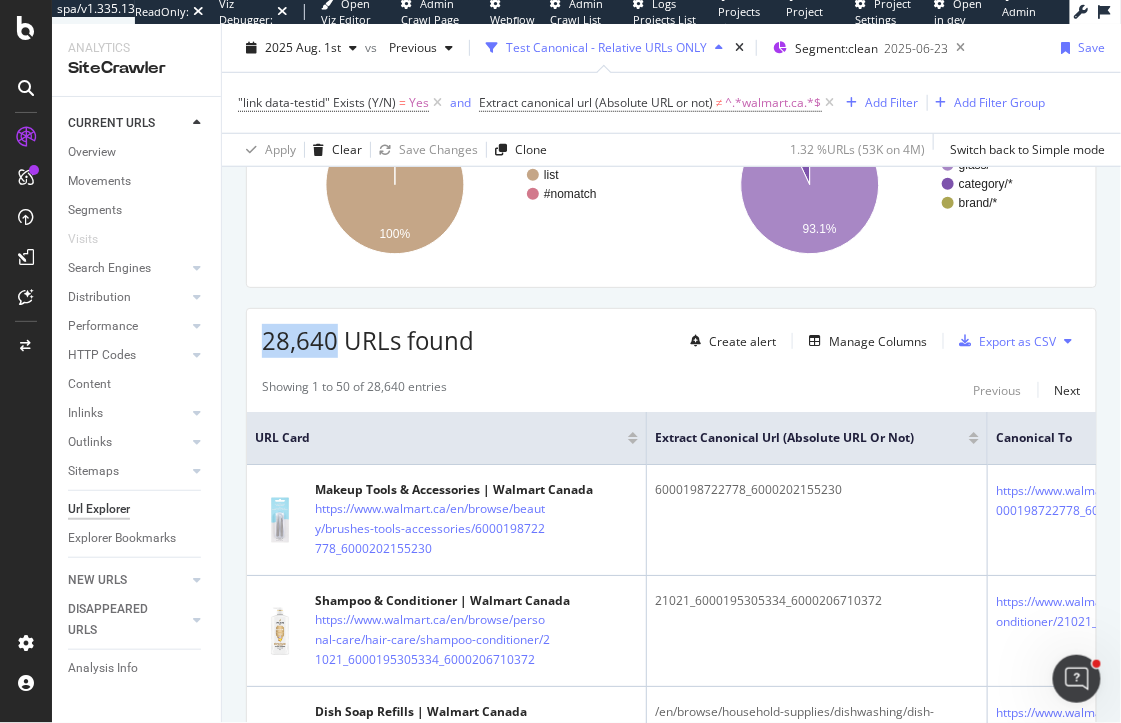 drag, startPoint x: 262, startPoint y: 340, endPoint x: 337, endPoint y: 341, distance: 75.00667 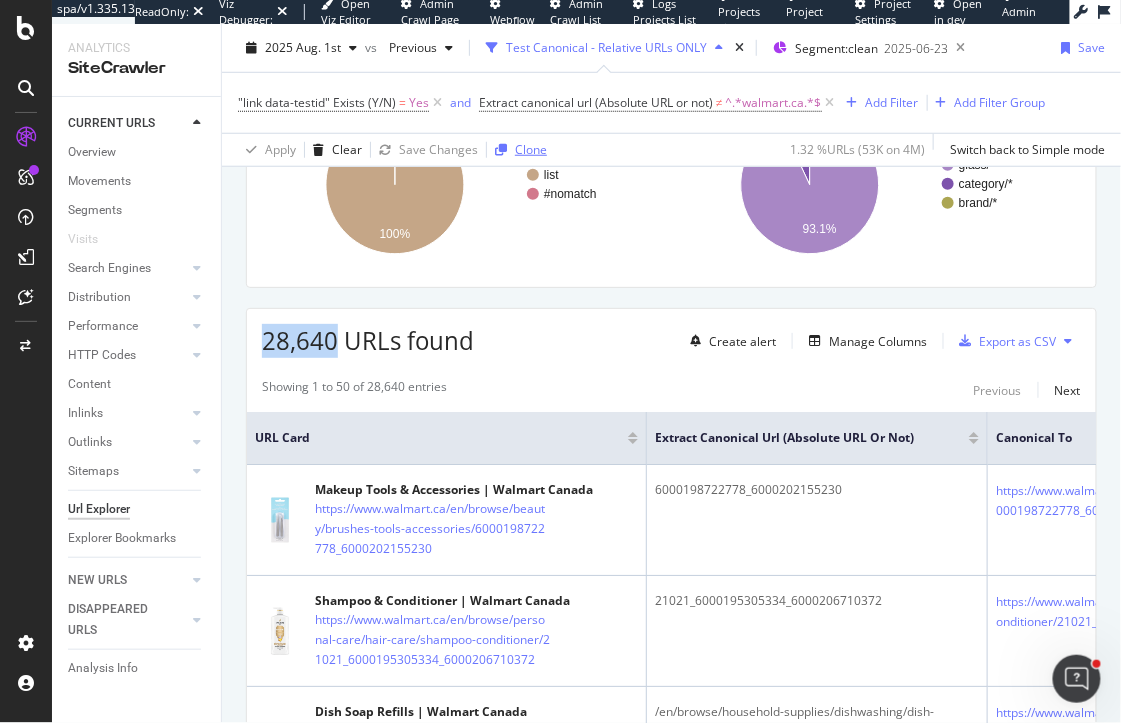 click on "Clone" at bounding box center (531, 149) 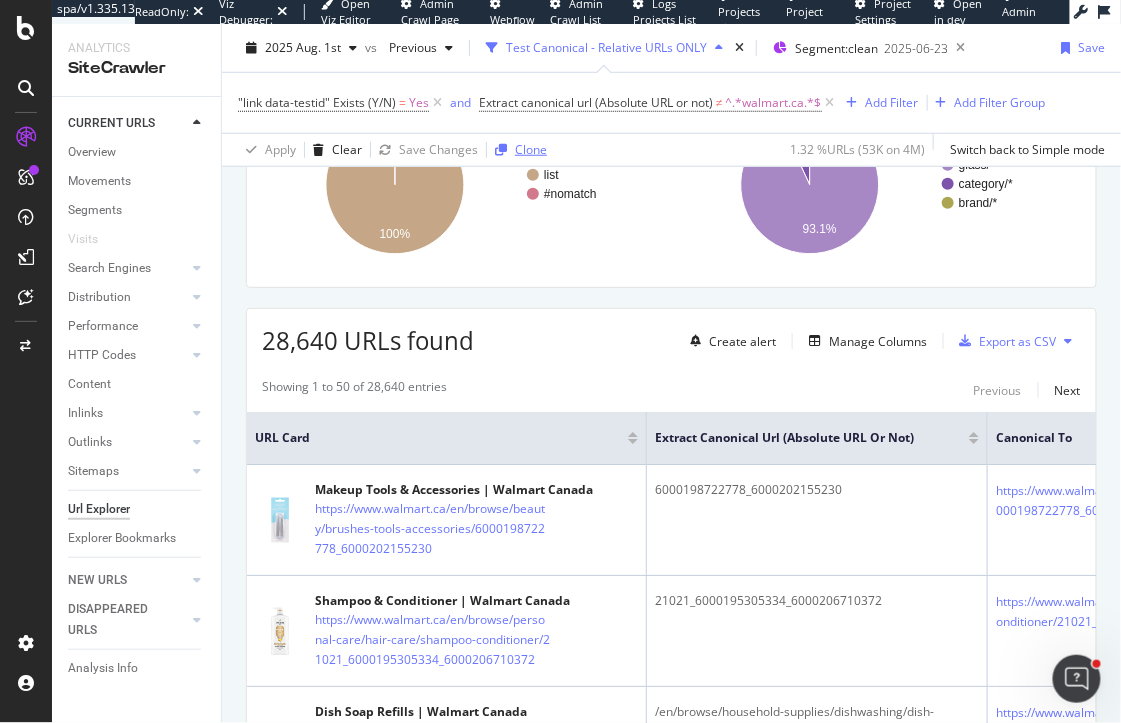 scroll, scrollTop: 480, scrollLeft: 0, axis: vertical 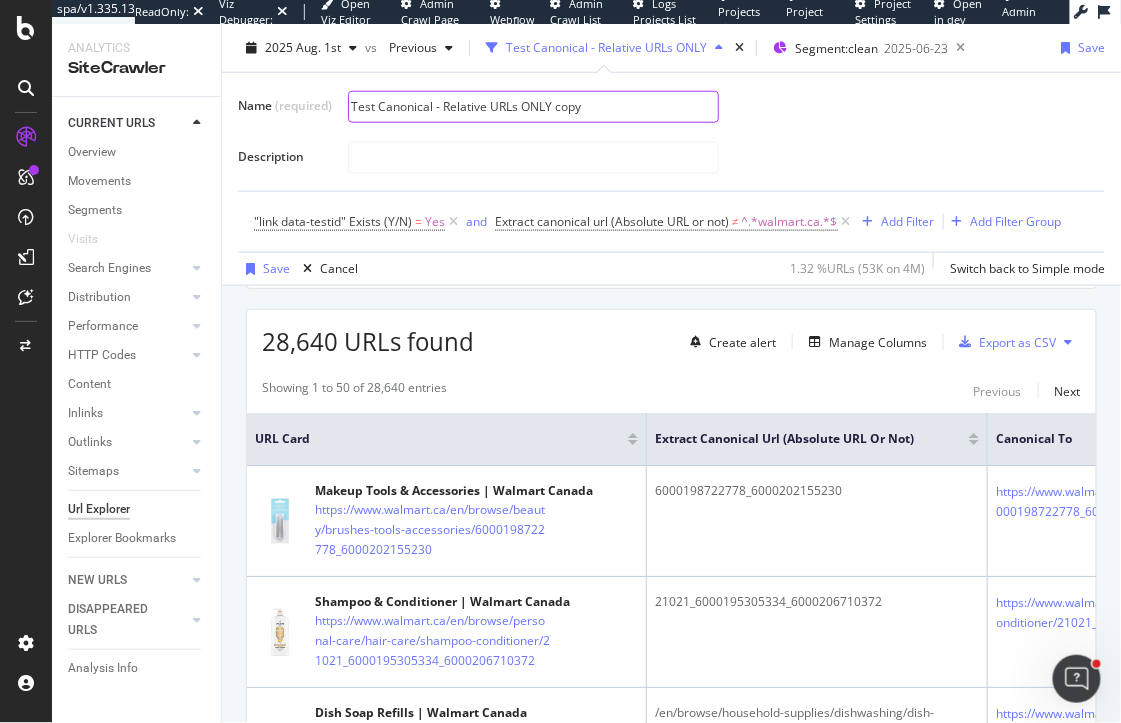 click on "Test Canonical - Relative URLs ONLY copy" at bounding box center [533, 107] 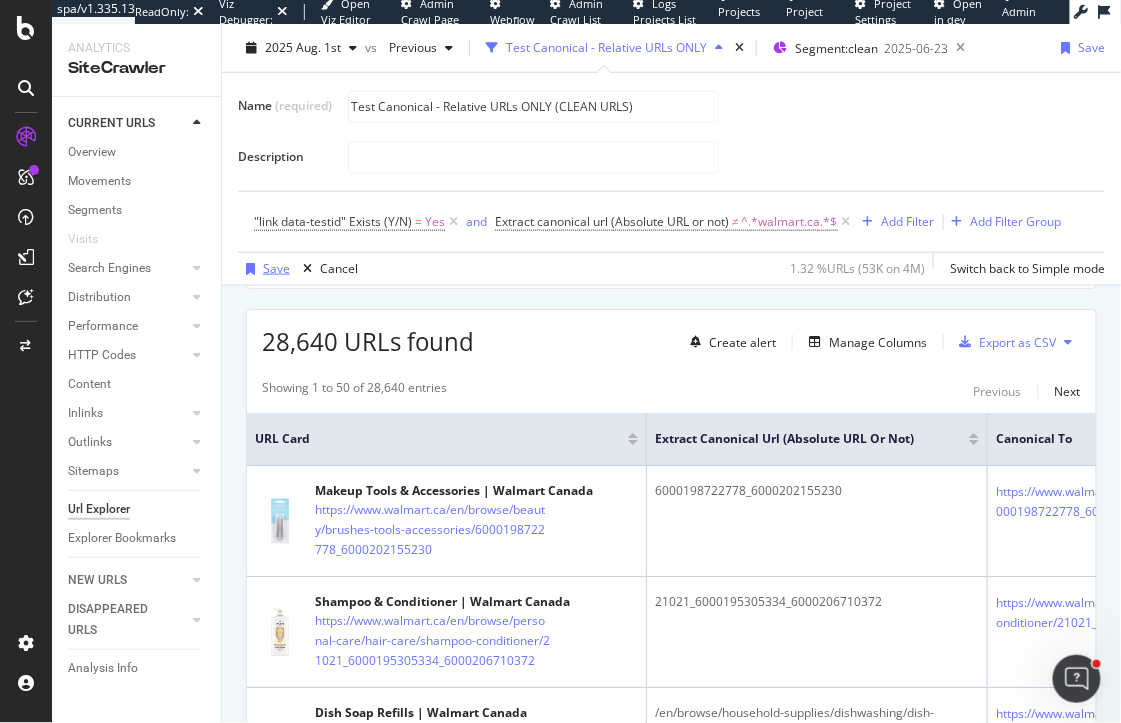 type on "Test Canonical - Relative URLs ONLY (CLEAN URLS)" 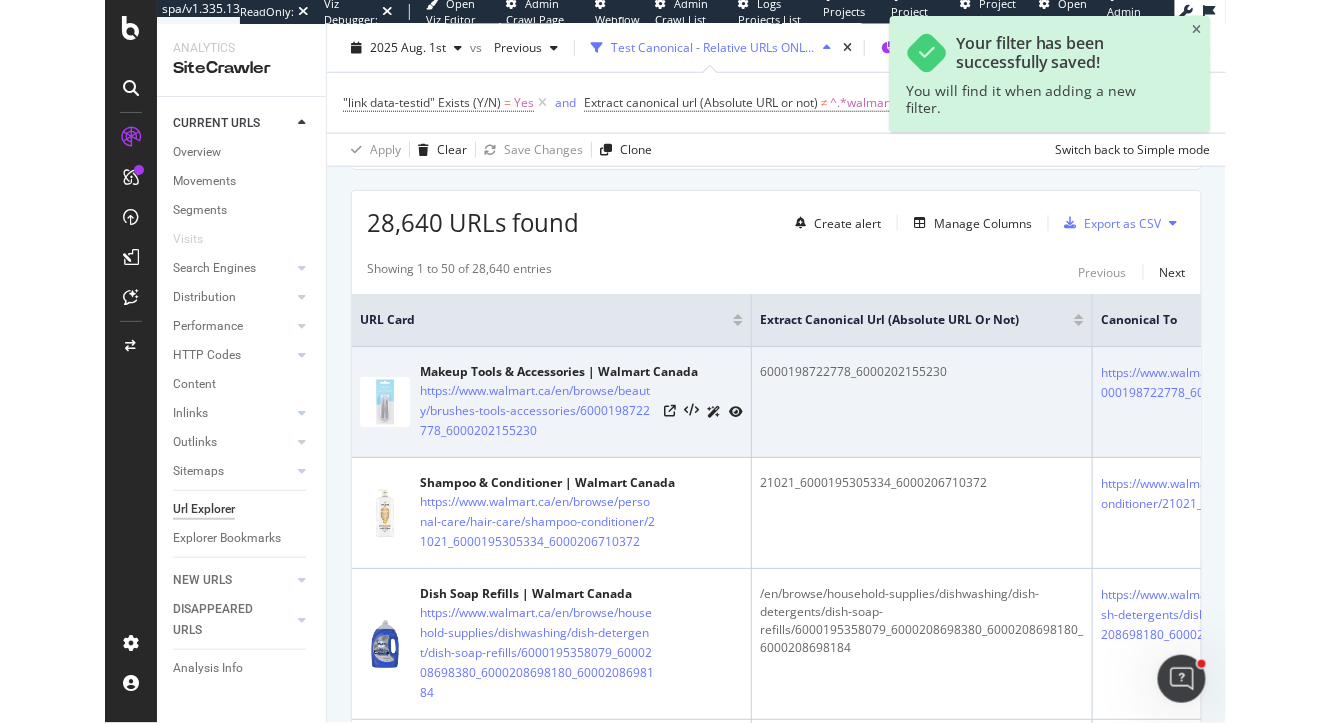 scroll, scrollTop: 362, scrollLeft: 0, axis: vertical 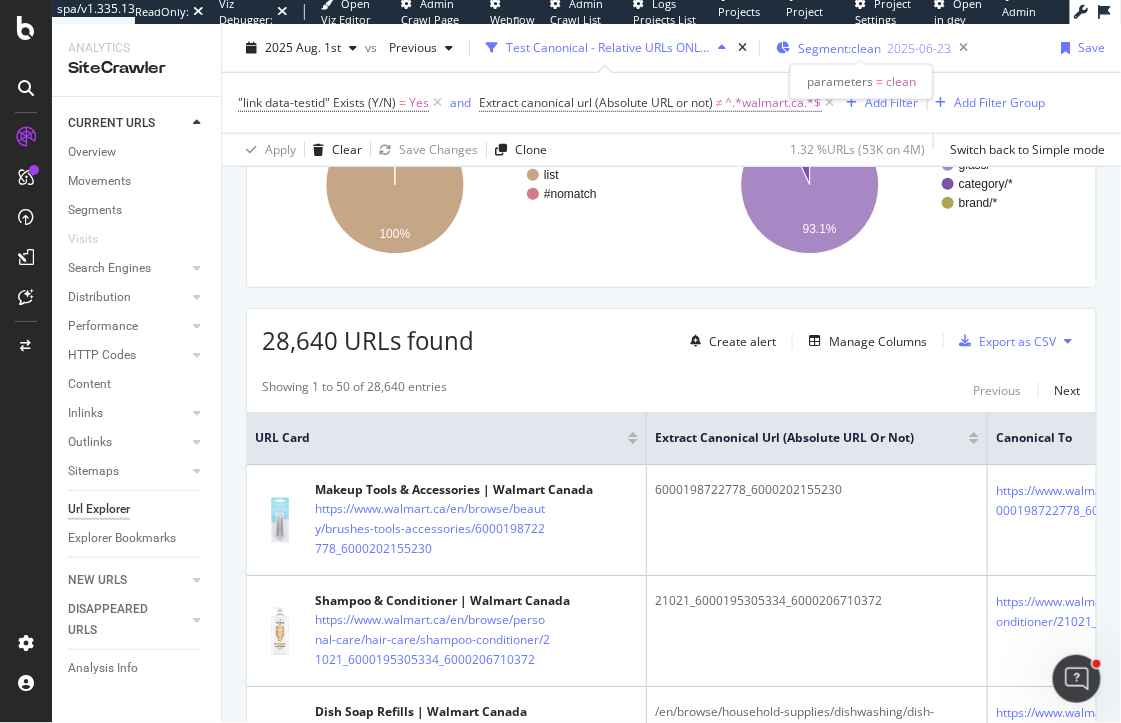 click on "Segment:  clean" at bounding box center [839, 48] 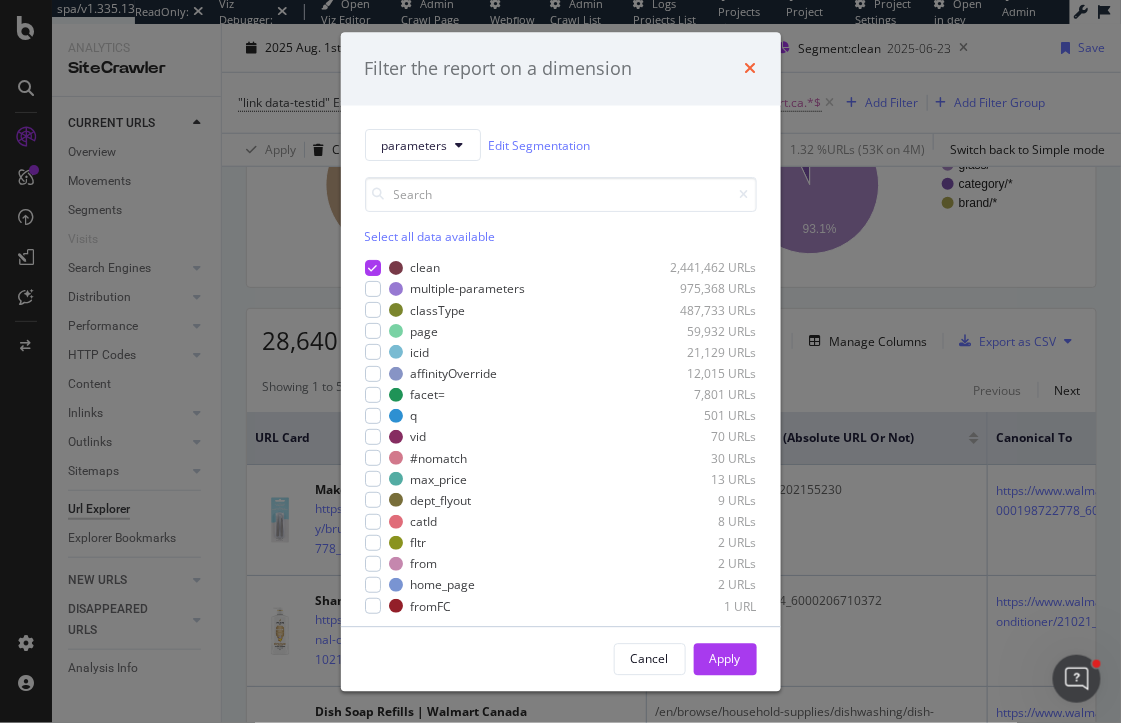 click at bounding box center (751, 69) 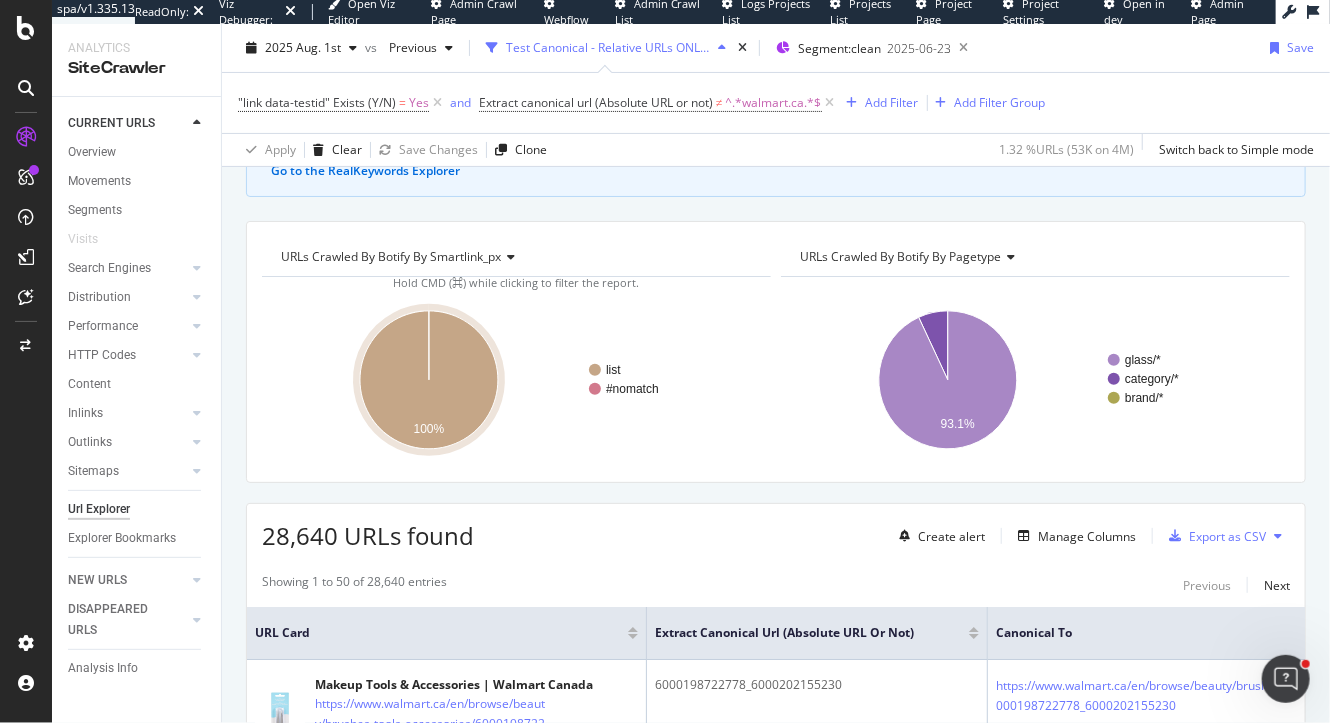 scroll, scrollTop: 88, scrollLeft: 0, axis: vertical 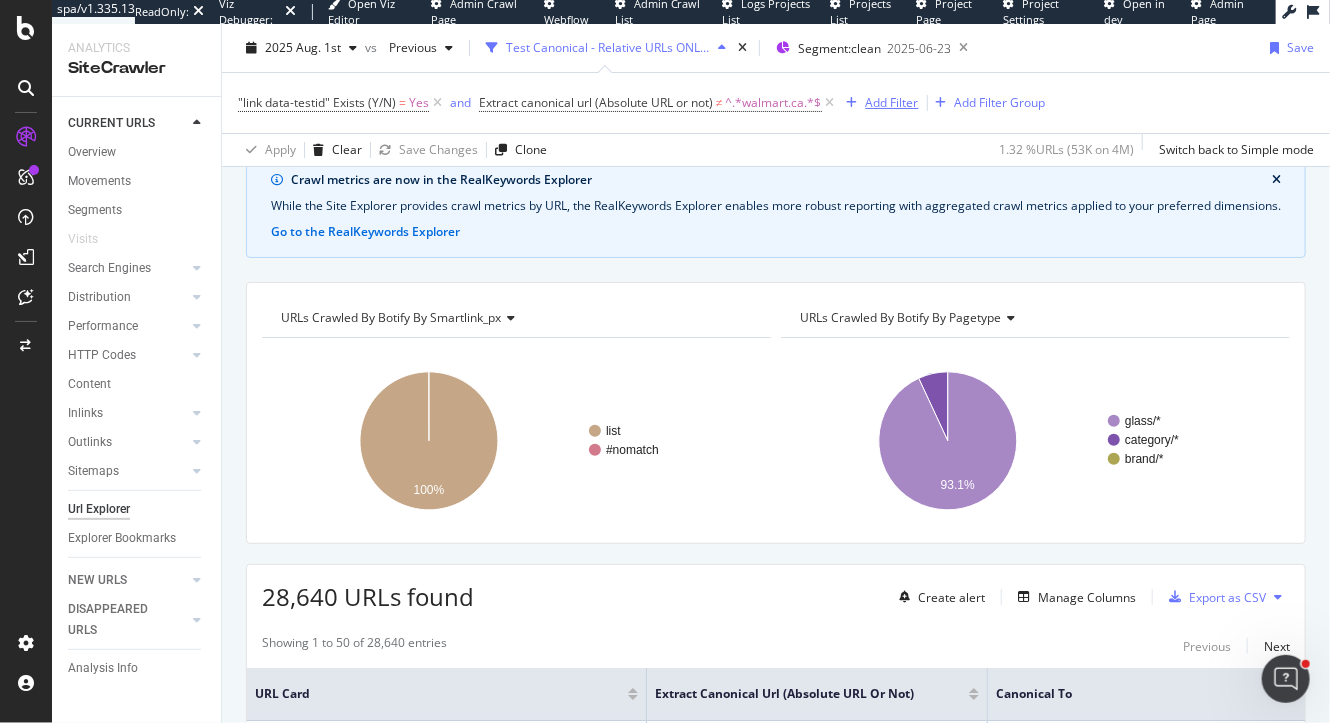 click on "Add Filter" at bounding box center (892, 102) 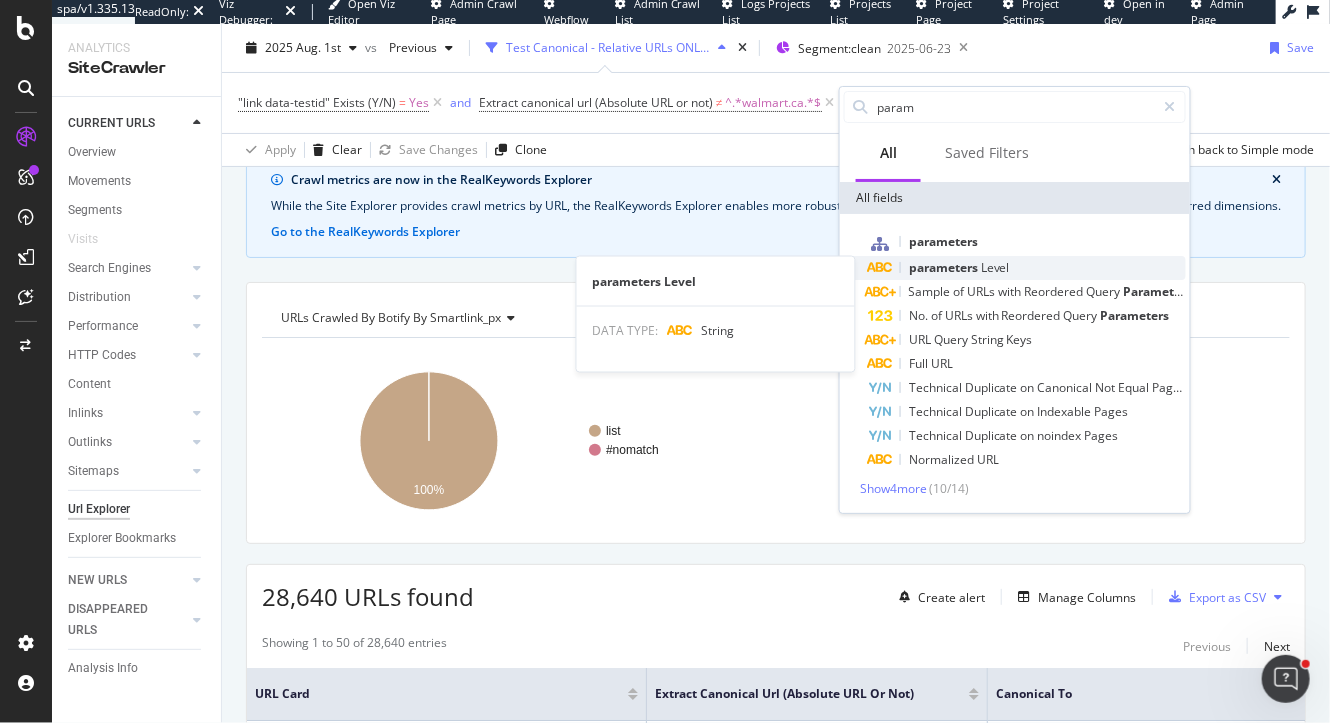 type on "param" 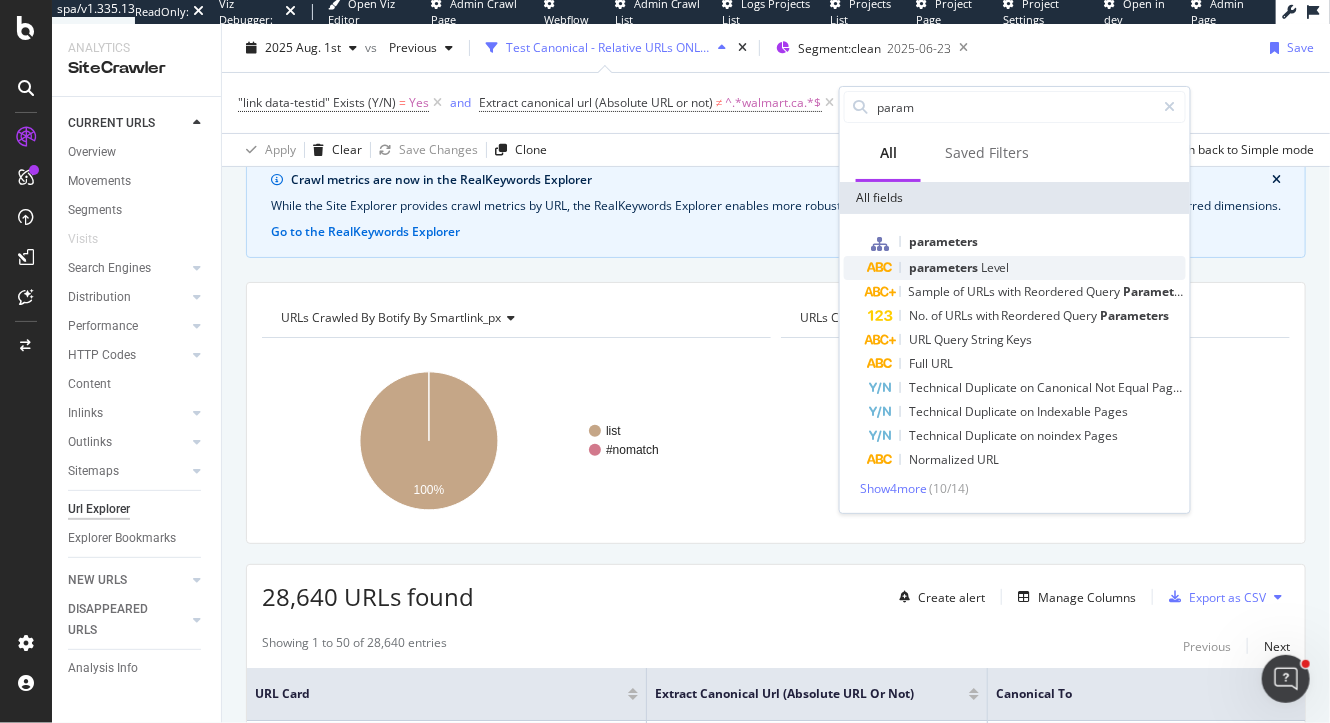 click on "parameters" at bounding box center [945, 267] 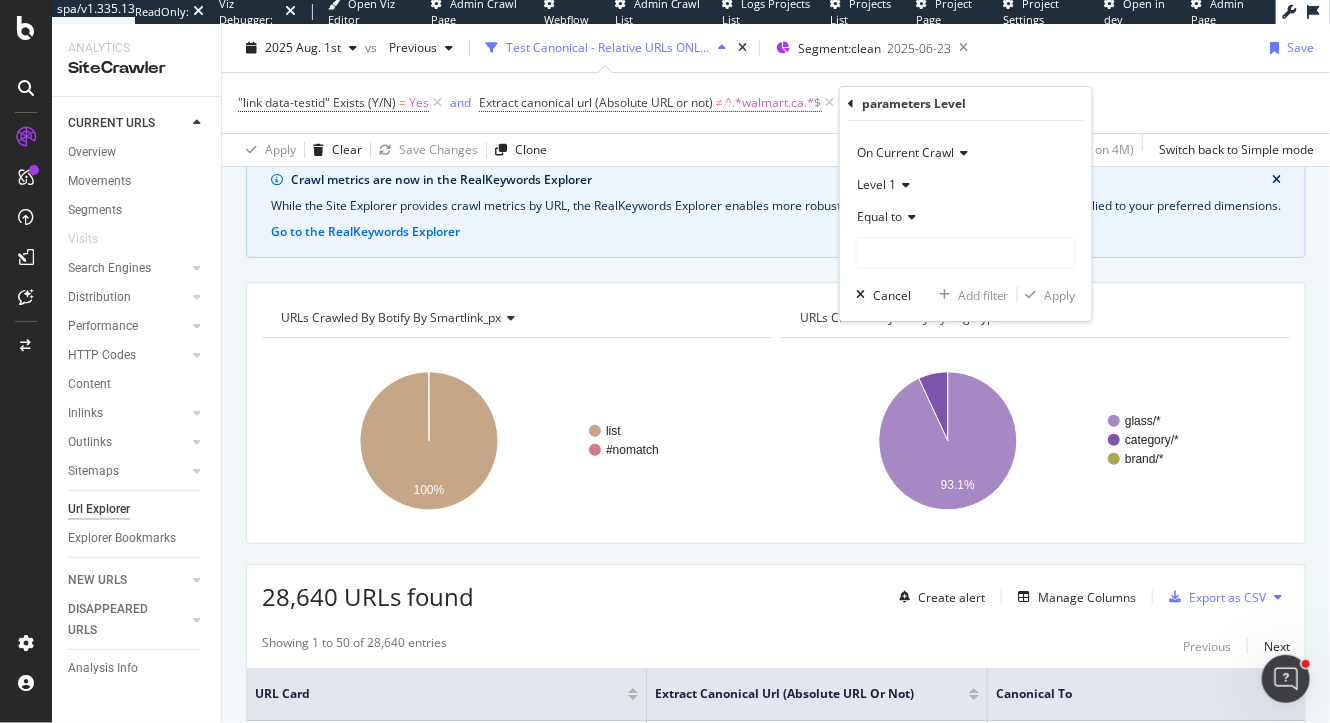 click on "Equal to" at bounding box center (879, 216) 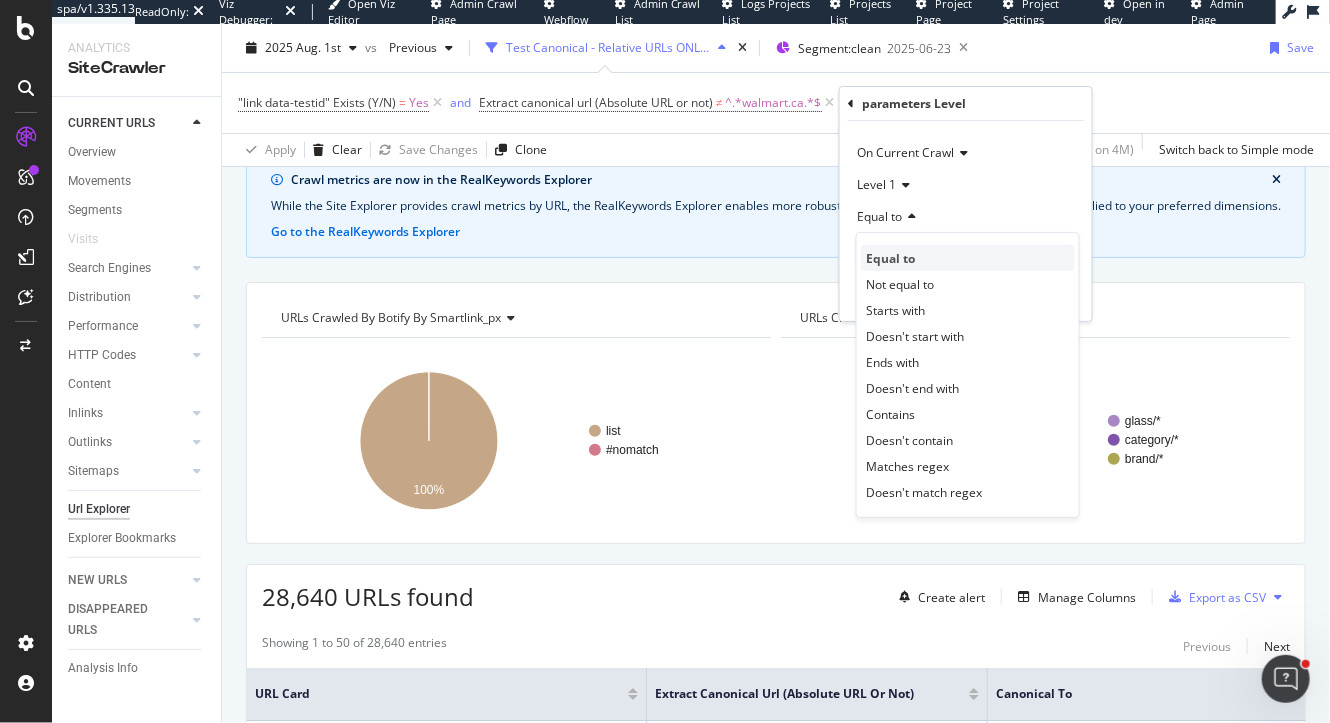 click on "Equal to" at bounding box center [890, 258] 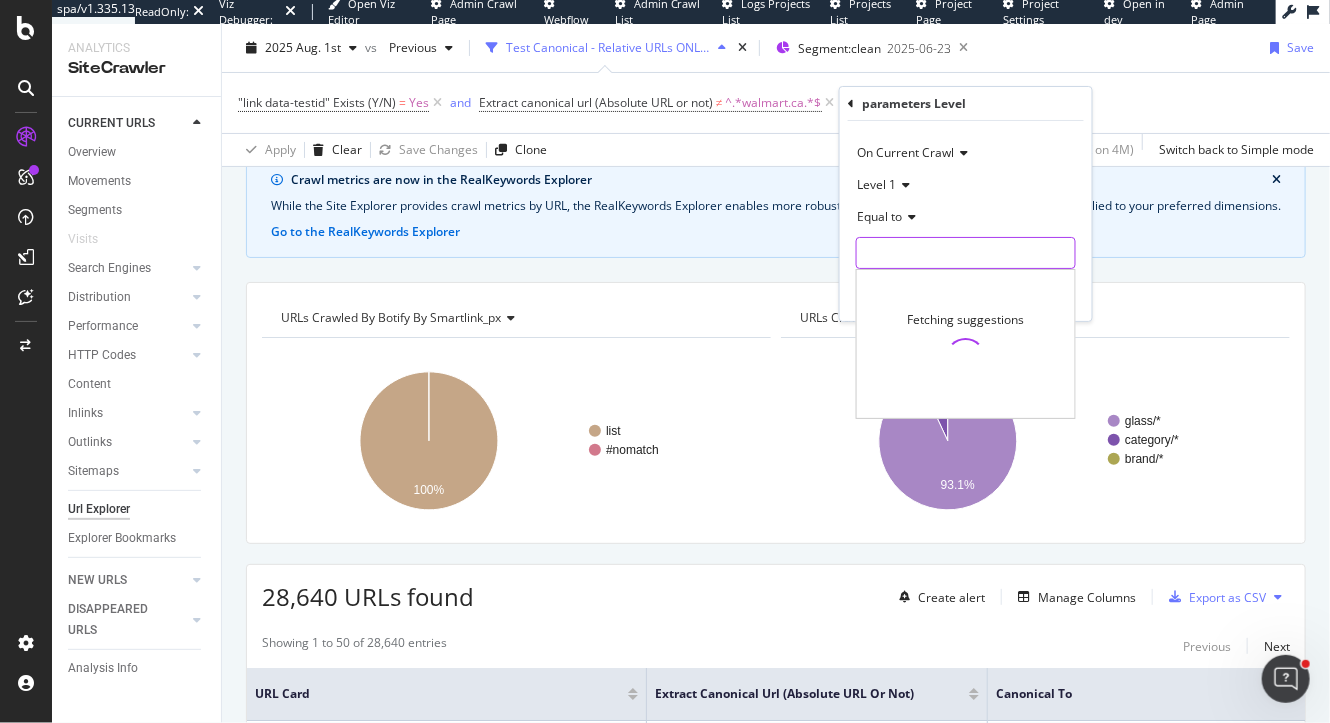 click at bounding box center (966, 253) 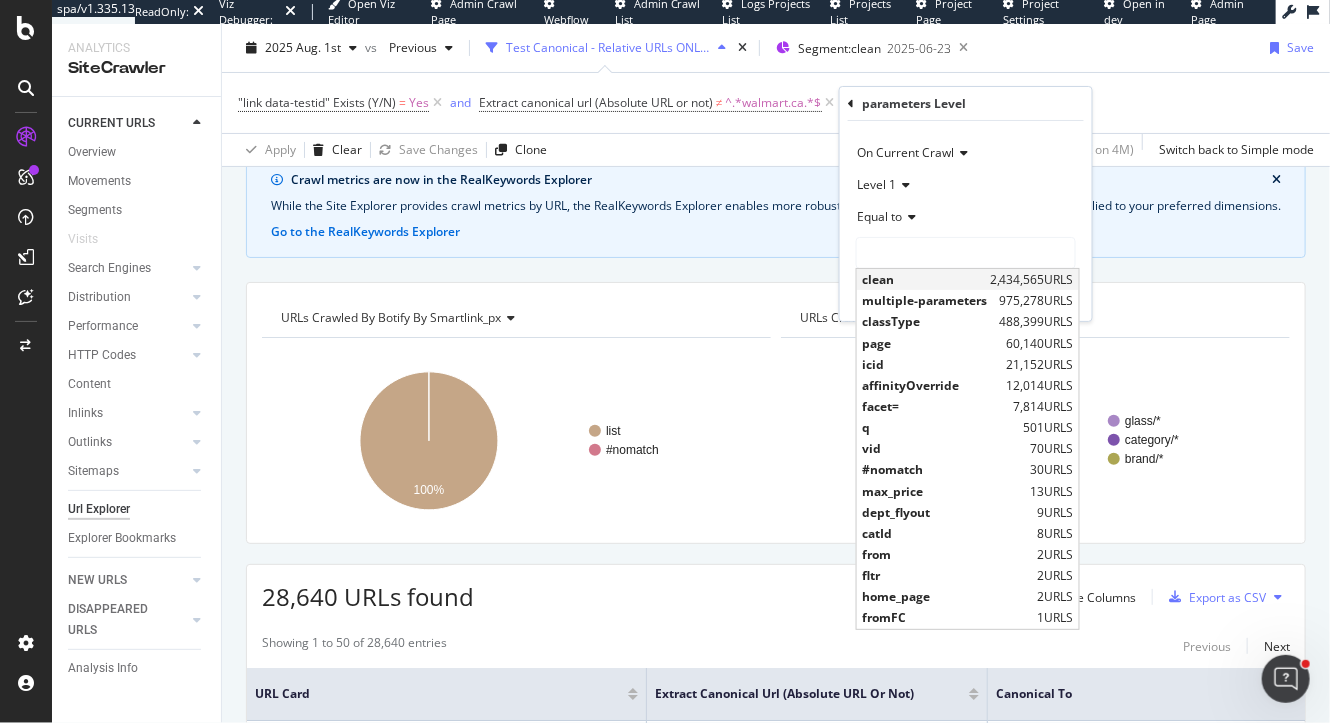 click on "clean" at bounding box center [923, 279] 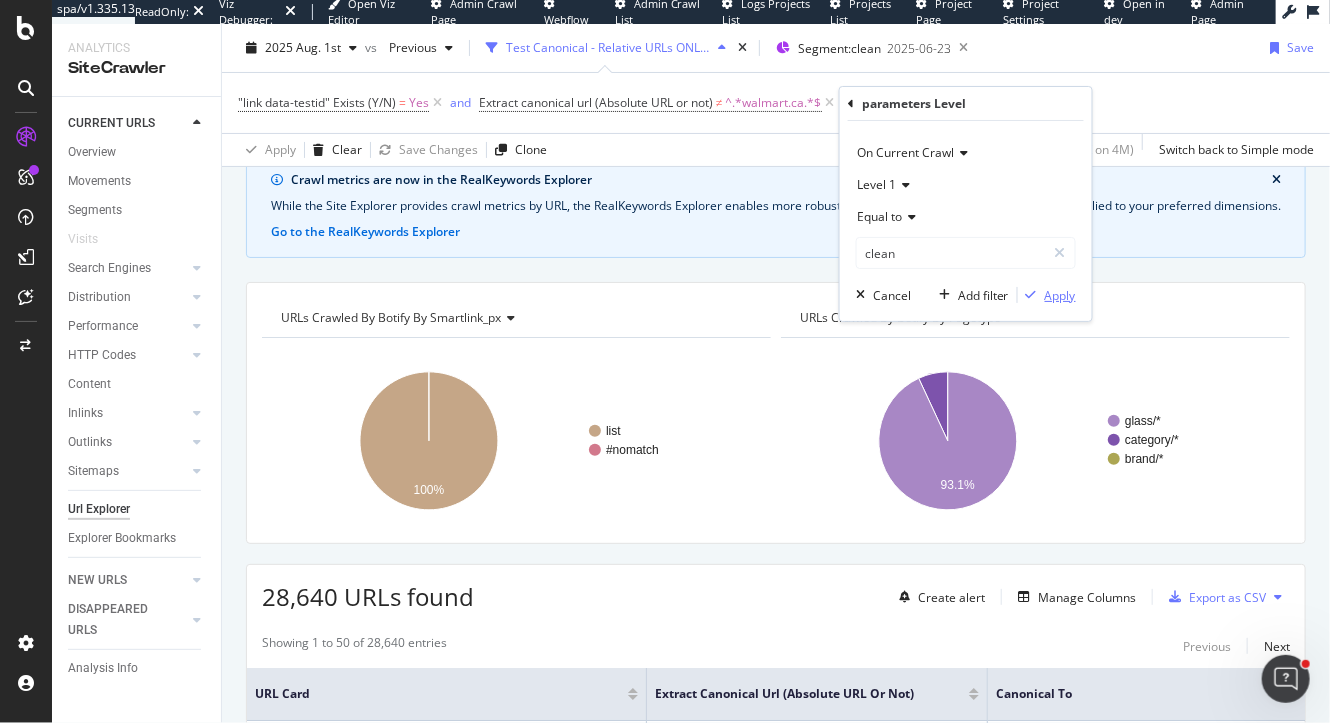 click on "Apply" at bounding box center [1060, 295] 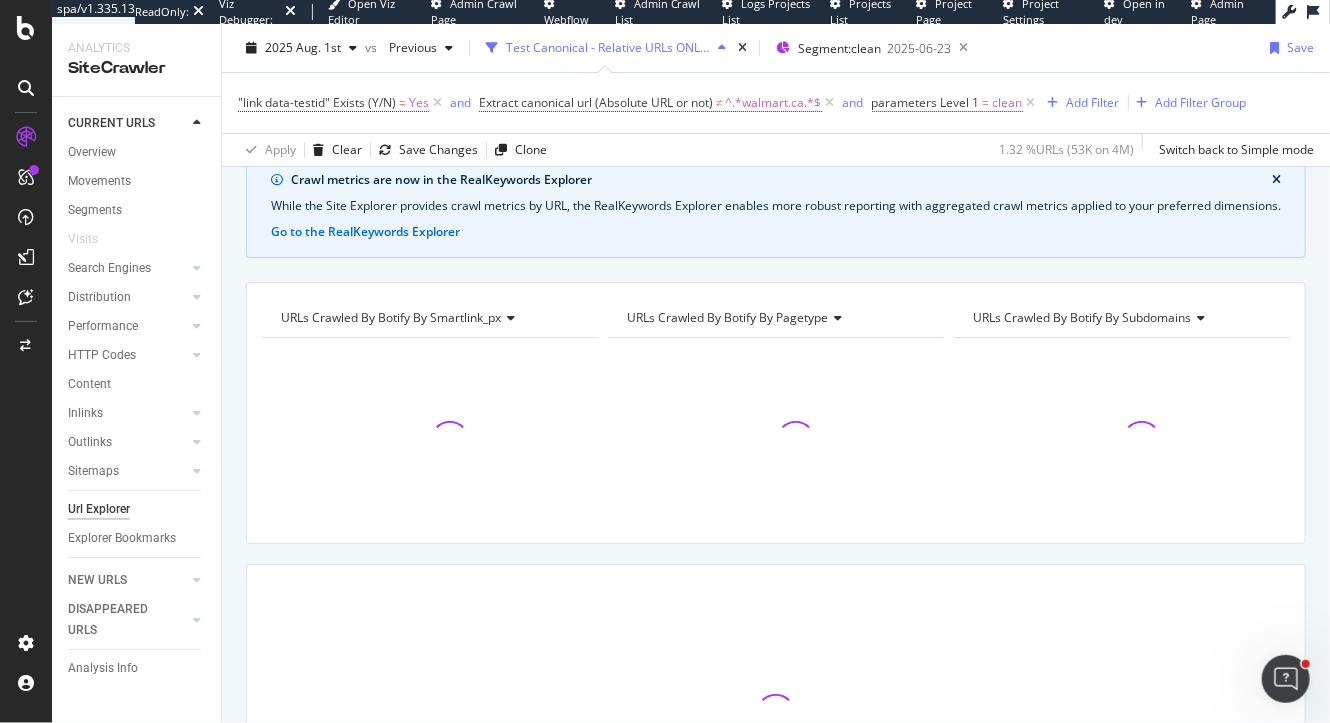 click on "Test Canonical - Relative URLs ONLY (CLEAN URLS)" at bounding box center (608, 47) 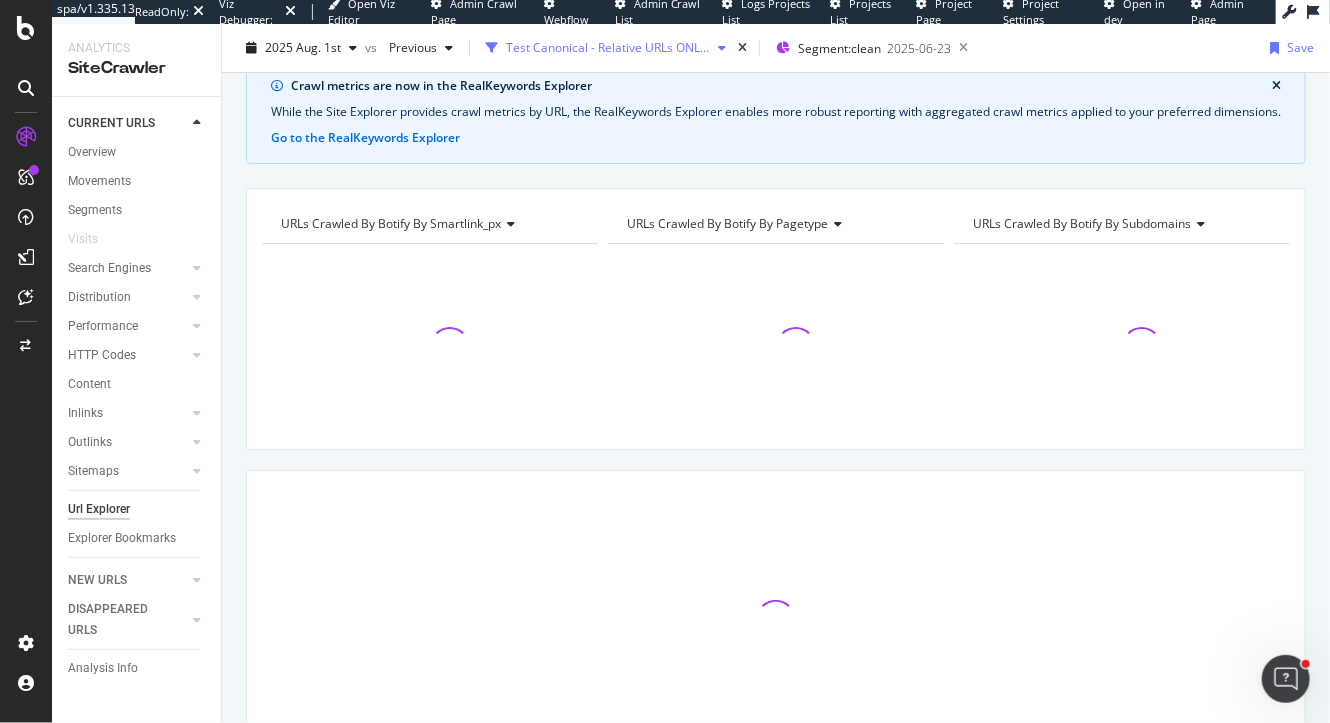 scroll, scrollTop: 0, scrollLeft: 0, axis: both 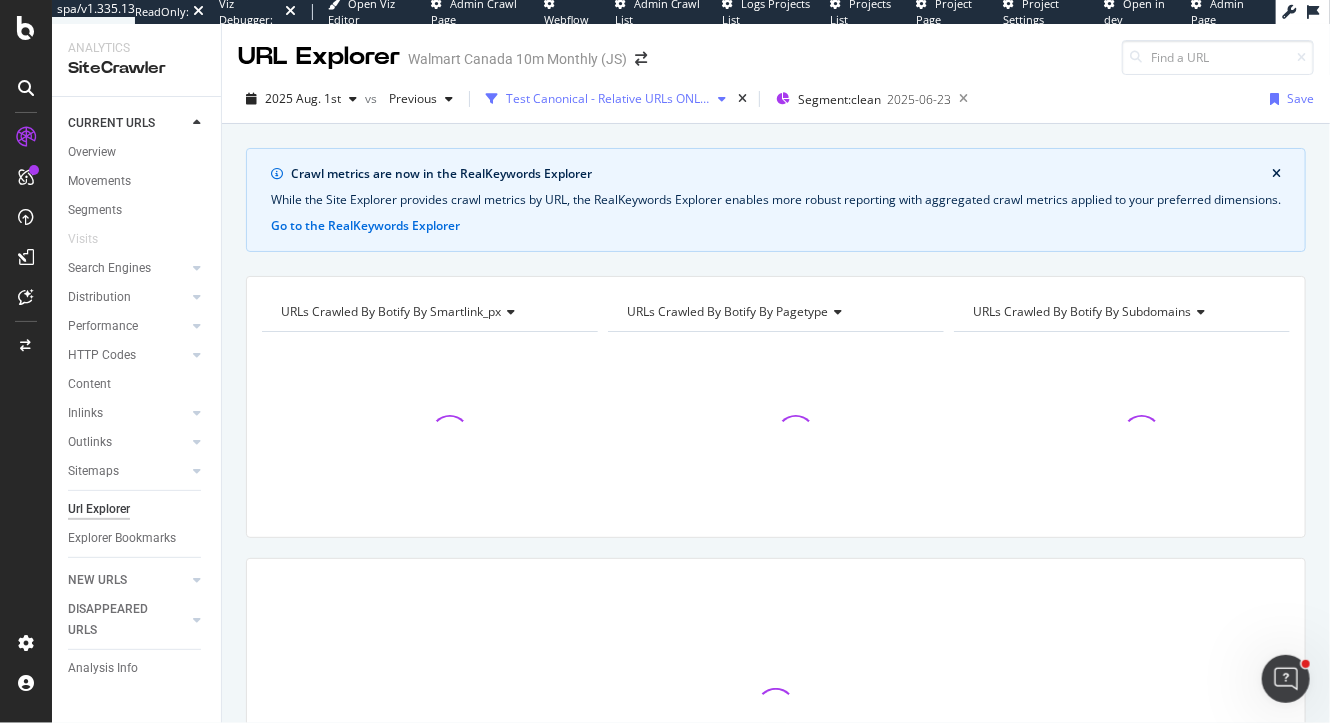 click on "Test Canonical - Relative URLs ONLY (CLEAN URLS)" at bounding box center (608, 98) 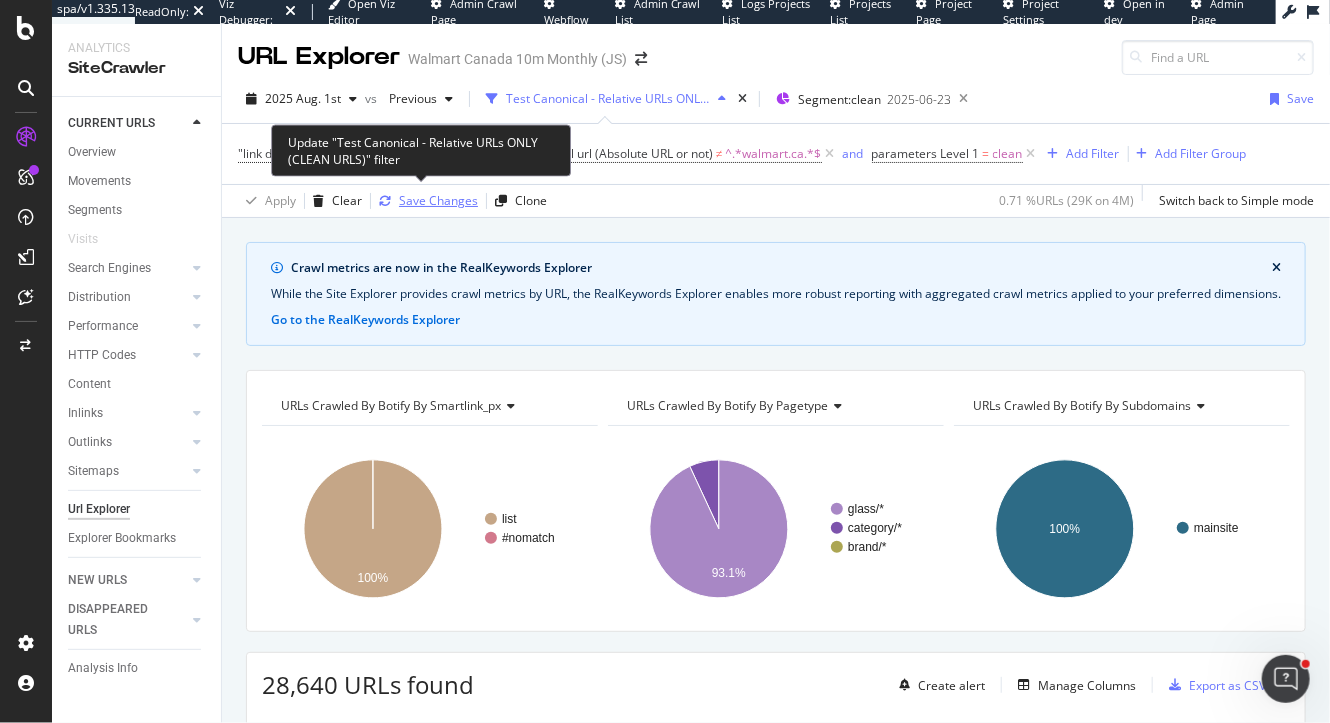 click on "Save Changes" at bounding box center [438, 200] 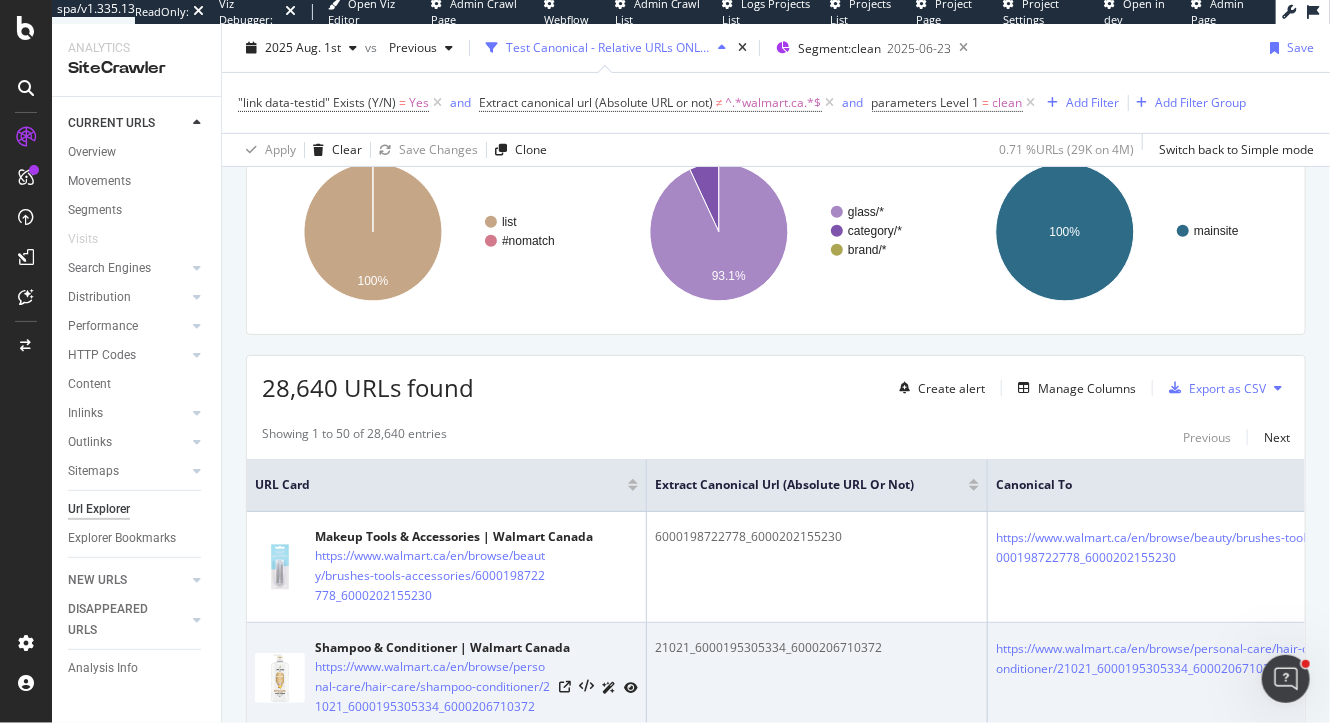scroll, scrollTop: 0, scrollLeft: 0, axis: both 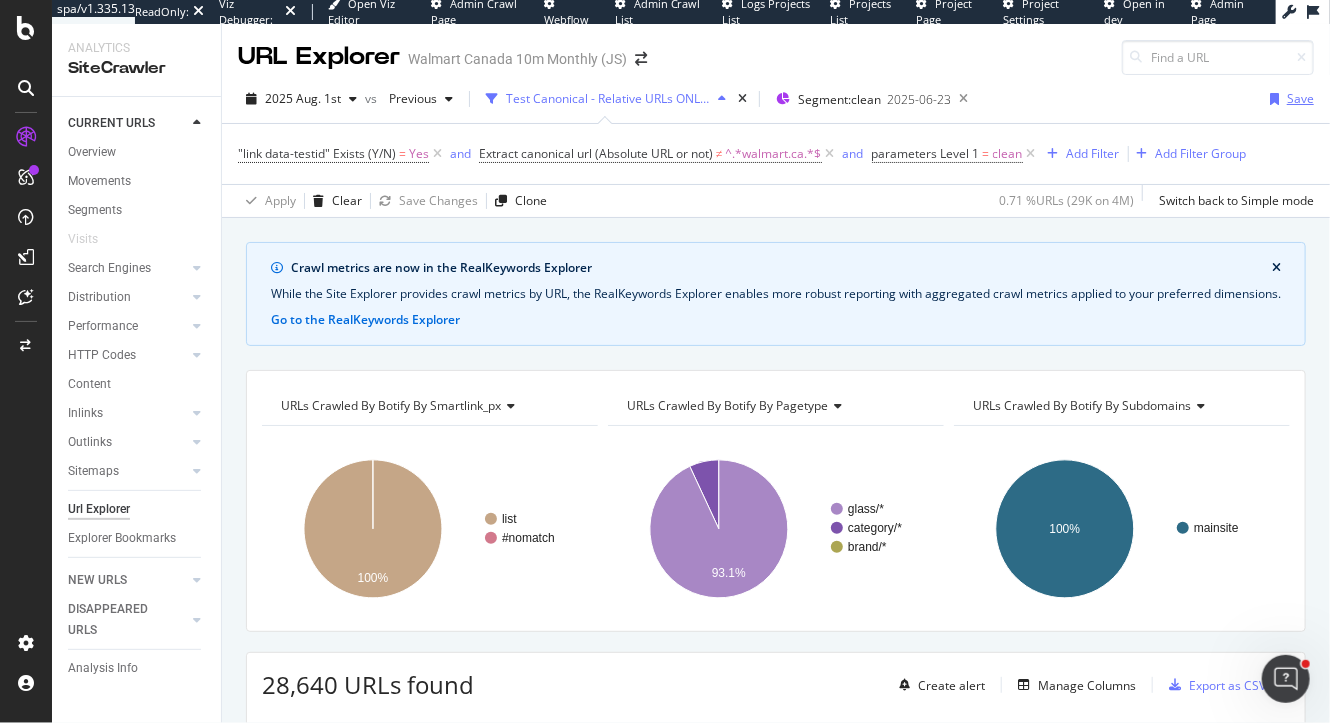 click on "Save" at bounding box center (1300, 98) 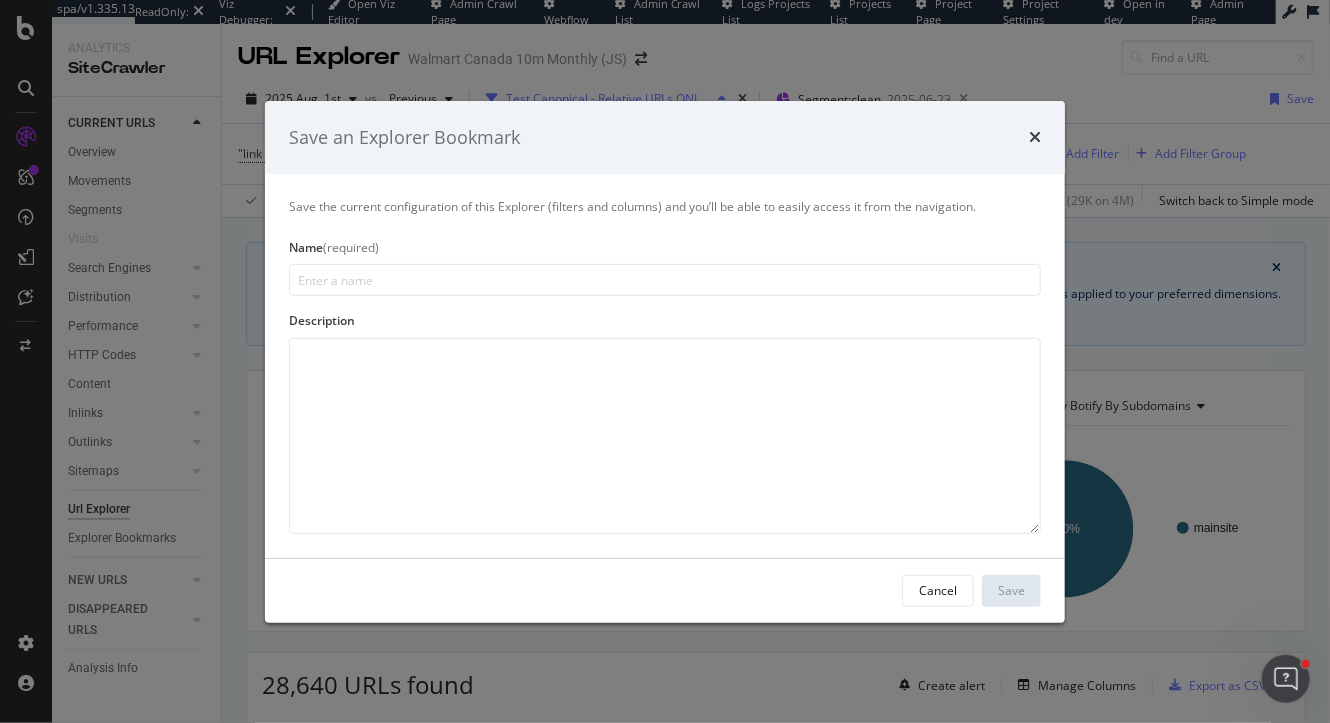 click at bounding box center [665, 280] 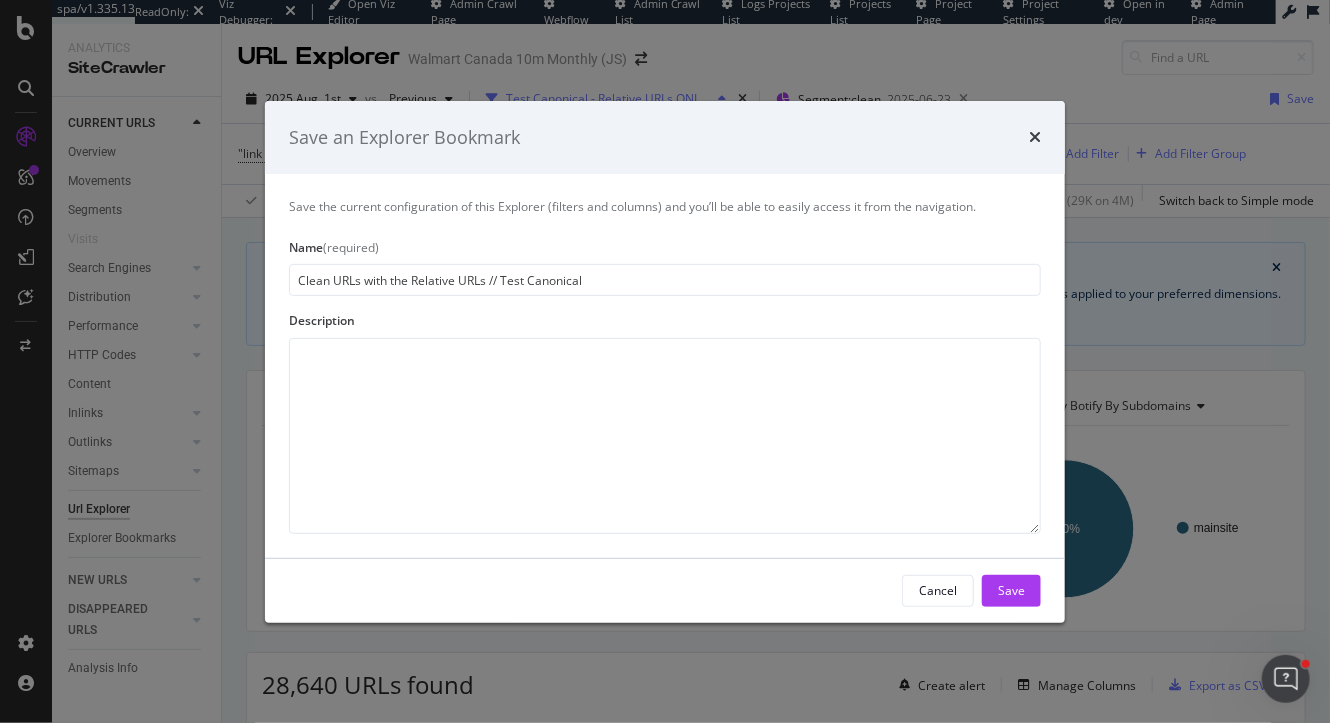 click on "Clean URLs with the Relative URLs // Test Canonical" at bounding box center [665, 280] 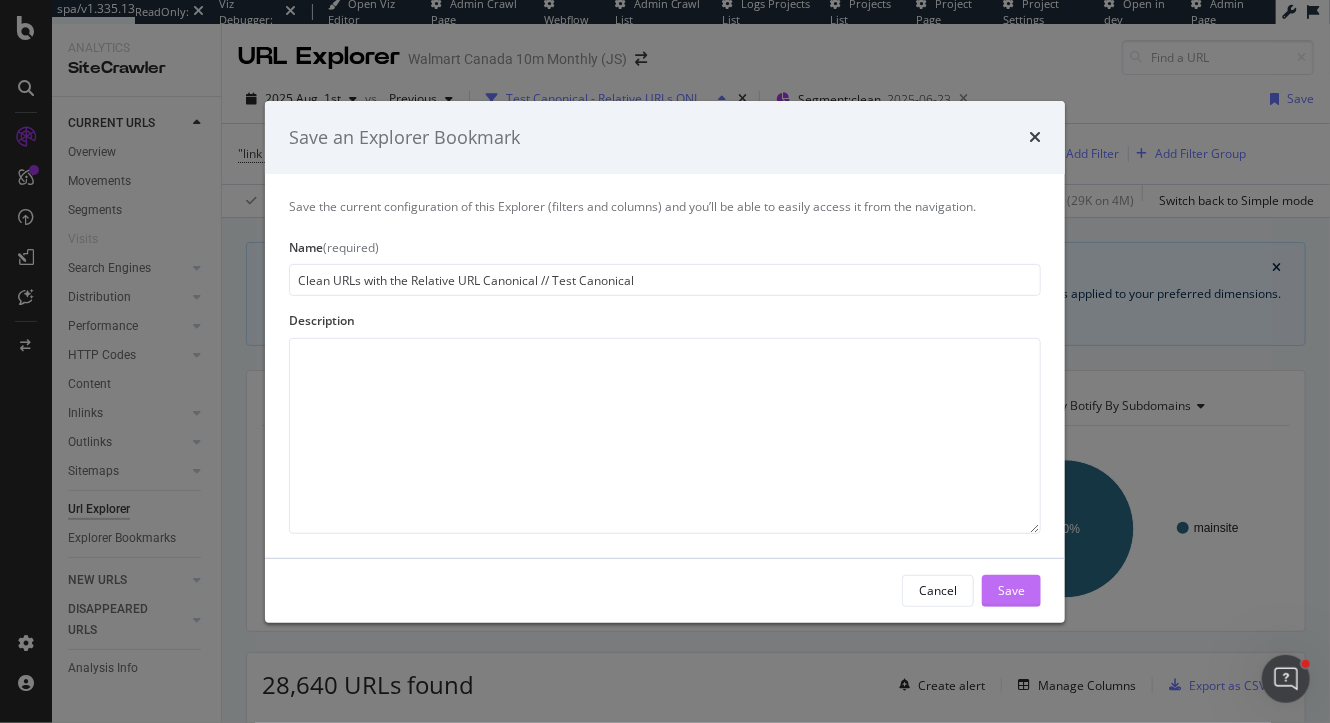 type on "Clean URLs with the Relative URL Canonical // Test Canonical" 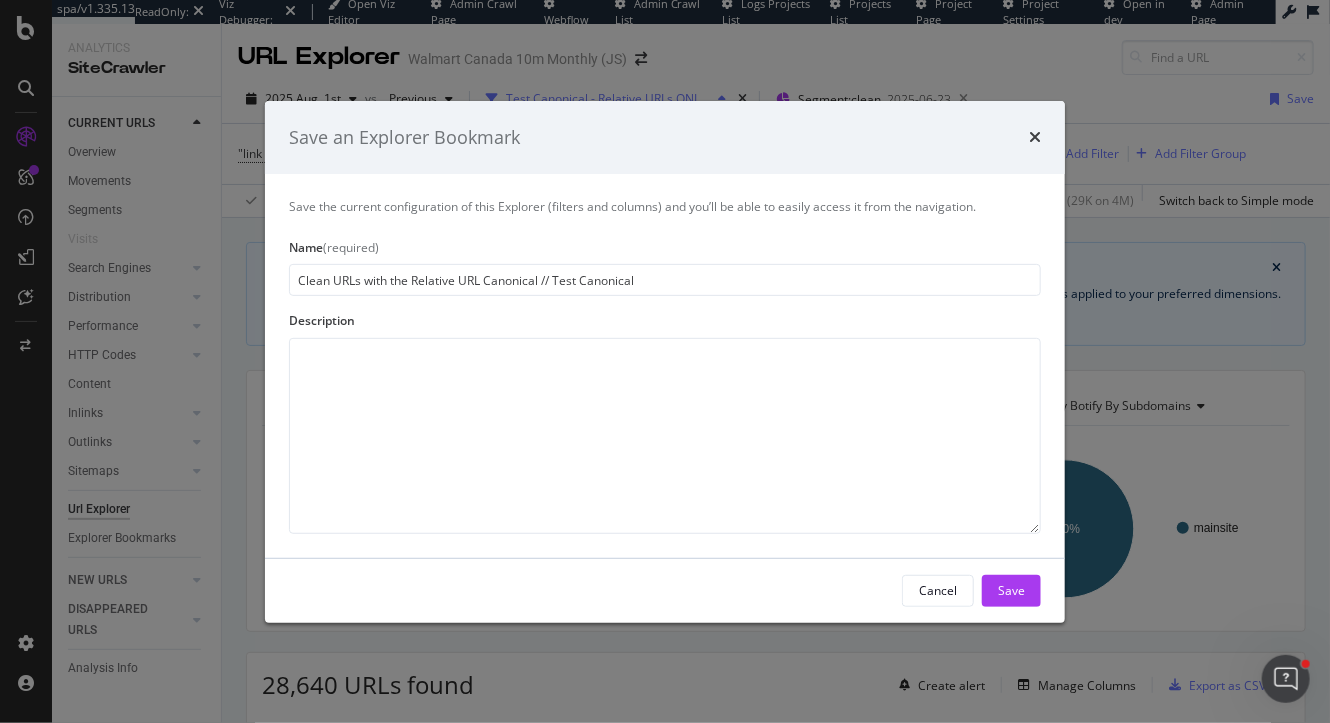 click on "Save" at bounding box center [1011, 590] 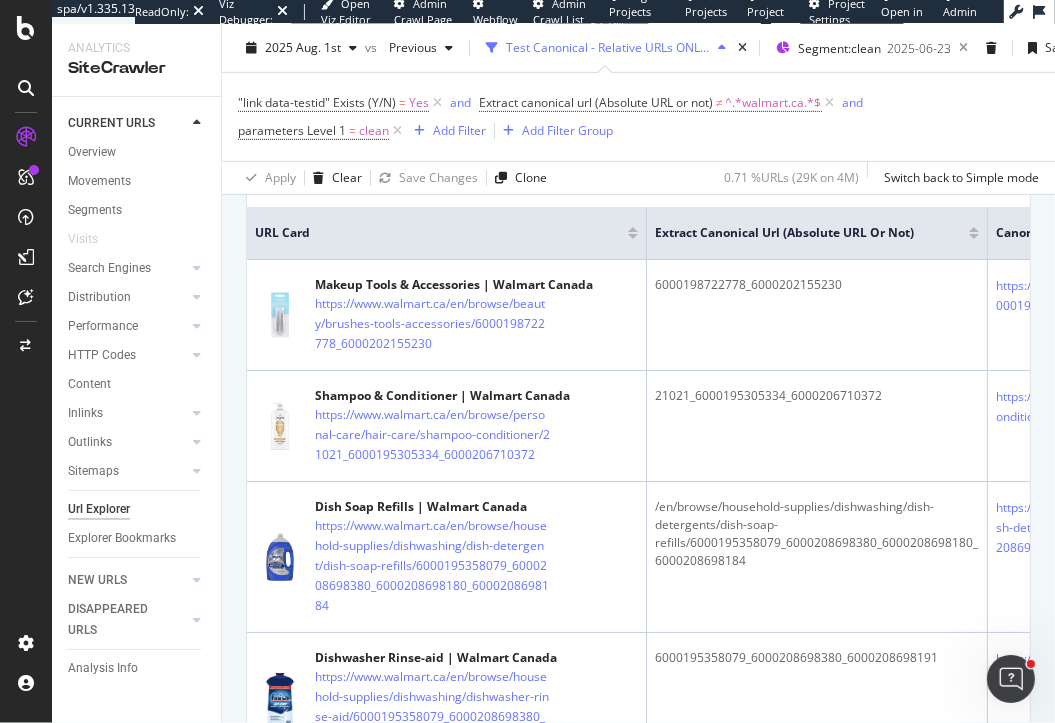 scroll, scrollTop: 674, scrollLeft: 0, axis: vertical 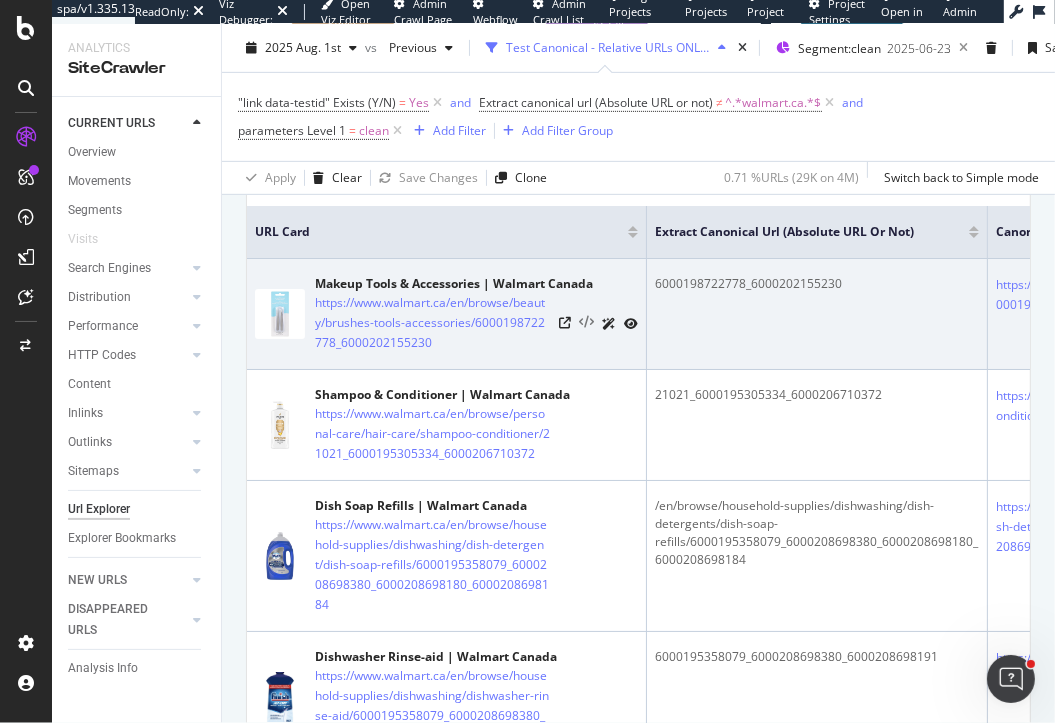 click at bounding box center (586, 323) 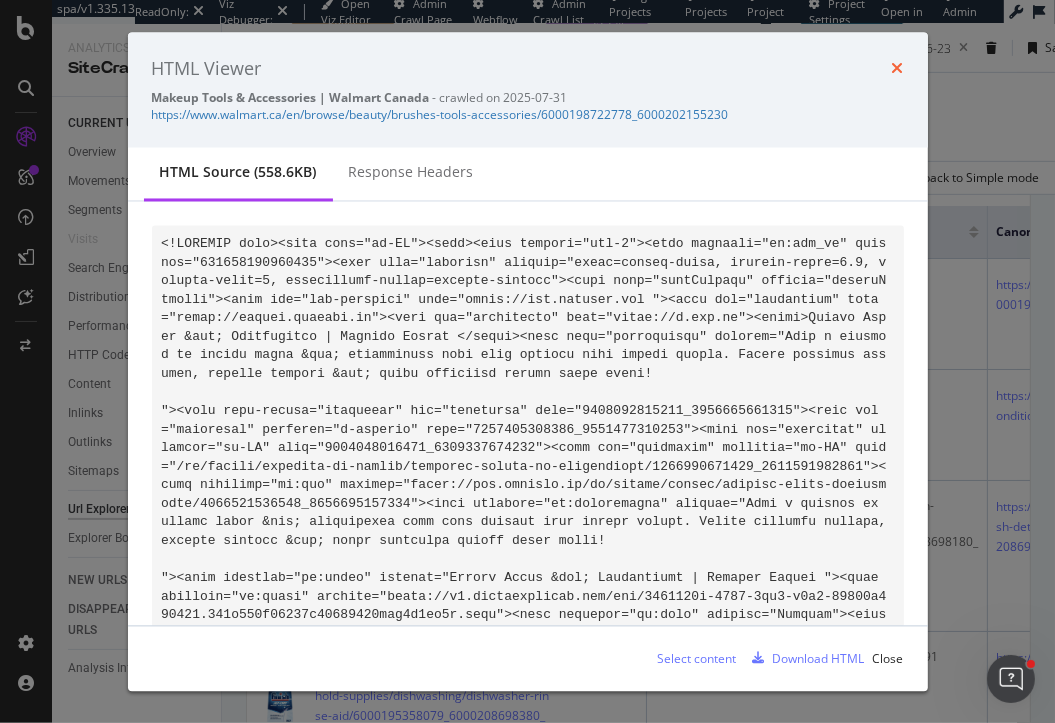 click at bounding box center (898, 69) 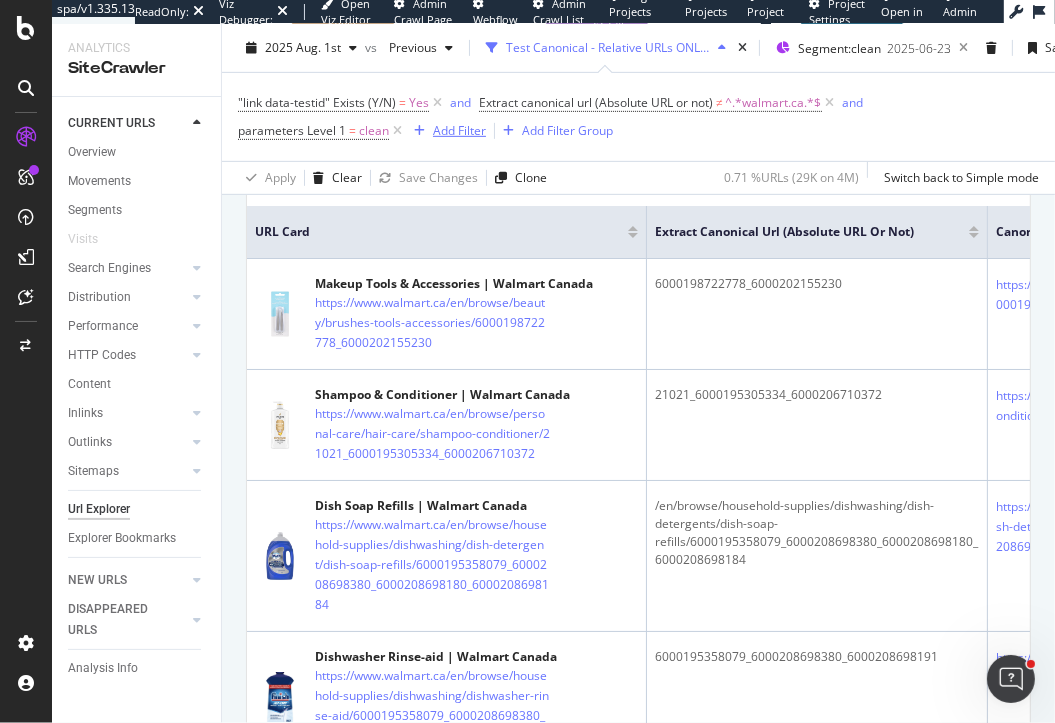 click on "Add Filter" at bounding box center (459, 130) 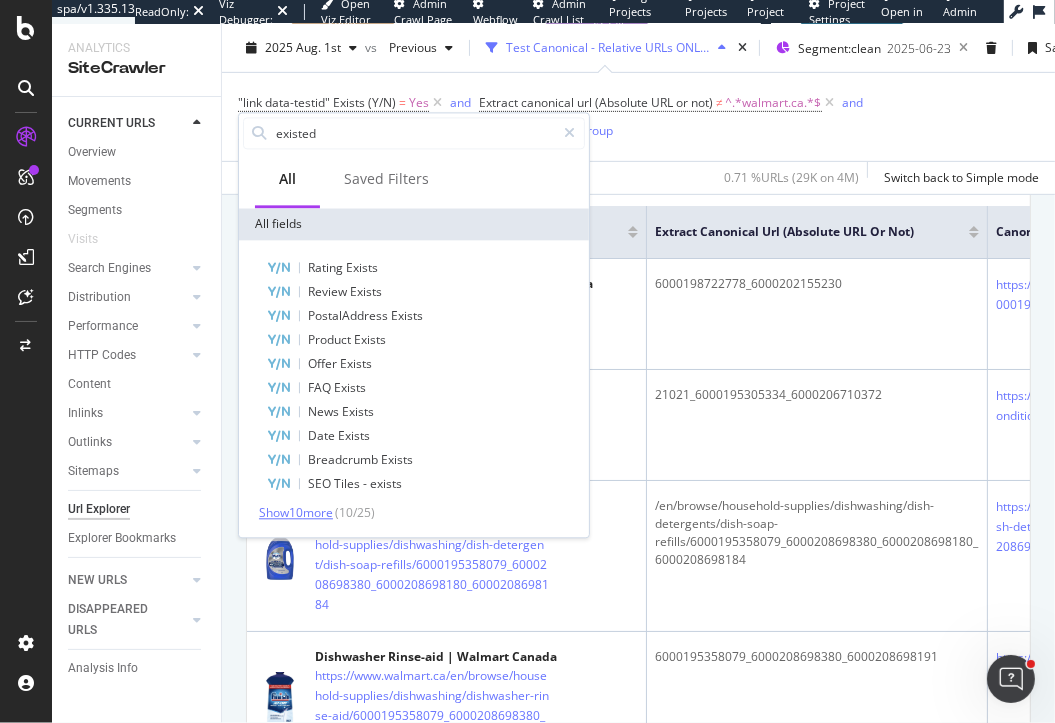 type on "existed" 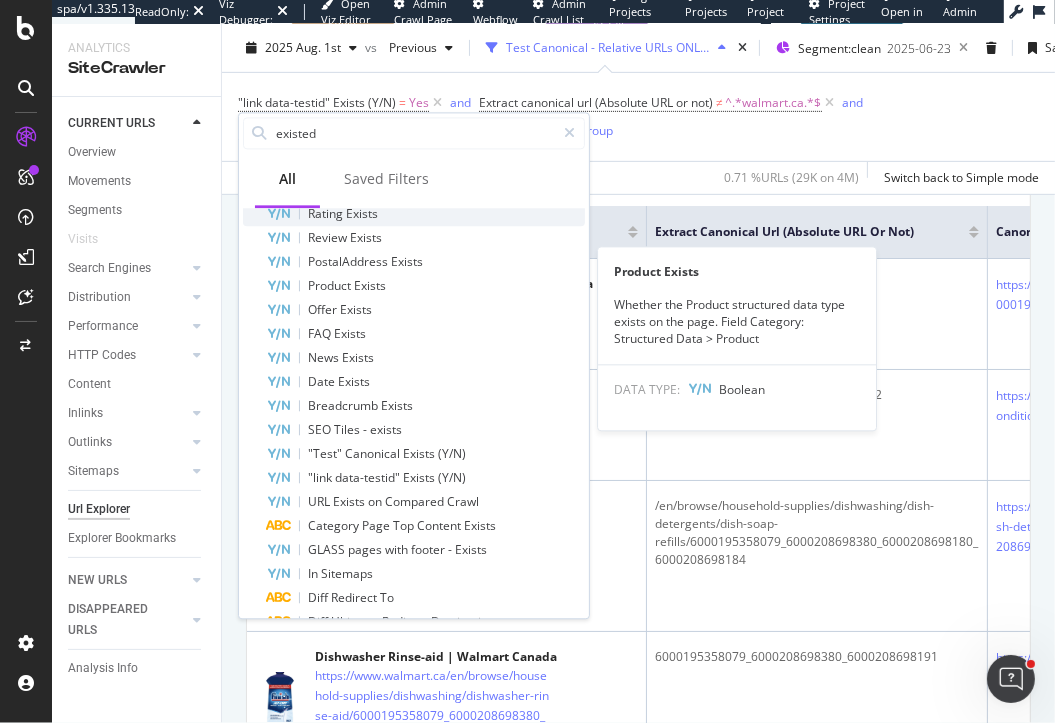 scroll, scrollTop: 158, scrollLeft: 0, axis: vertical 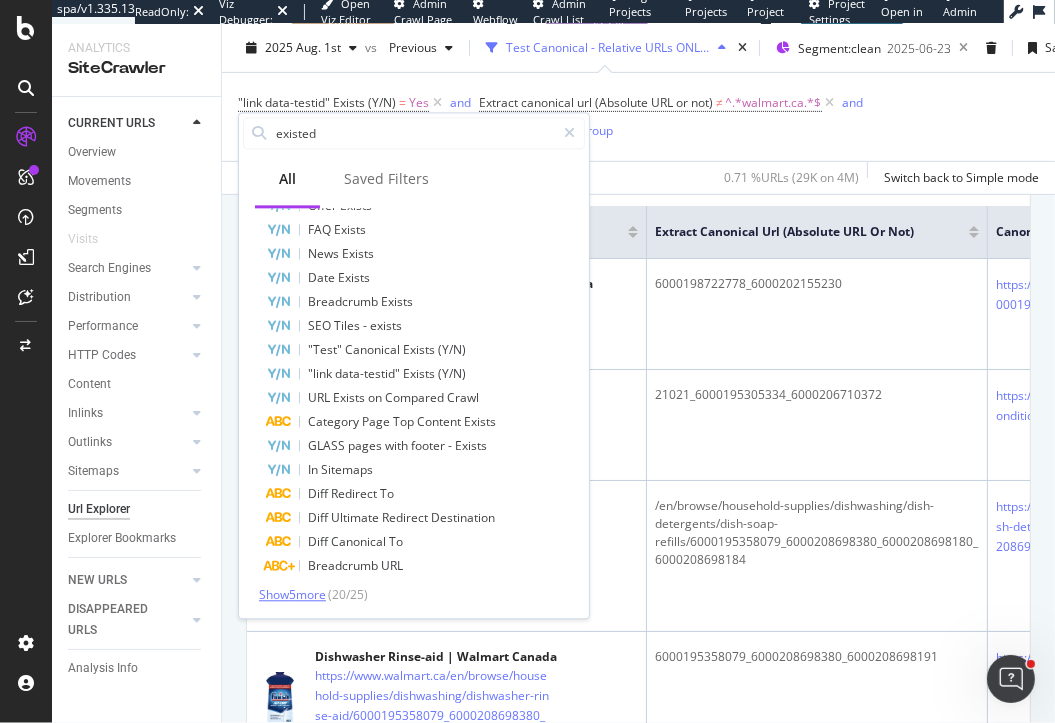 click on "Show  5  more" at bounding box center [292, 594] 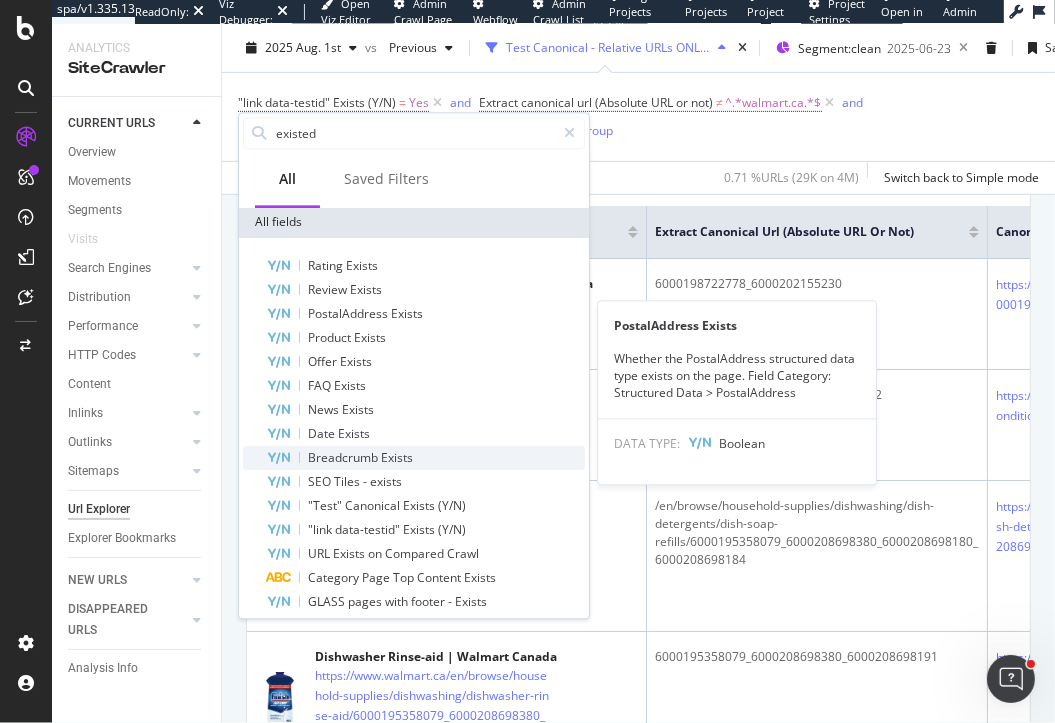 scroll, scrollTop: 0, scrollLeft: 0, axis: both 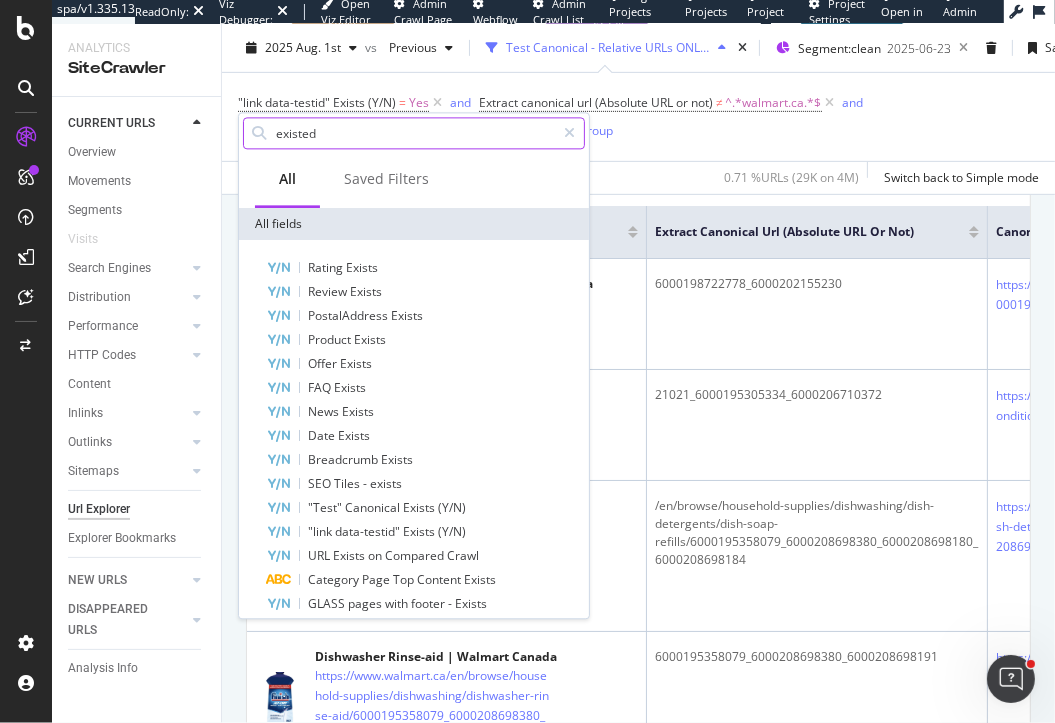 click on "existed" at bounding box center [414, 133] 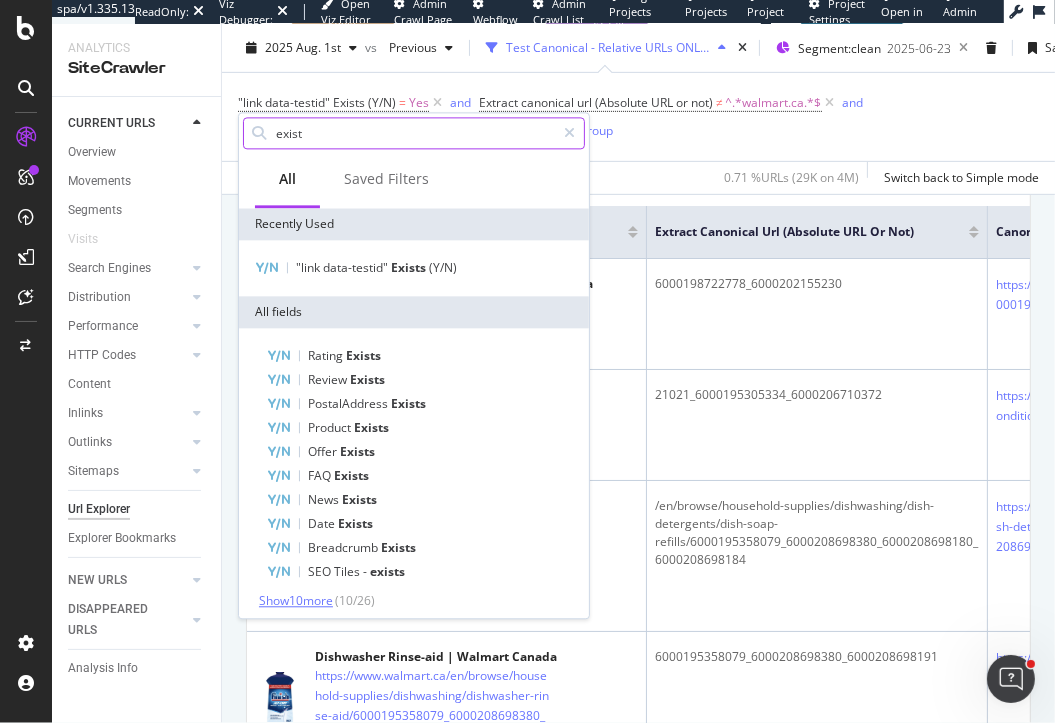 type on "exist" 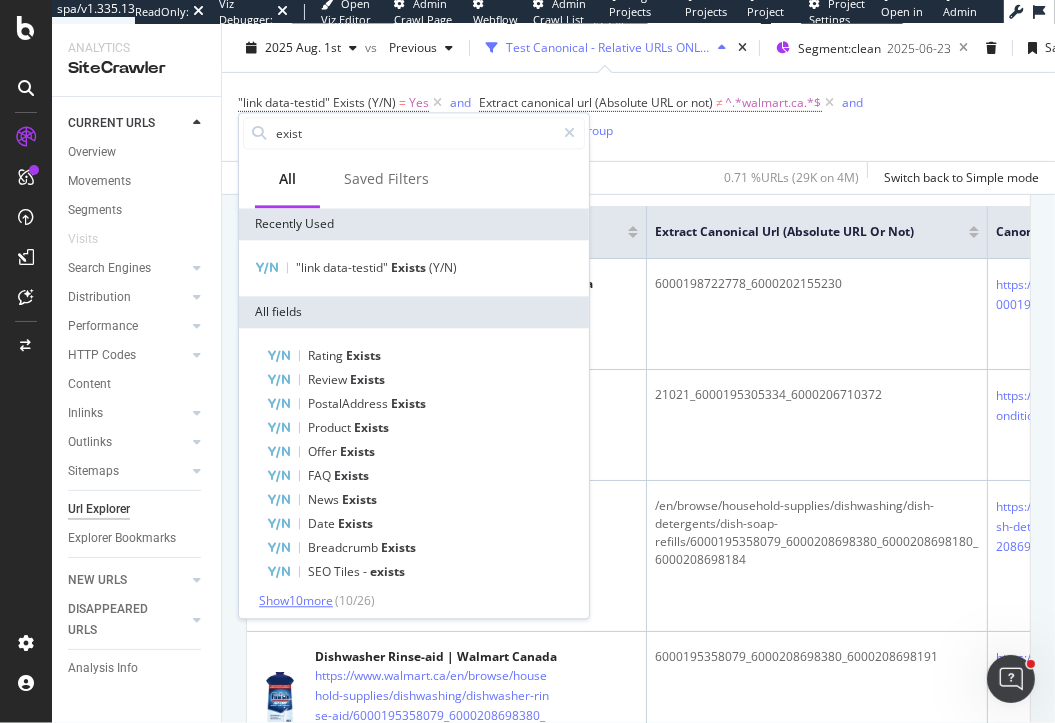 click on "Show  10  more" at bounding box center (296, 600) 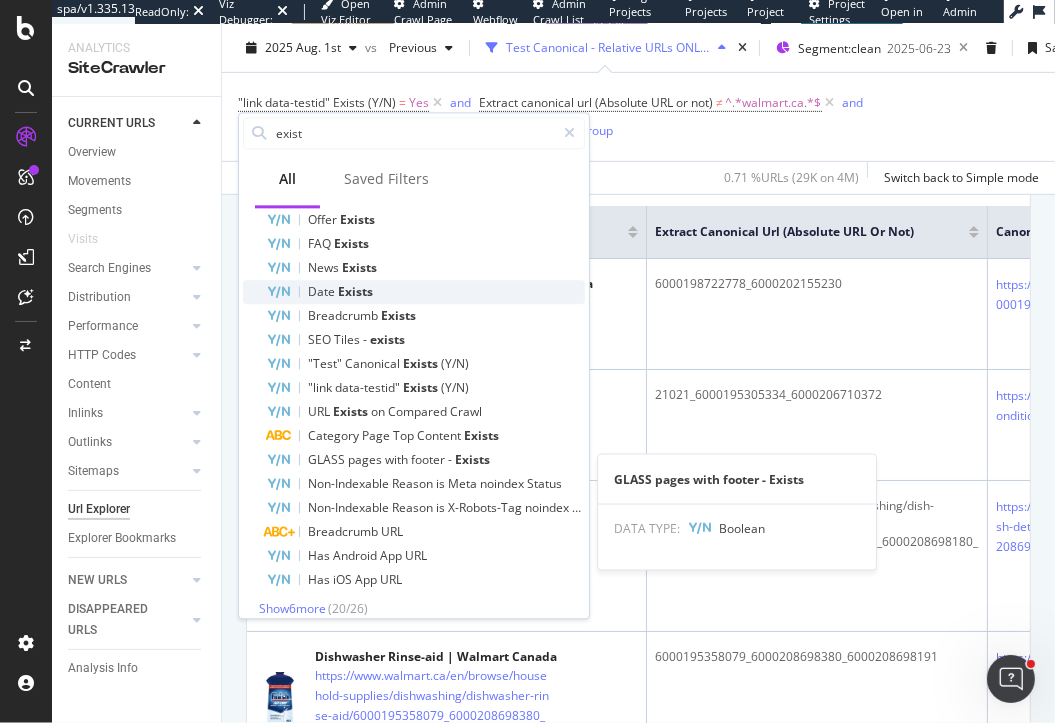 scroll, scrollTop: 246, scrollLeft: 0, axis: vertical 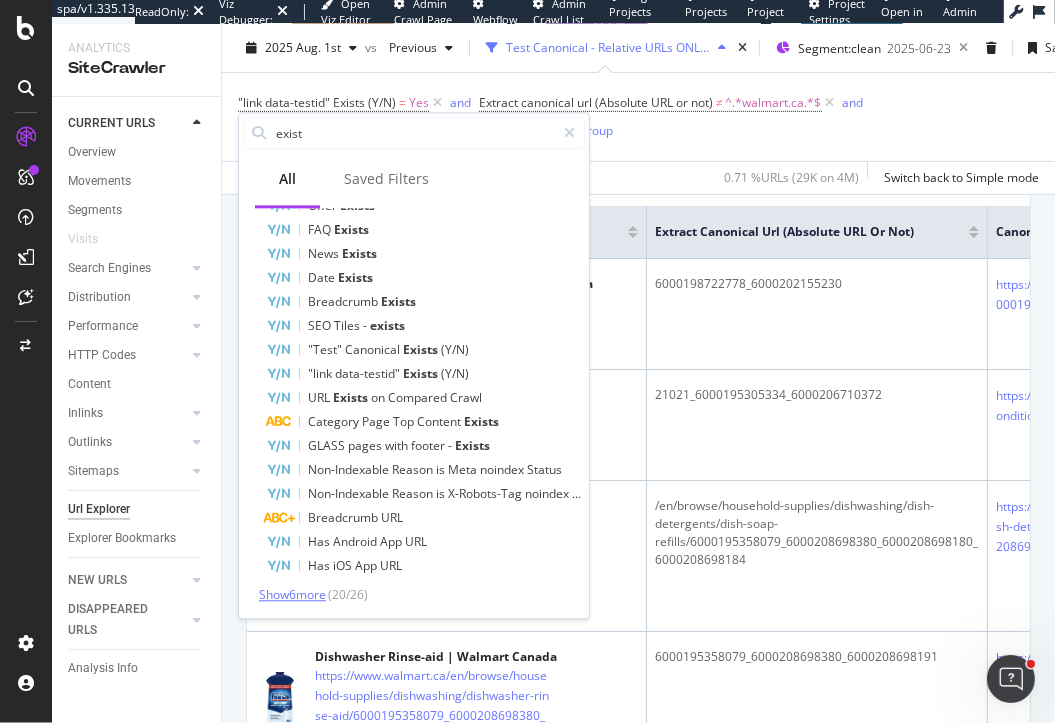 click on "Show  6  more" at bounding box center [292, 594] 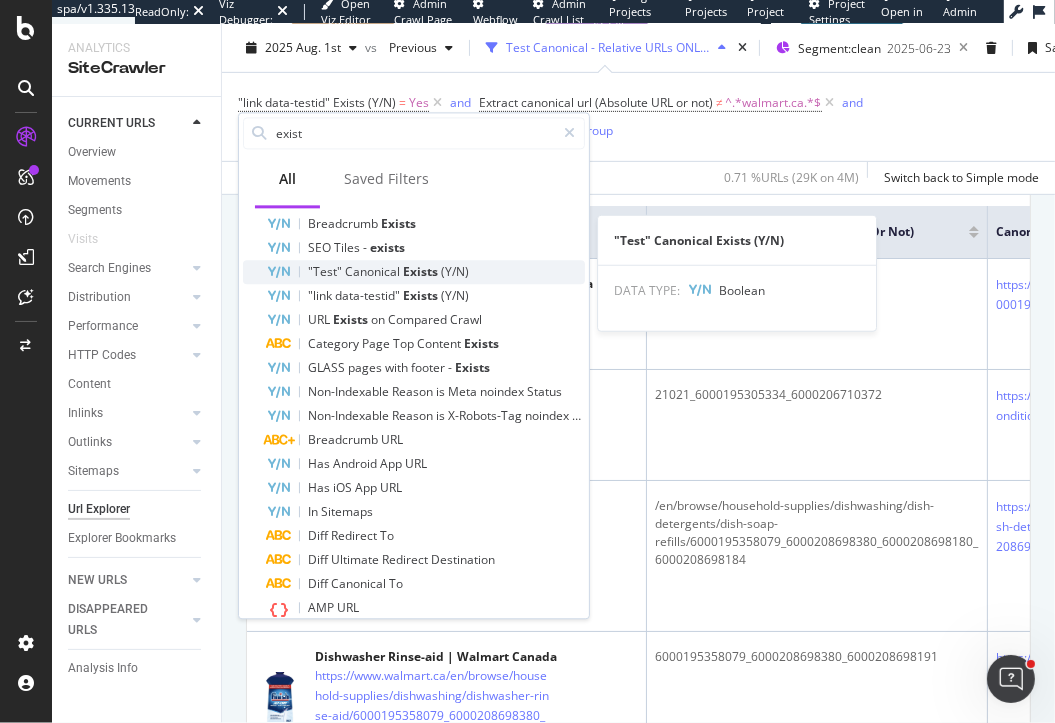 scroll, scrollTop: 369, scrollLeft: 0, axis: vertical 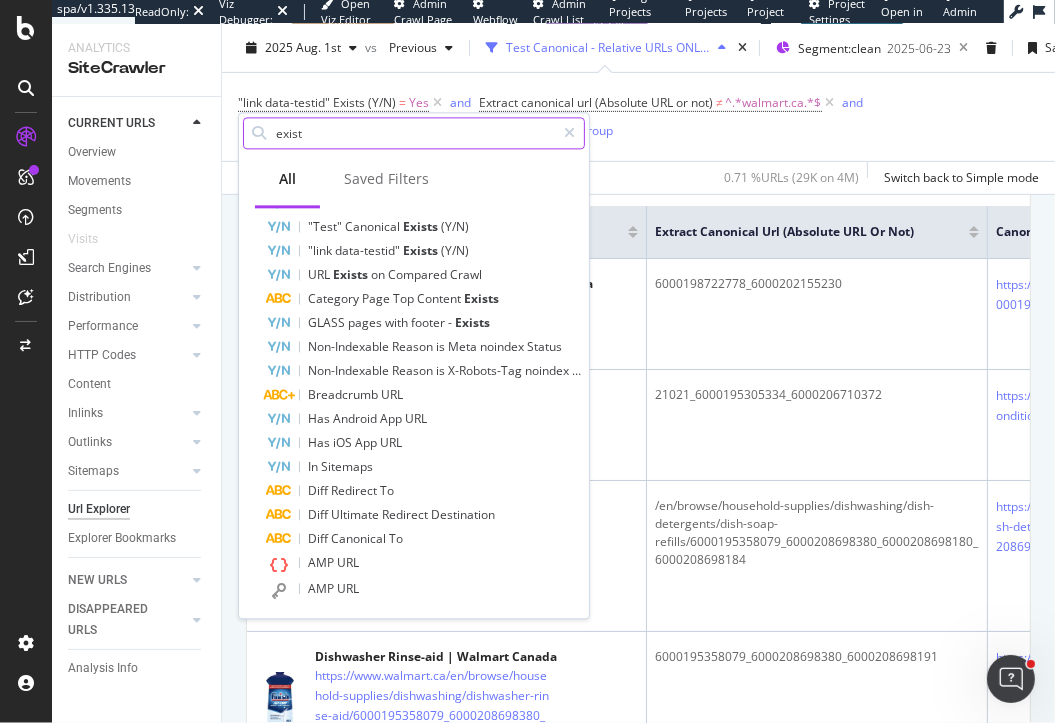 click on "exist" at bounding box center (414, 133) 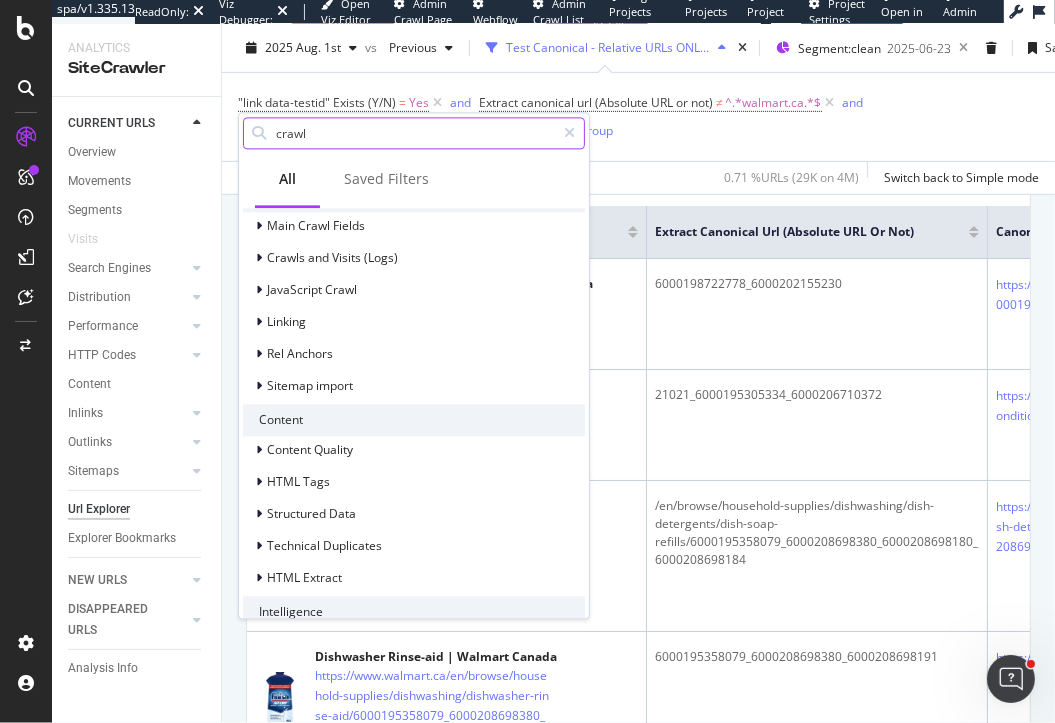 scroll, scrollTop: 0, scrollLeft: 0, axis: both 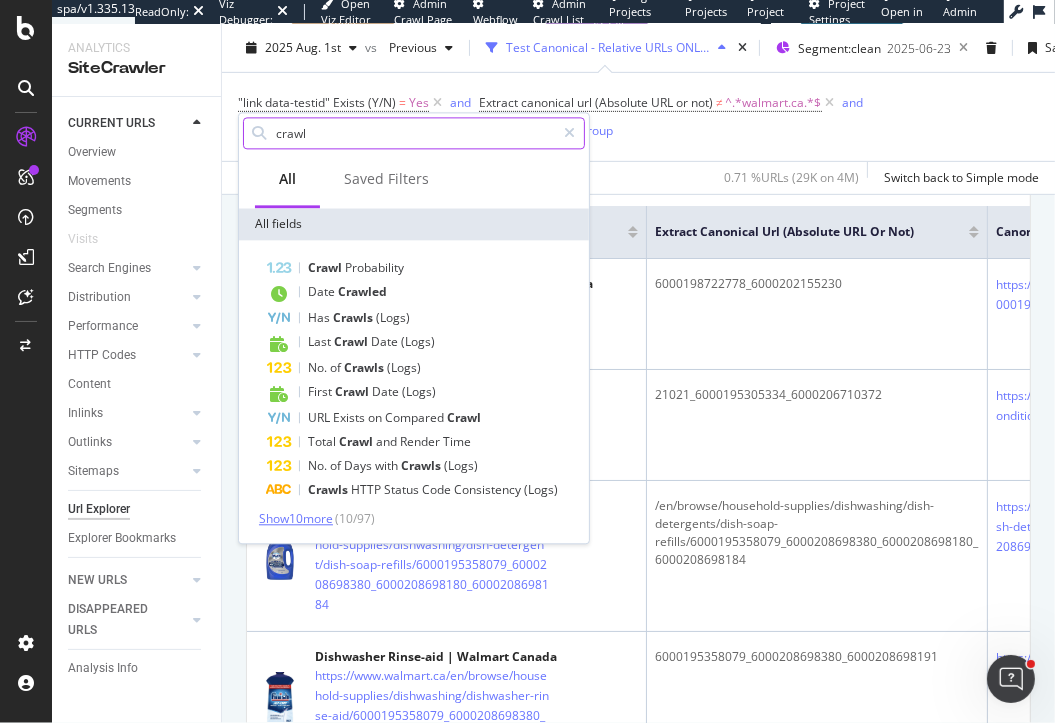 type on "crawl" 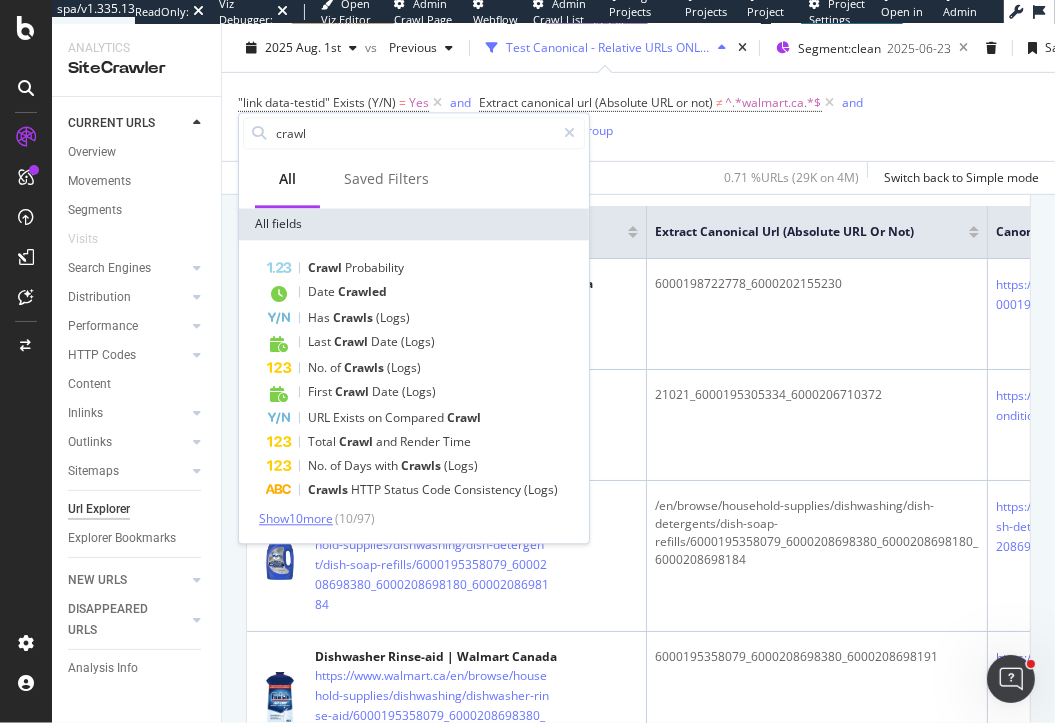 click on "Show  10  more" at bounding box center [296, 518] 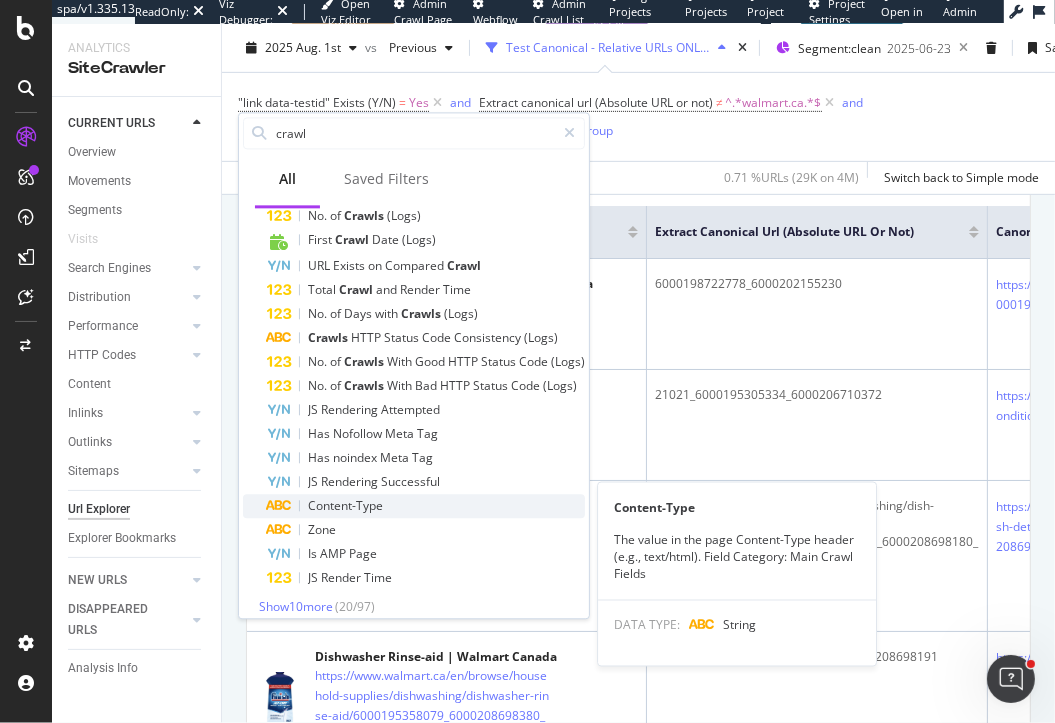 scroll, scrollTop: 164, scrollLeft: 0, axis: vertical 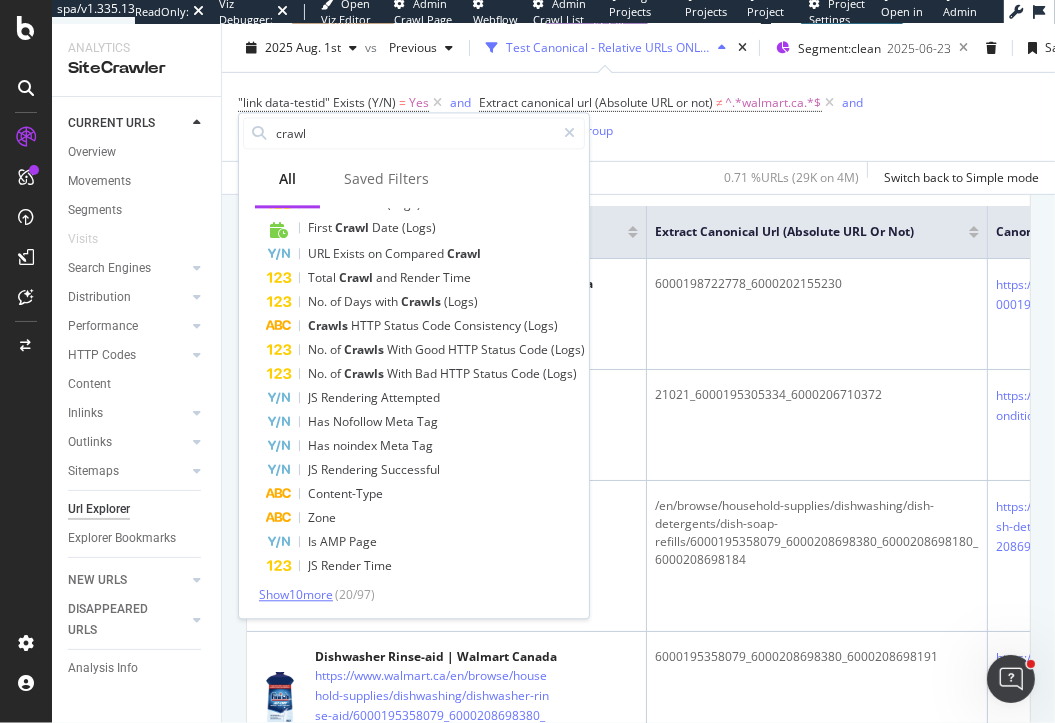 click on "Show  10  more" at bounding box center [296, 594] 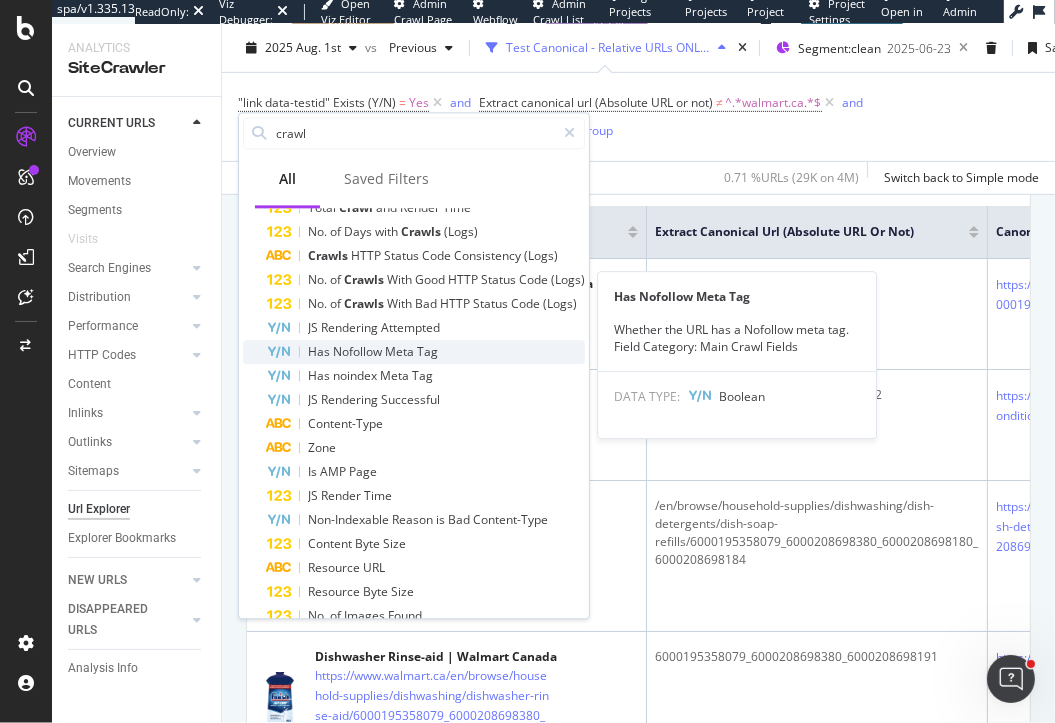 scroll, scrollTop: 404, scrollLeft: 0, axis: vertical 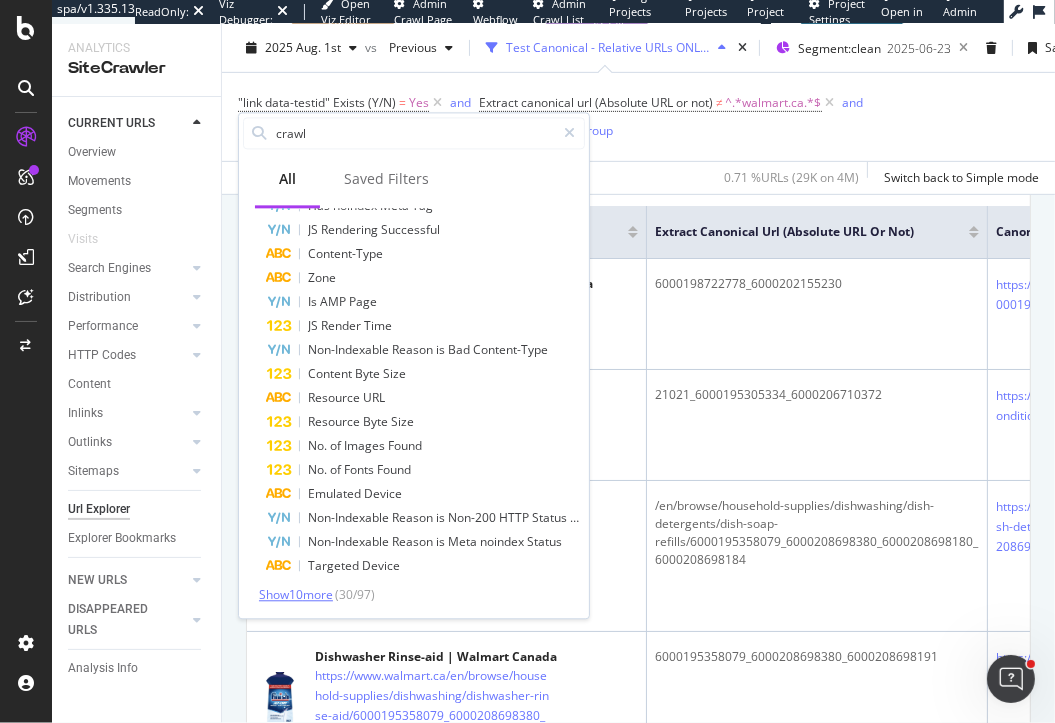 click on "Show  10  more" at bounding box center (296, 594) 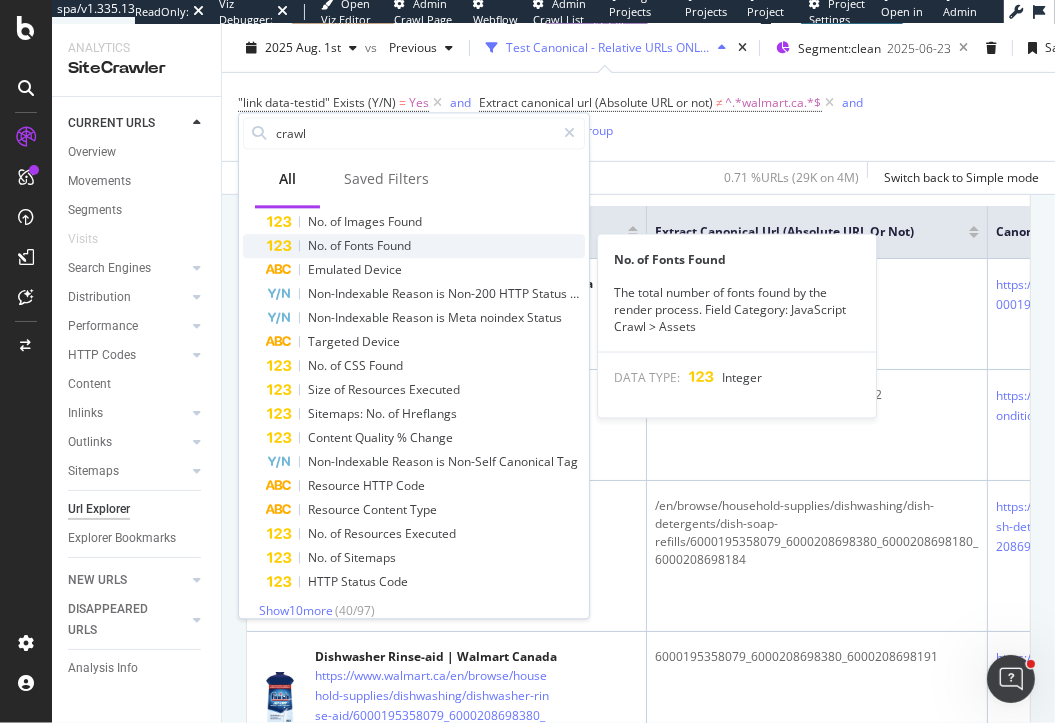 scroll, scrollTop: 644, scrollLeft: 0, axis: vertical 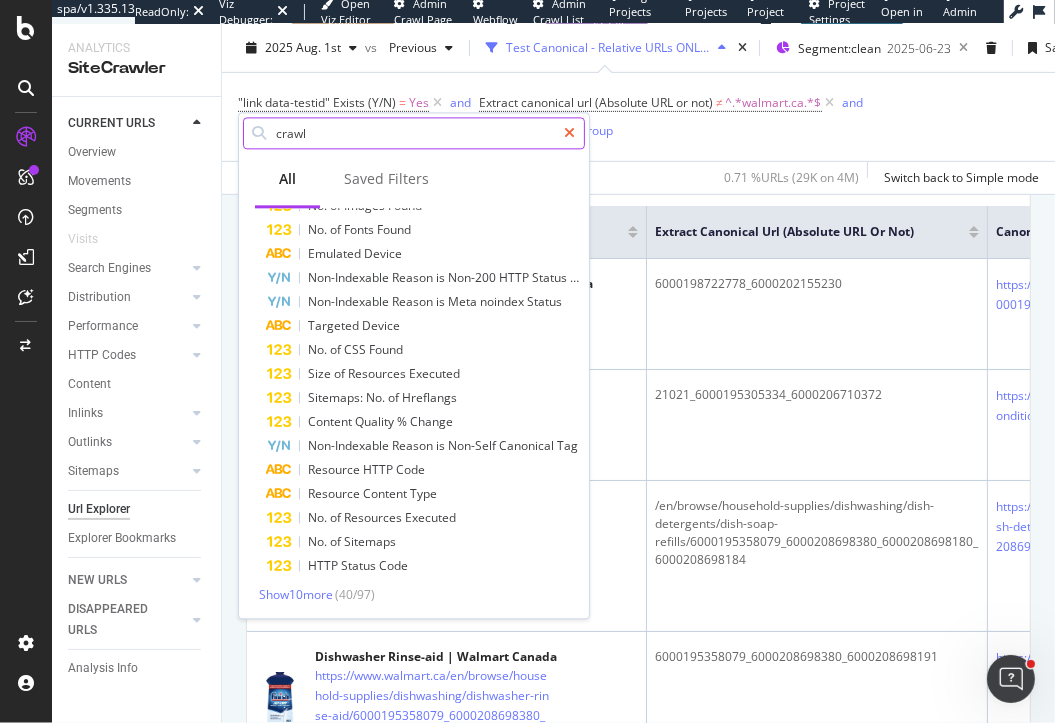 click at bounding box center [569, 133] 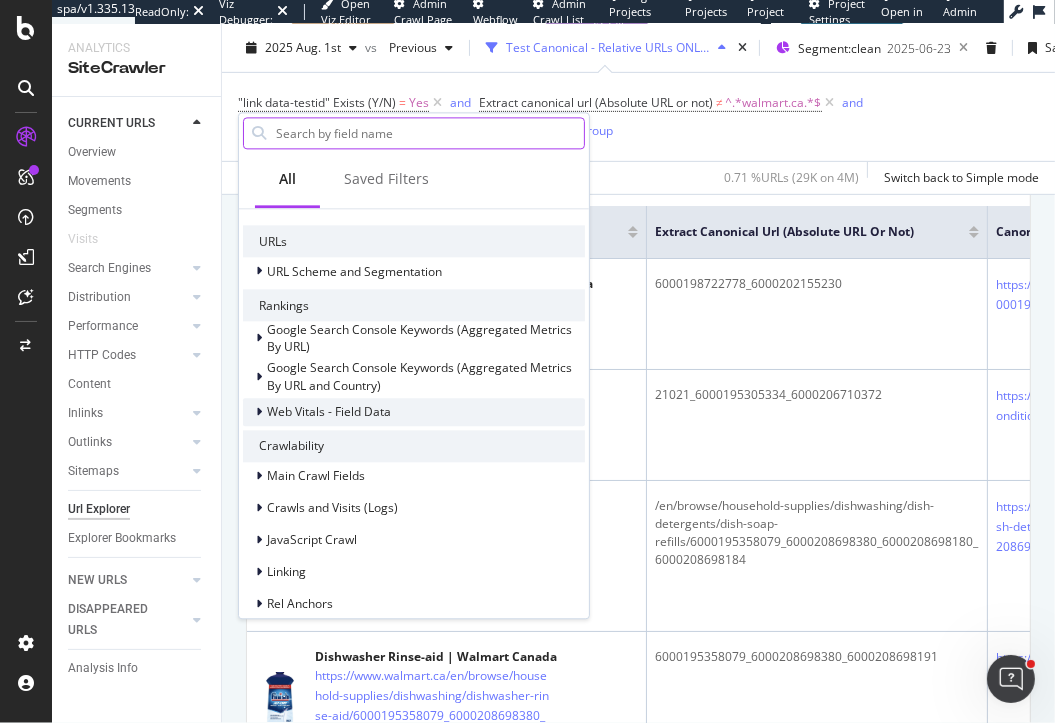 scroll, scrollTop: 416, scrollLeft: 0, axis: vertical 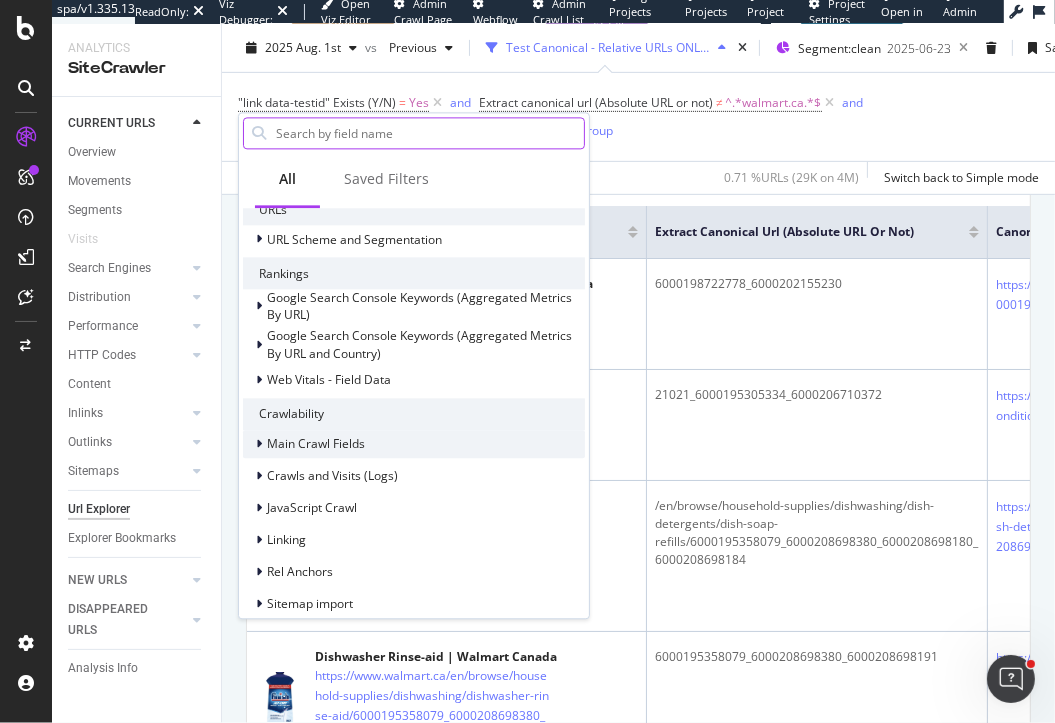 click at bounding box center (259, 444) 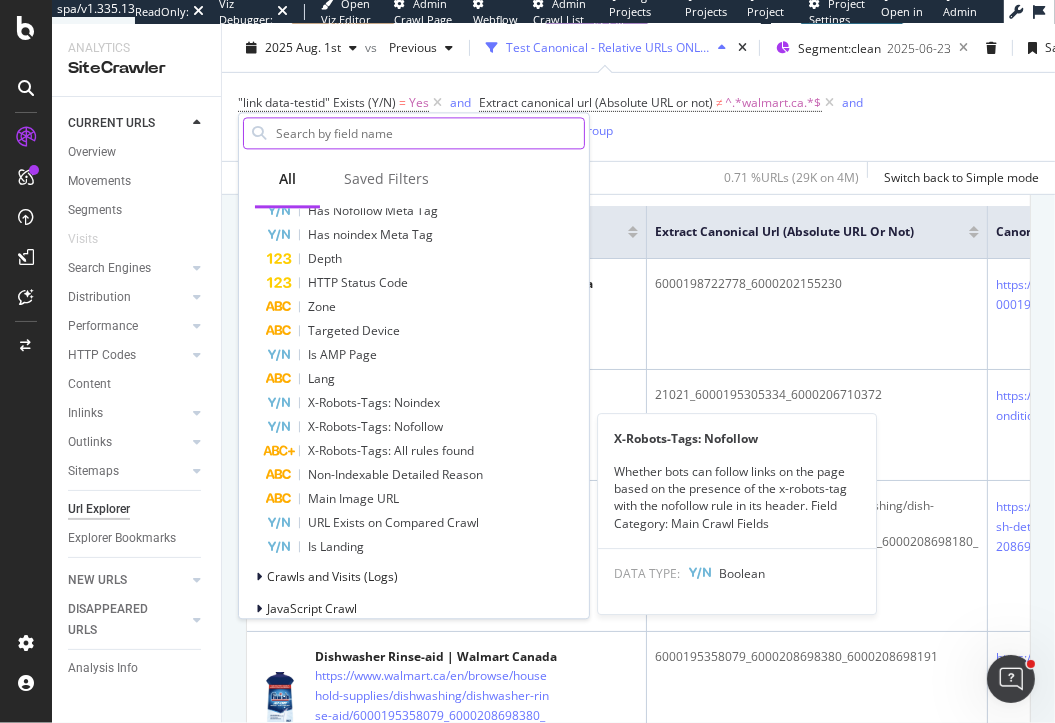 scroll, scrollTop: 1014, scrollLeft: 0, axis: vertical 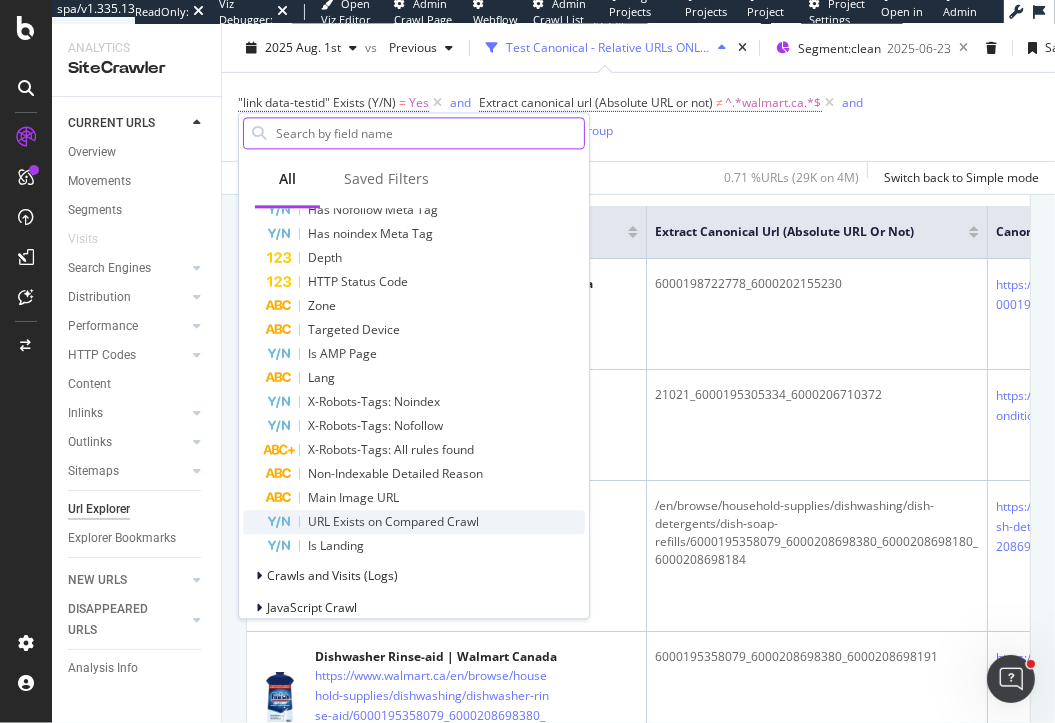 click on "URL Exists on Compared Crawl" at bounding box center [393, 521] 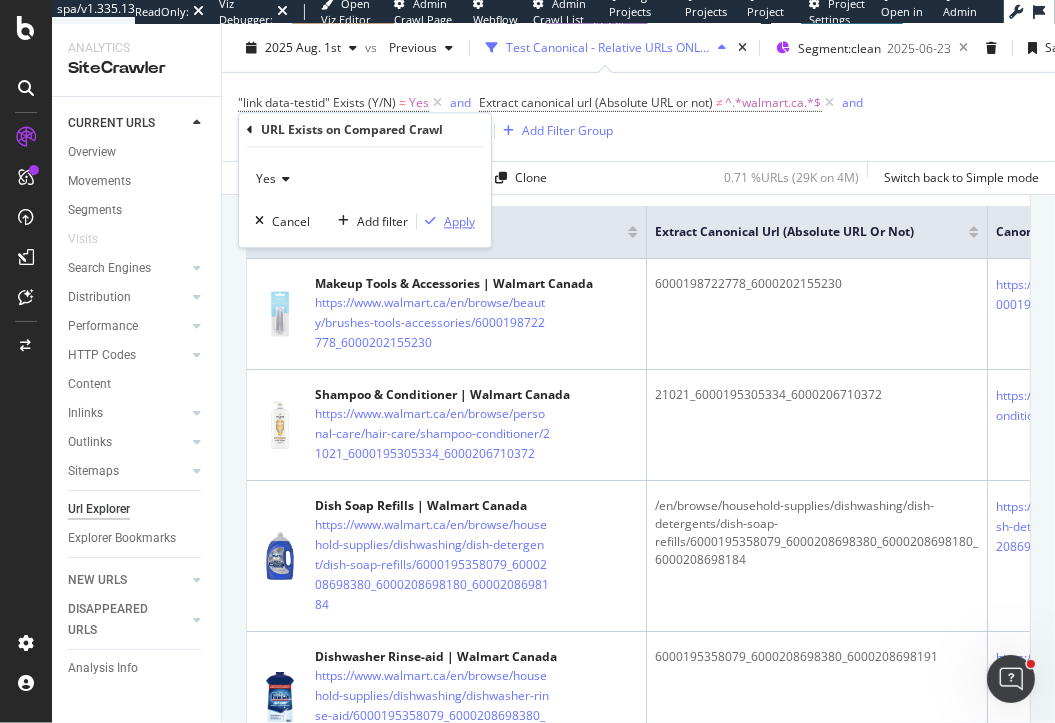 click on "Apply" at bounding box center [459, 221] 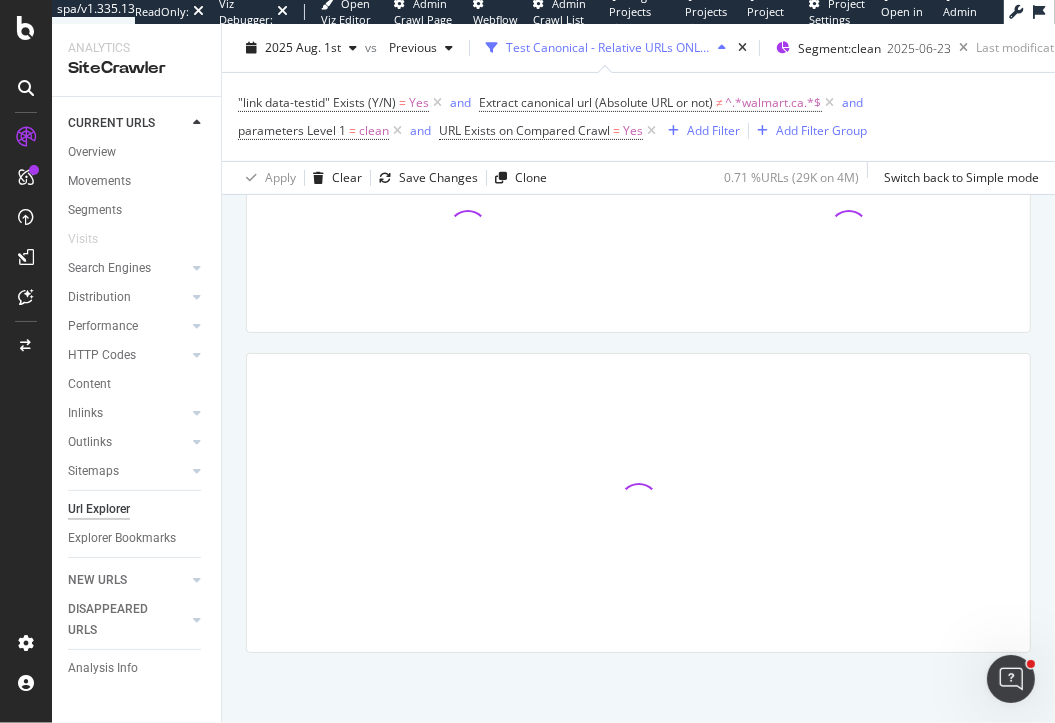 scroll, scrollTop: 422, scrollLeft: 0, axis: vertical 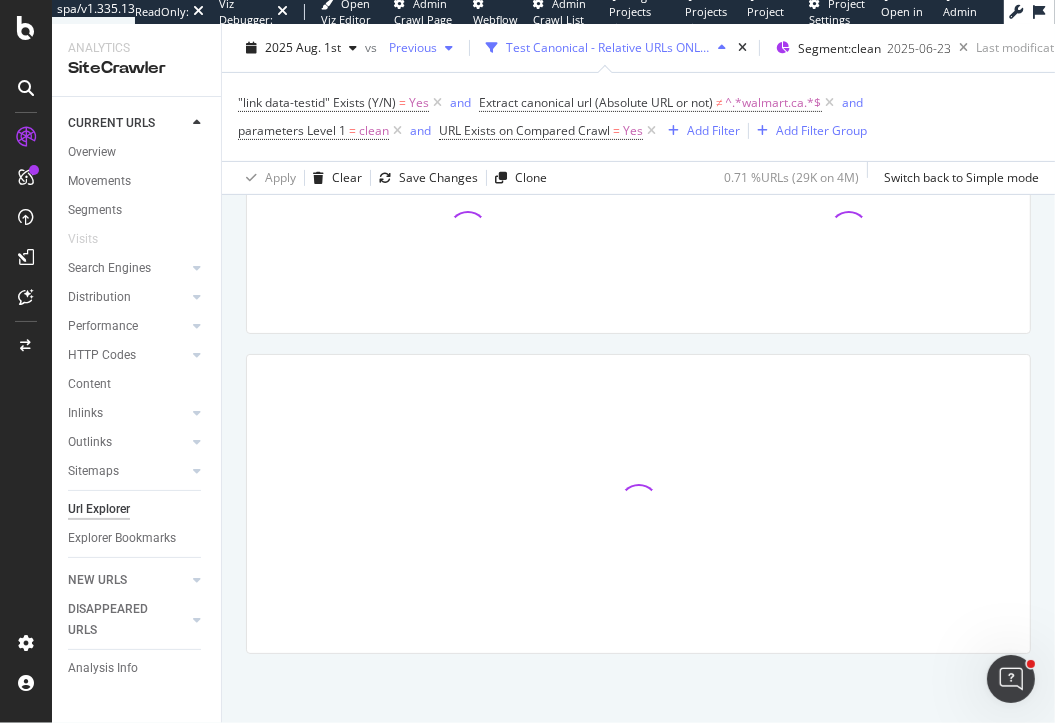 click on "Previous" at bounding box center (409, 47) 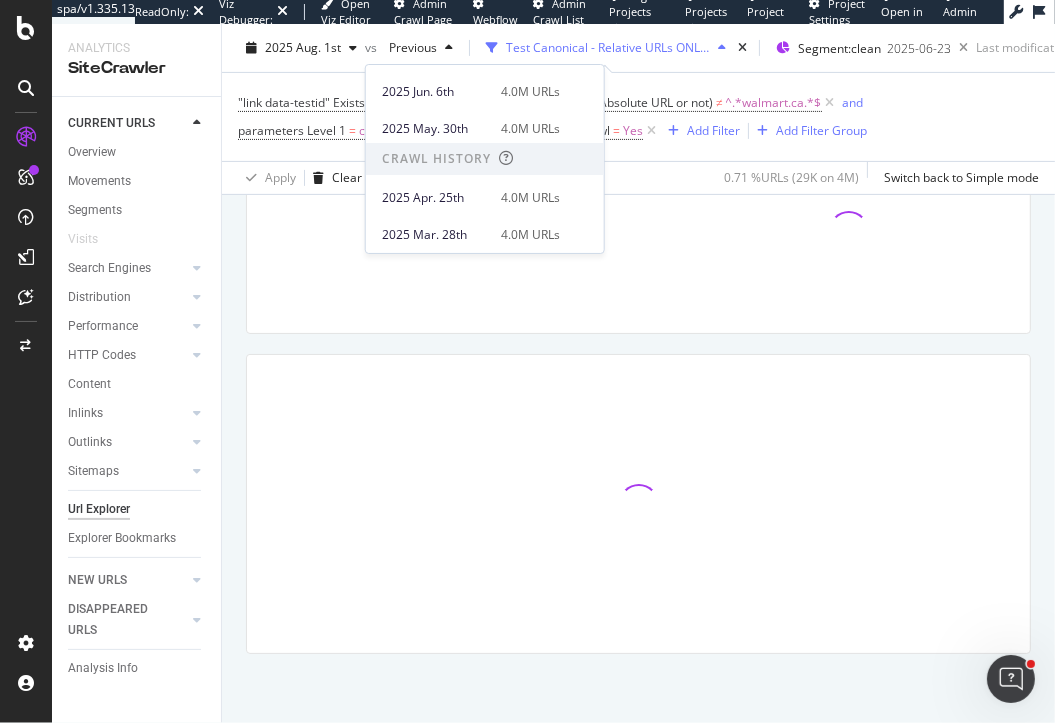 scroll, scrollTop: 315, scrollLeft: 0, axis: vertical 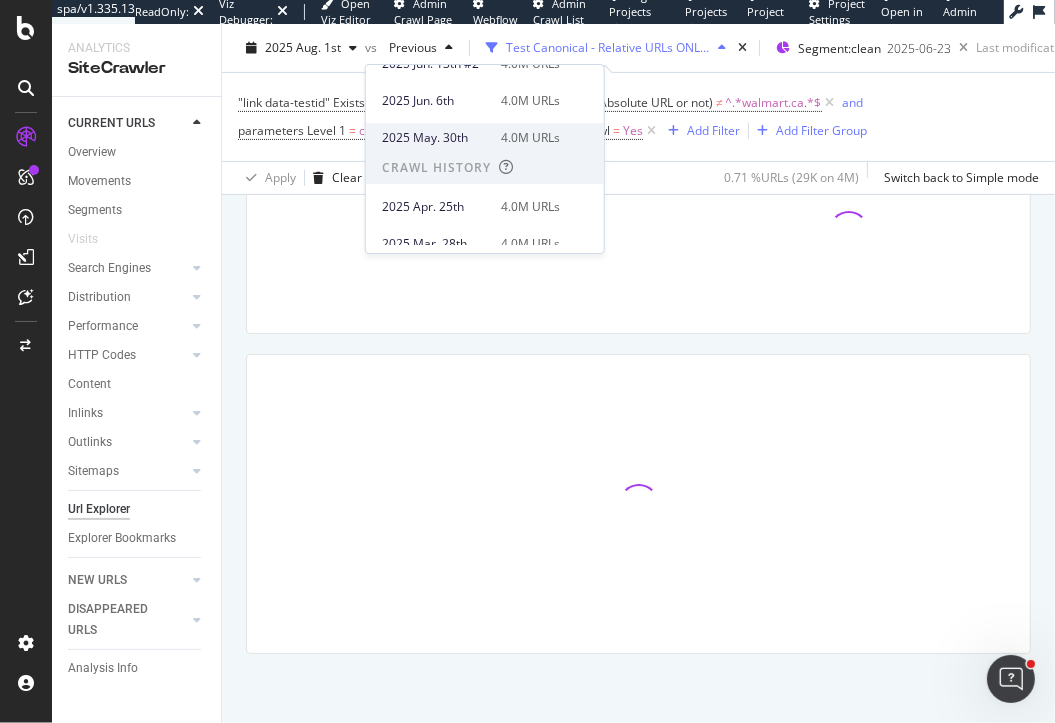 click on "2025 May. 30th" at bounding box center (435, 138) 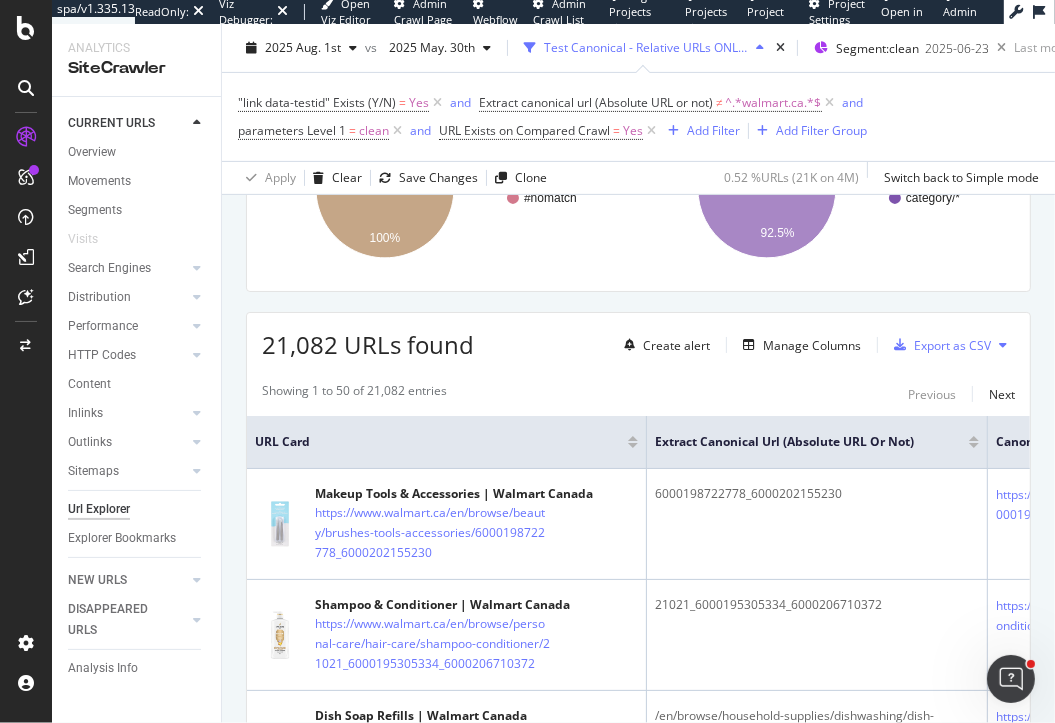 scroll, scrollTop: 472, scrollLeft: 0, axis: vertical 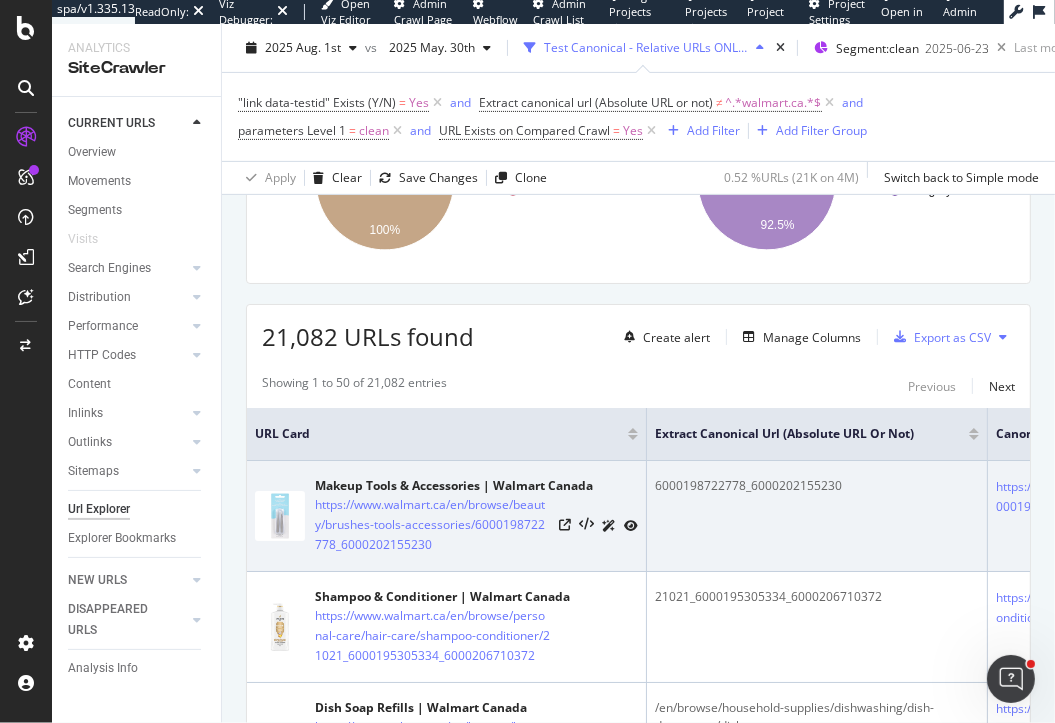click at bounding box center (631, 526) 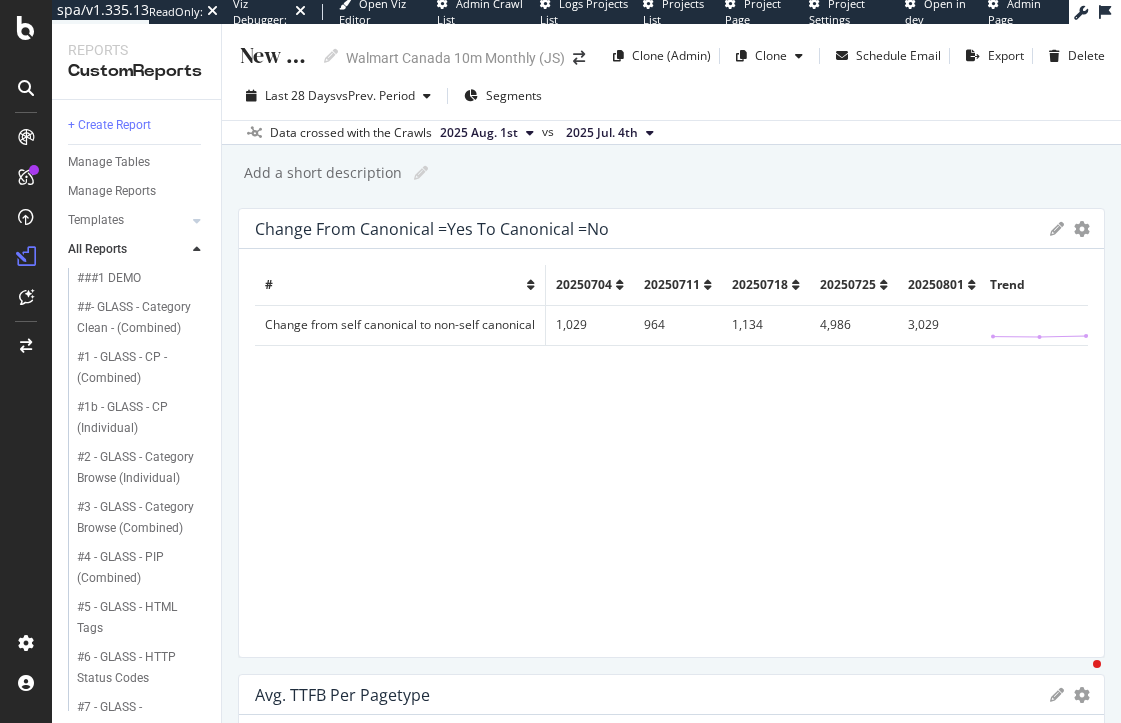 scroll, scrollTop: 0, scrollLeft: 0, axis: both 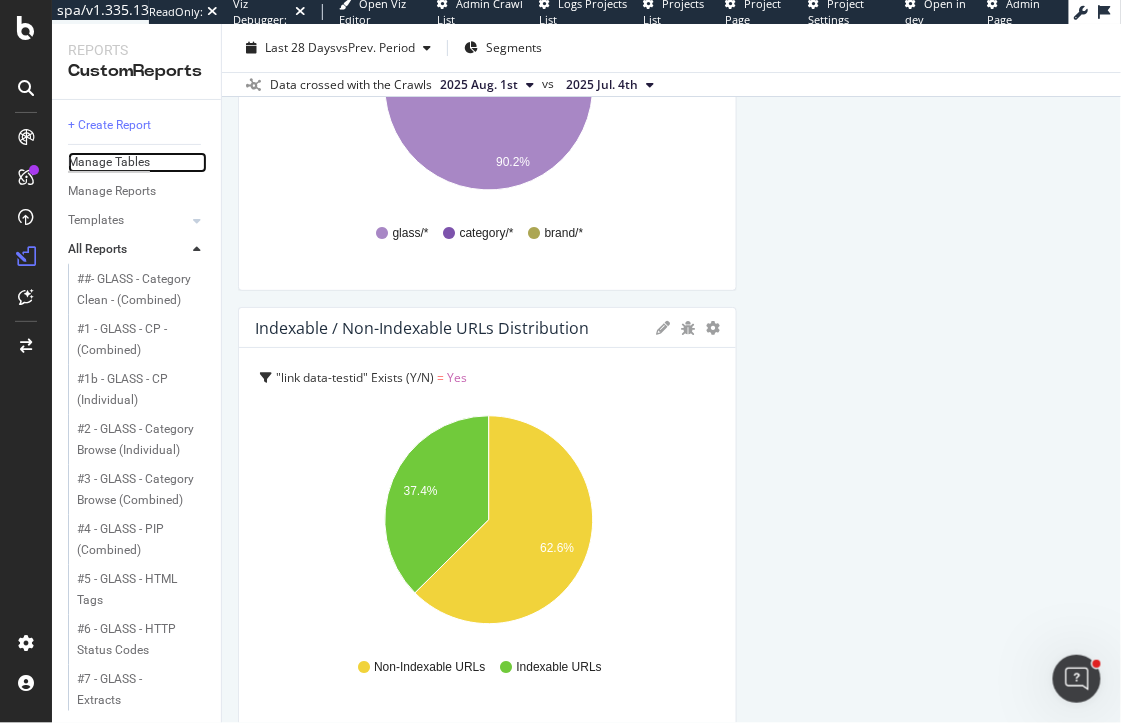 click on "Manage Tables" at bounding box center [109, 162] 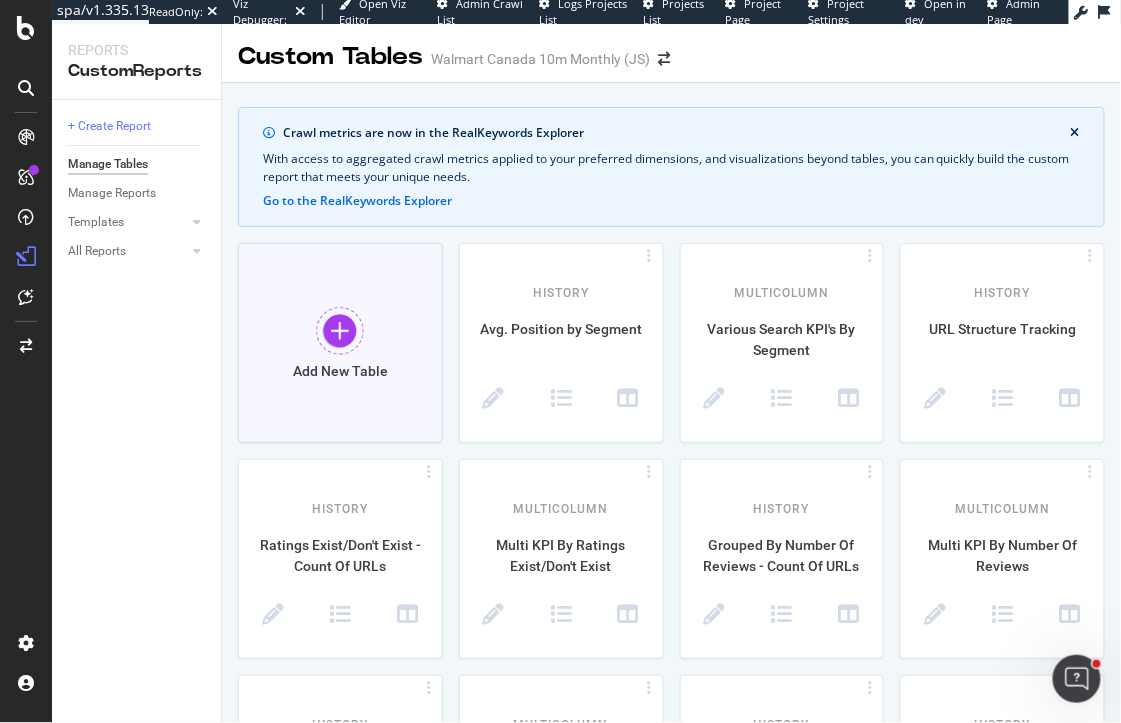 click at bounding box center [340, 331] 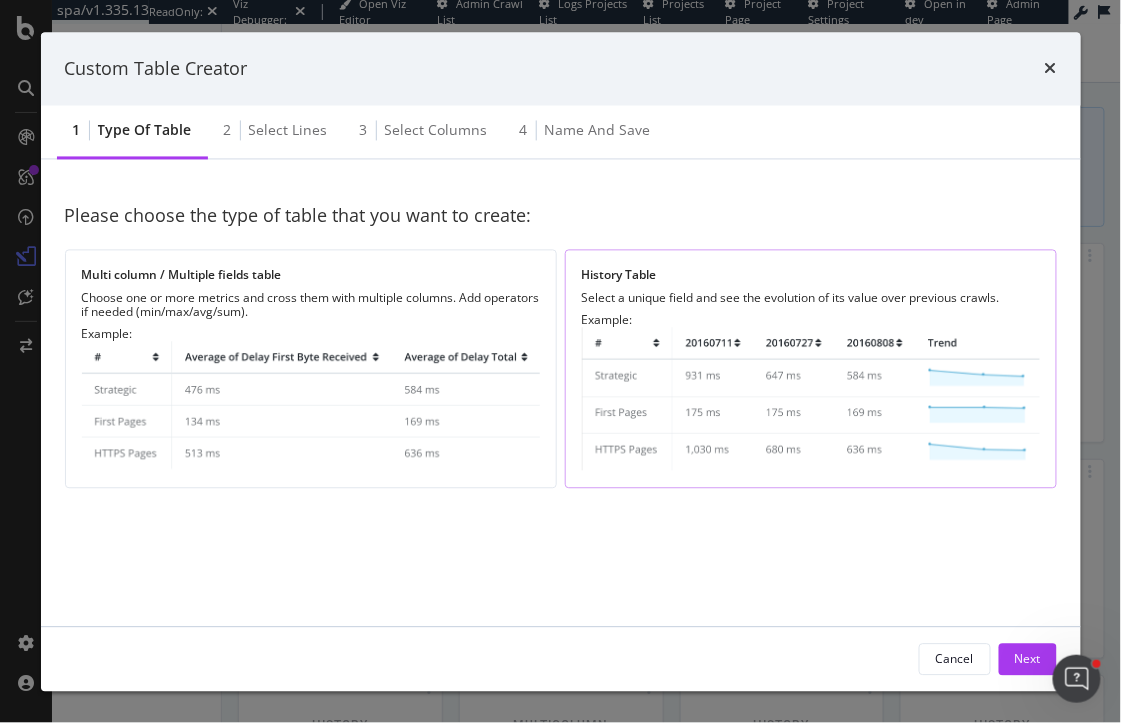 click at bounding box center [811, 399] 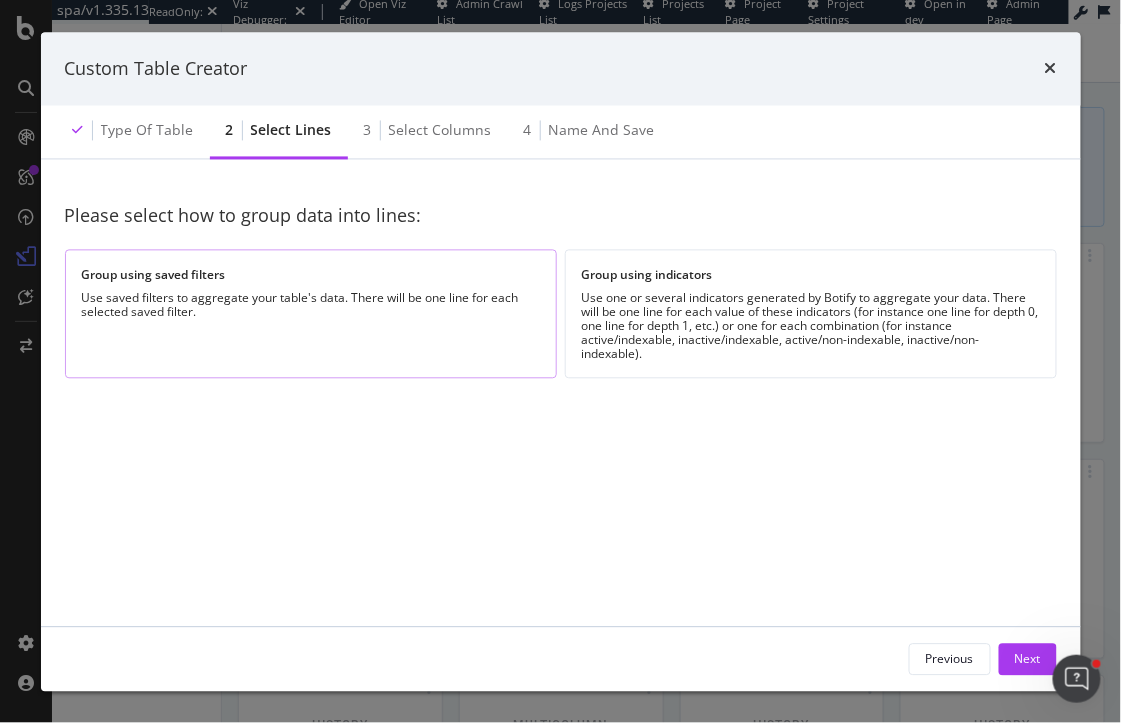 click on "Use saved filters to aggregate your table's data. There will be one line for each selected saved filter." at bounding box center [311, 306] 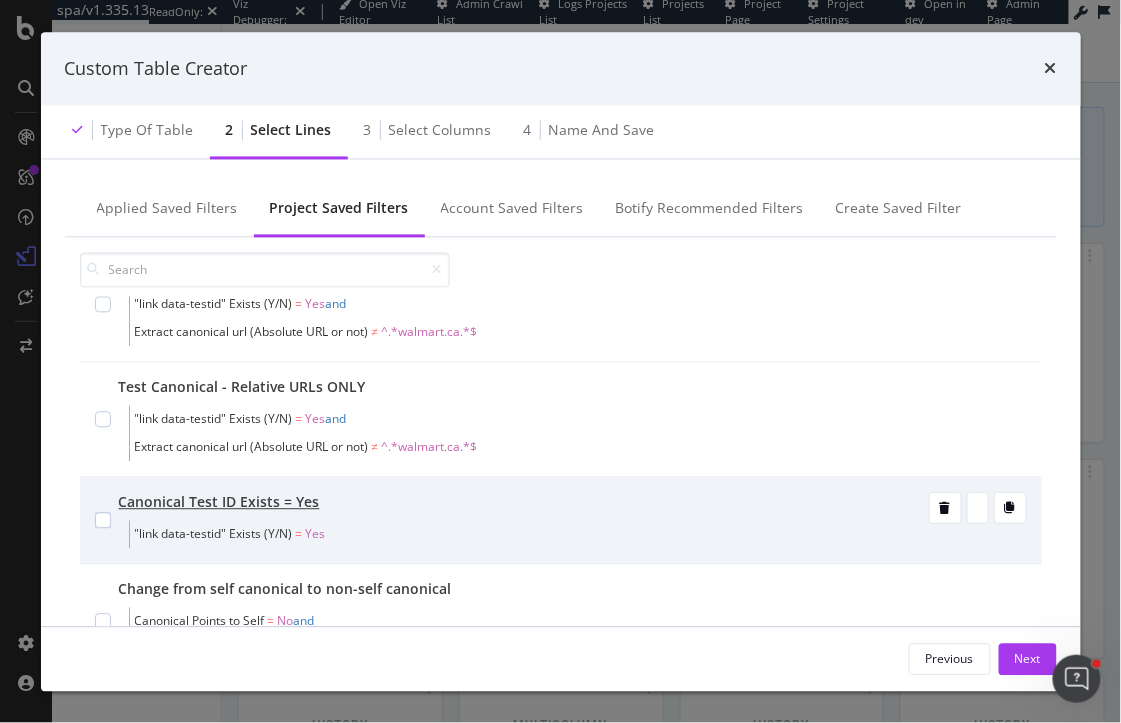 scroll, scrollTop: 79, scrollLeft: 0, axis: vertical 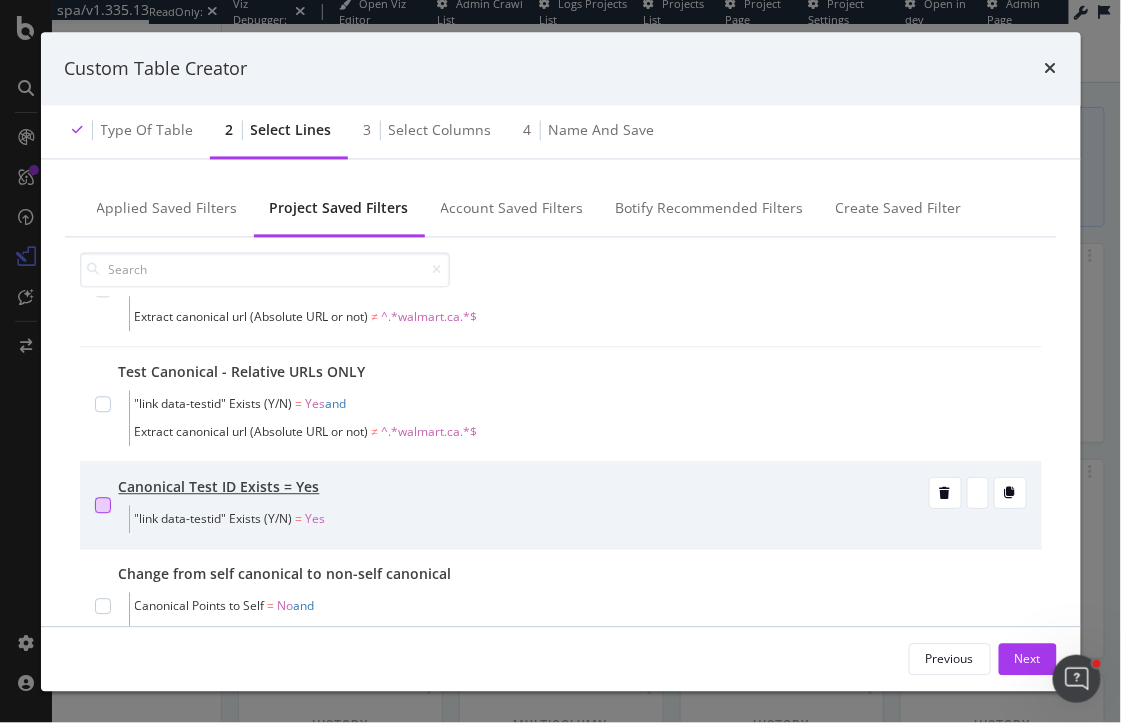 click at bounding box center (103, 506) 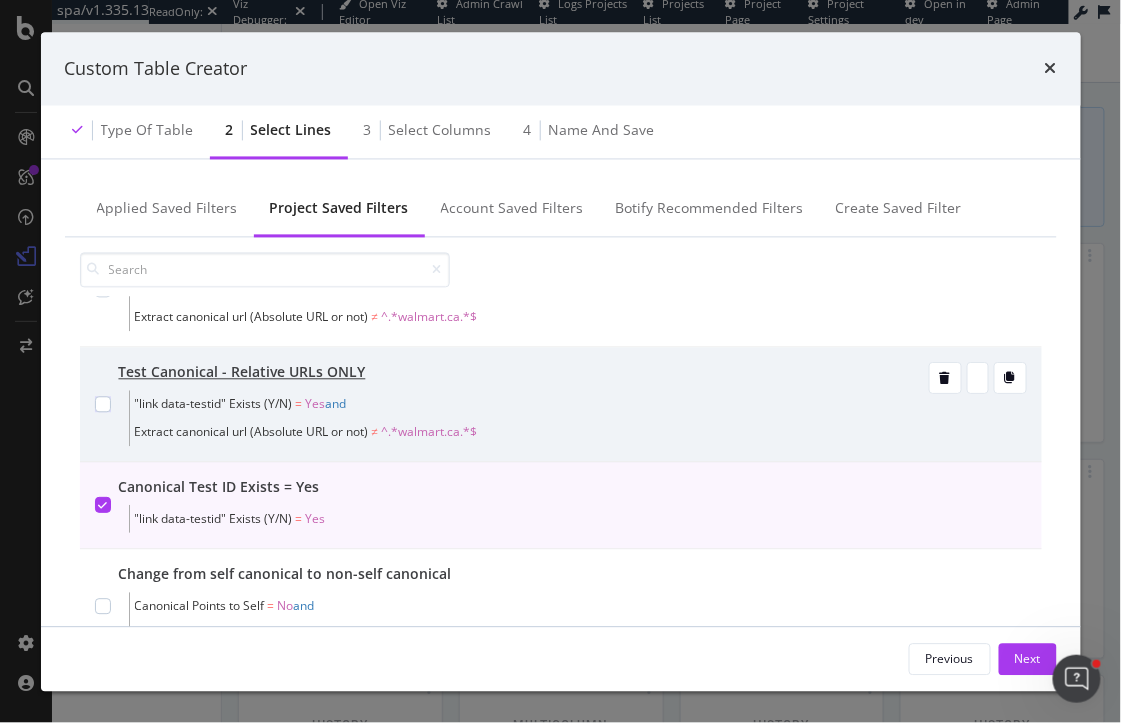 scroll, scrollTop: 3, scrollLeft: 0, axis: vertical 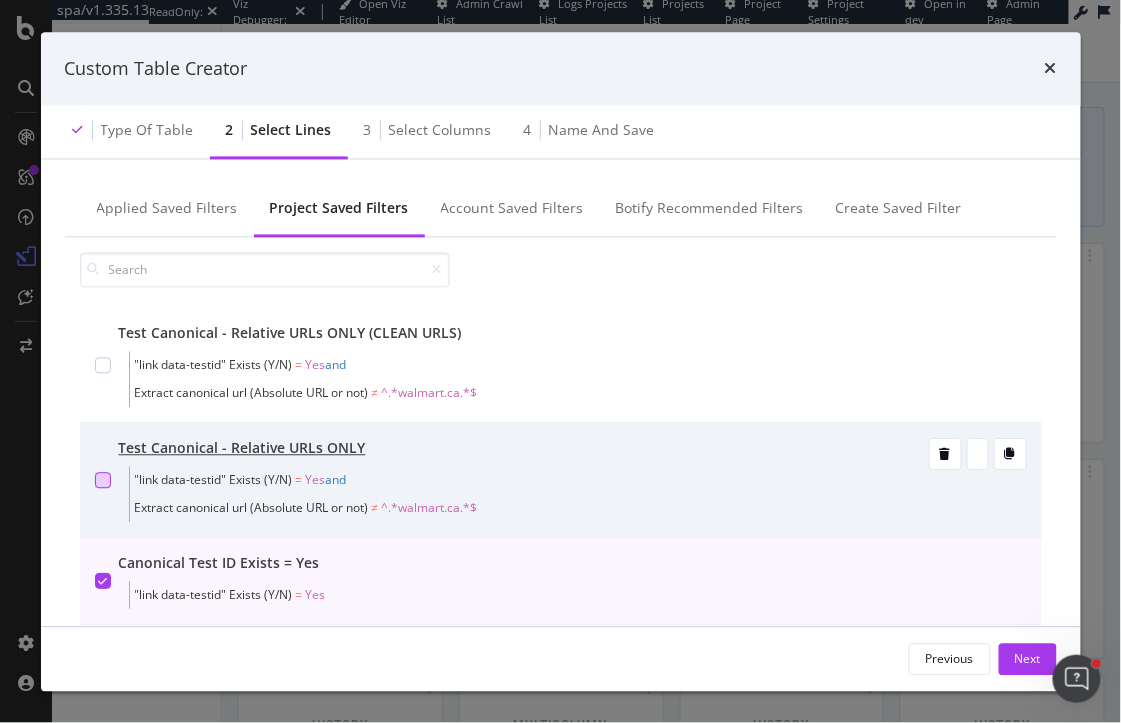 click at bounding box center (103, 481) 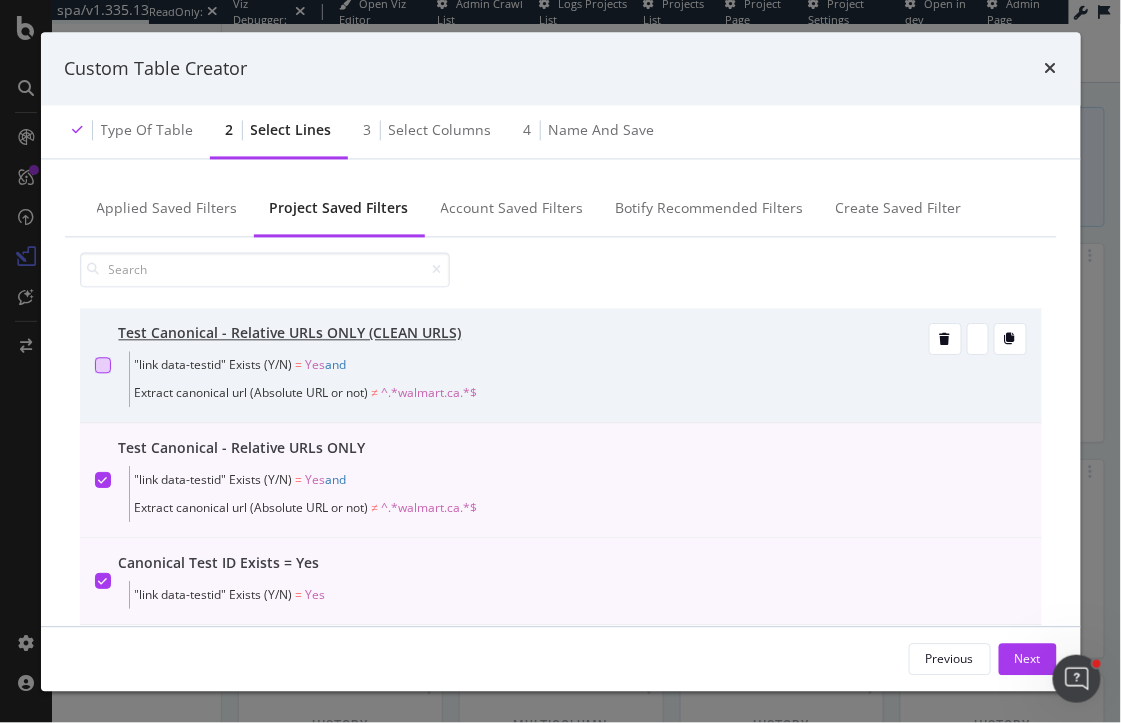 click at bounding box center (103, 366) 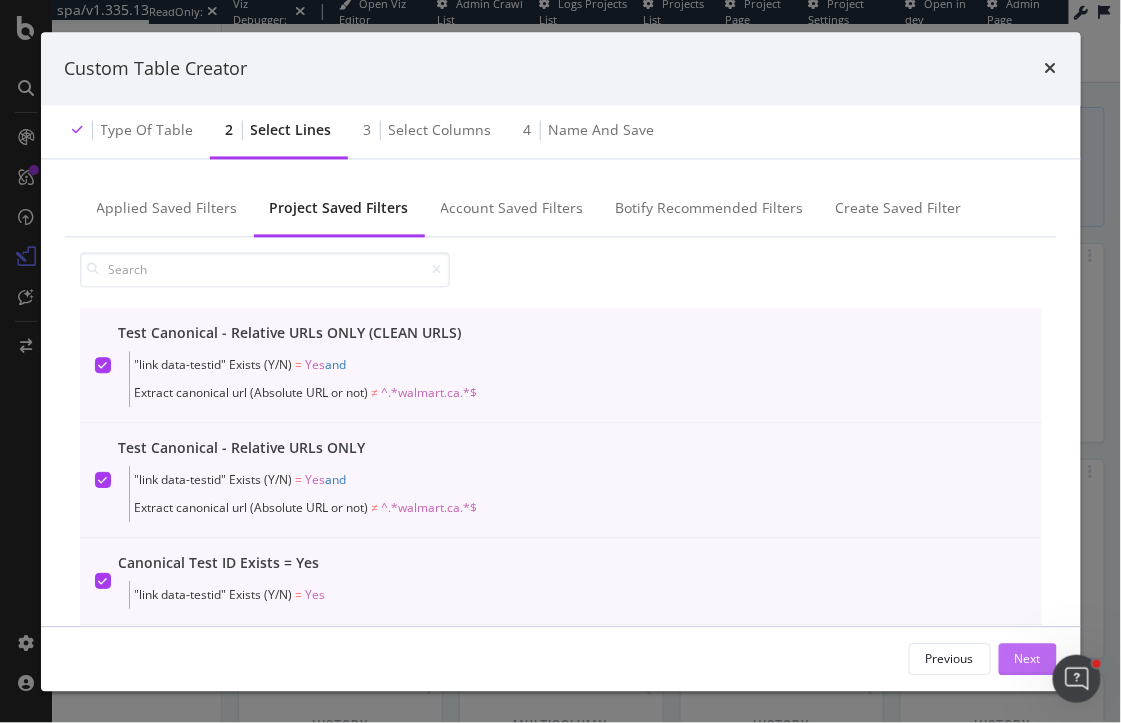 click on "Next" at bounding box center (1028, 658) 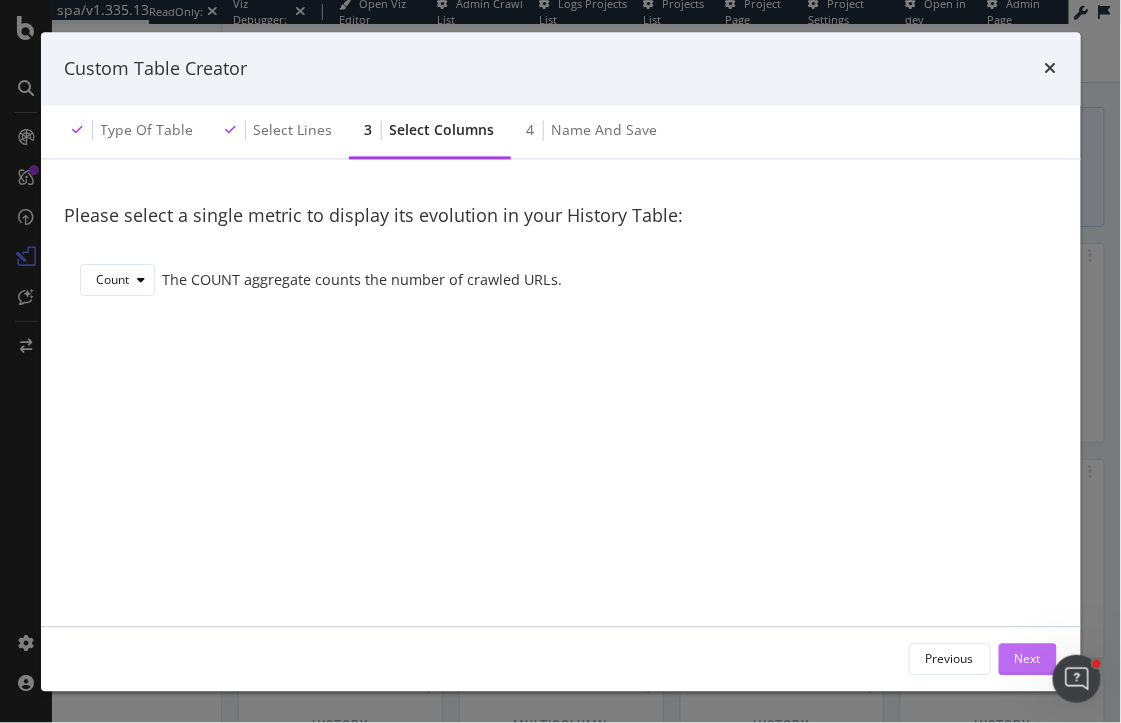 click on "Next" at bounding box center (1028, 658) 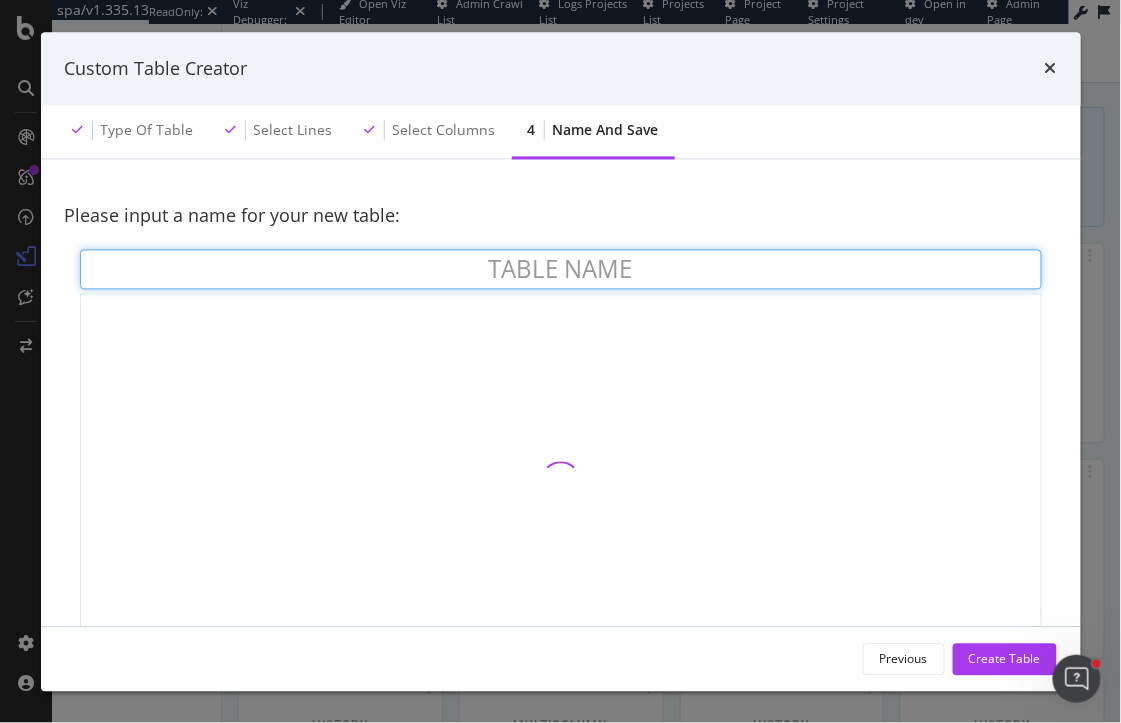 click at bounding box center (561, 269) 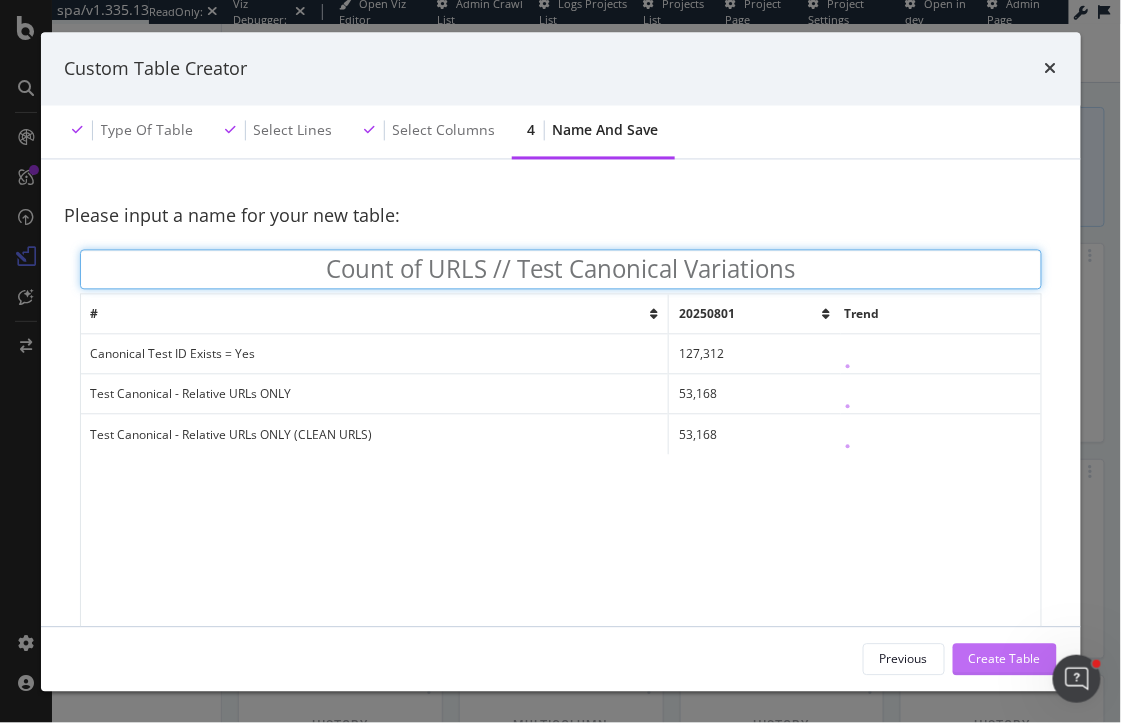 type on "Count of URLS // Test Canonical Variations" 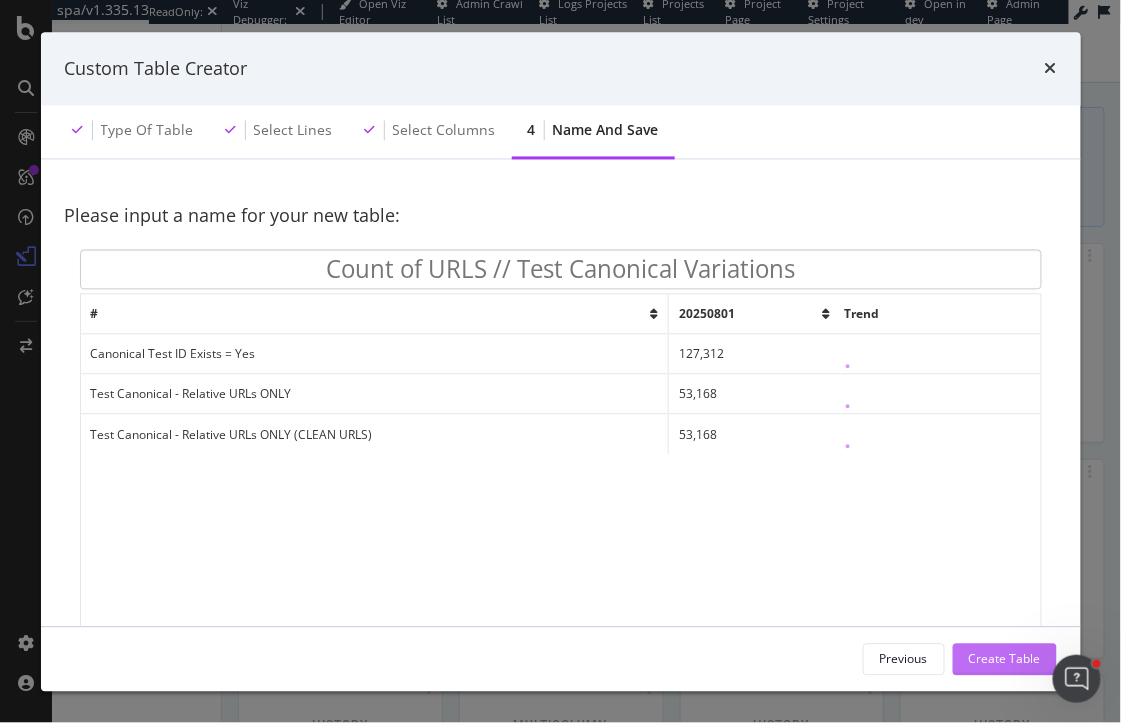 click on "Create Table" at bounding box center [1005, 659] 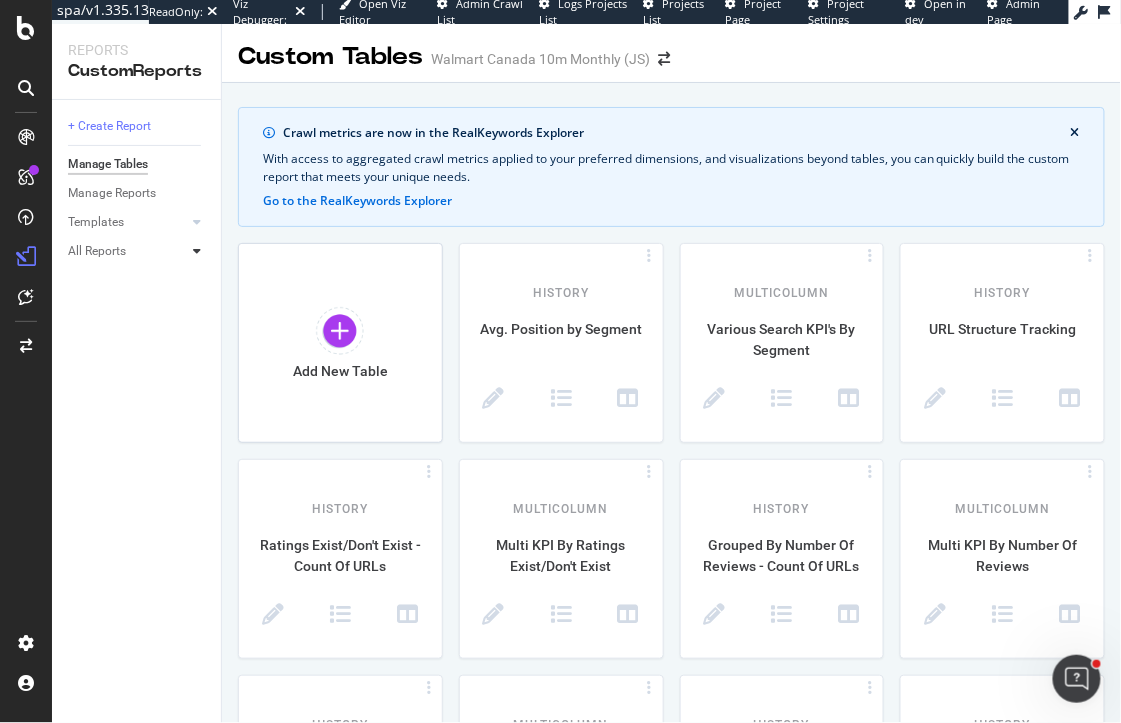 click at bounding box center [197, 251] 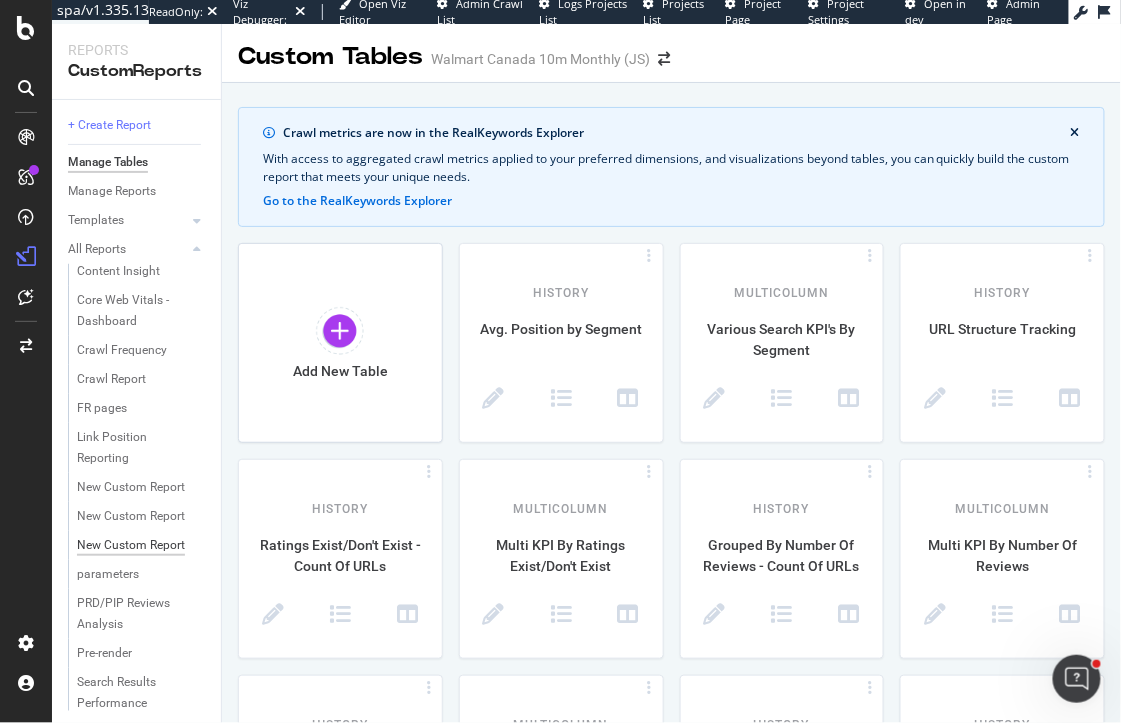 scroll, scrollTop: 1442, scrollLeft: 0, axis: vertical 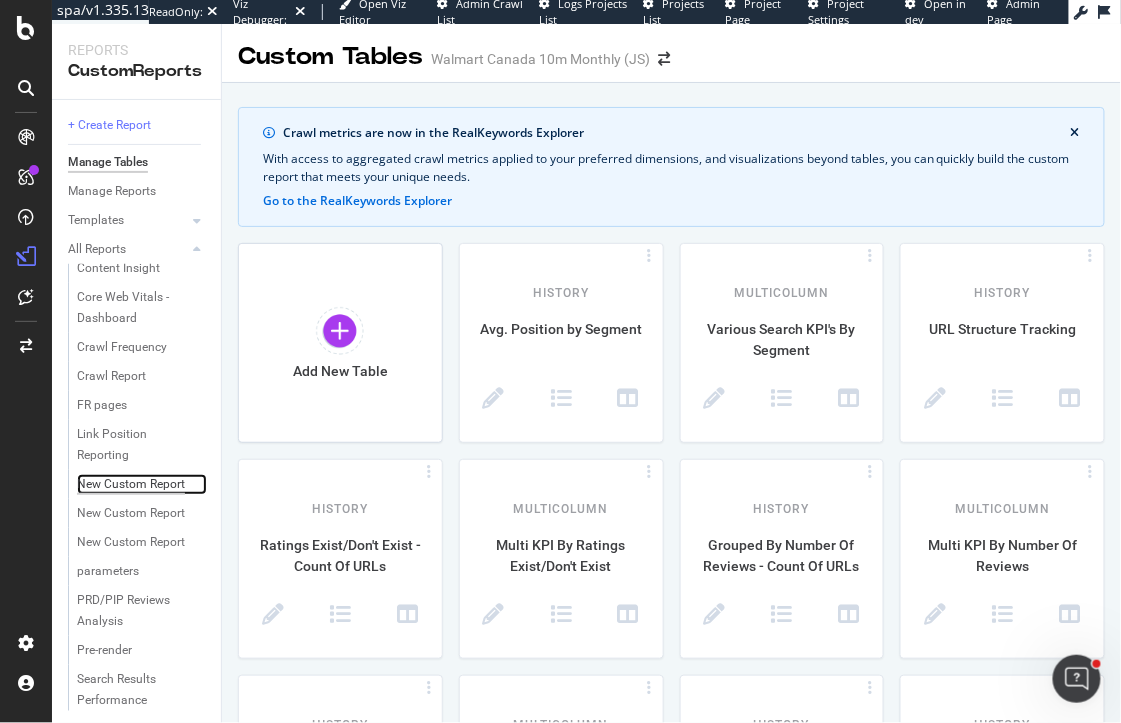 click on "New Custom Report" at bounding box center (131, 484) 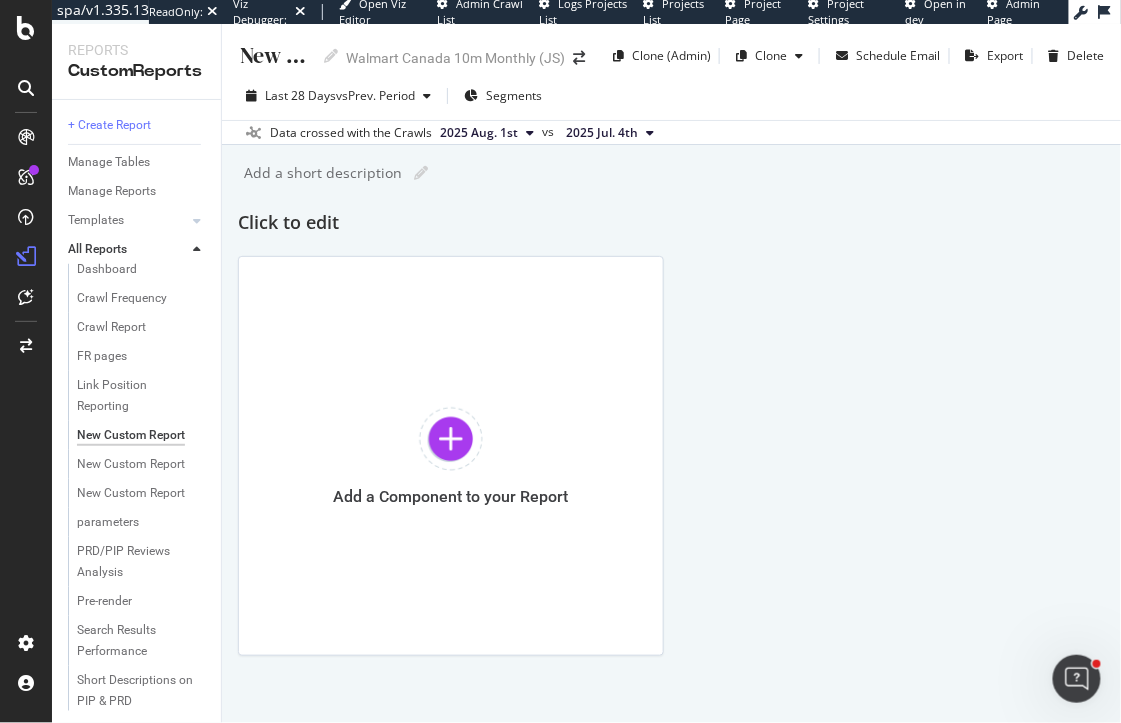 scroll, scrollTop: 1554, scrollLeft: 0, axis: vertical 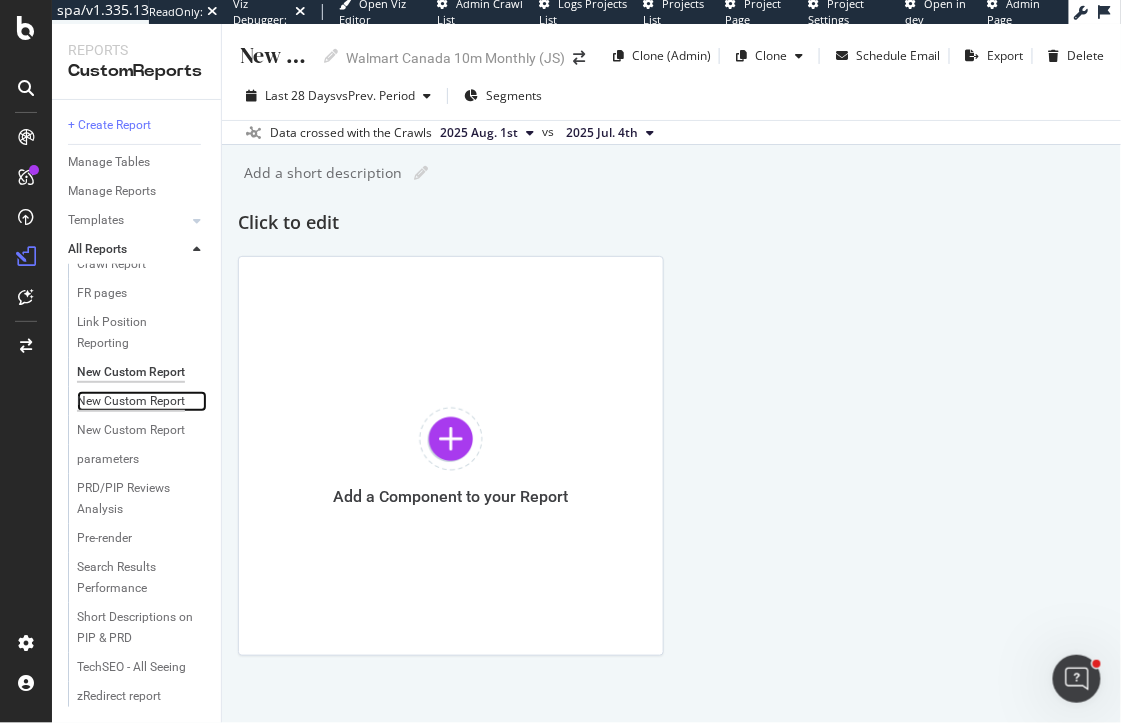 click on "New Custom Report" at bounding box center [131, 401] 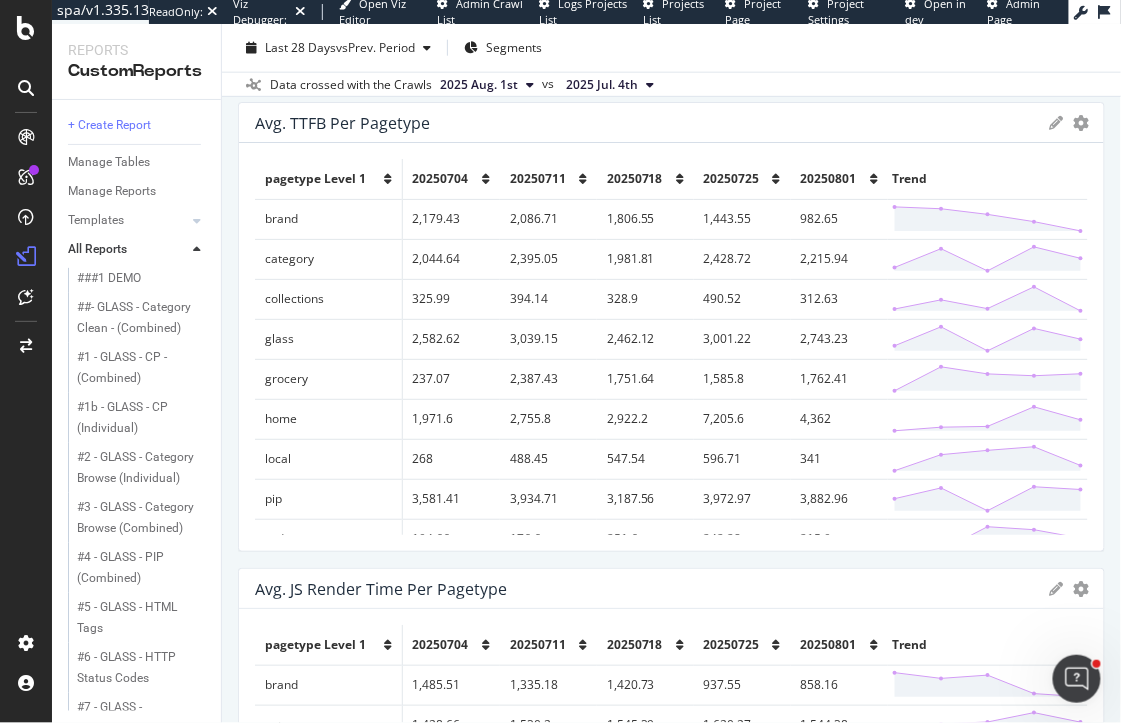 scroll, scrollTop: 597, scrollLeft: 0, axis: vertical 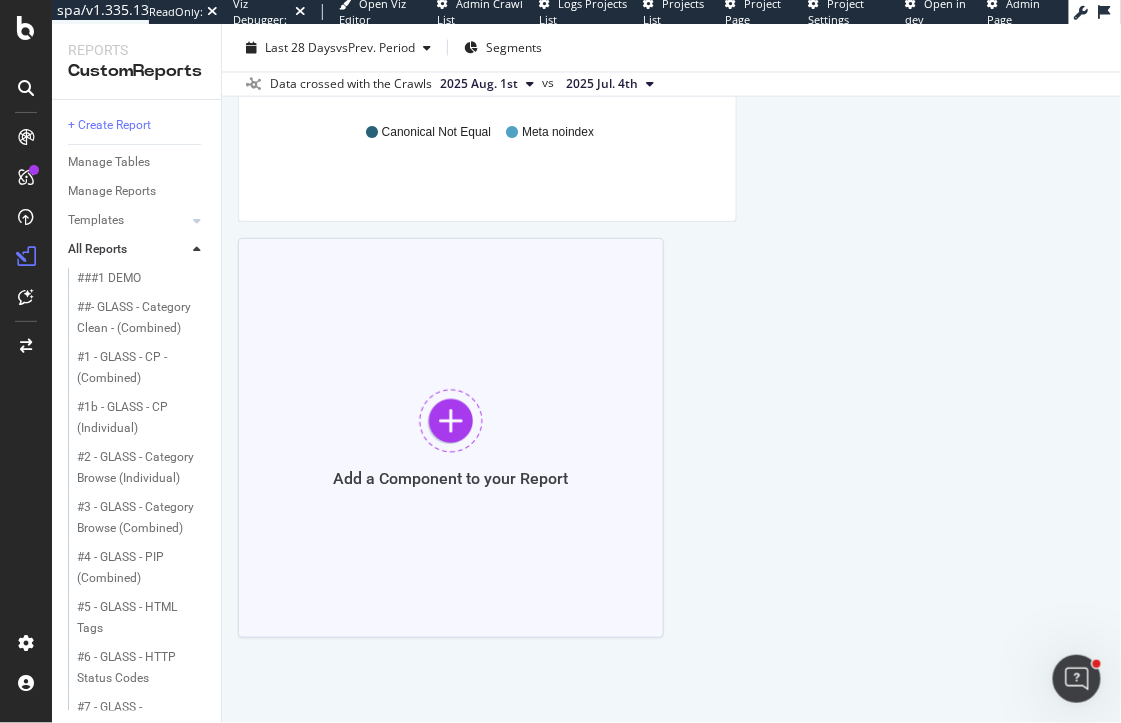 click at bounding box center (451, 421) 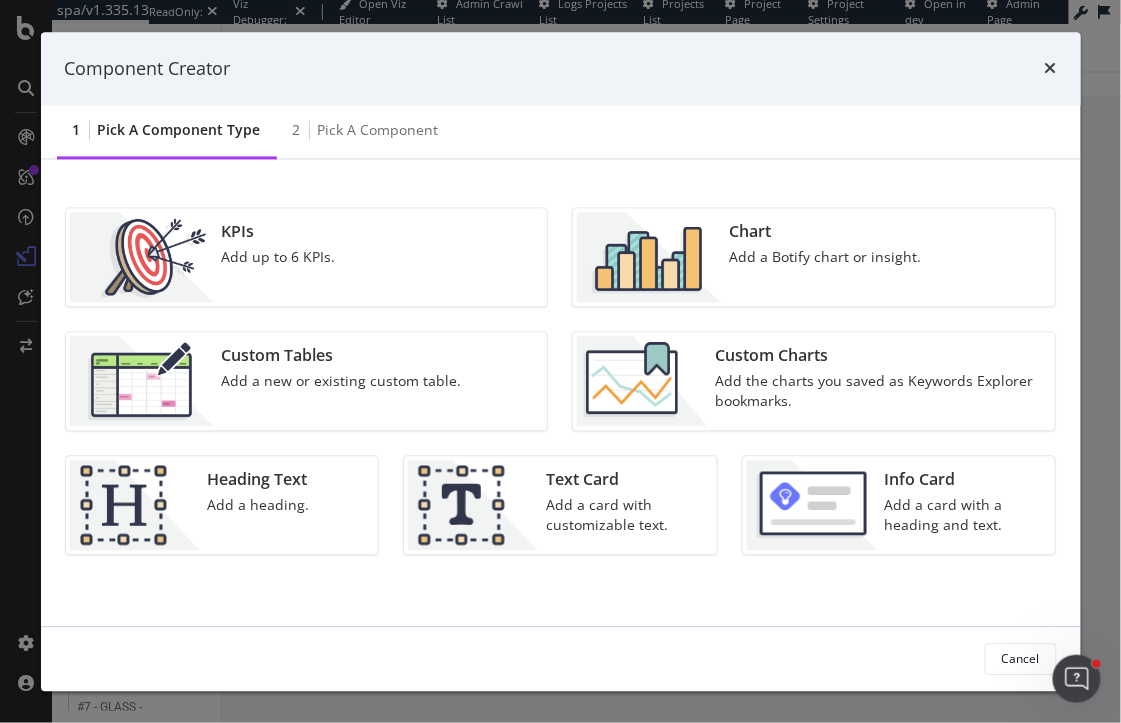 click on "Custom Tables Add a new or existing custom table." at bounding box center [307, 382] 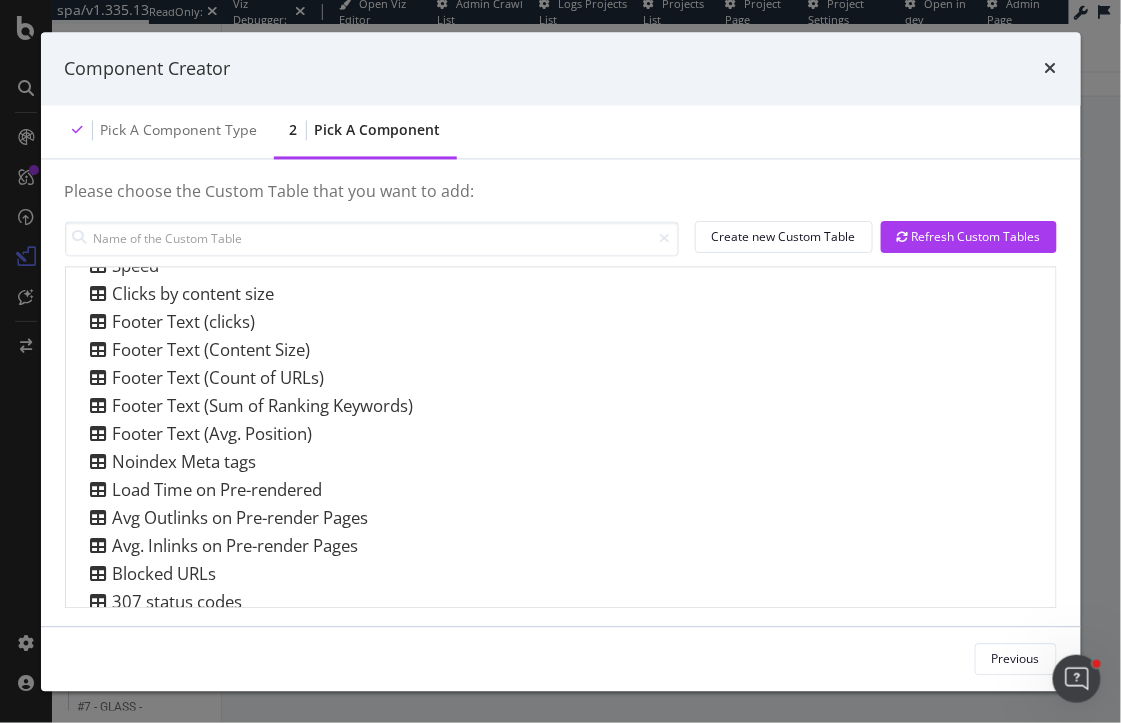 scroll, scrollTop: 994, scrollLeft: 0, axis: vertical 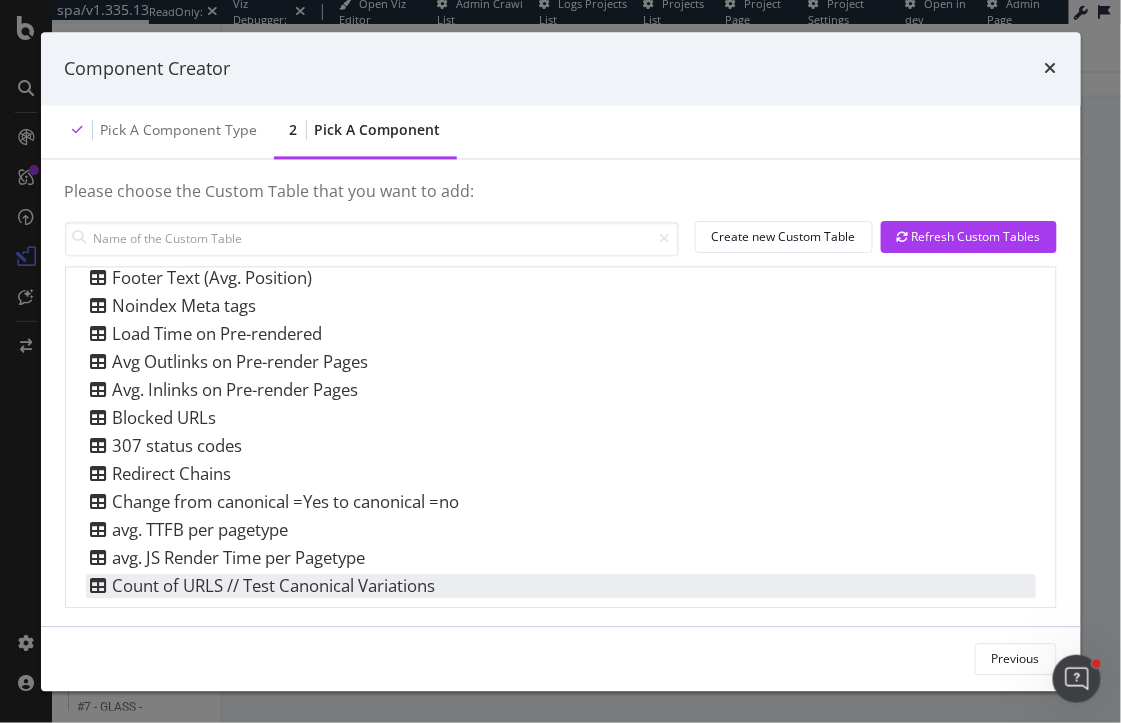 click on "Count of URLS // Test Canonical Variations" at bounding box center [261, 587] 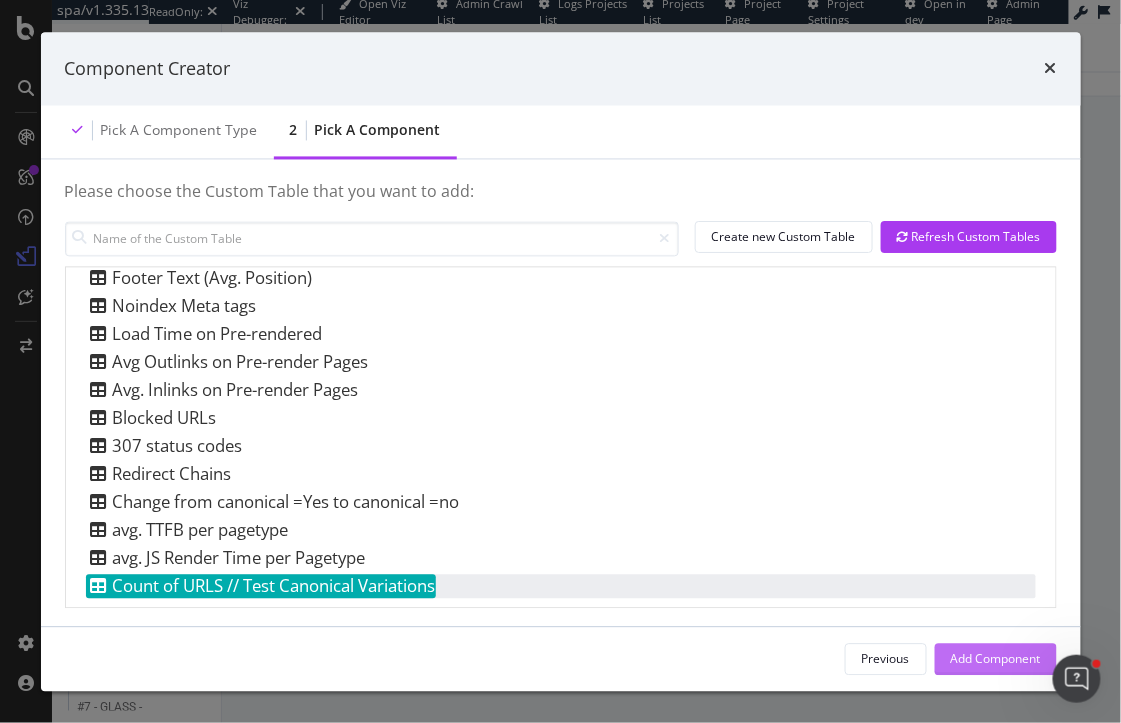 click on "Add Component" at bounding box center [996, 658] 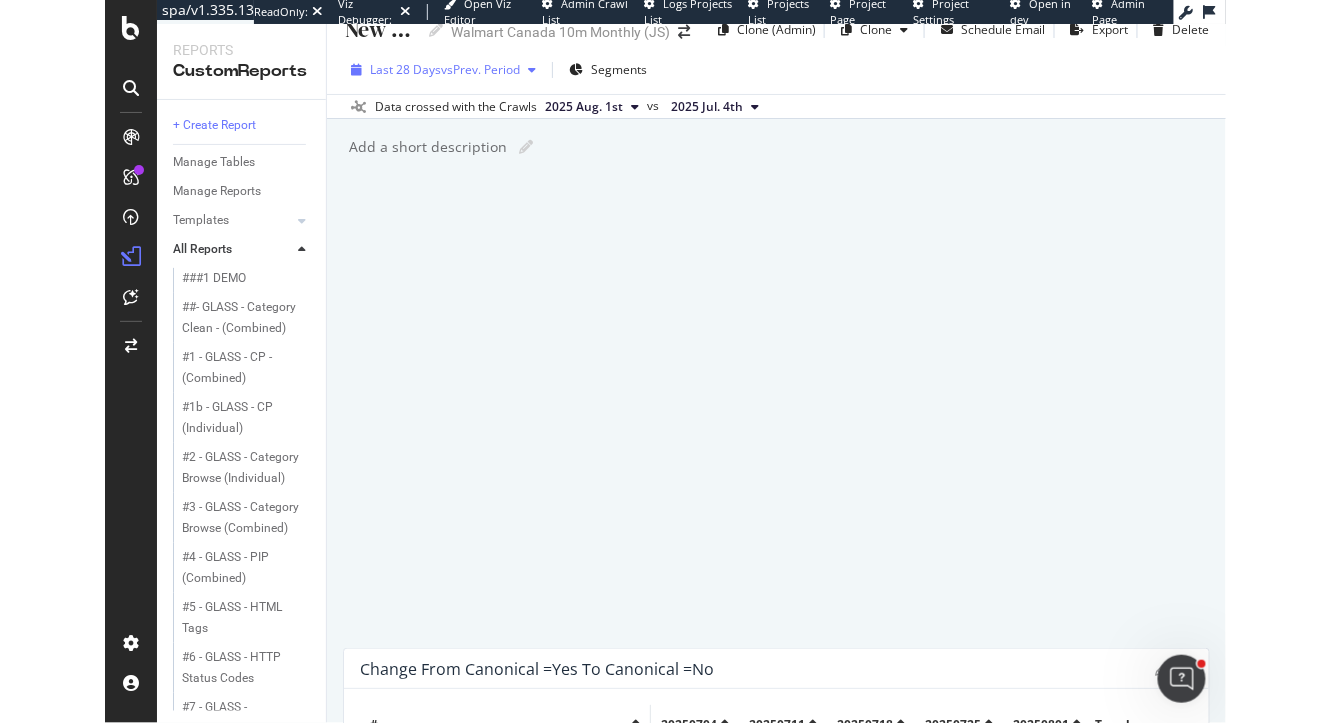 scroll, scrollTop: 0, scrollLeft: 0, axis: both 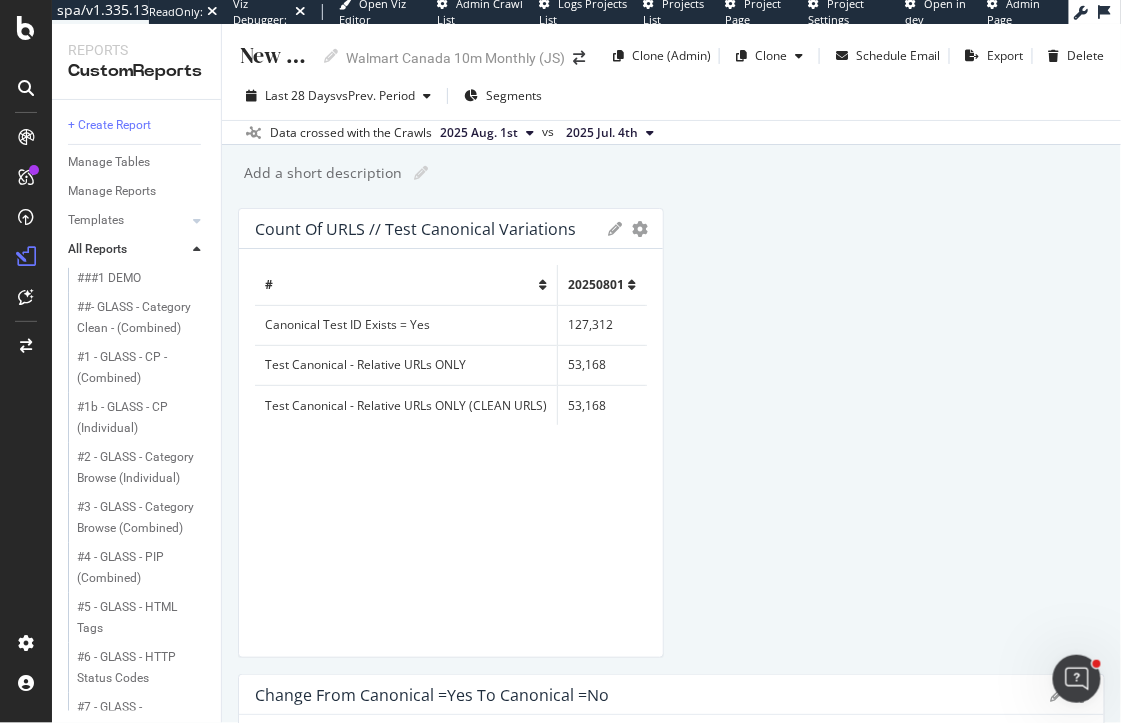 drag, startPoint x: 415, startPoint y: 335, endPoint x: 404, endPoint y: 38, distance: 297.20364 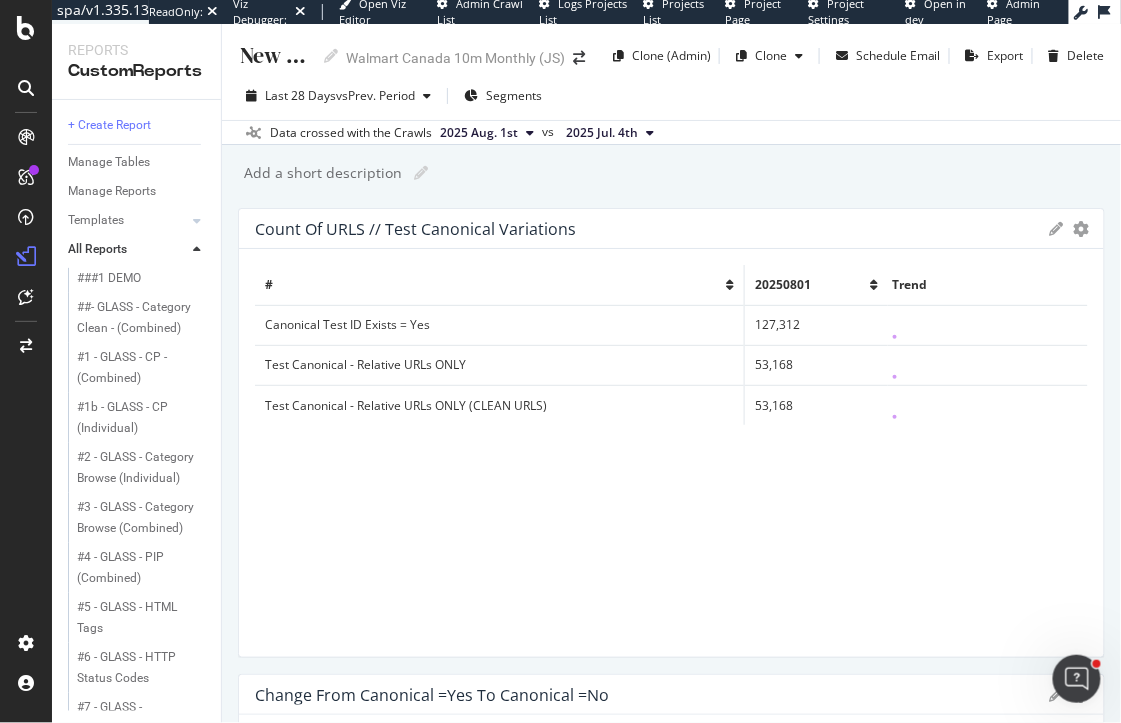 drag, startPoint x: 658, startPoint y: 343, endPoint x: 1121, endPoint y: 330, distance: 463.18246 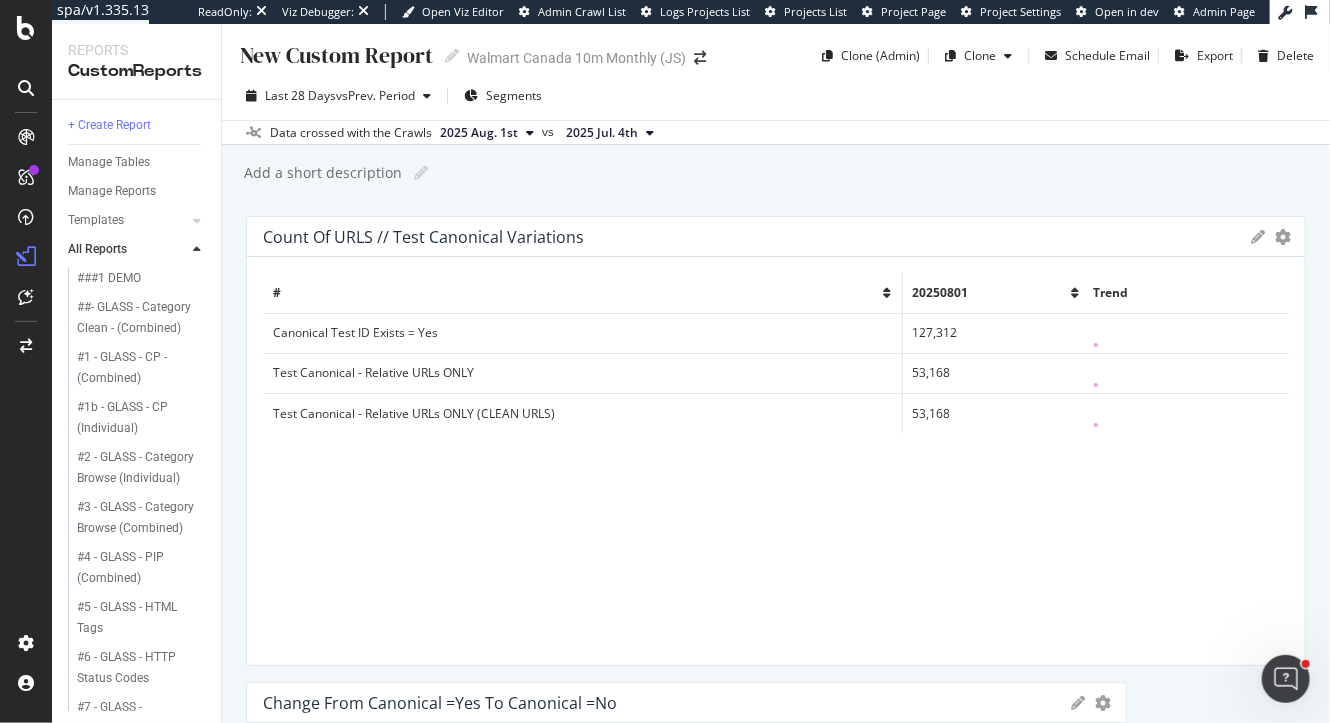drag, startPoint x: 1121, startPoint y: 330, endPoint x: 1328, endPoint y: 357, distance: 208.75345 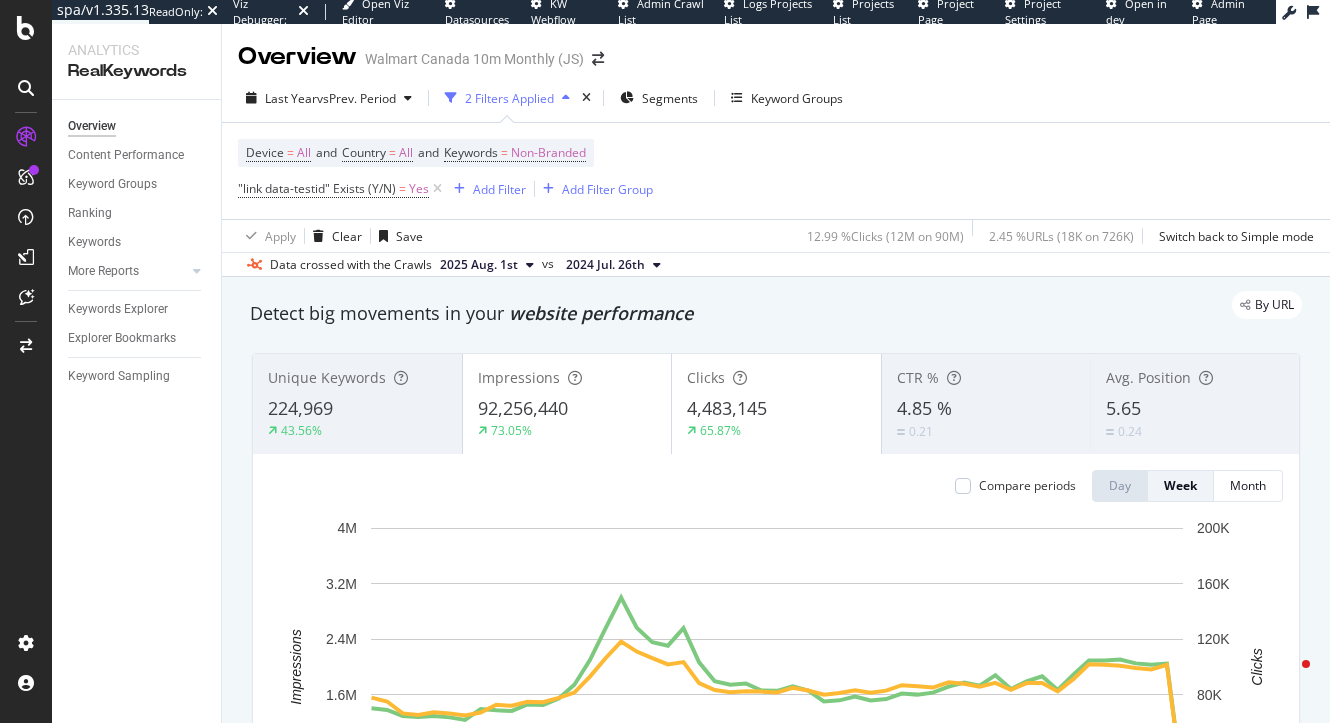 scroll, scrollTop: 0, scrollLeft: 0, axis: both 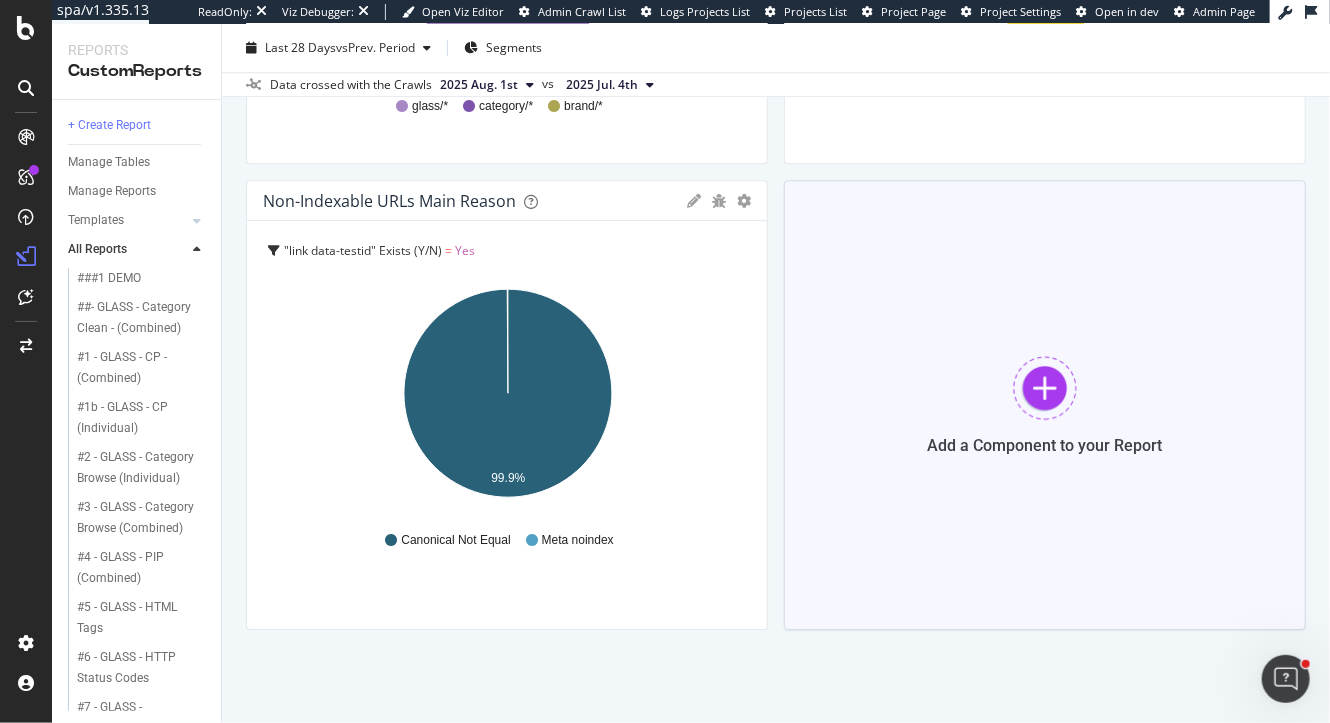click on "Add a Component to your Report" at bounding box center [1045, 405] 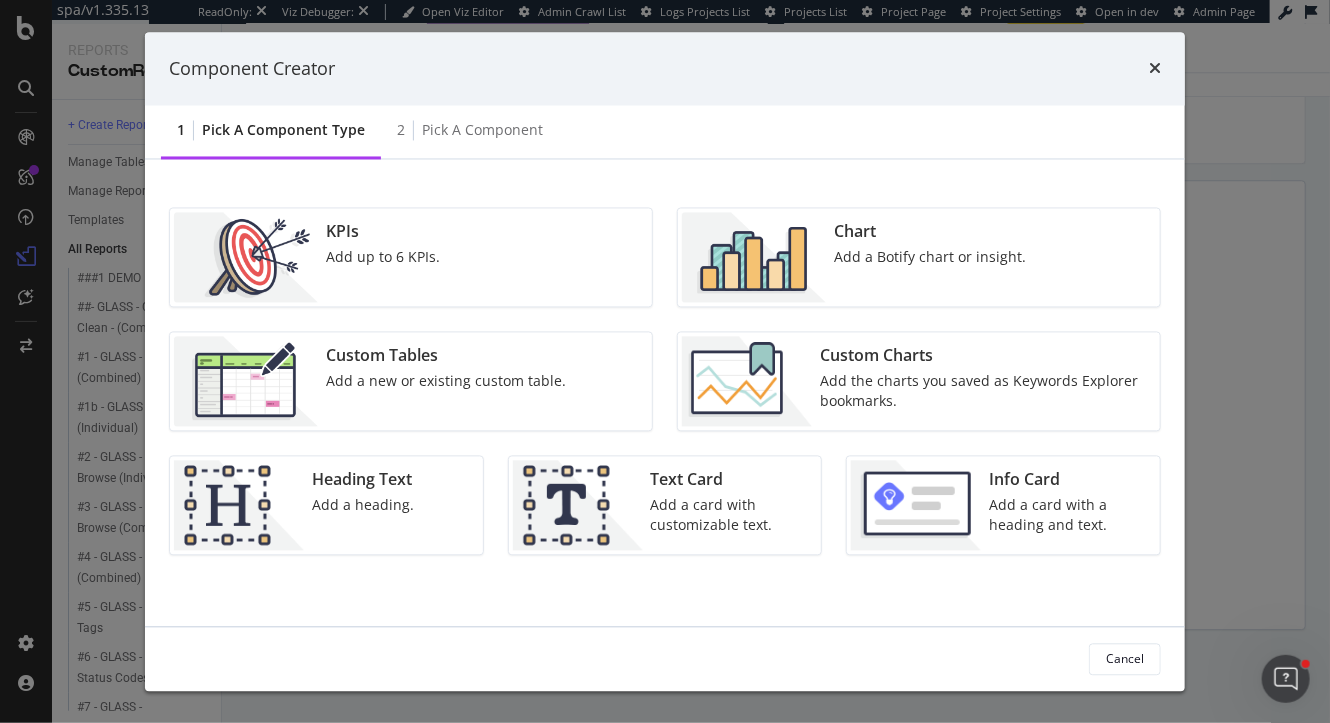 drag, startPoint x: 610, startPoint y: 507, endPoint x: 654, endPoint y: 94, distance: 415.33722 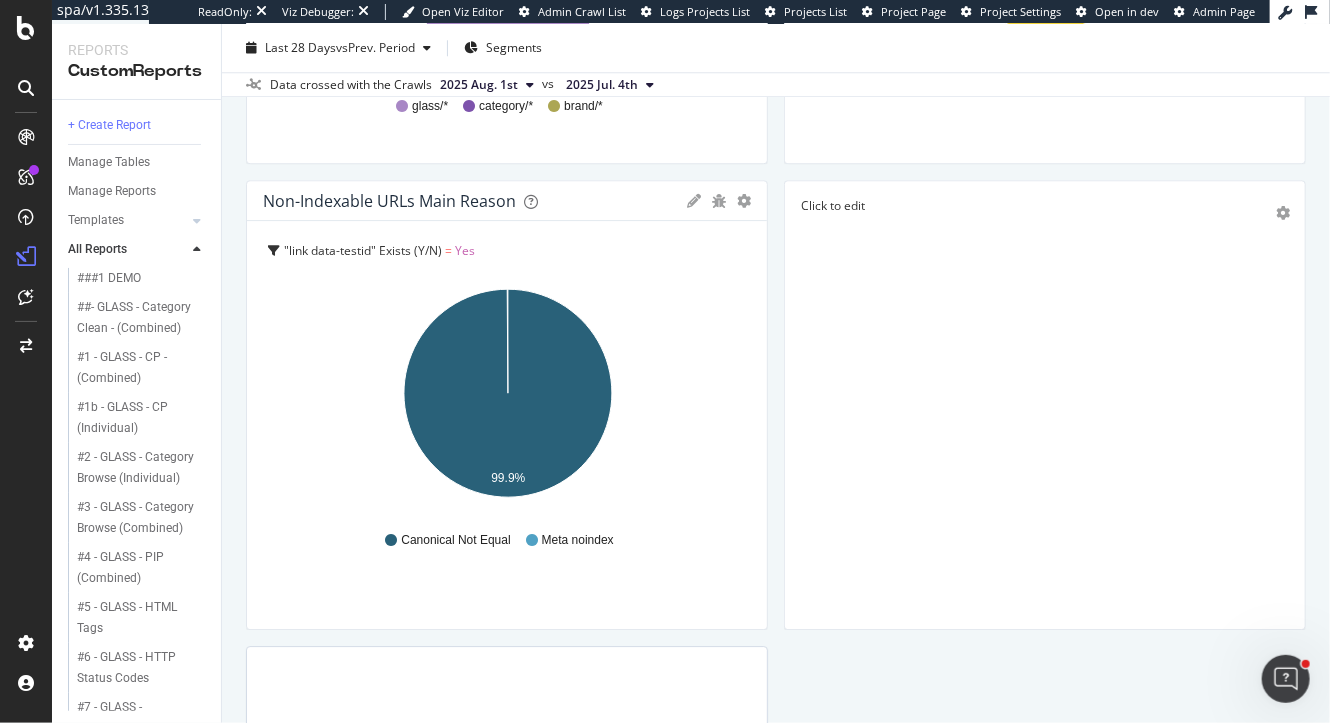 click on "Click to edit" at bounding box center (1045, 405) 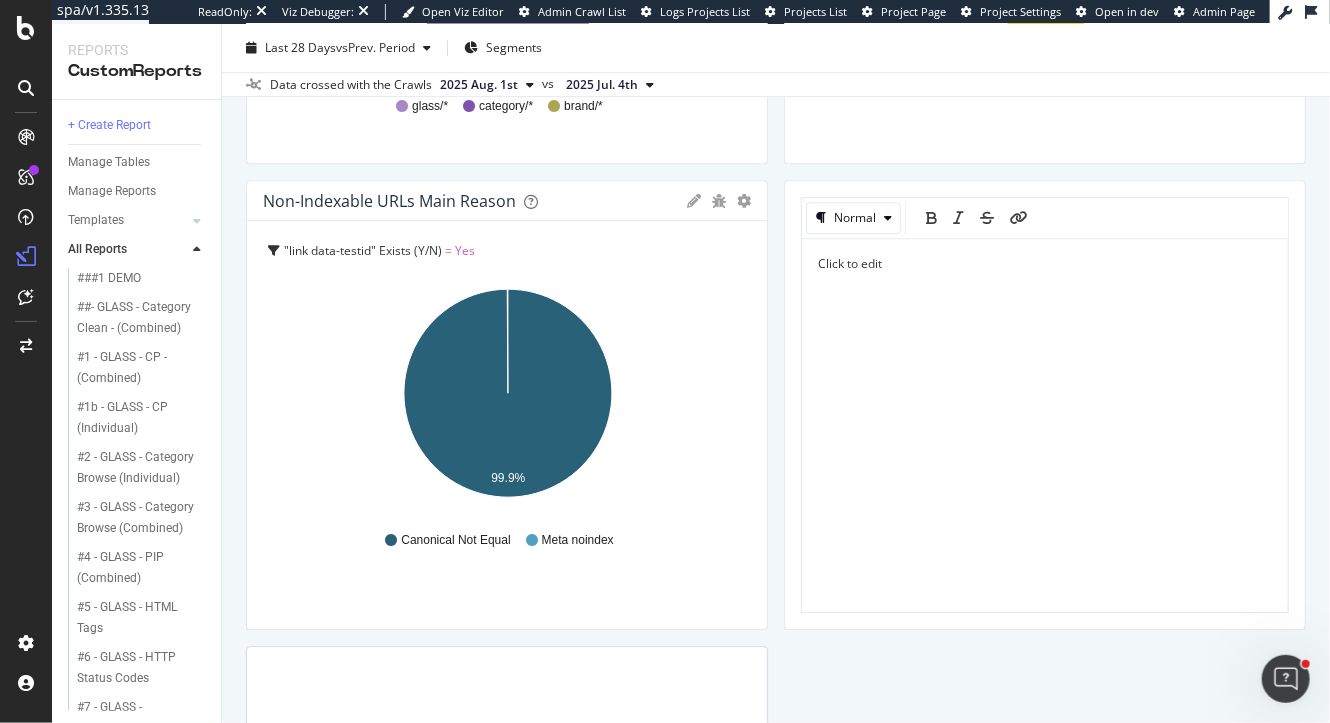 click on "Click to edit" at bounding box center [1045, 263] 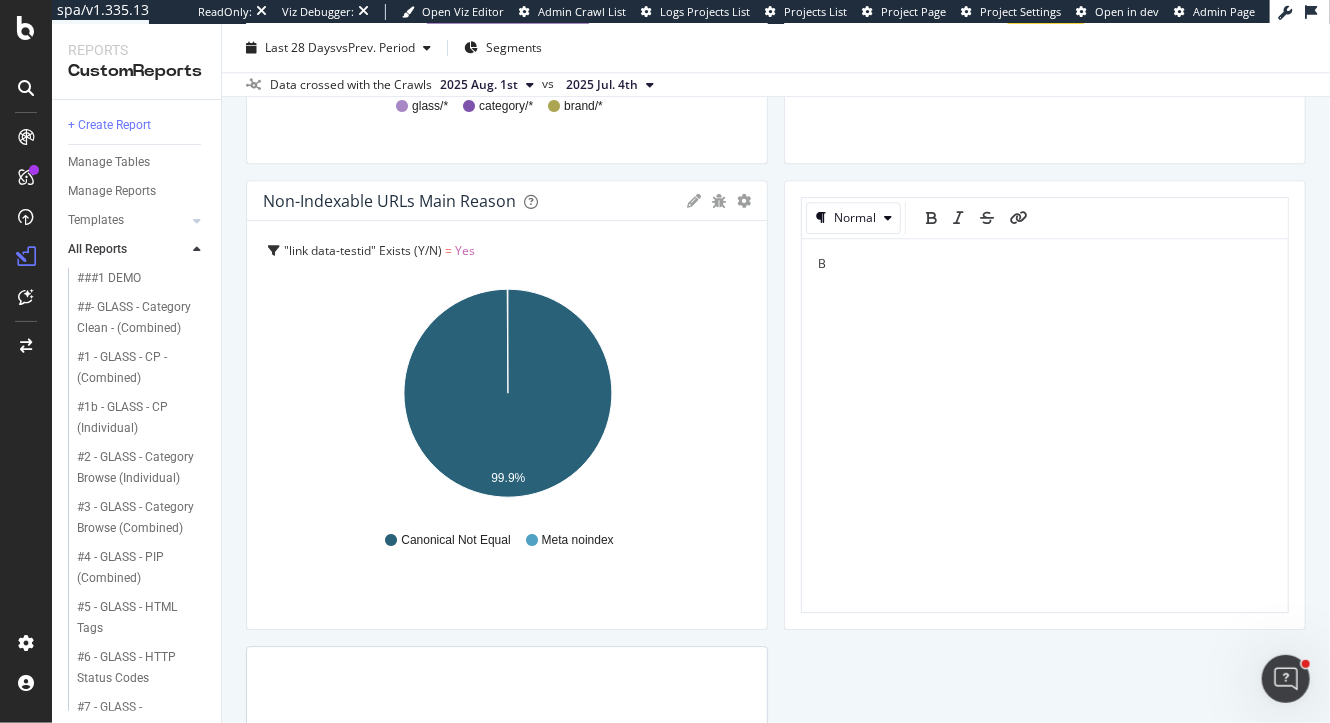 type 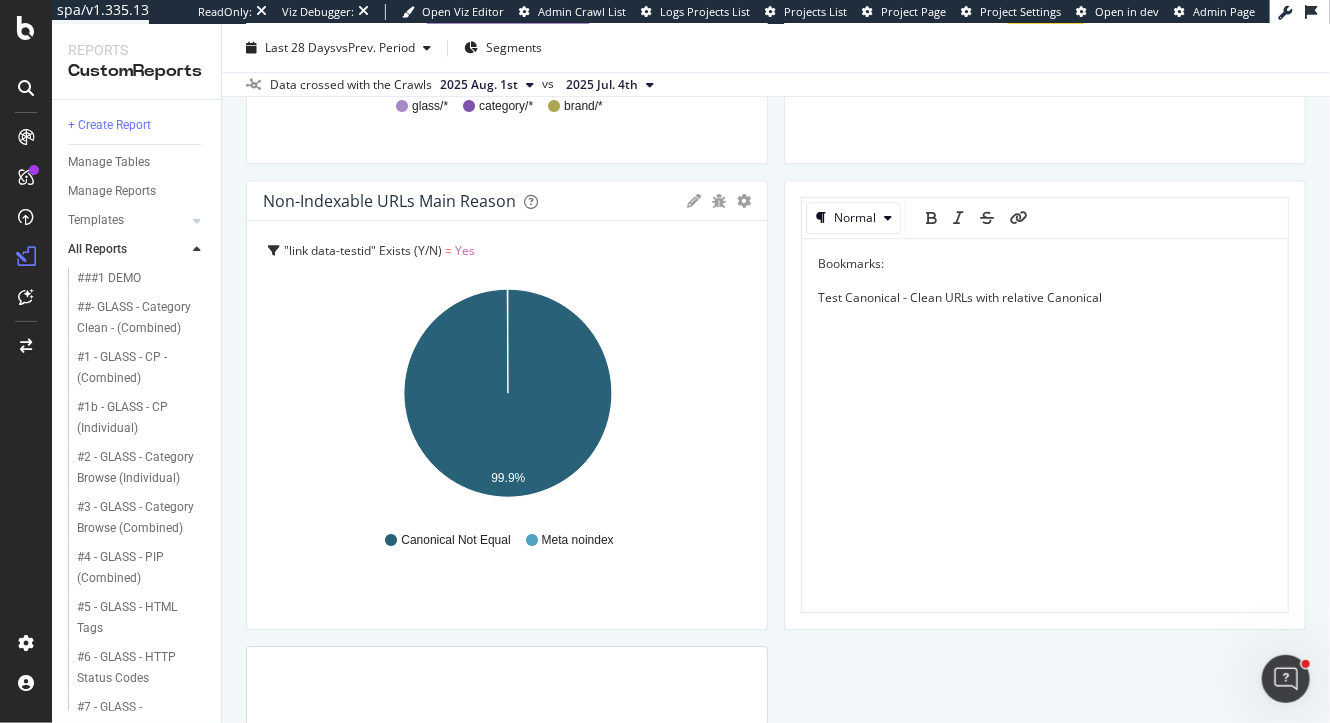 click at bounding box center [1019, 218] 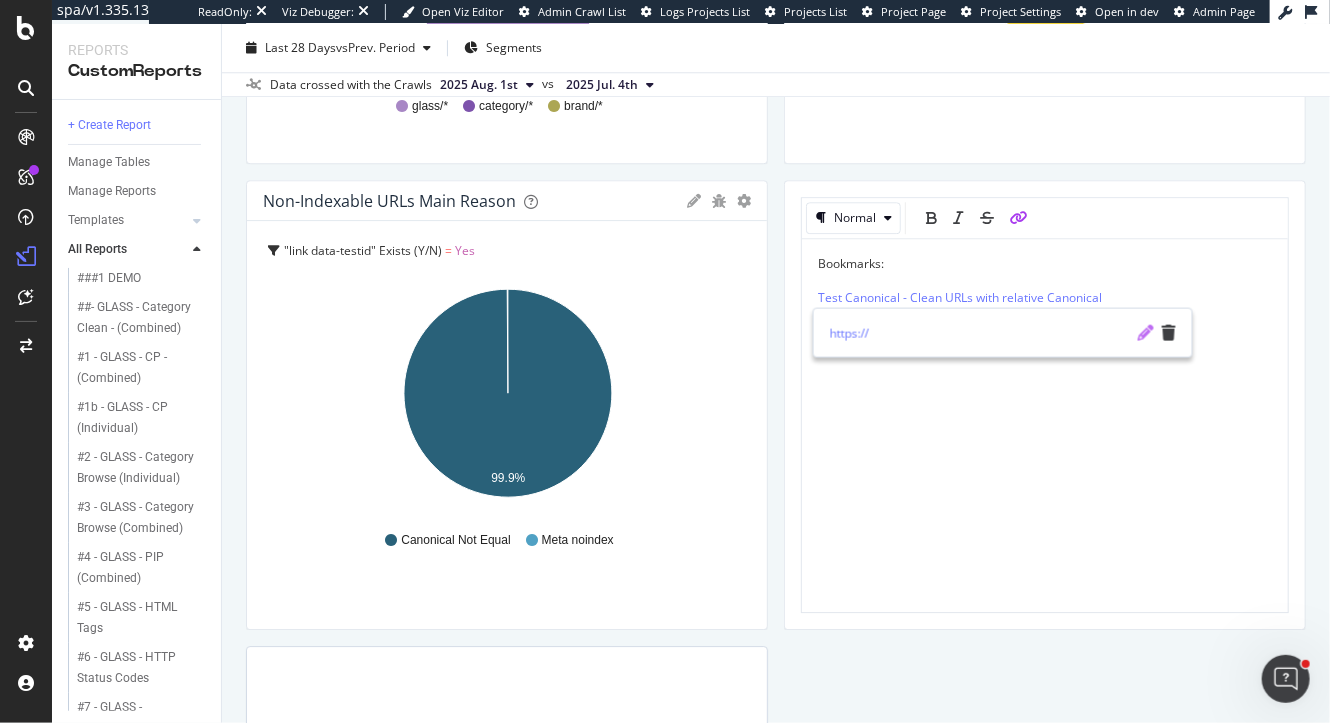 click at bounding box center (1146, 333) 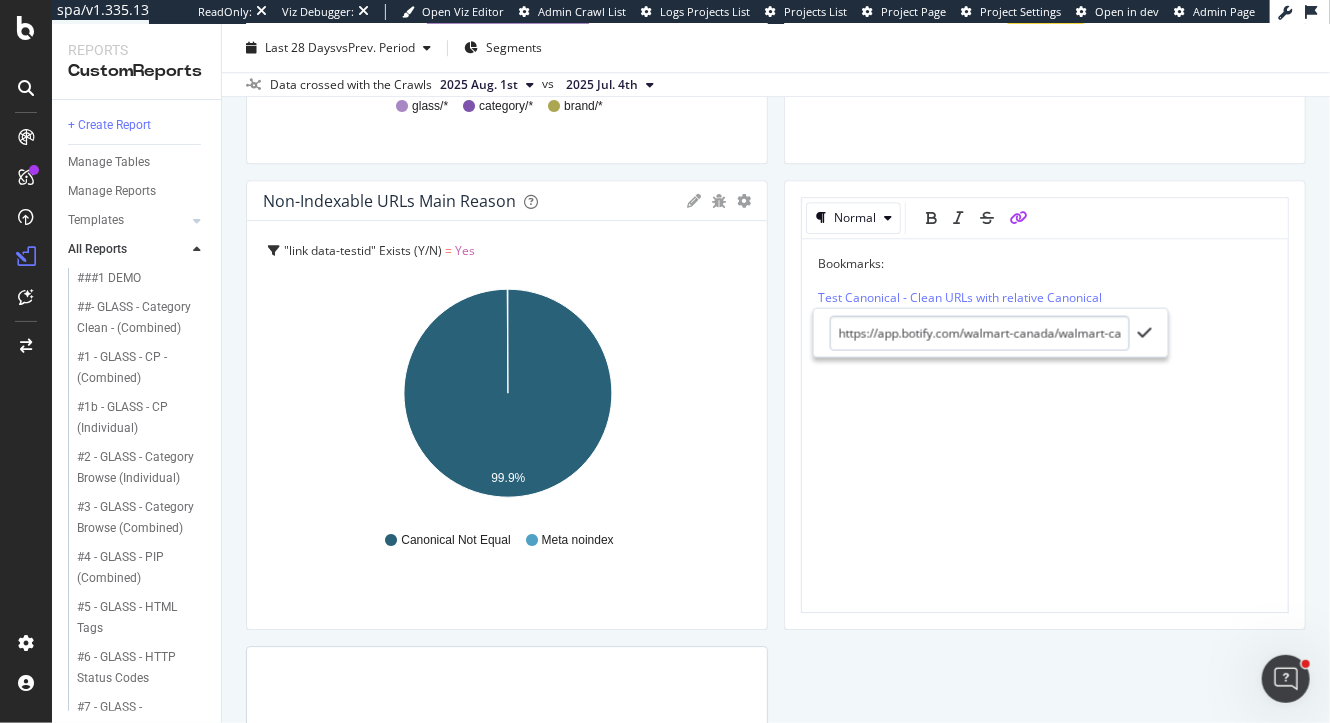 scroll, scrollTop: 0, scrollLeft: 6041, axis: horizontal 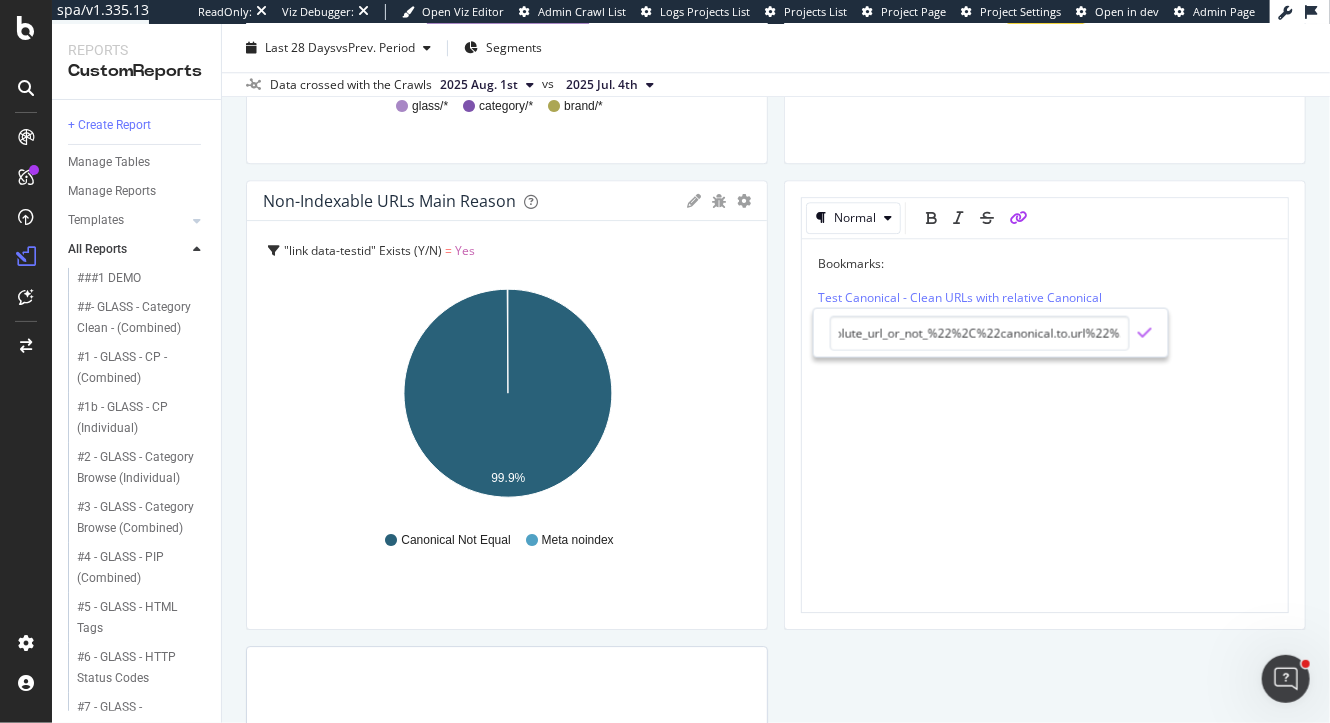 type on "https://app.botify.com/walmart-canada/walmart-canada-10m-monthly-js/crawl/explorer?context=%7B%22filter%22%3A%7B%22and%22%3A%5B%7B%22predicate%22%3A%22eq%22%2C%22value%22%3Atrue%2C%22field%22%3A%22extract._link_data_testid__exists__y_n_%22%7D%2C%7B%22not%22%3A%7B%22predicate%22%3A%22contains%22%2C%22value%22%3A%22walmart.ca%22%2C%22field%22%3A%22extract.extract_canonical_url__absolute_url_or_not_%22%7D%7D%2C%7B%22predicate%22%3A%22eq%22%2C%22value%22%3A%22clean%22%2C%22field%22%3A%22segments.parameters.depth_1%22%7D%5D%7D%7D&comparisonAnalysisSlug=20250725&analysisSlug=20250801&dimensionFilterState=%7B%22selectedItemIds%22%3A%5B%22clean%22%5D%2C%22unselectedItemIds%22%3A%5B%5D%2C%22selectedOptionId%22%3A%22segments.parameters.value%22%7D&savedContextId=6fe212a&explorerBookmark=bf694f12-345d-4365-824a-6371b39783c8&explorerFilter=%7B%22columns%22%3A%5B%22extract.extract_canonical_url__absolute_url_or_not_%22%2C%22canonical.to.url%22%5D%7D" 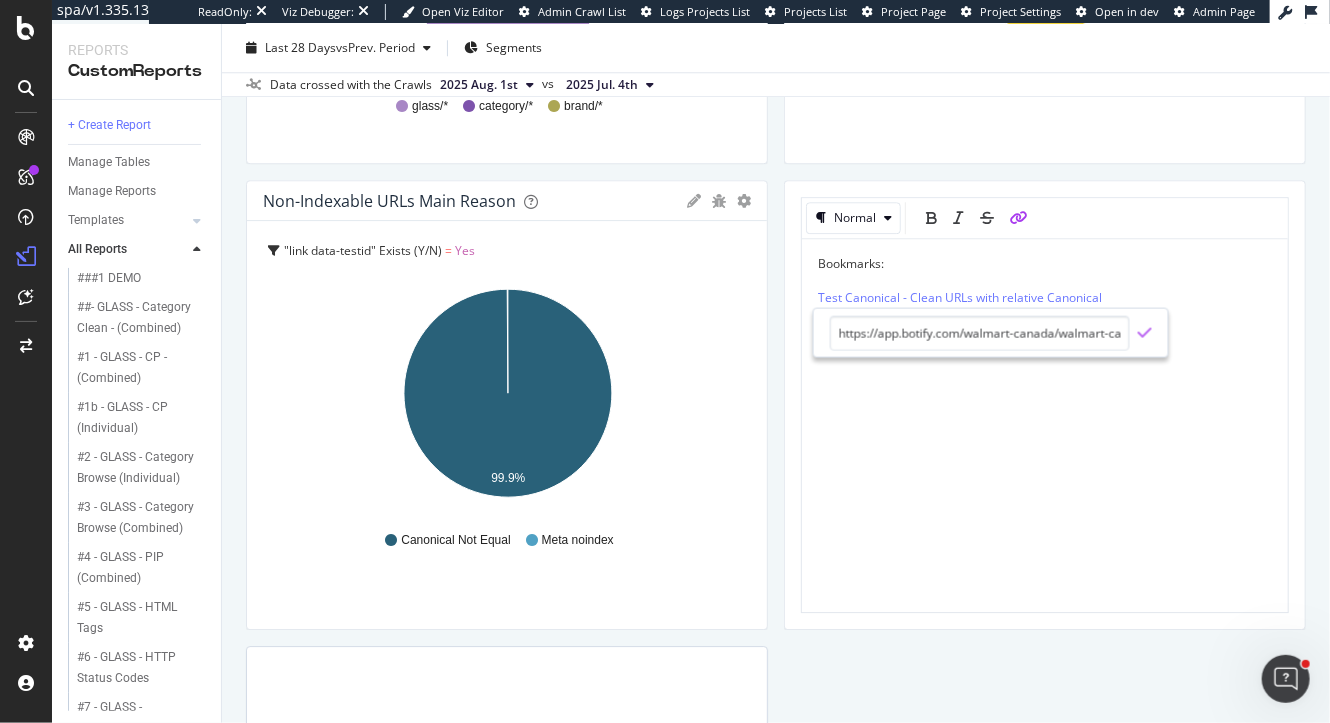 click at bounding box center (1145, 333) 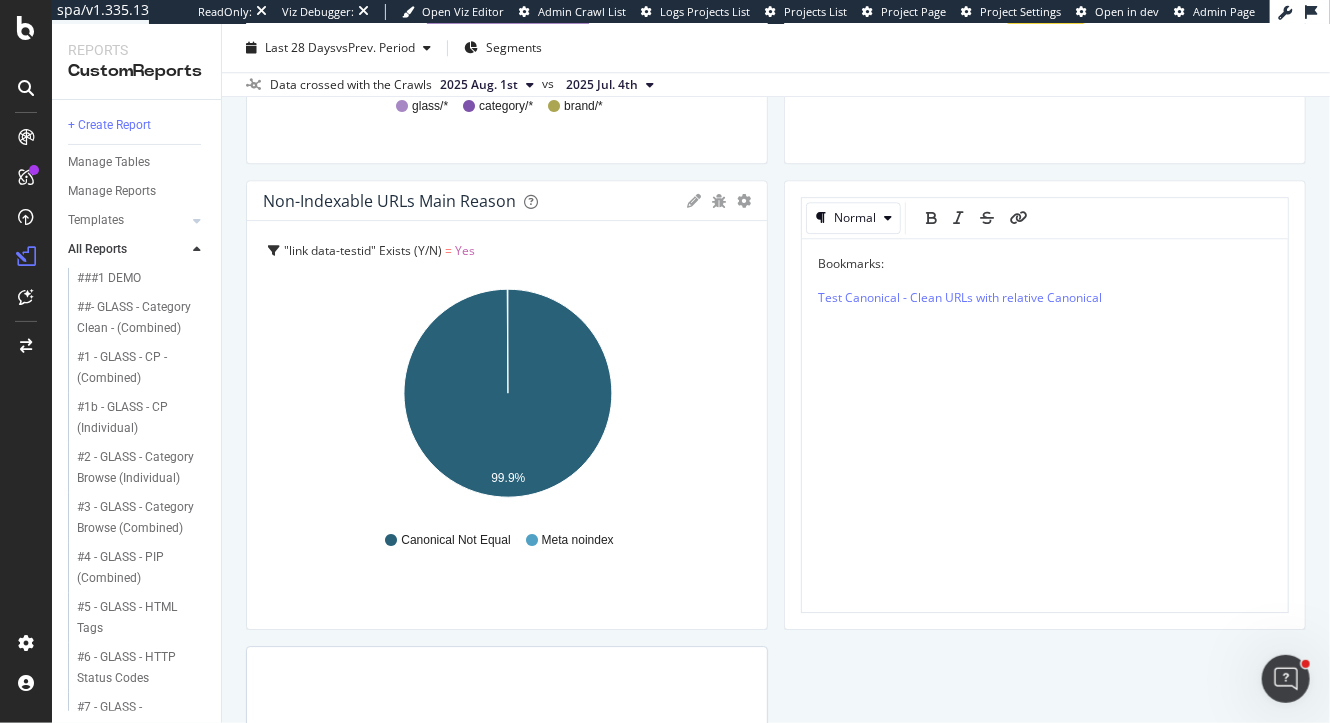 click on "Bookmarks: Test Canonical - Clean URLs with relative Canonical" at bounding box center [1045, 280] 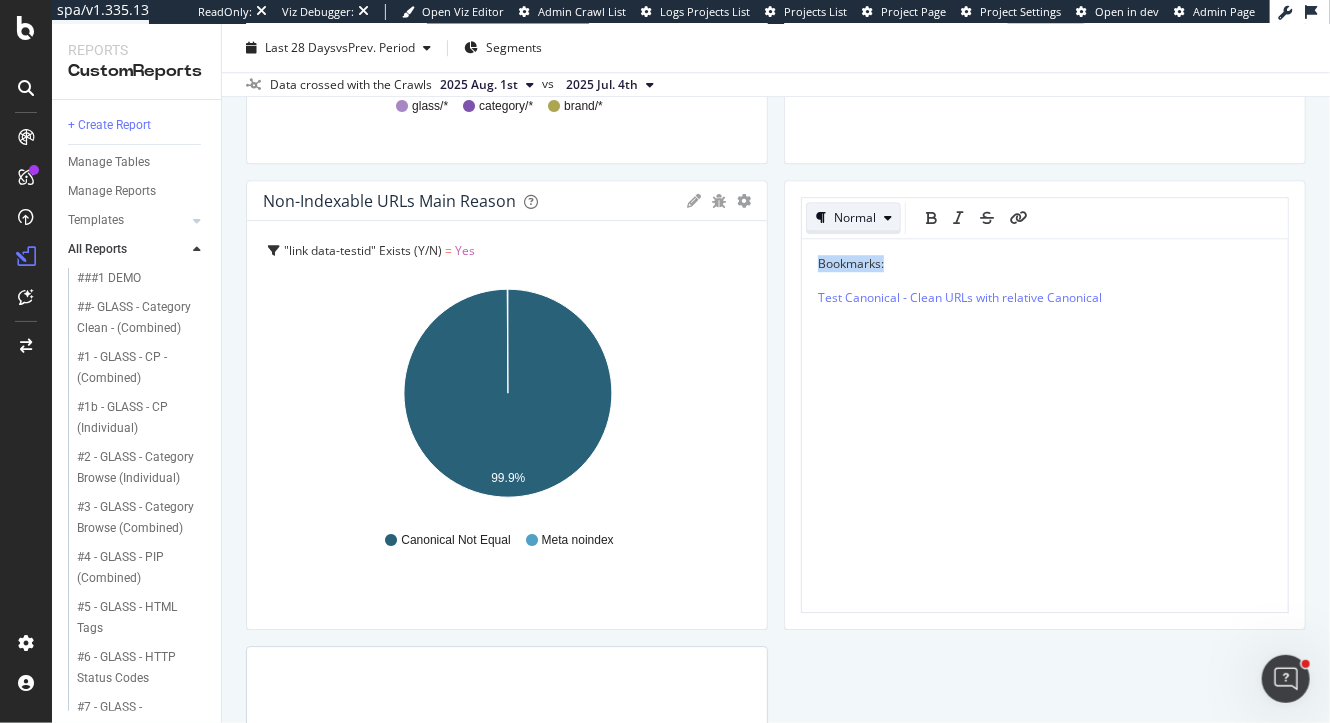 click on "Normal" at bounding box center [855, 218] 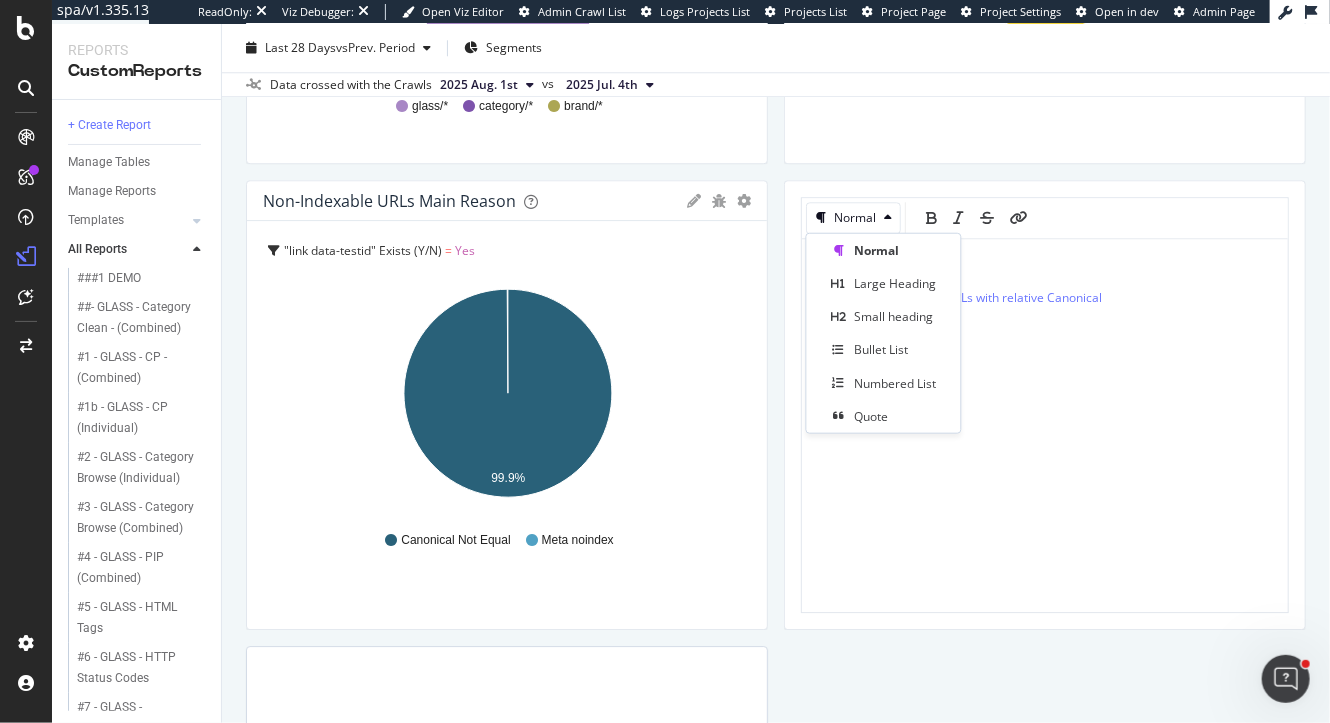 click on "Normal Large Heading Small heading Bullet List Numbered List Quote" at bounding box center [884, 333] 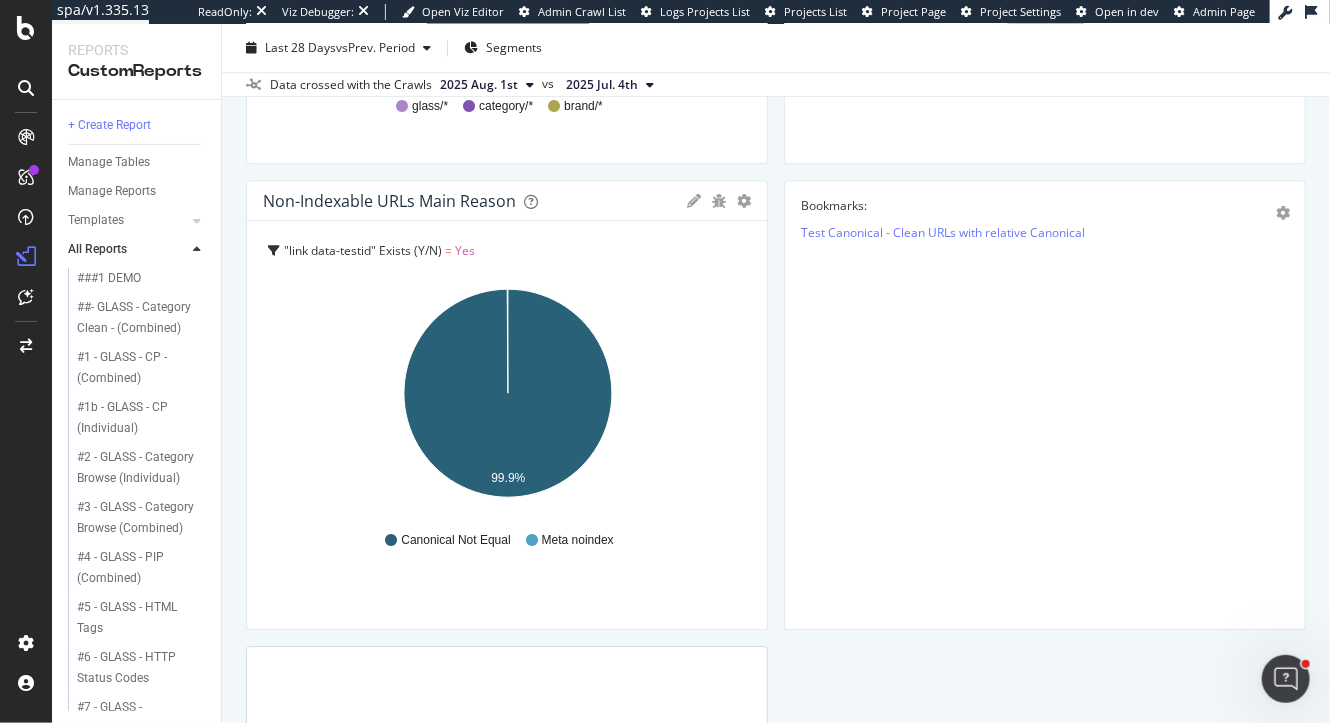 click on "Bookmarks:
Test Canonical - Clean URLs with relative Canonical" at bounding box center [1045, 405] 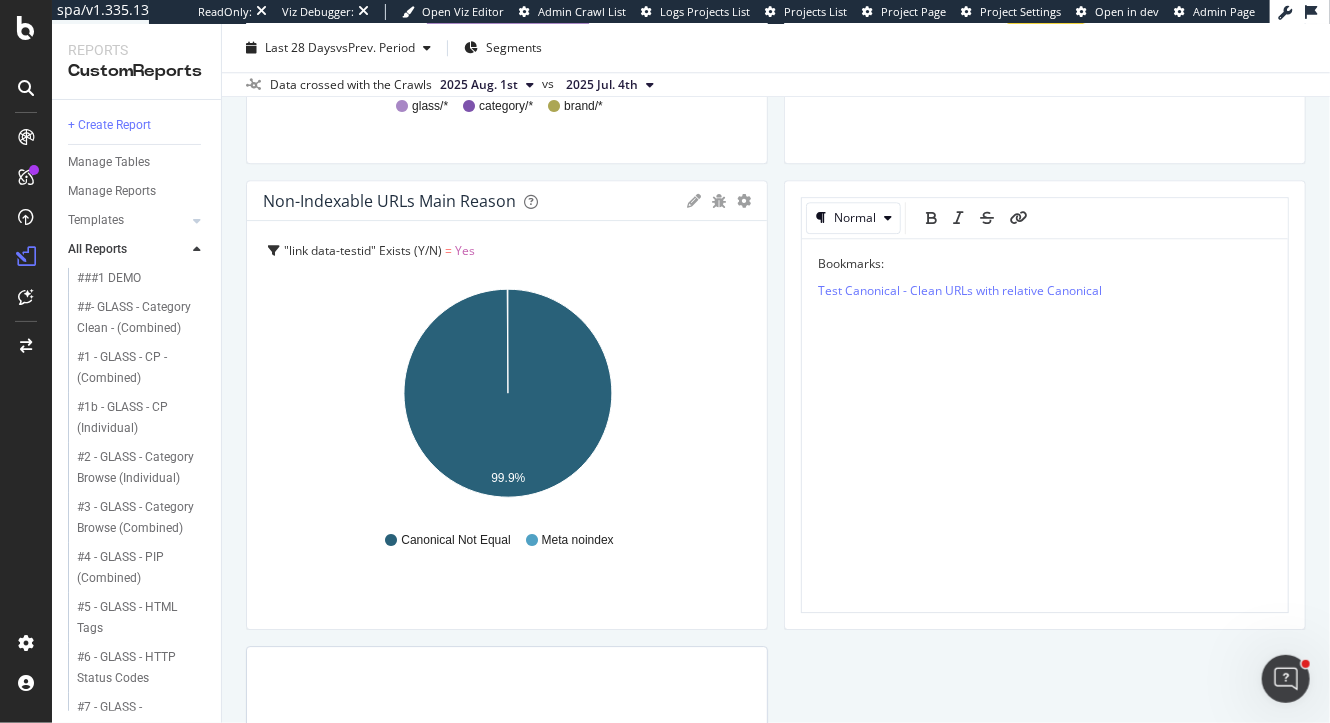 click on "Bookmarks: Test Canonical - Clean URLs with relative Canonical" at bounding box center [1045, 427] 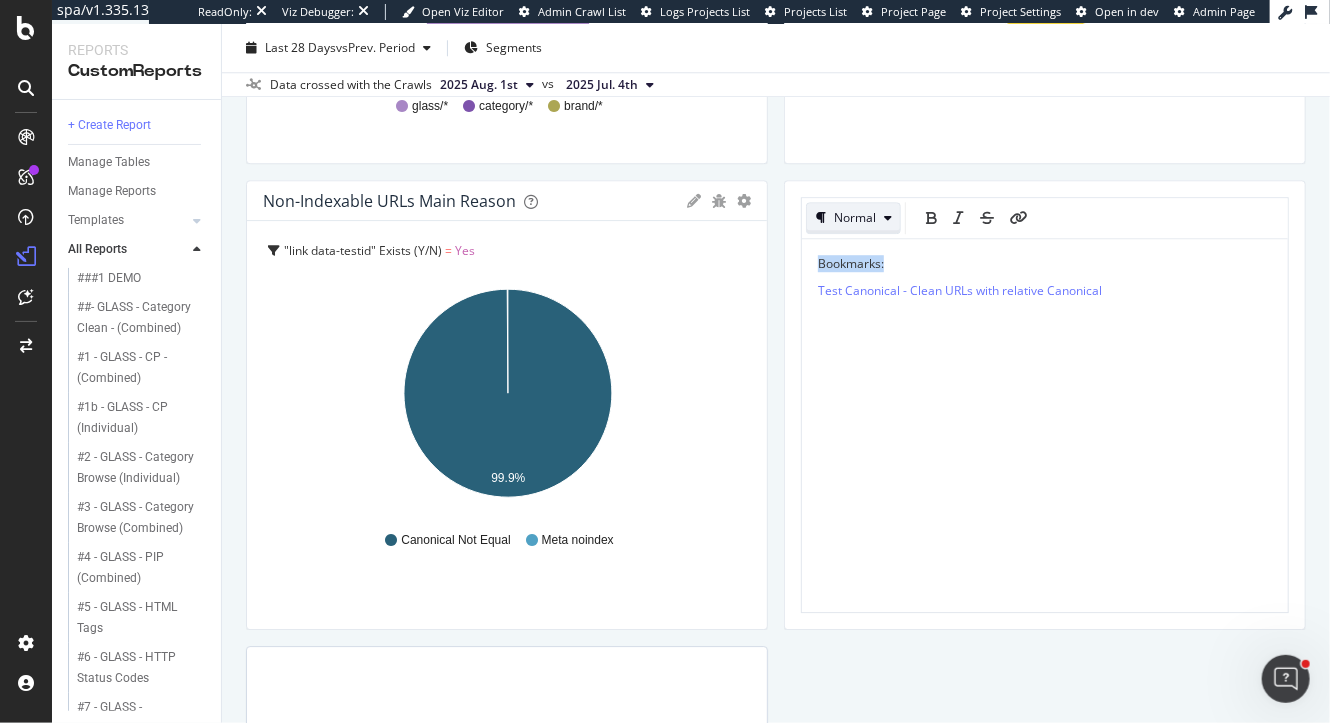 click on "Normal" at bounding box center (855, 218) 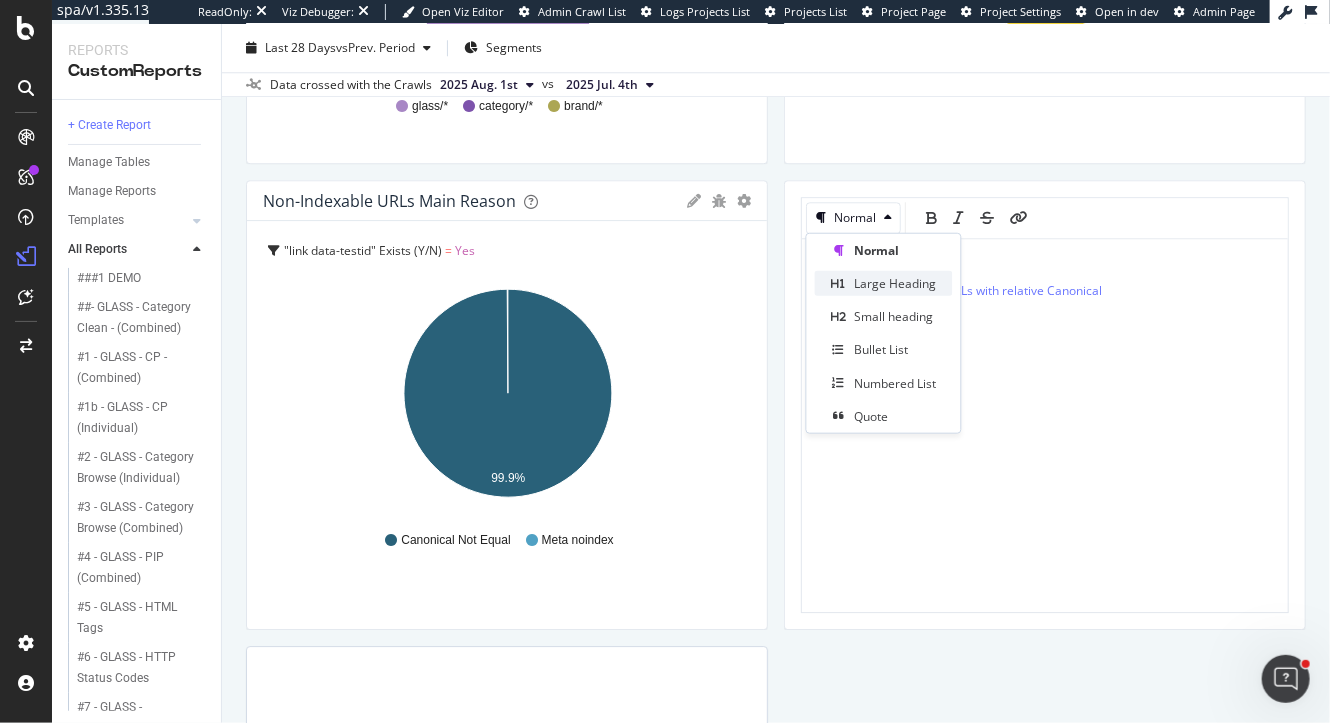 click on "Large Heading" at bounding box center (896, 283) 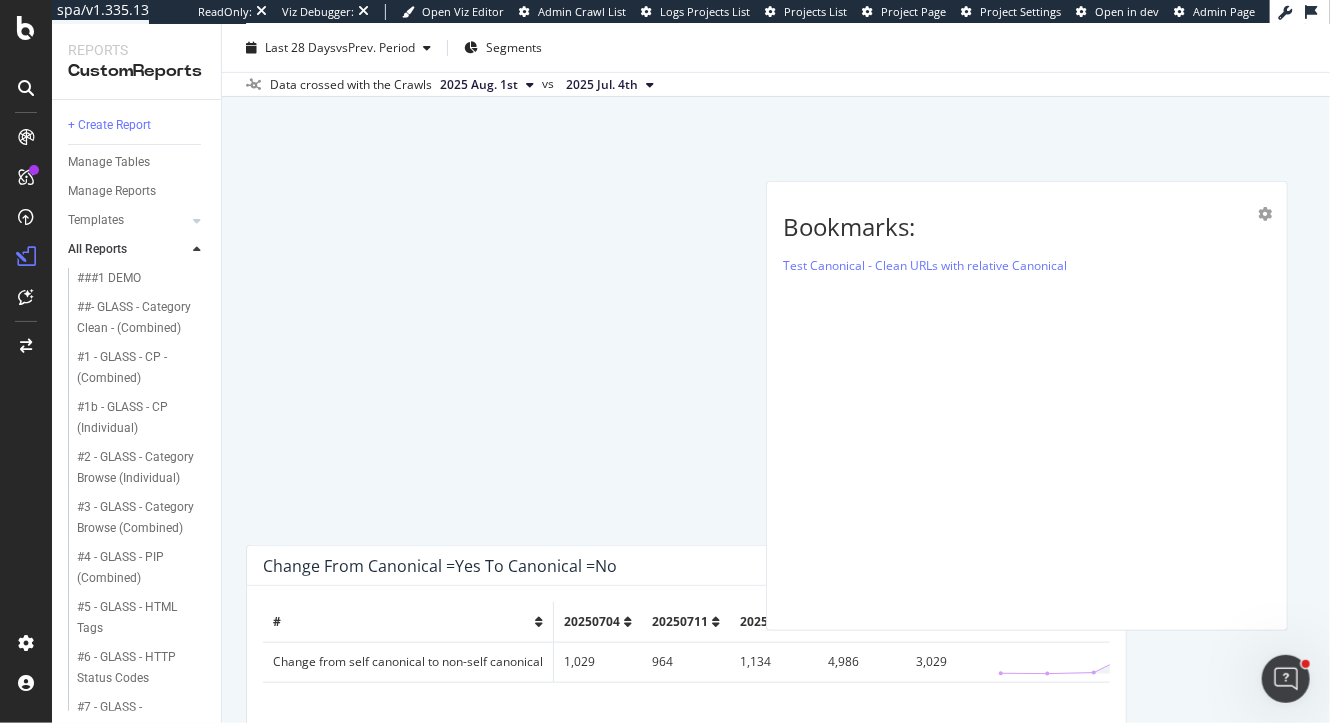 scroll, scrollTop: 0, scrollLeft: 0, axis: both 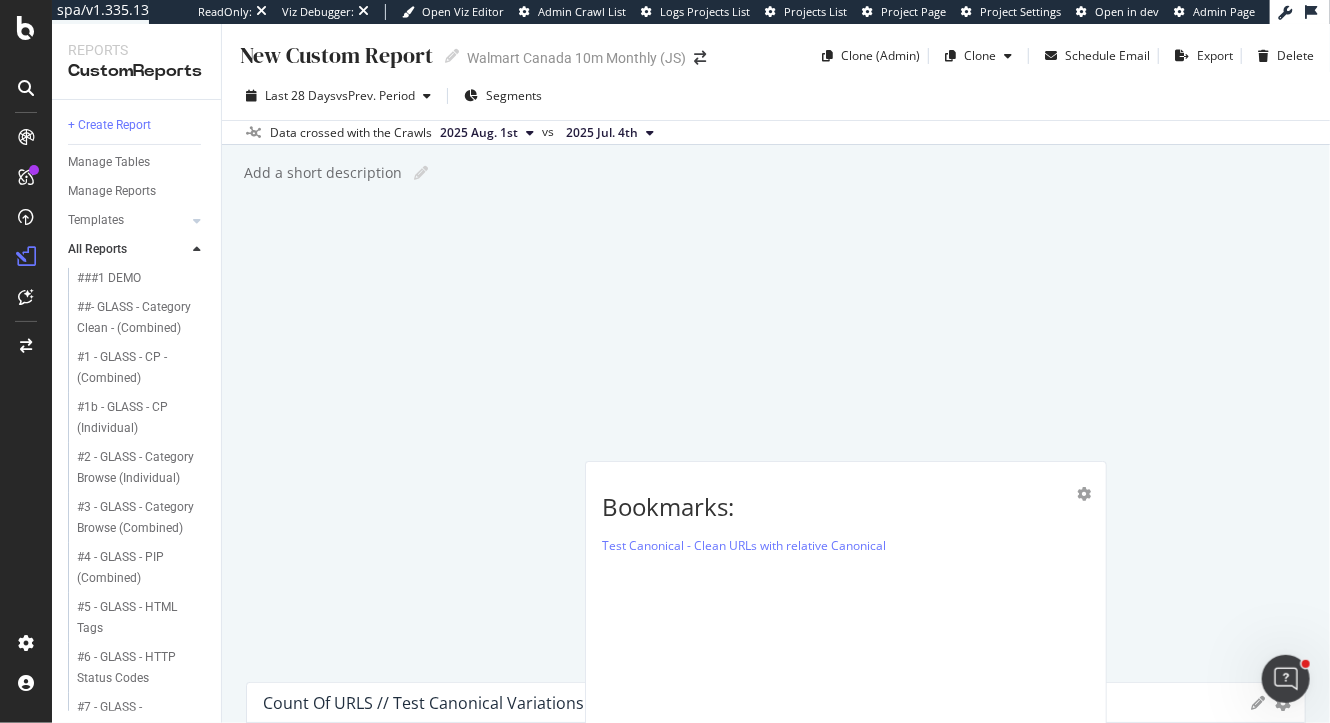 drag, startPoint x: 963, startPoint y: 213, endPoint x: 711, endPoint y: 494, distance: 377.44537 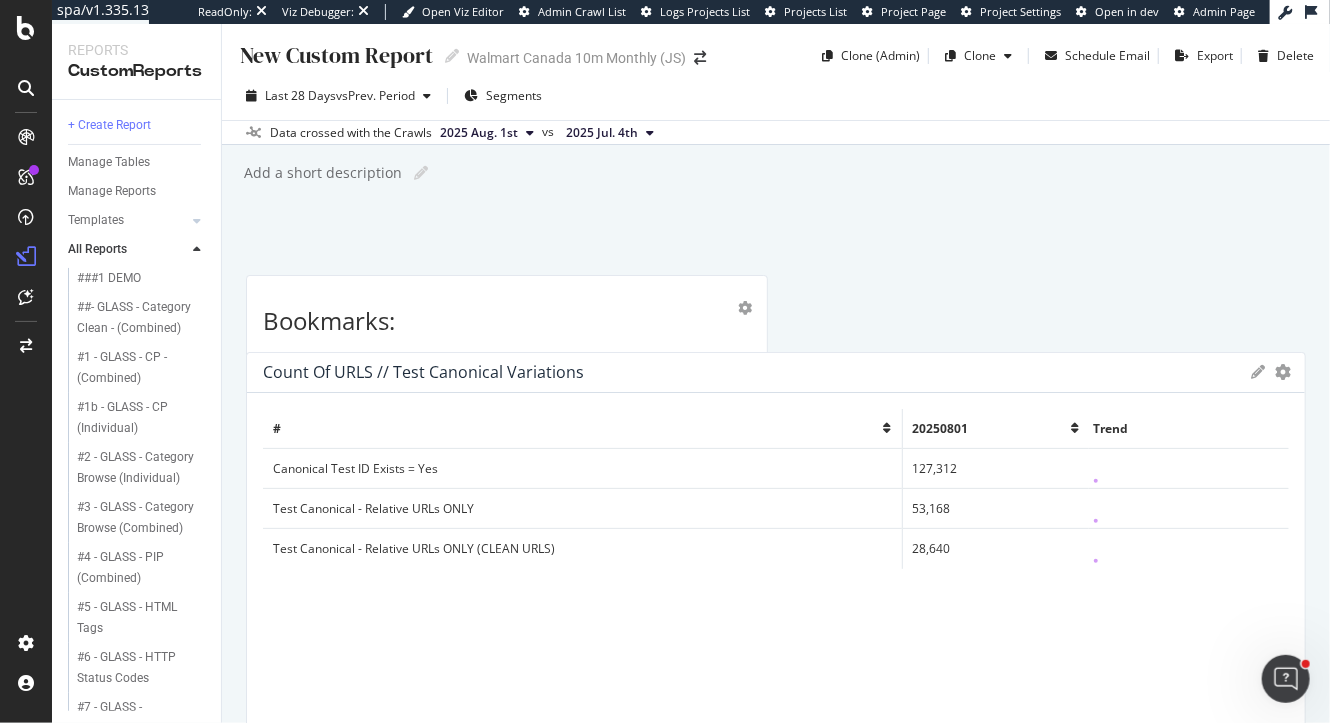 drag, startPoint x: 574, startPoint y: 302, endPoint x: 565, endPoint y: 316, distance: 16.643316 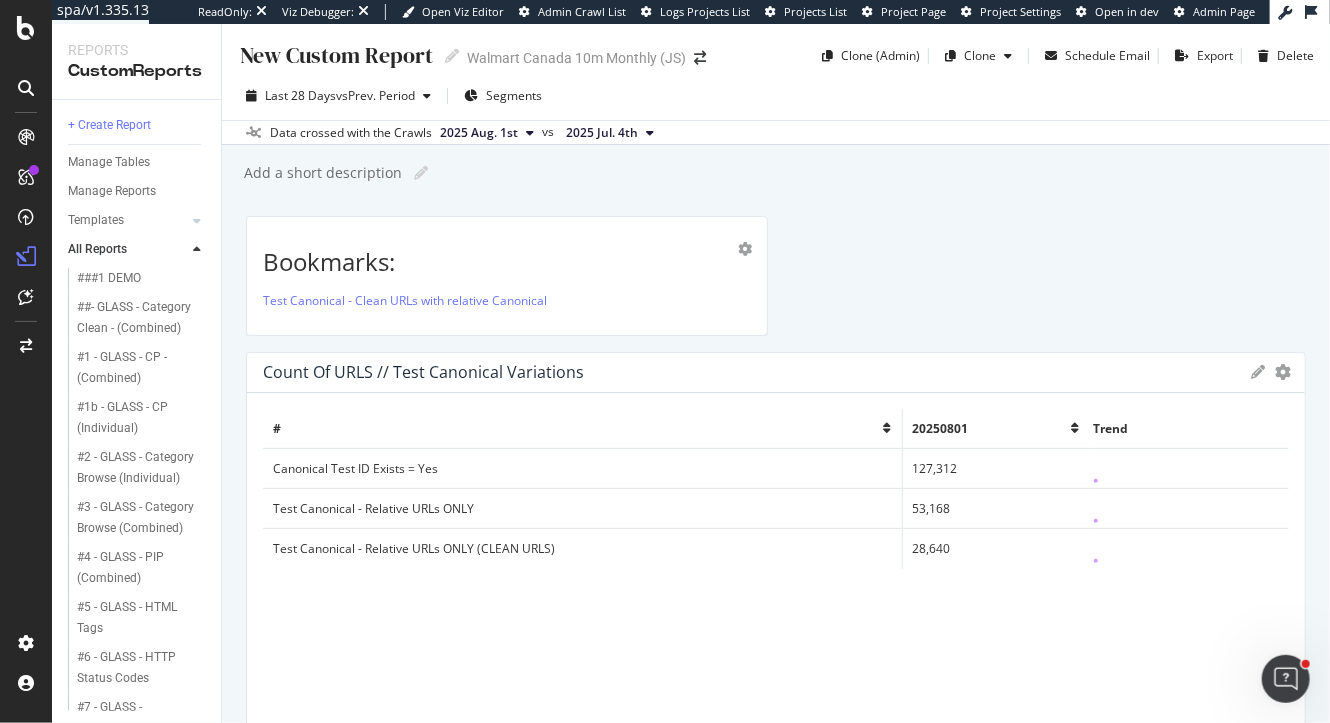 click on "Bookmarks:
Test Canonical - Clean URLs with relative Canonical
Count of URLS // Test Canonical Variations Export as CSV Delete Add to Custom Report # 20250801 Trend Canonical Test ID Exists = Yes 127,312 Test Canonical - Relative URLs ONLY 53,168 Test Canonical - Relative URLs ONLY (CLEAN URLS) 28,640 Change from canonical =Yes to canonical =no Export as CSV Delete Add to Custom Report # 20250704 20250711 20250718 20250725 20250801 Trend Change from self canonical to non-self canonical 1,029 964 1,134 4,986 3,029 avg. TTFB per pagetype Export as CSV Delete Add to Custom Report pagetype Level 1 20250704 20250711 20250718 20250725 20250801 Trend brand 2,179.43 2,086.71 1,806.55 1,443.55 982.65 category 2,044.64 2,395.05 1,981.81 2,428.72 2,215.94 collections 325.99 394.14 328.9 490.52 312.63 glass 2,582.62 3,039.15 2,462.12 3,001.22 2,743.23 grocery 237.07 2,387.43 1,751.64 1,585.8 1,762.41 home 1,971.6 2,755.8 2,922.2 7,205.6 4,362 local 268 488.45 547.54 596.71 341 pip 3,581.41 3,934.71 3,187.56 3,972.97" at bounding box center (776, 1674) 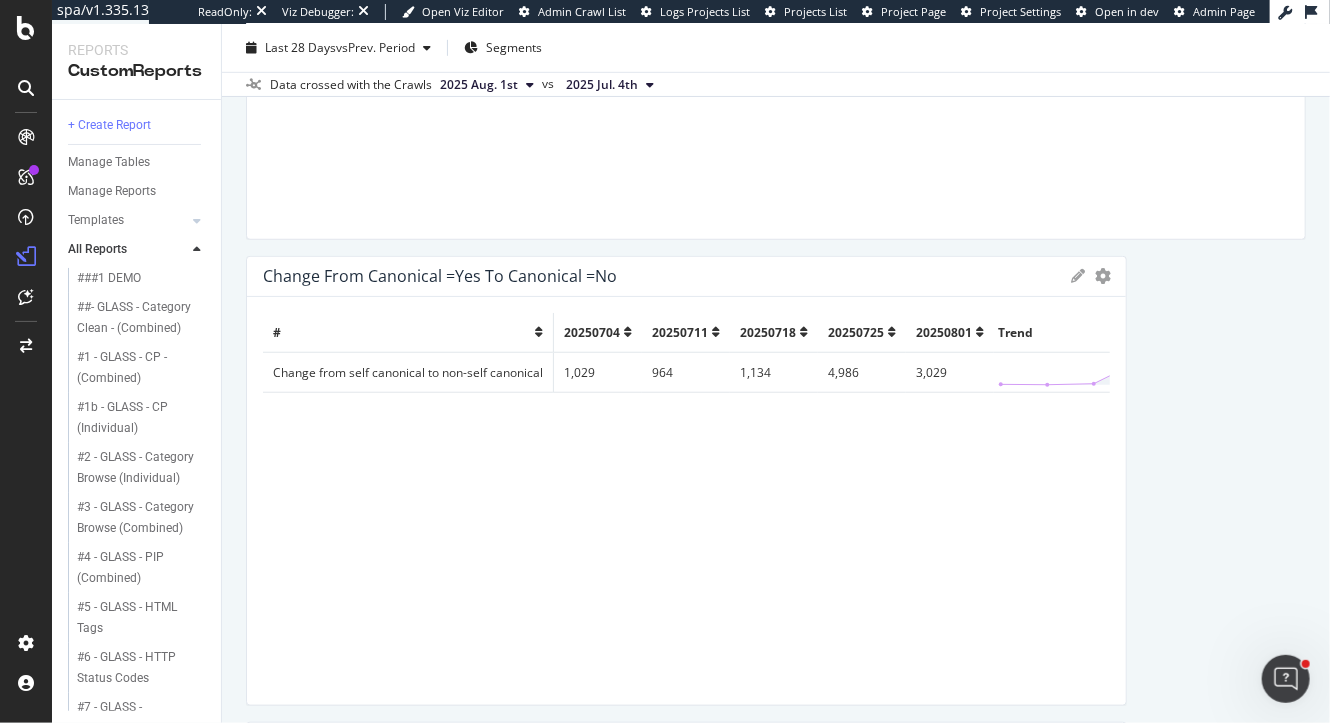 scroll, scrollTop: 0, scrollLeft: 0, axis: both 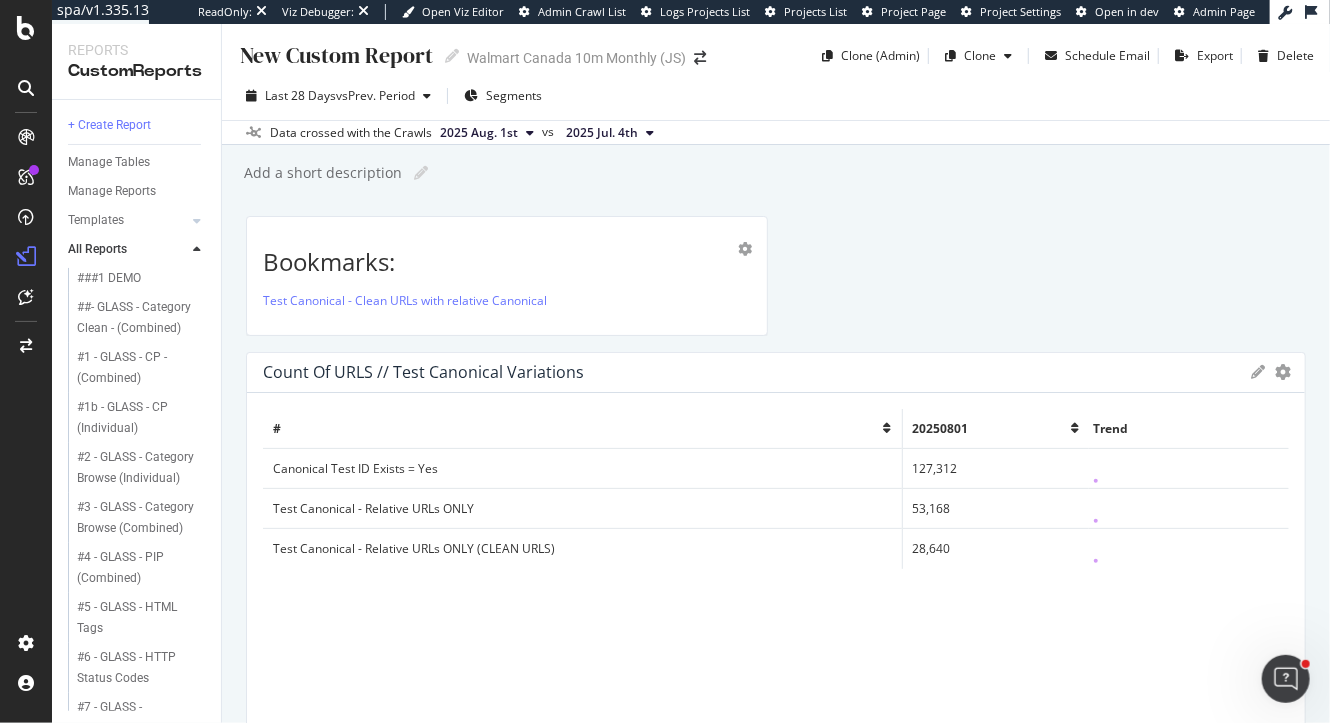 click on "Bookmarks:
Test Canonical - Clean URLs with relative Canonical
Count of URLS // Test Canonical Variations Export as CSV Delete Add to Custom Report # 20250801 Trend Canonical Test ID Exists = Yes 127,312 Test Canonical - Relative URLs ONLY 53,168 Test Canonical - Relative URLs ONLY (CLEAN URLS) 28,640 Change from canonical =Yes to canonical =no Export as CSV Delete Add to Custom Report # 20250704 20250711 20250718 20250725 20250801 Trend Change from self canonical to non-self canonical 1,029 964 1,134 4,986 3,029 avg. TTFB per pagetype Export as CSV Delete Add to Custom Report pagetype Level 1 20250704 20250711 20250718 20250725 20250801 Trend brand 2,179.43 2,086.71 1,806.55 1,443.55 982.65 category 2,044.64 2,395.05 1,981.81 2,428.72 2,215.94 collections 325.99 394.14 328.9 490.52 312.63 glass 2,582.62 3,039.15 2,462.12 3,001.22 2,743.23 grocery 237.07 2,387.43 1,751.64 1,585.8 1,762.41 home 1,971.6 2,755.8 2,922.2 7,205.6 4,362 local 268 488.45 547.54 596.71 341 pip 3,581.41 3,934.71 3,187.56 3,972.97" at bounding box center (776, 1674) 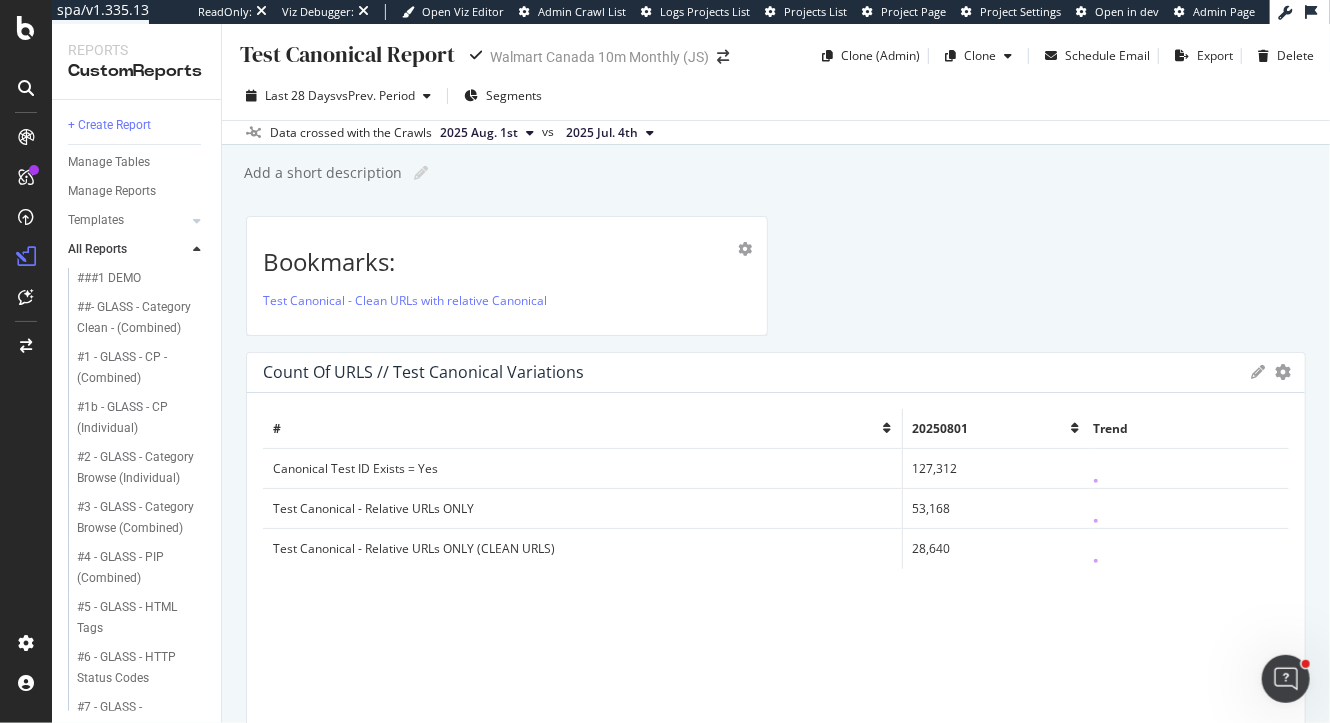 type on "Test Canonical Reports" 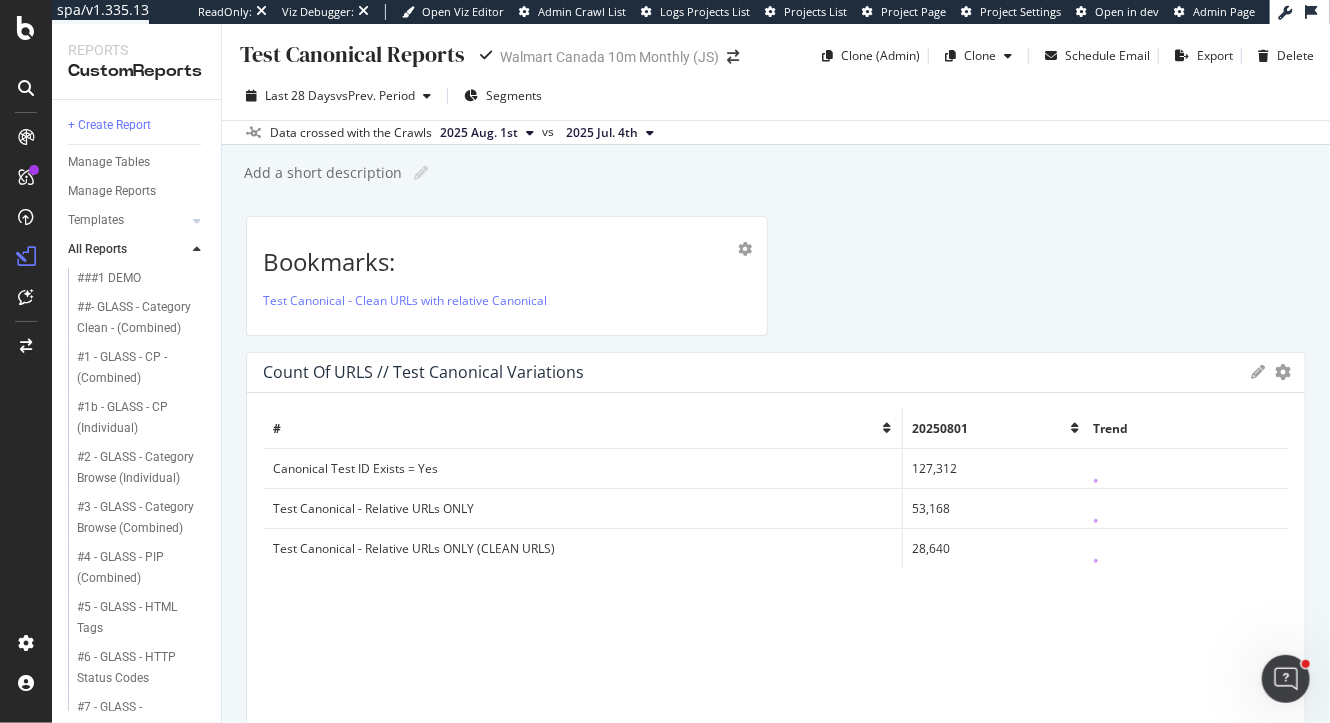 click on "Bookmarks:
Test Canonical - Clean URLs with relative Canonical
Count of URLS // Test Canonical Variations Export as CSV Delete Add to Custom Report # 20250801 Trend Canonical Test ID Exists = Yes 127,312 Test Canonical - Relative URLs ONLY 53,168 Test Canonical - Relative URLs ONLY (CLEAN URLS) 28,640 Change from canonical =Yes to canonical =no Export as CSV Delete Add to Custom Report # 20250704 20250711 20250718 20250725 20250801 Trend Change from self canonical to non-self canonical 1,029 964 1,134 4,986 3,029 avg. TTFB per pagetype Export as CSV Delete Add to Custom Report pagetype Level 1 20250704 20250711 20250718 20250725 20250801 Trend brand 2,179.43 2,086.71 1,806.55 1,443.55 982.65 category 2,044.64 2,395.05 1,981.81 2,428.72 2,215.94 collections 325.99 394.14 328.9 490.52 312.63 glass 2,582.62 3,039.15 2,462.12 3,001.22 2,743.23 grocery 237.07 2,387.43 1,751.64 1,585.8 1,762.41 home 1,971.6 2,755.8 2,922.2 7,205.6 4,362 local 268 488.45 547.54 596.71 341 pip 3,581.41 3,934.71 3,187.56 3,972.97" at bounding box center [776, 1674] 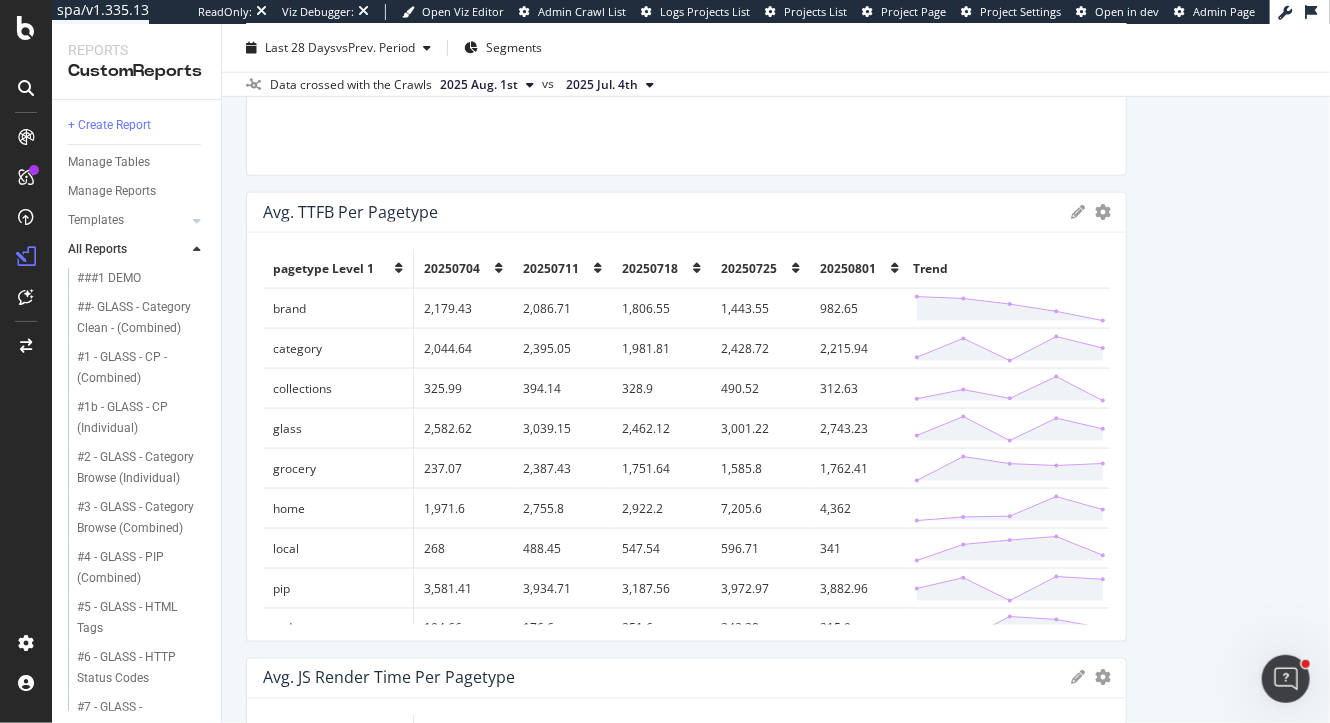 scroll, scrollTop: 1098, scrollLeft: 0, axis: vertical 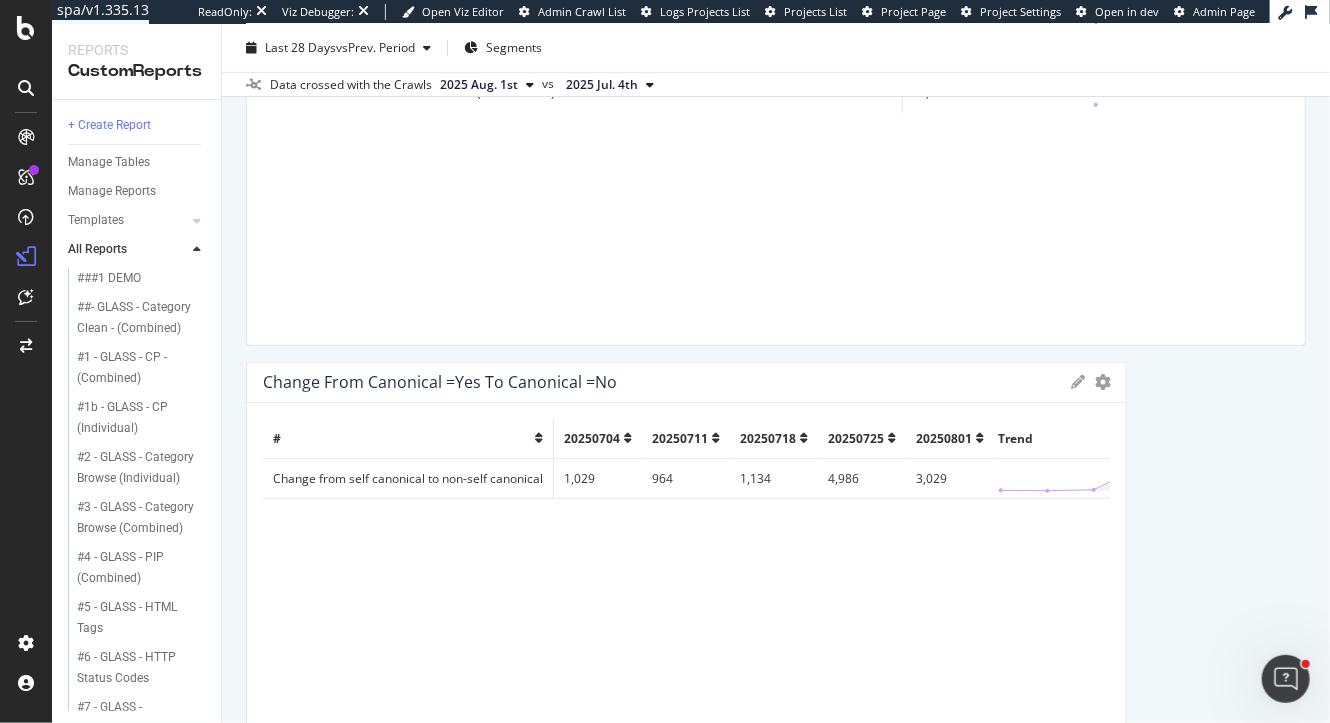 click on "2025 Aug. 1st" at bounding box center [479, 85] 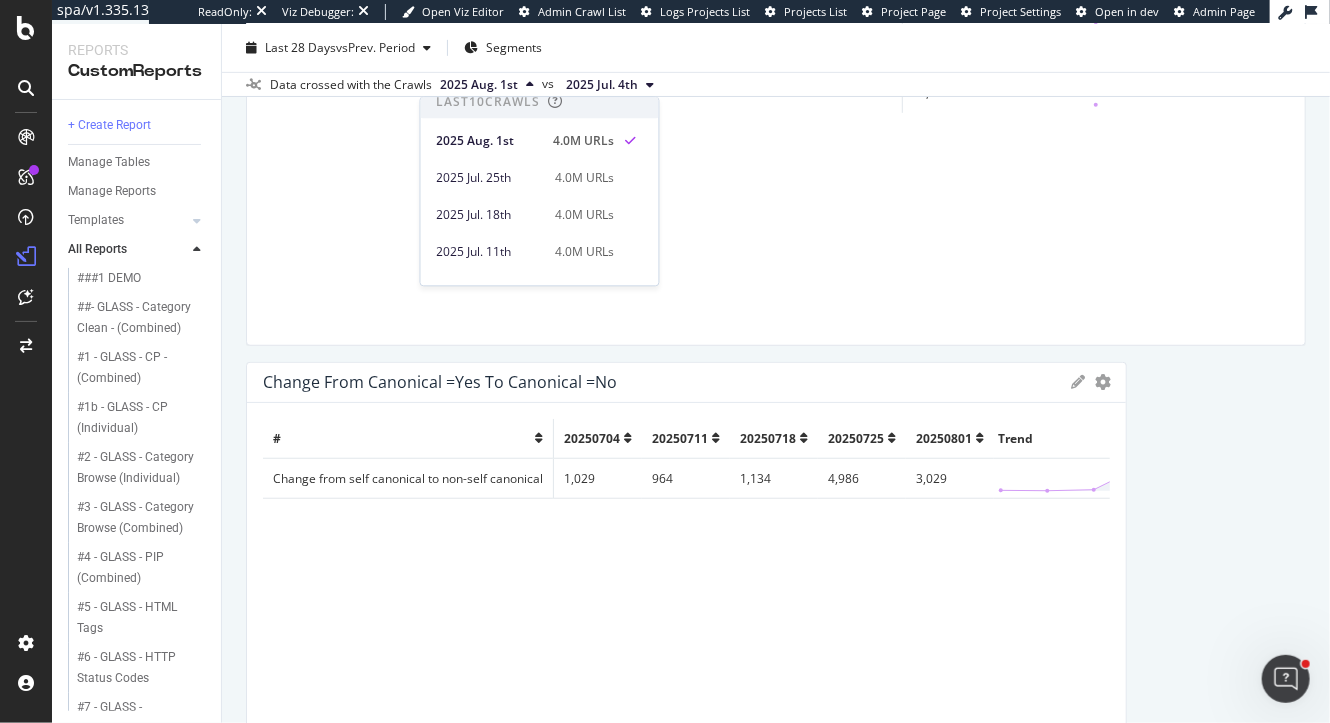 scroll, scrollTop: 0, scrollLeft: 0, axis: both 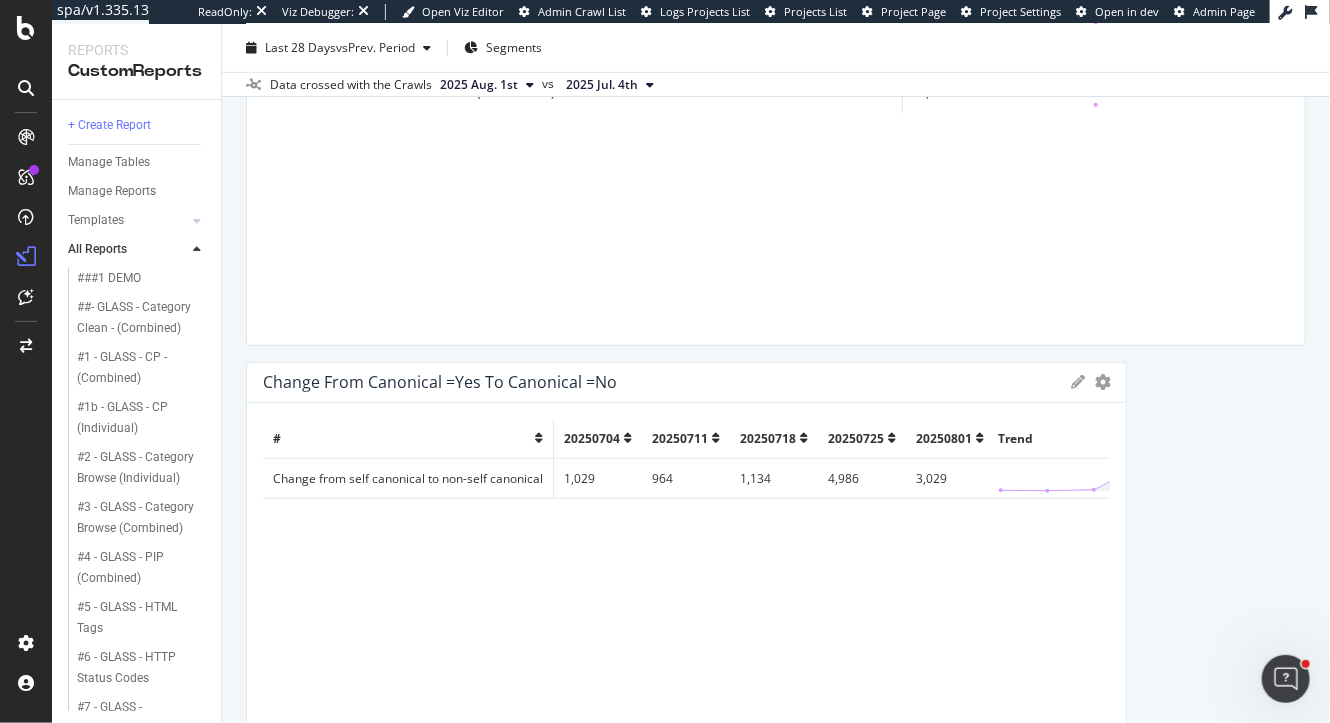 click on "Bookmarks:
Test Canonical - Clean URLs with relative Canonical
Count of URLS // Test Canonical Variations Export as CSV Delete Add to Custom Report # 20250801 Trend Canonical Test ID Exists = Yes 127,312 Test Canonical - Relative URLs ONLY 53,168 Test Canonical - Relative URLs ONLY (CLEAN URLS) 28,640 Change from canonical =Yes to canonical =no Export as CSV Delete Add to Custom Report # 20250704 20250711 20250718 20250725 20250801 Trend Change from self canonical to non-self canonical 1,029 964 1,134 4,986 3,029 avg. TTFB per pagetype Export as CSV Delete Add to Custom Report pagetype Level 1 20250704 20250711 20250718 20250725 20250801 Trend brand 2,179.43 2,086.71 1,806.55 1,443.55 982.65 category 2,044.64 2,395.05 1,981.81 2,428.72 2,215.94 collections 325.99 394.14 328.9 490.52 312.63 glass 2,582.62 3,039.15 2,462.12 3,001.22 2,743.23 grocery 237.07 2,387.43 1,751.64 1,585.8 1,762.41 home 1,971.6 2,755.8 2,922.2 7,205.6 4,362 local 268 488.45 547.54 596.71 341 pip 3,581.41 3,934.71 3,187.56 3,972.97" at bounding box center [776, 1218] 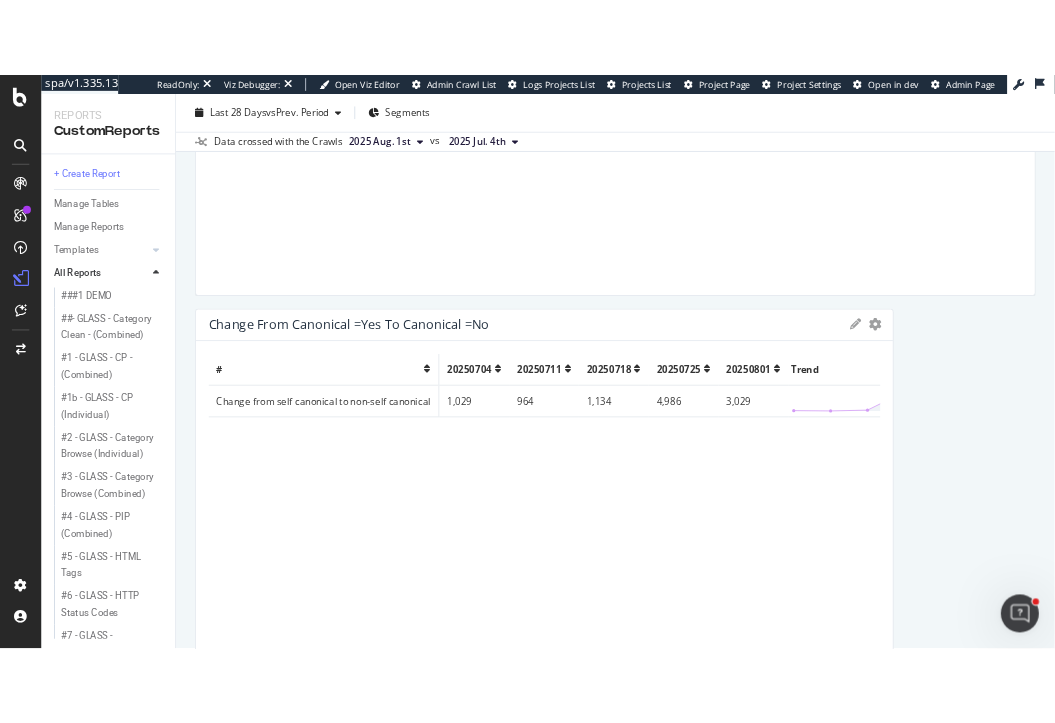 scroll, scrollTop: 526, scrollLeft: 0, axis: vertical 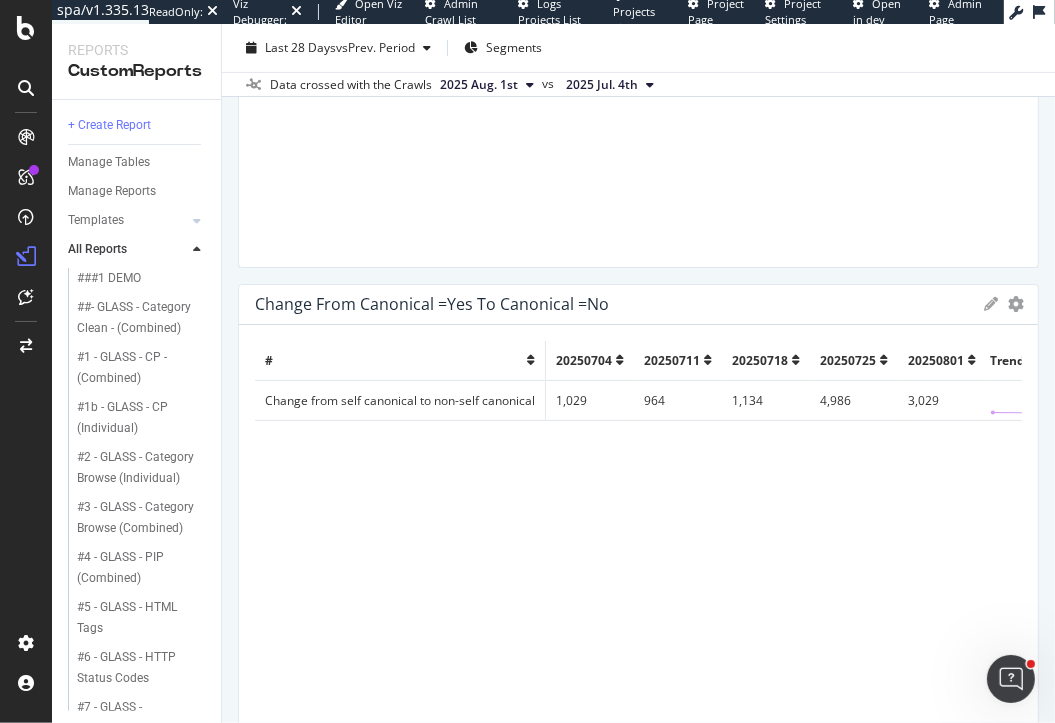click on "2025 Aug. 1st" at bounding box center (479, 85) 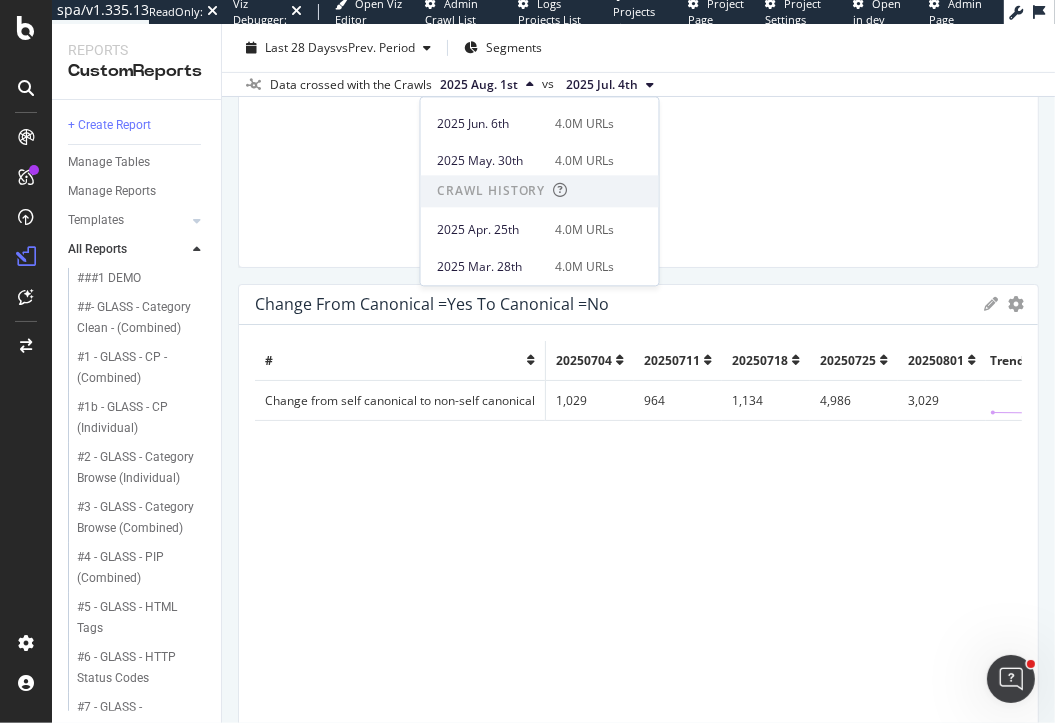 scroll, scrollTop: 344, scrollLeft: 0, axis: vertical 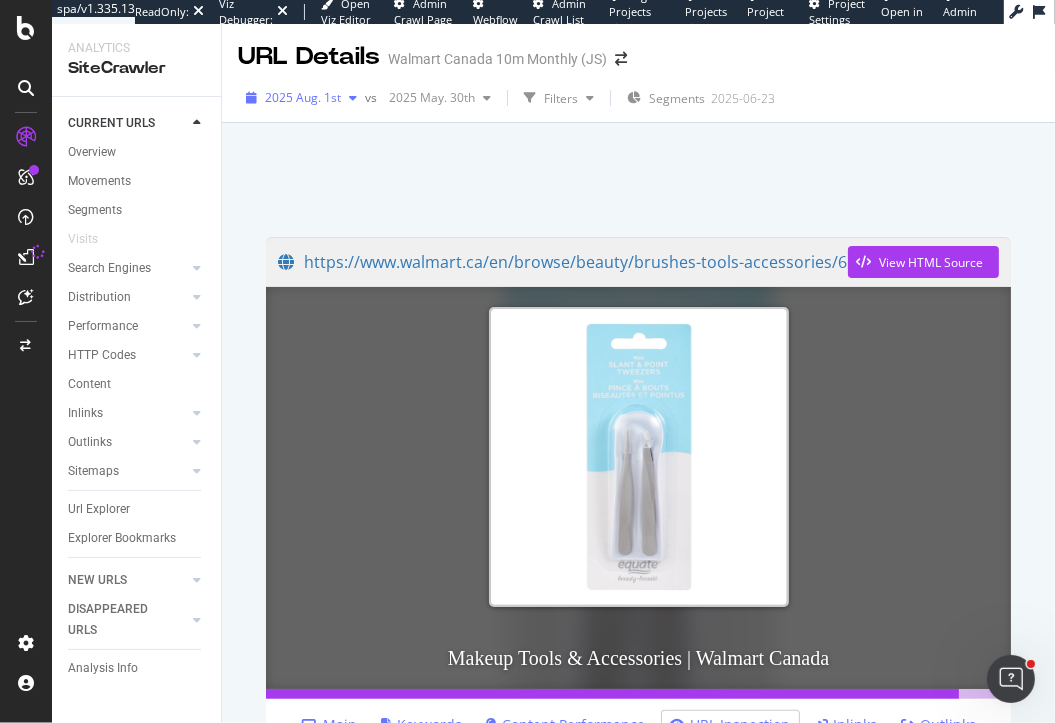 click on "2025 Aug. 1st" at bounding box center (303, 97) 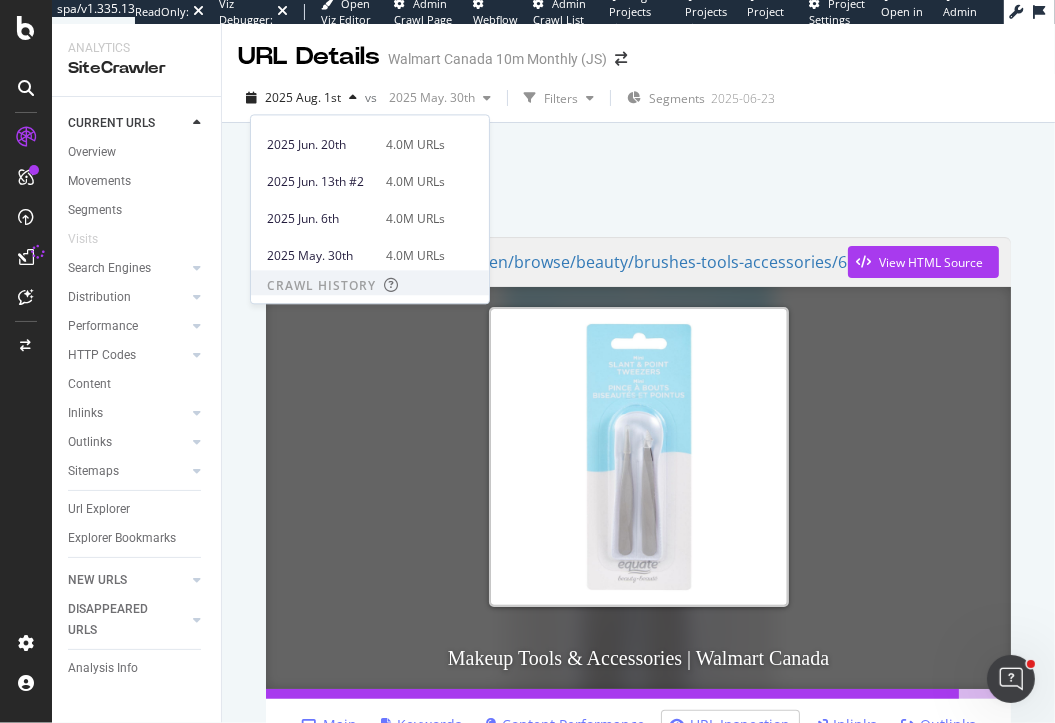 scroll, scrollTop: 253, scrollLeft: 0, axis: vertical 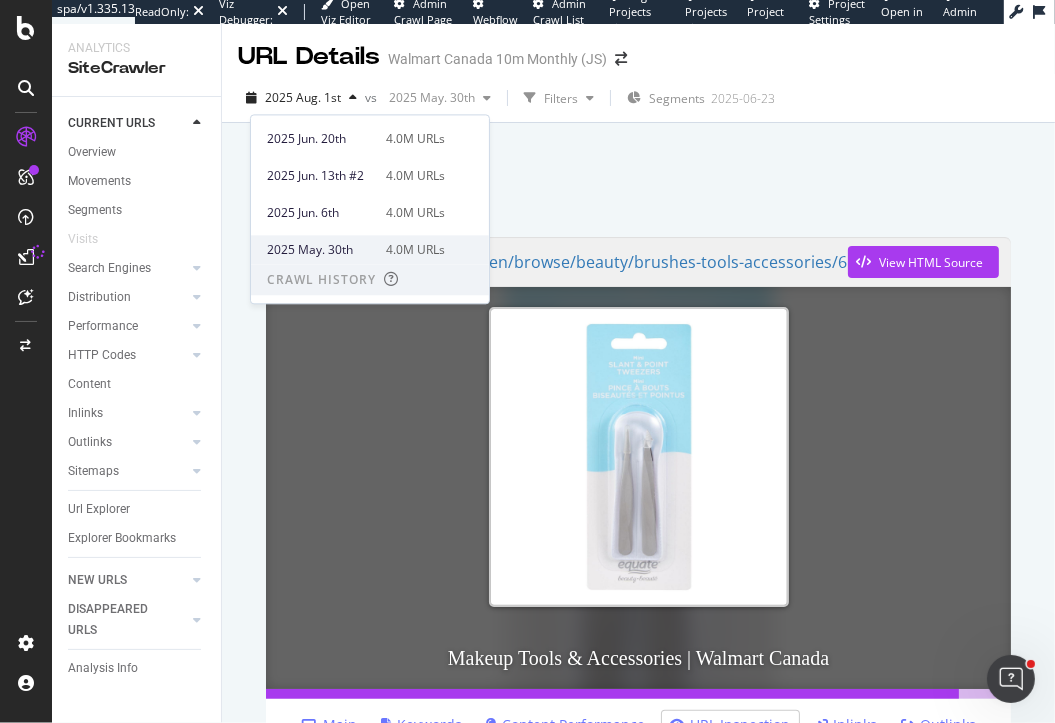 click on "2025 May. 30th" at bounding box center (320, 250) 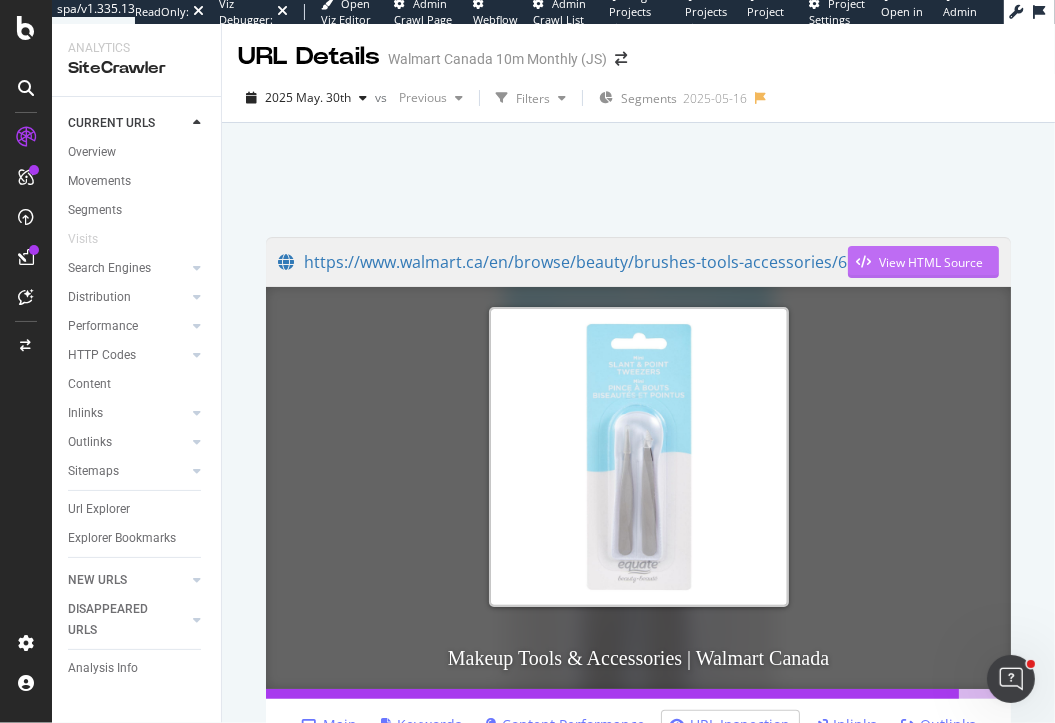 click on "View HTML Source" at bounding box center (931, 262) 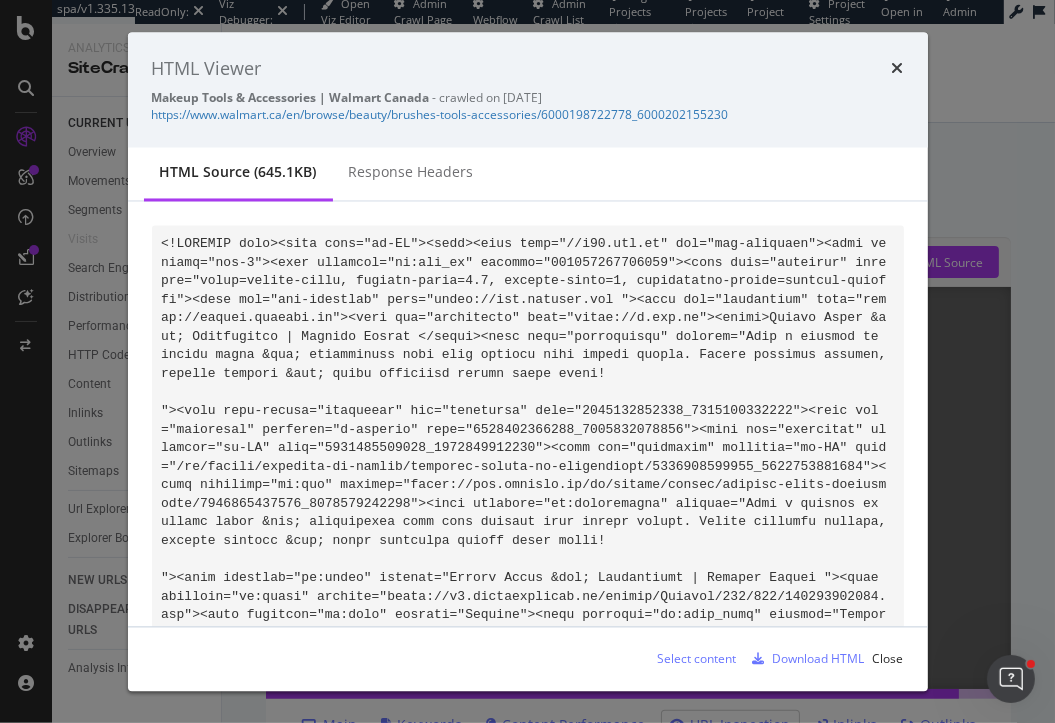 click at bounding box center (539, 66270) 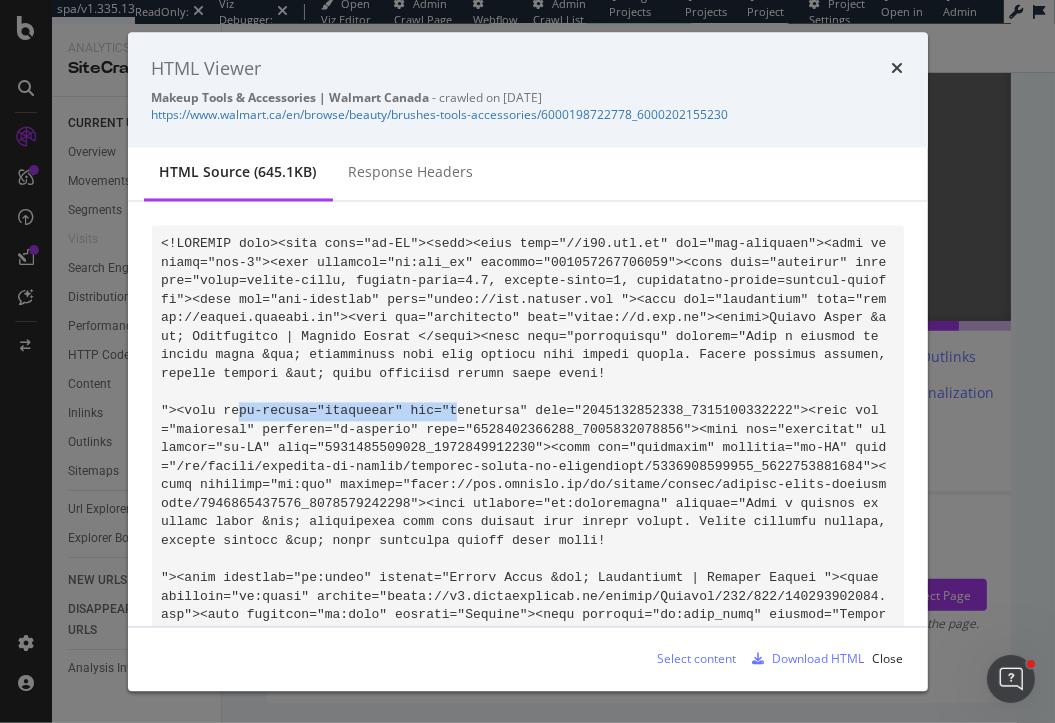 drag, startPoint x: 236, startPoint y: 408, endPoint x: 456, endPoint y: 411, distance: 220.02045 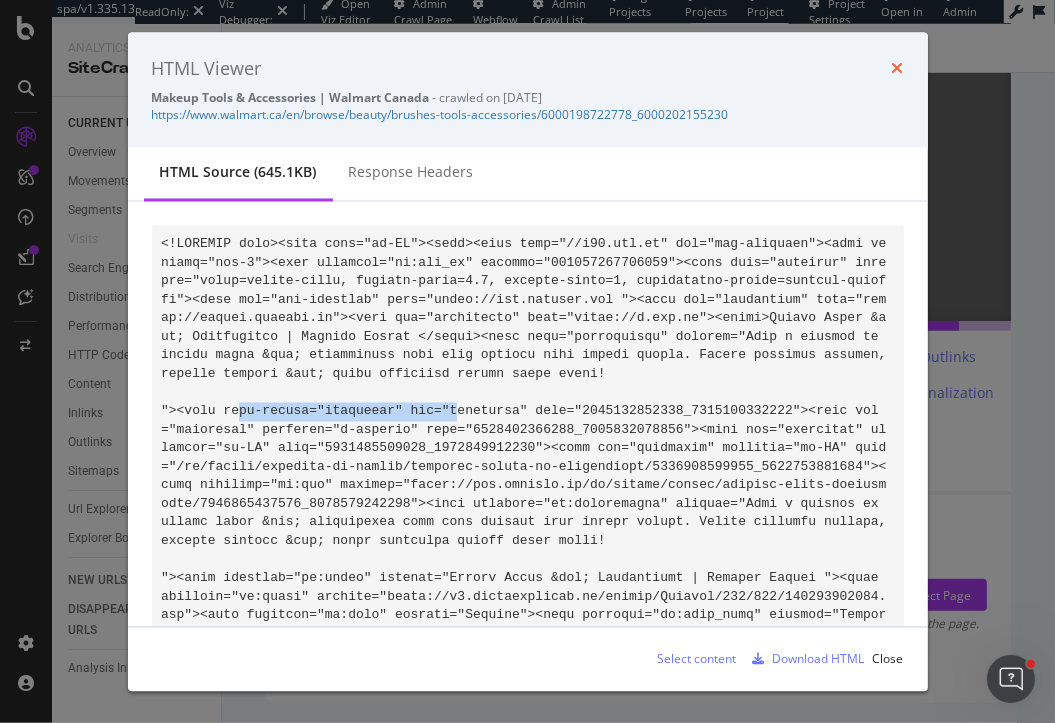click at bounding box center [898, 69] 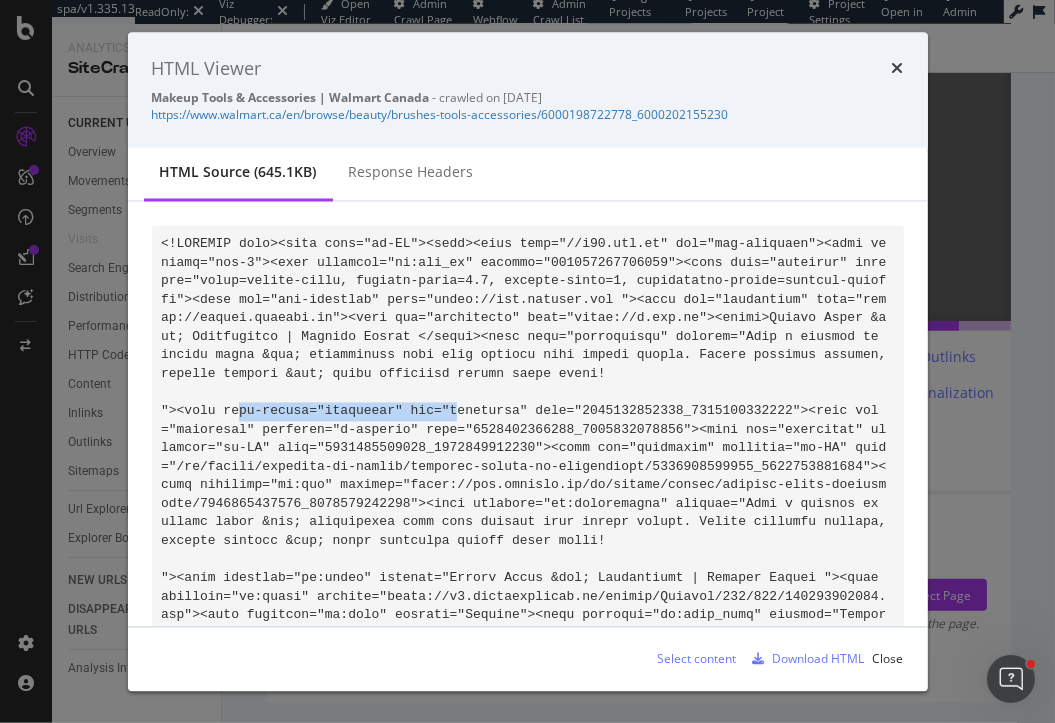scroll, scrollTop: 0, scrollLeft: 0, axis: both 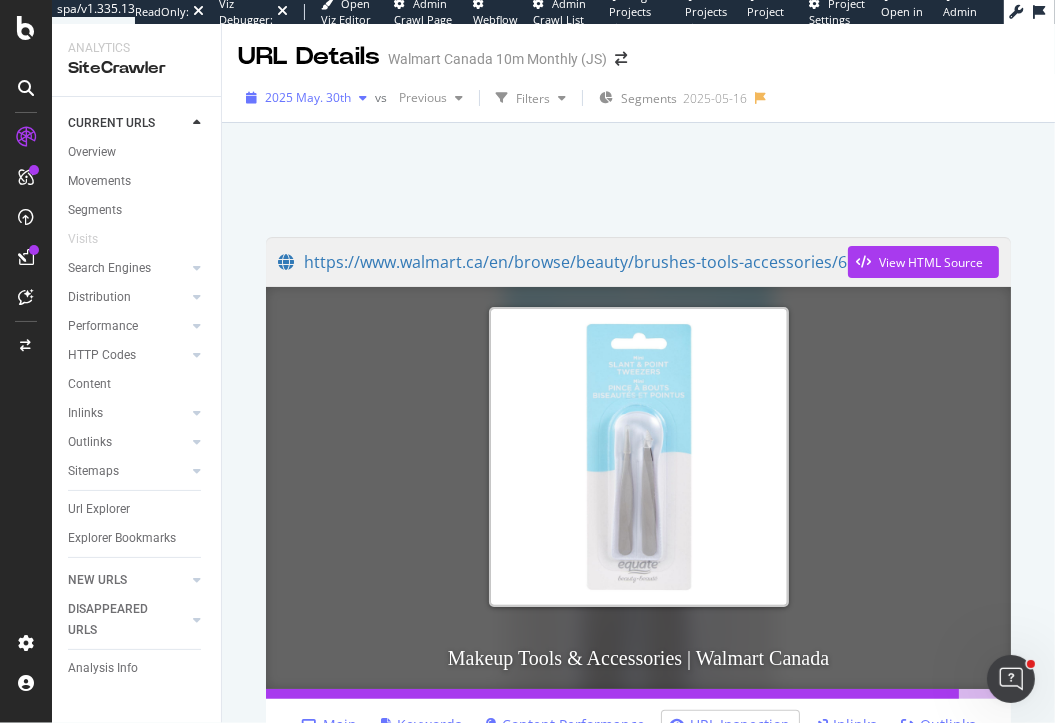 click on "2025 May. 30th" at bounding box center [308, 97] 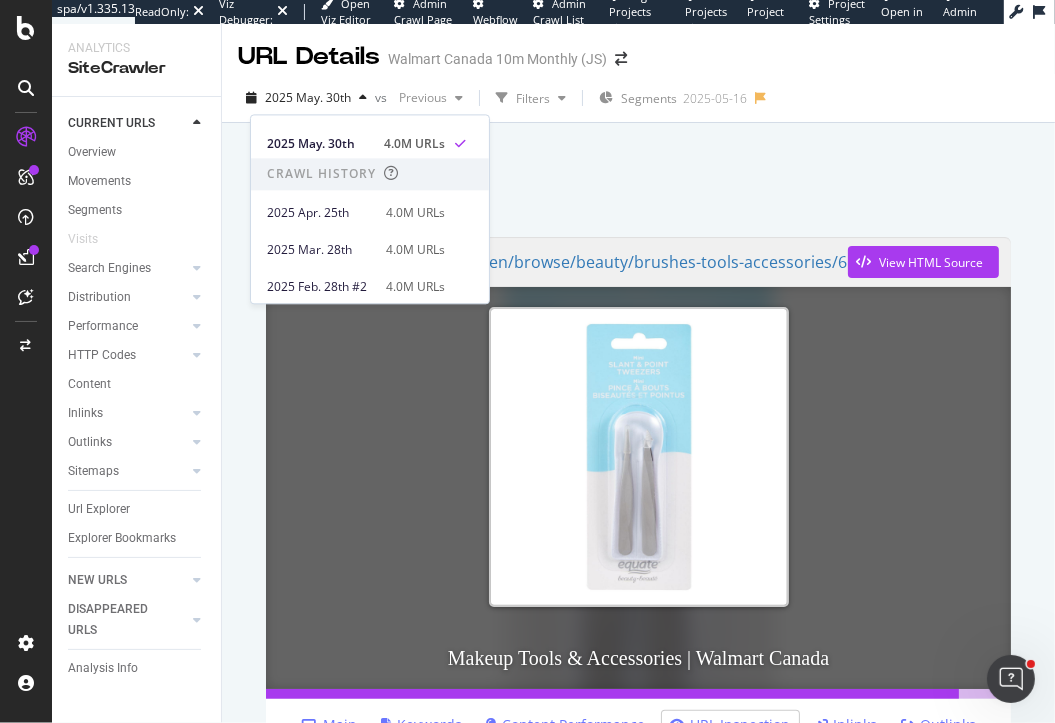 scroll, scrollTop: 361, scrollLeft: 0, axis: vertical 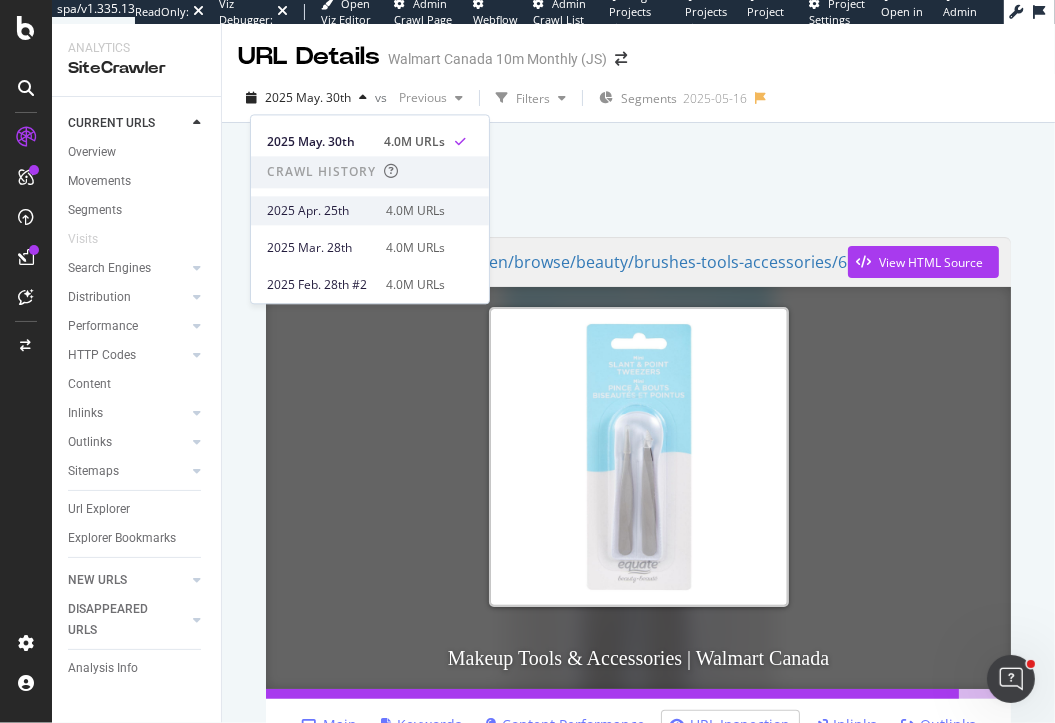 click on "2025 Apr. 25th" at bounding box center (320, 211) 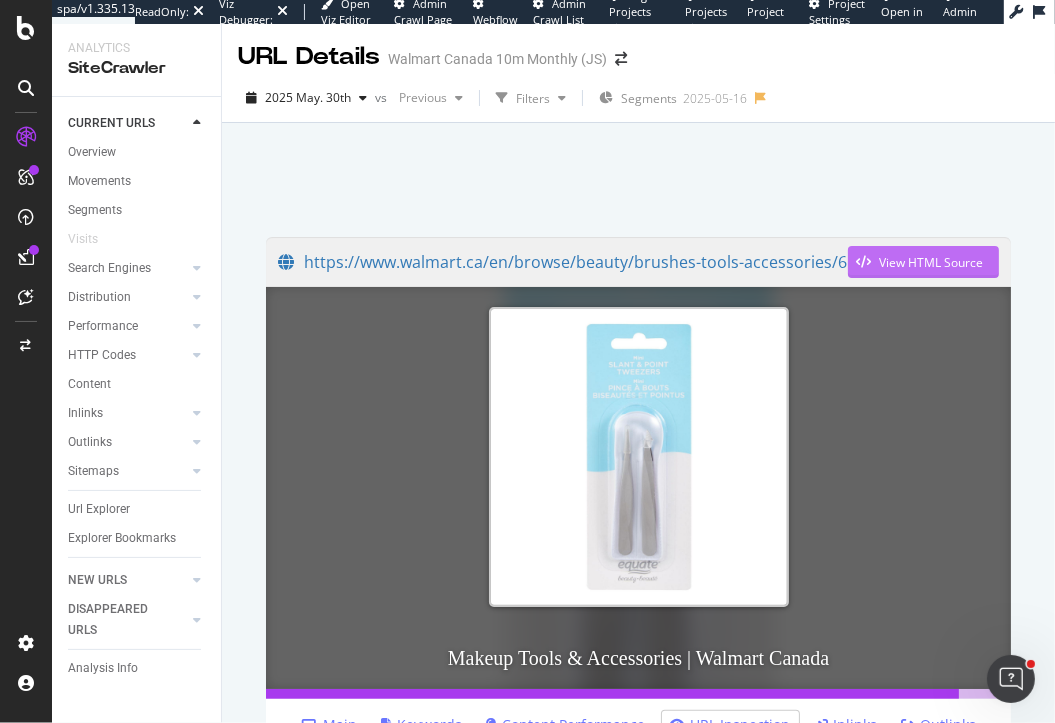 click on "View HTML Source" at bounding box center (931, 262) 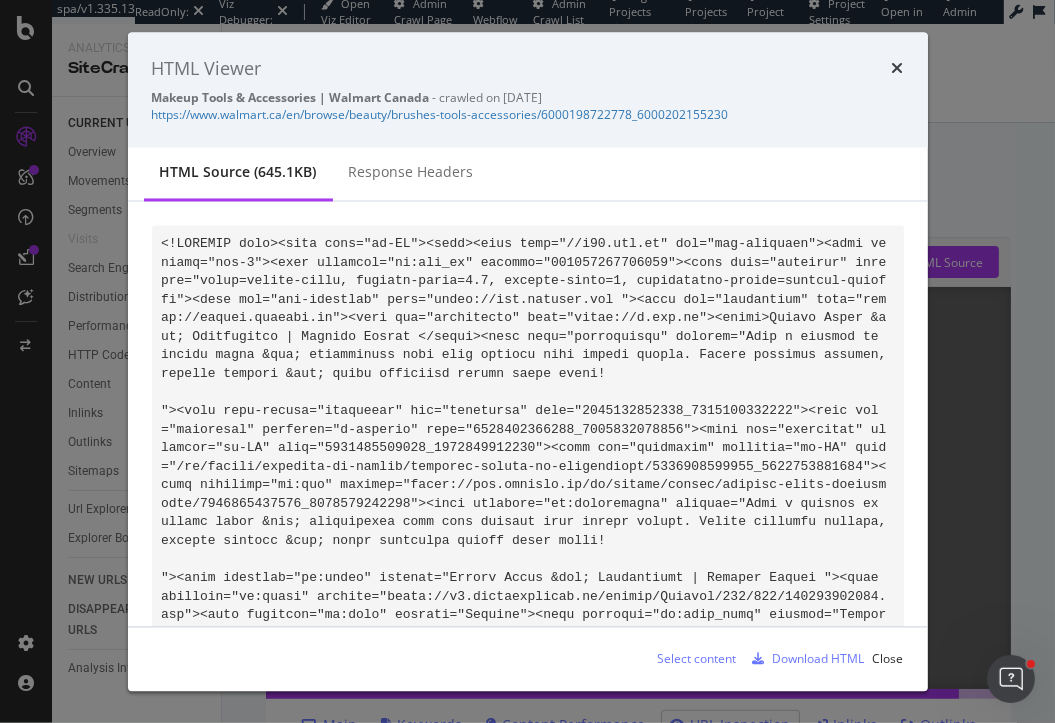 click at bounding box center [539, 66270] 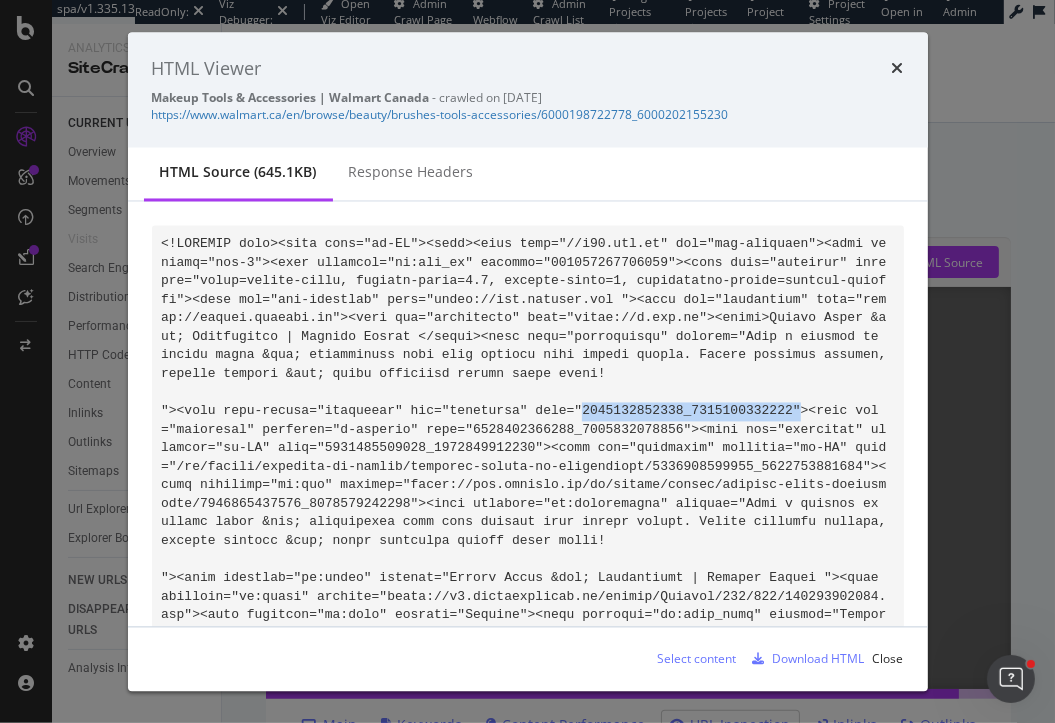 drag, startPoint x: 582, startPoint y: 413, endPoint x: 799, endPoint y: 414, distance: 217.0023 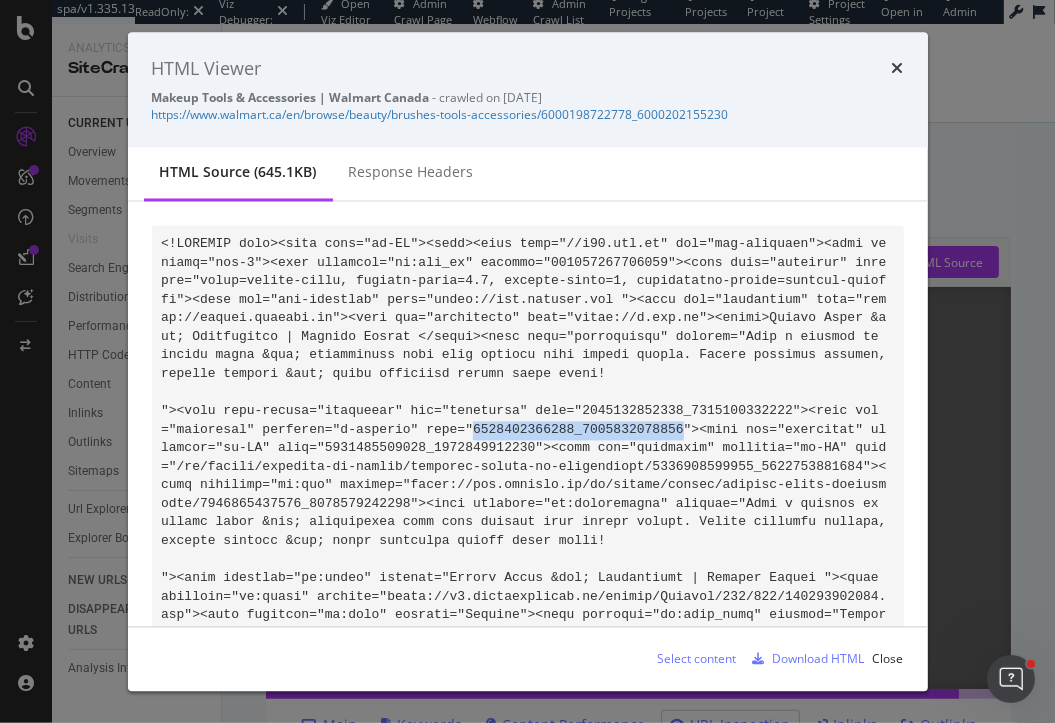 drag, startPoint x: 470, startPoint y: 430, endPoint x: 687, endPoint y: 429, distance: 217.0023 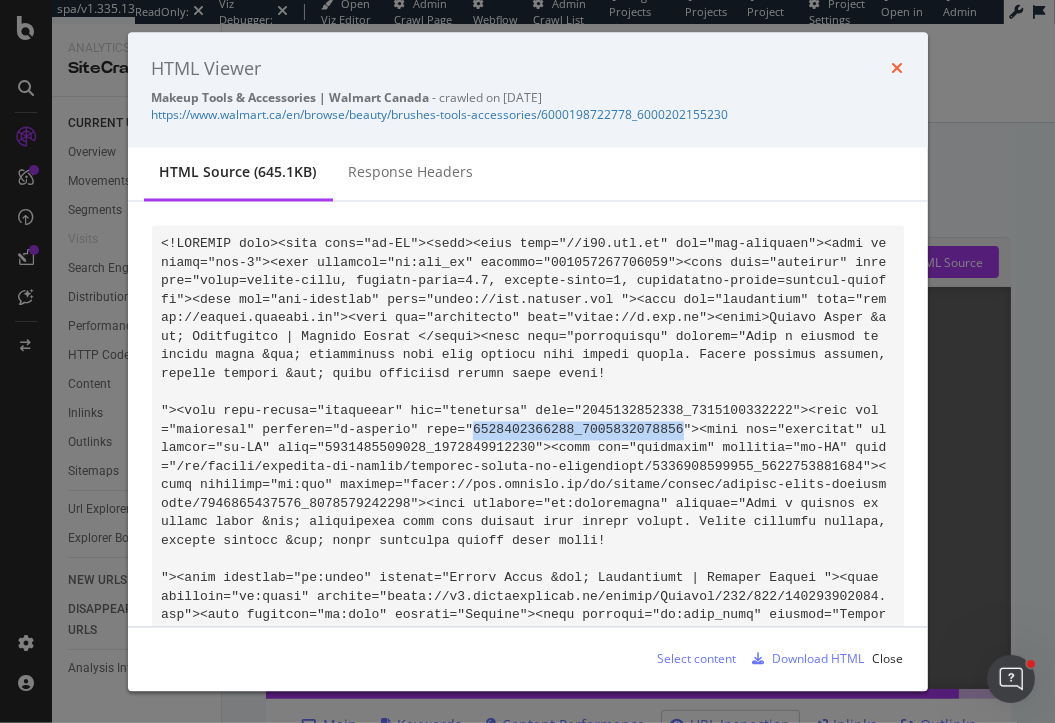 click at bounding box center [898, 69] 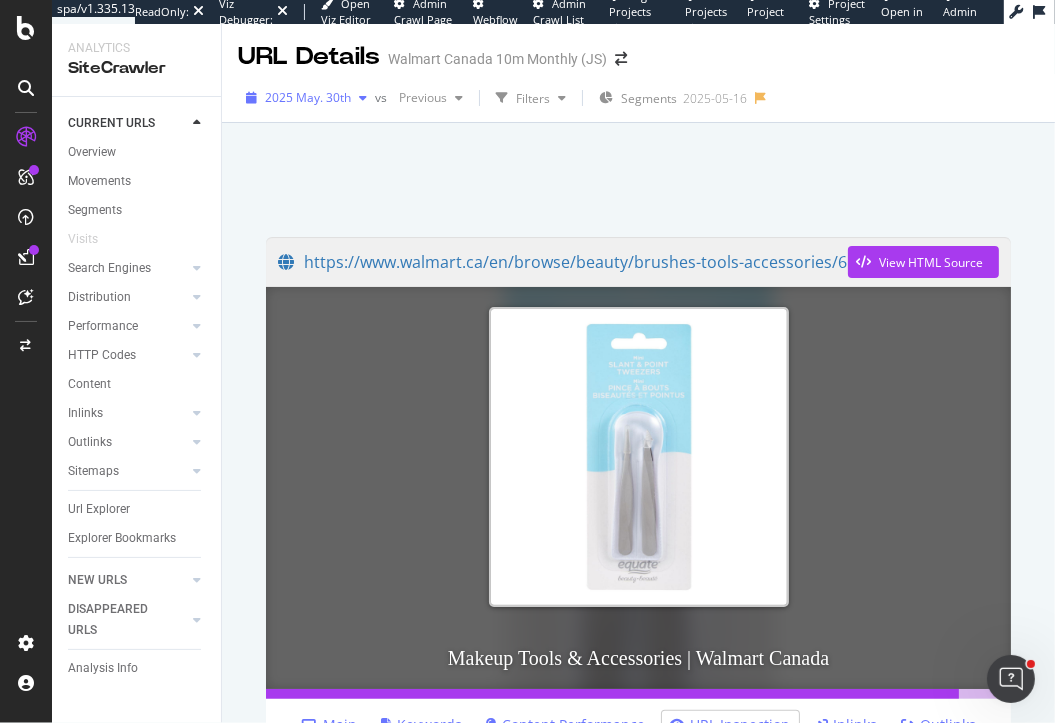 click on "2025 May. 30th" at bounding box center (308, 97) 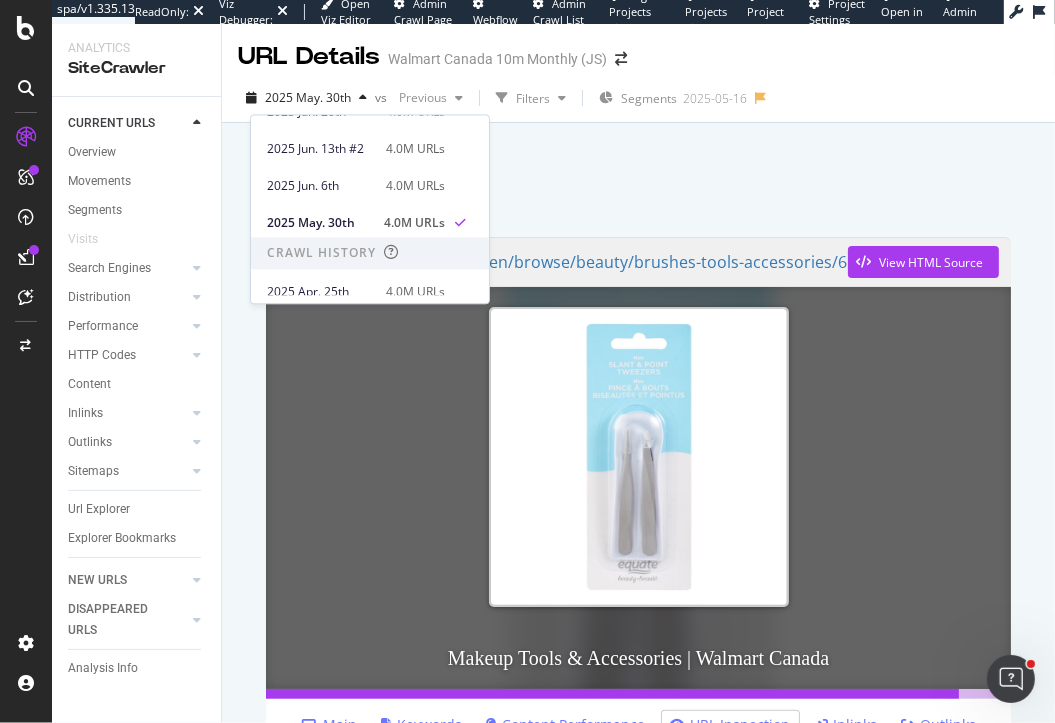 scroll, scrollTop: 295, scrollLeft: 0, axis: vertical 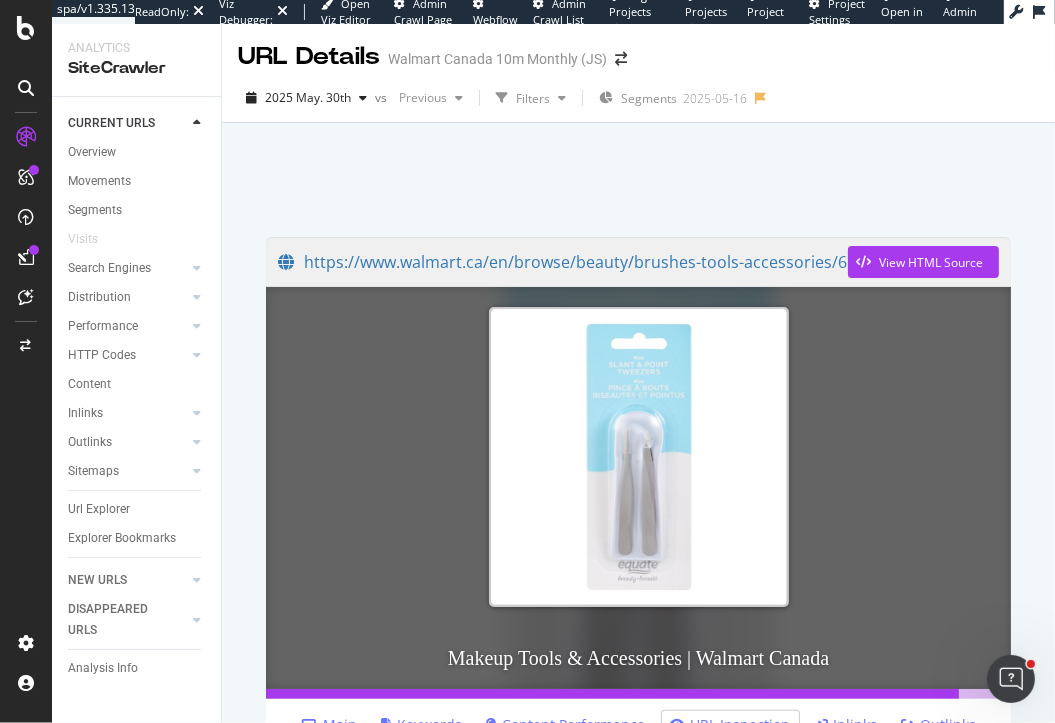 click at bounding box center (638, 174) 